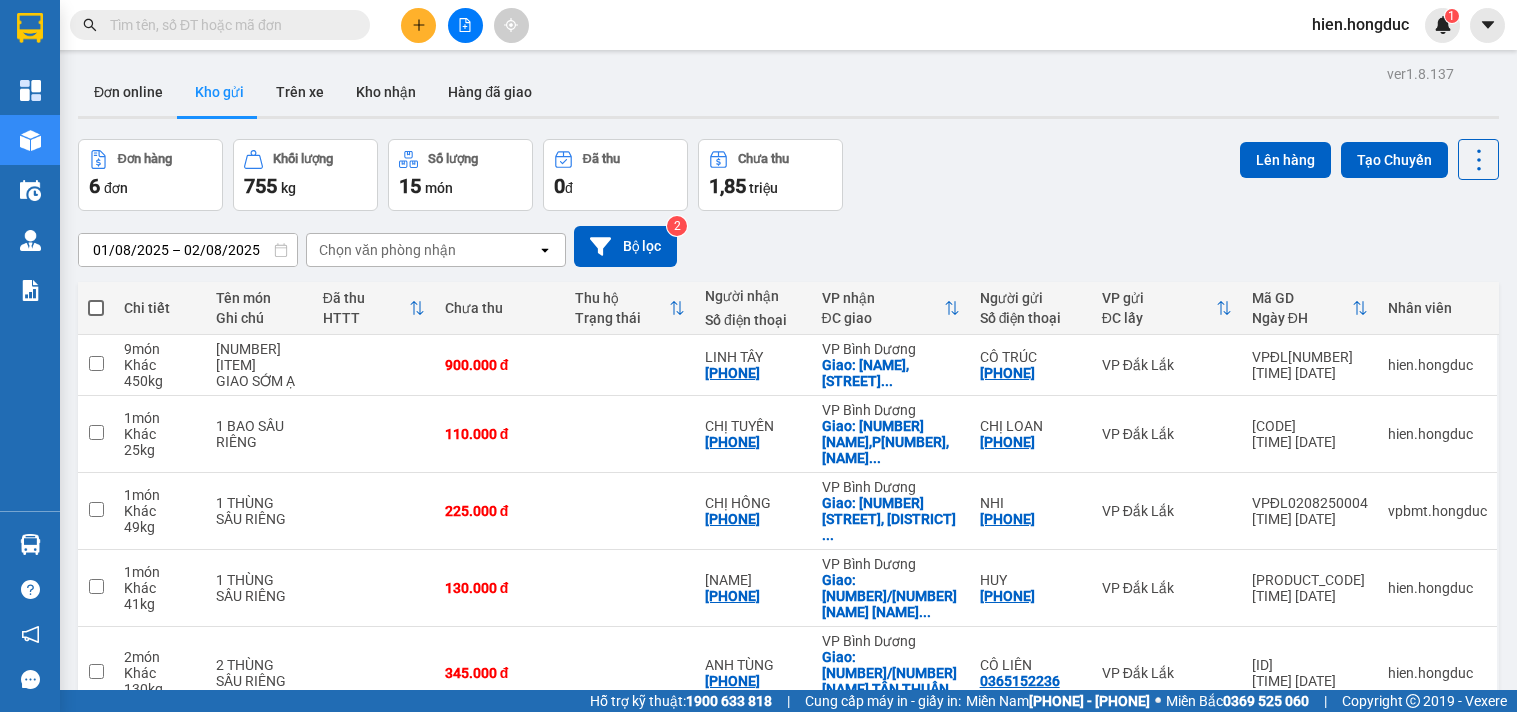 scroll, scrollTop: 0, scrollLeft: 0, axis: both 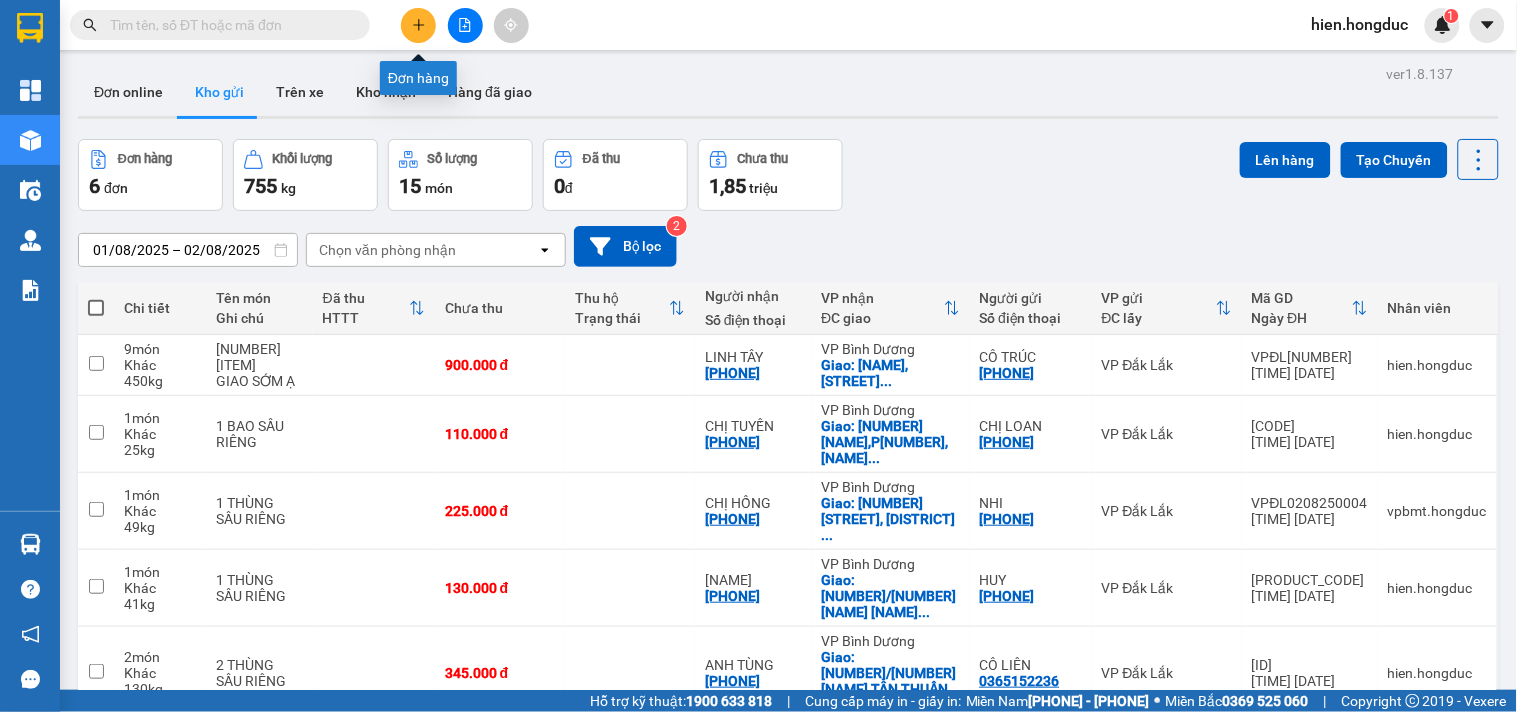 click 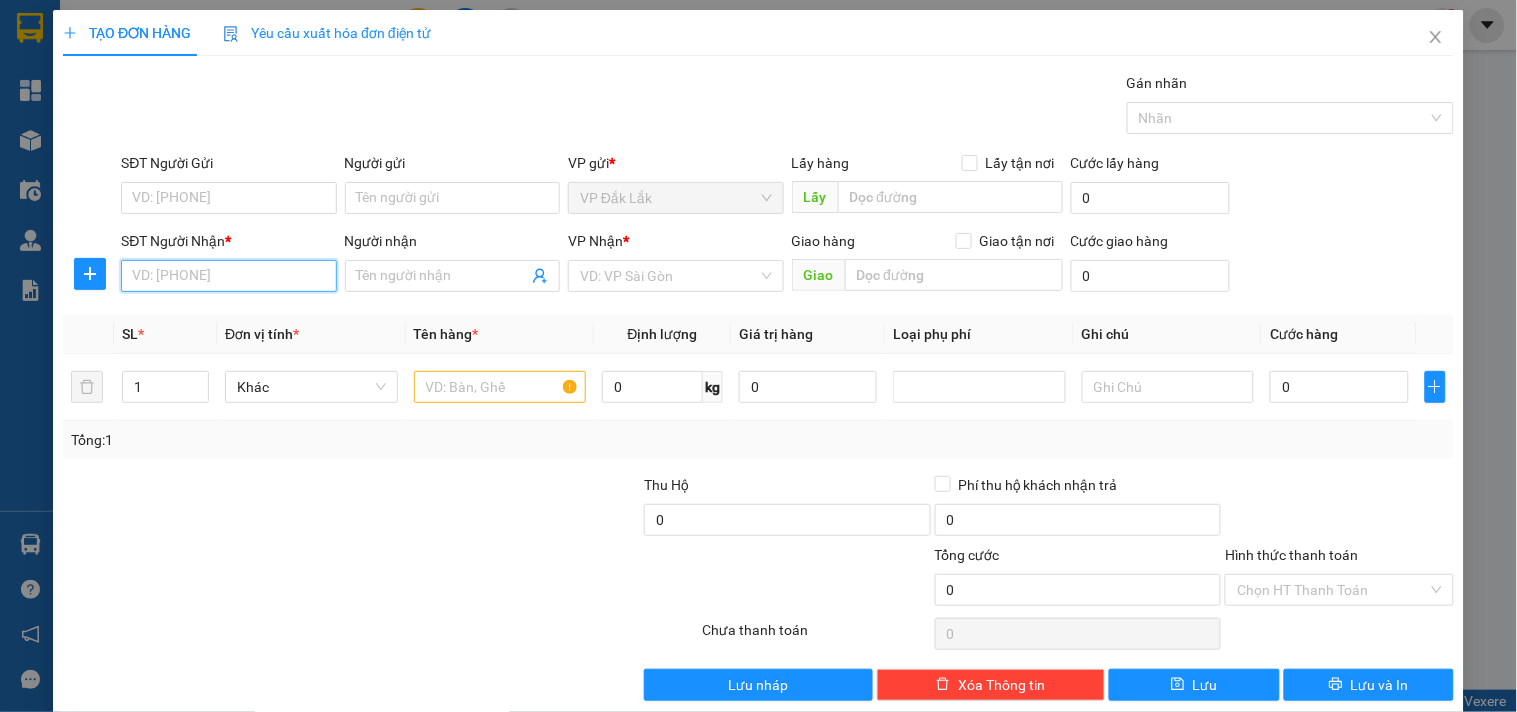click on "SĐT Người Nhận  *" at bounding box center [228, 276] 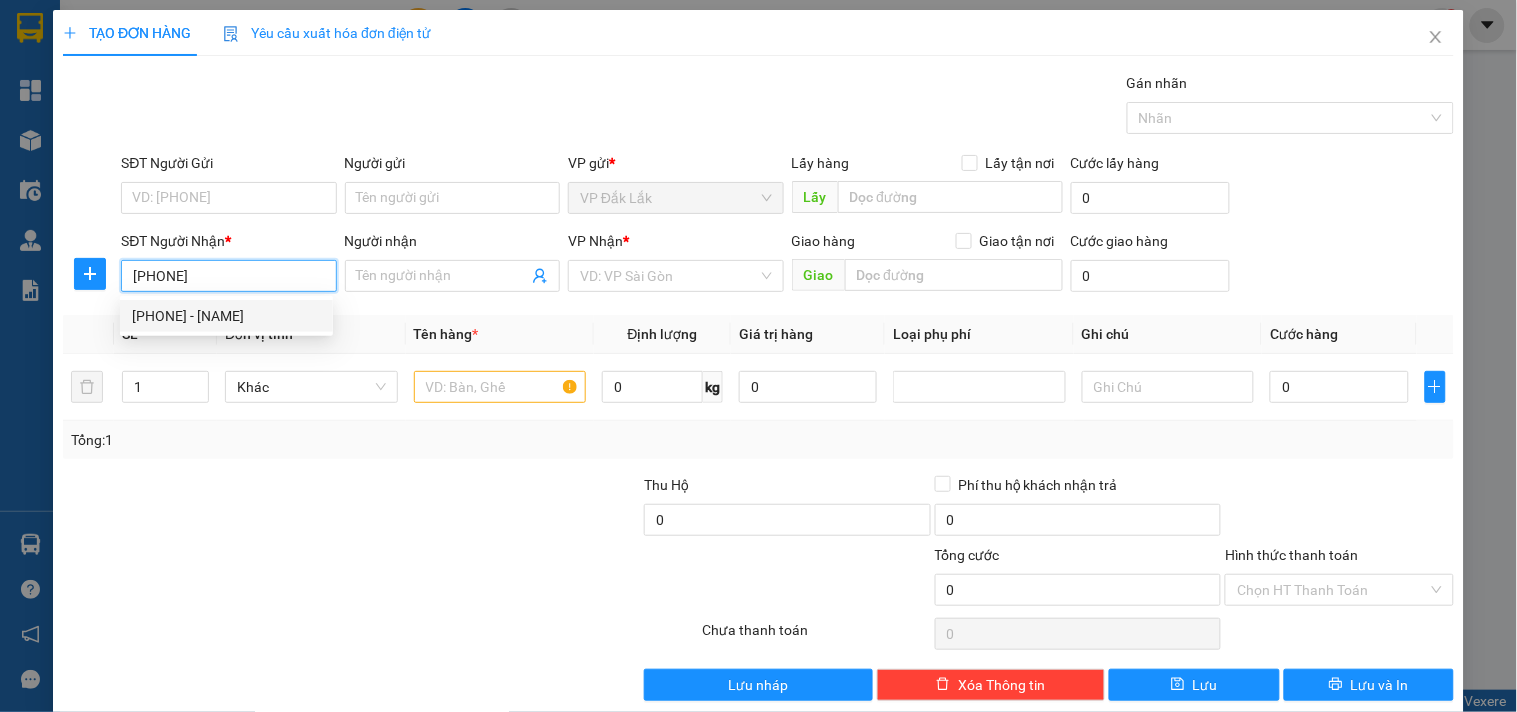click on "[PHONE] - [NAME]" at bounding box center [226, 316] 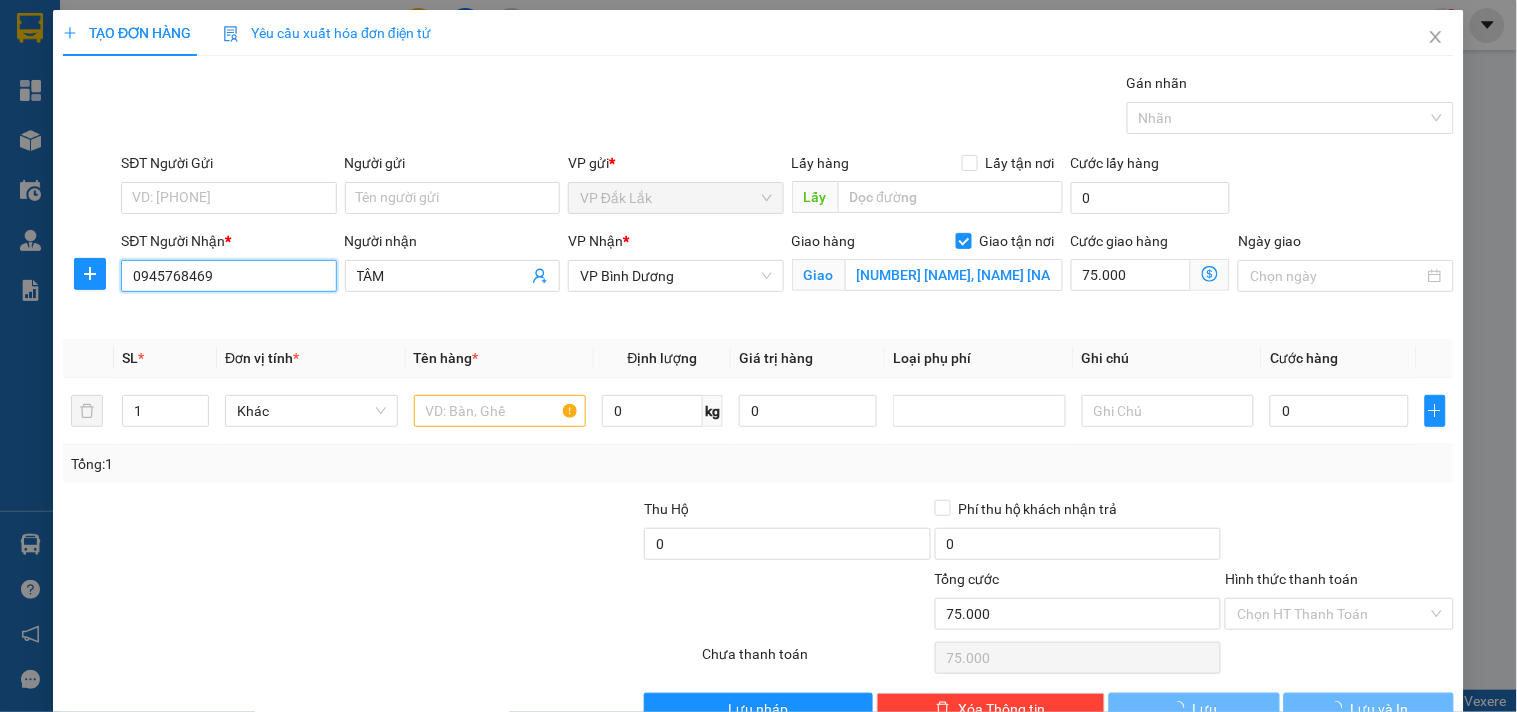 type on "0945768469" 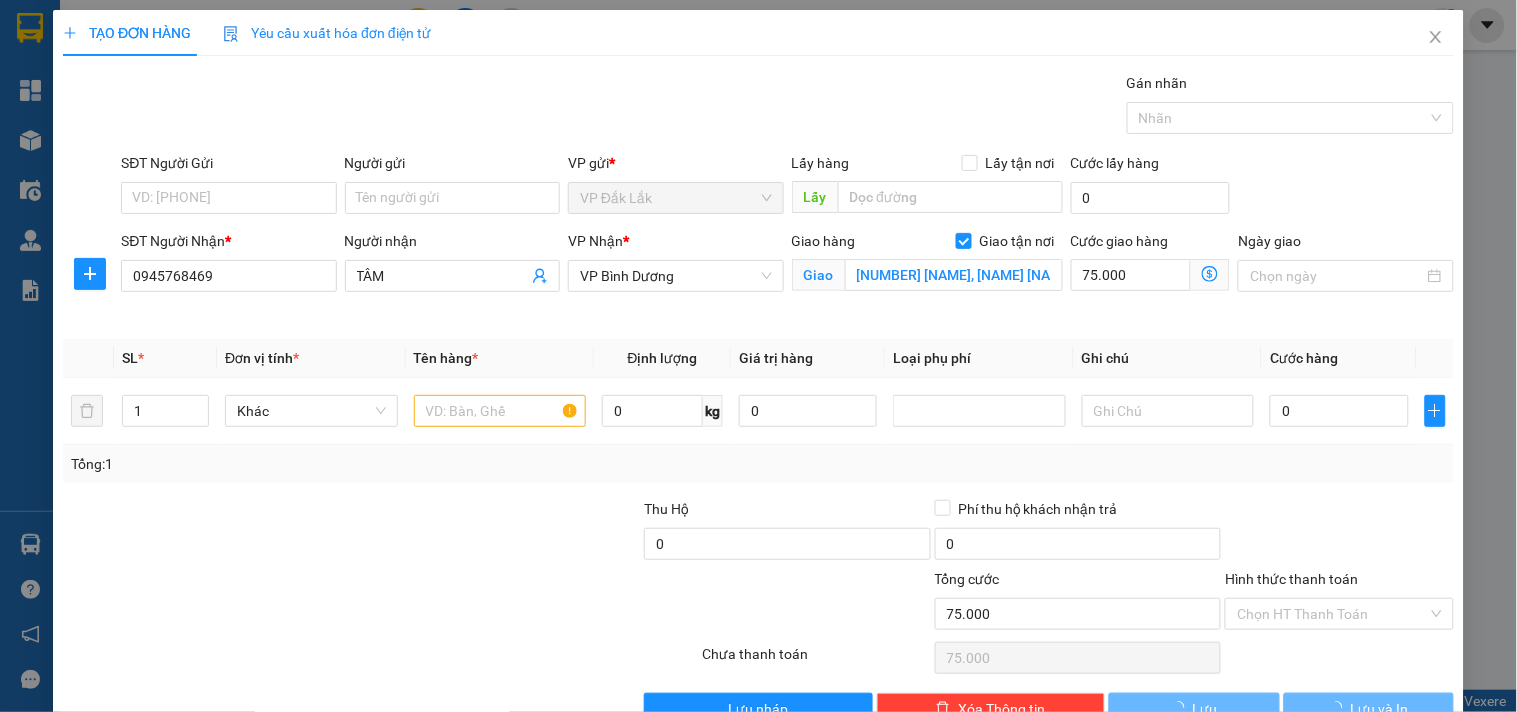 type on "150.000" 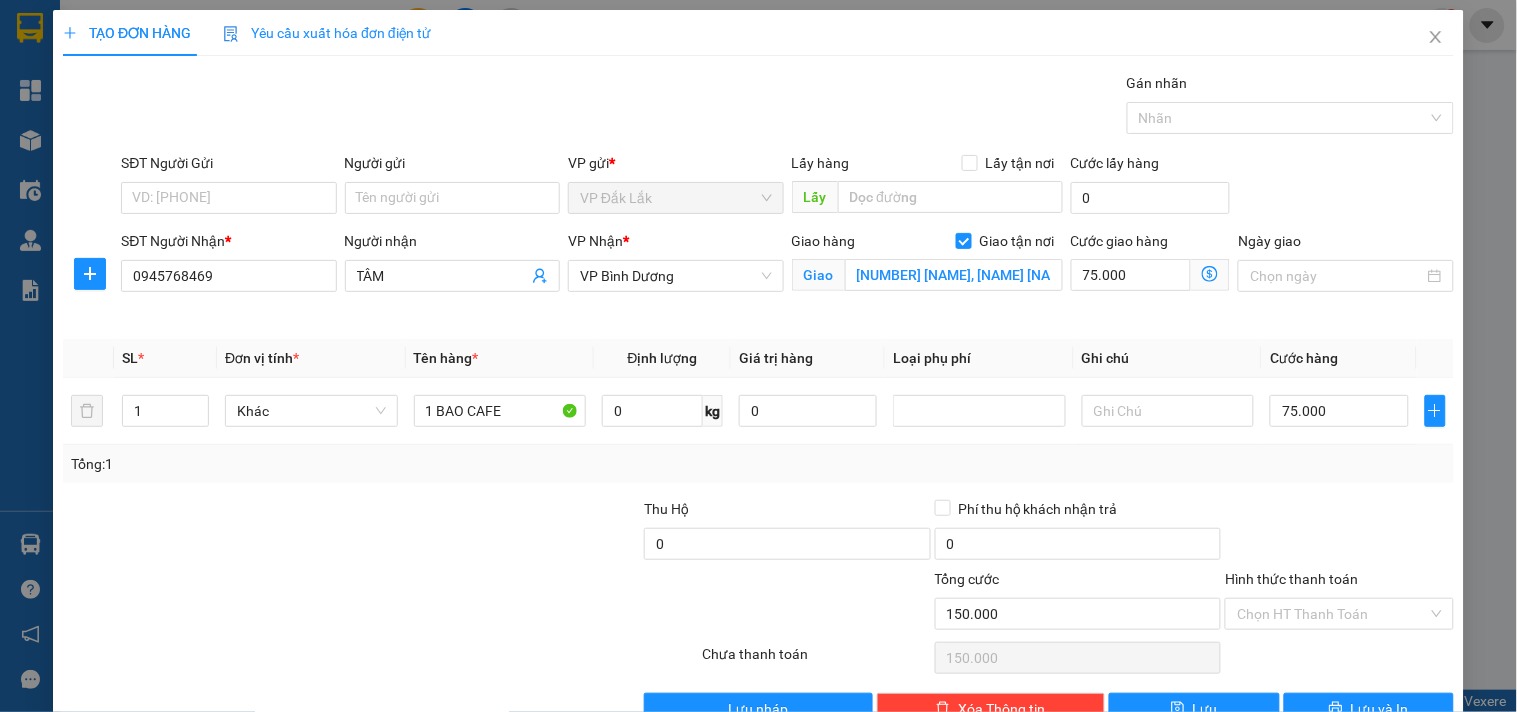 click on "SĐT Người Gửi" at bounding box center (228, 167) 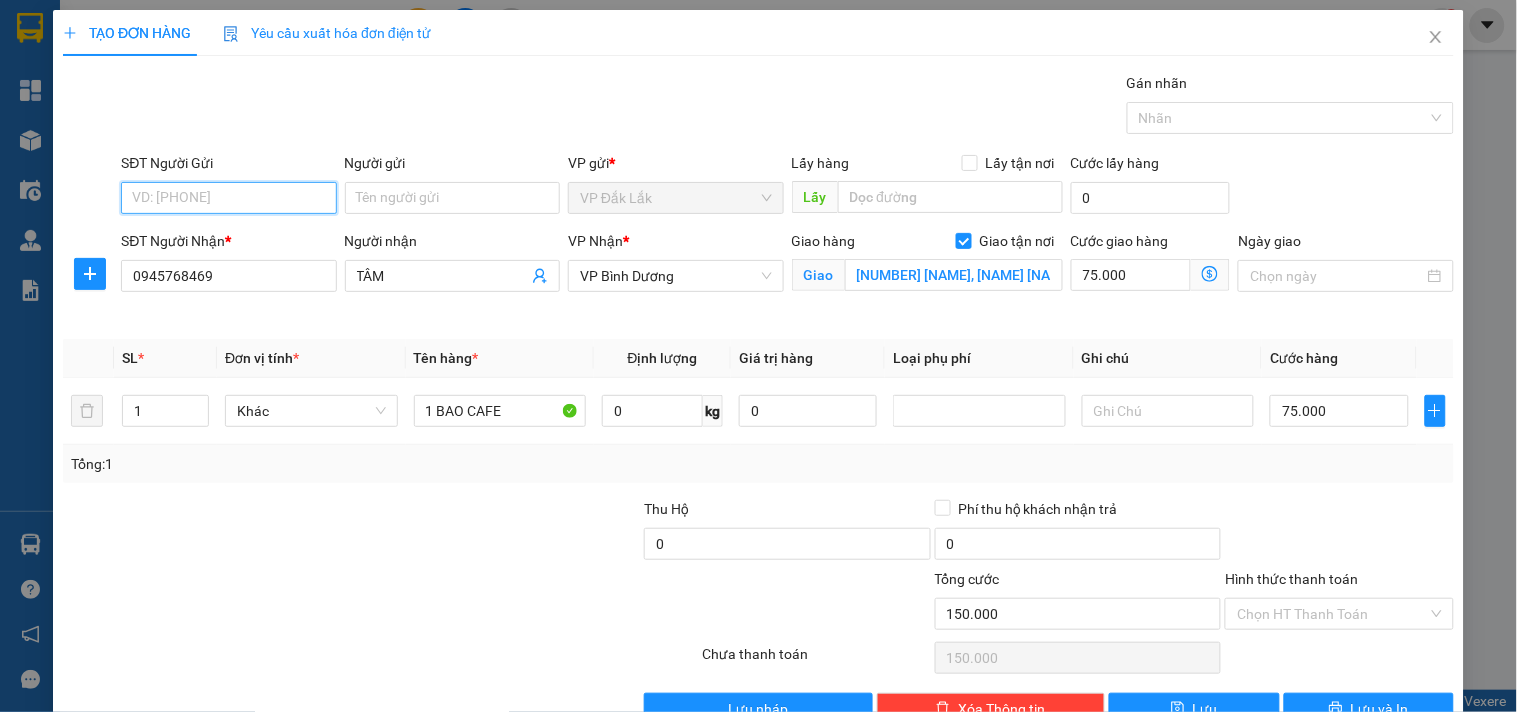 click on "SĐT Người Gửi" at bounding box center (228, 198) 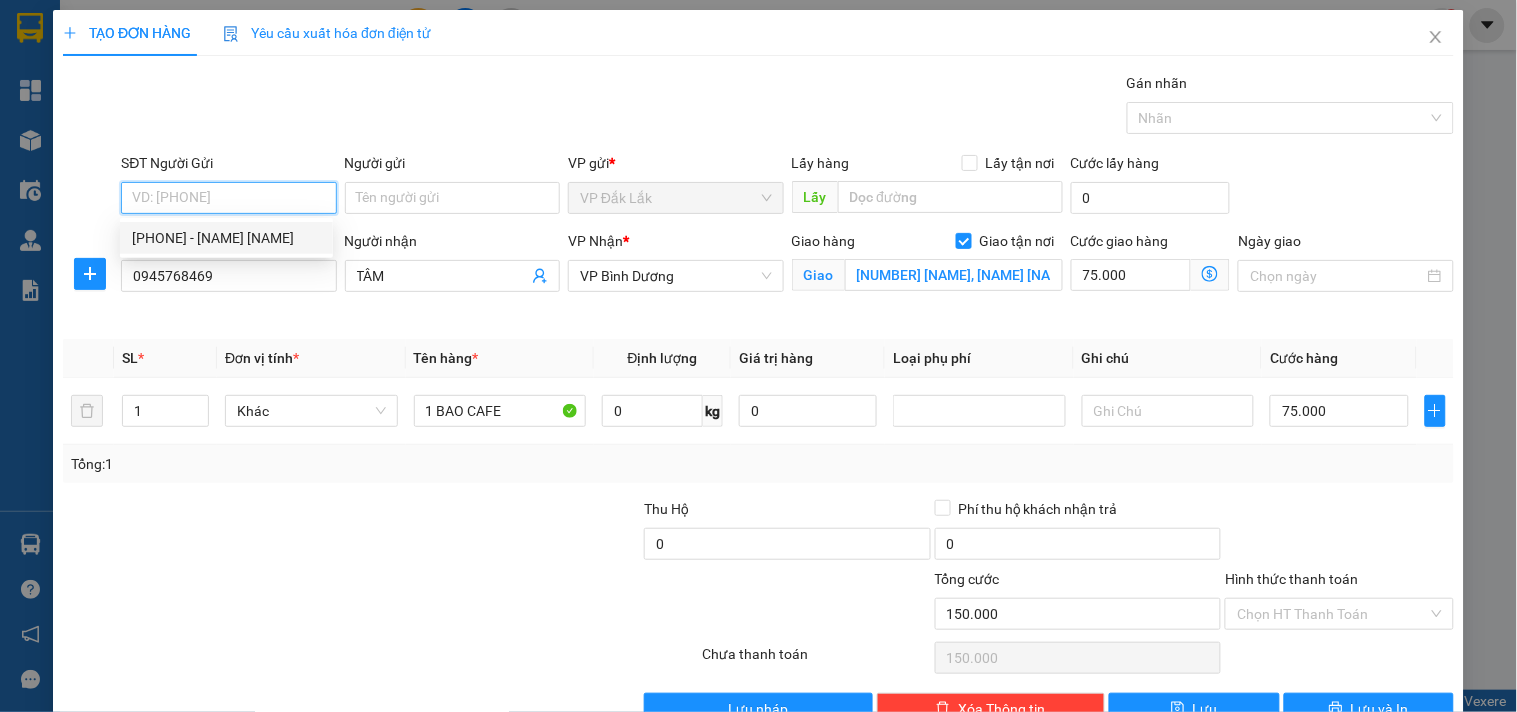 click on "[PHONE] - [NAME] [NAME]" at bounding box center [226, 238] 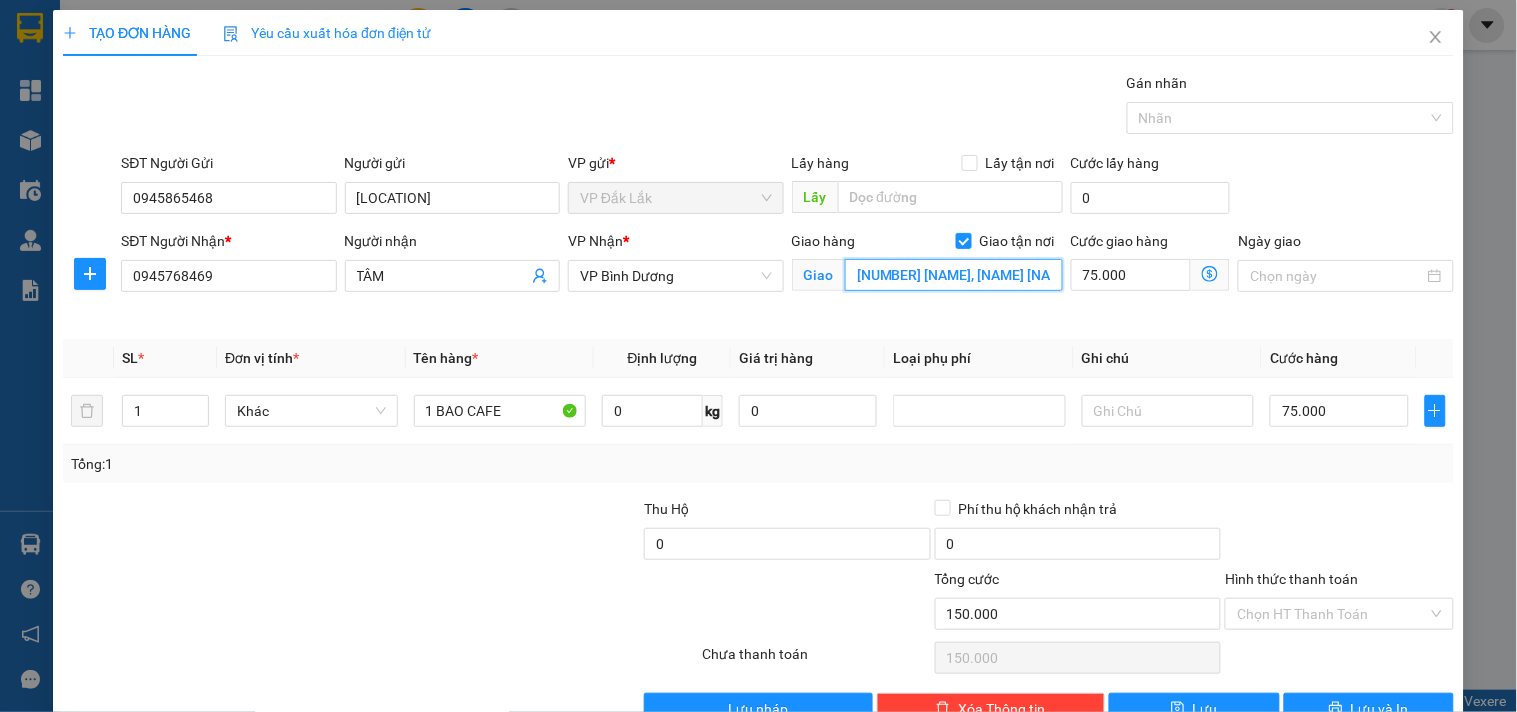 click on "[NUMBER] [NAME], [NAME] [NAME],Q[NUMBER]" at bounding box center (954, 275) 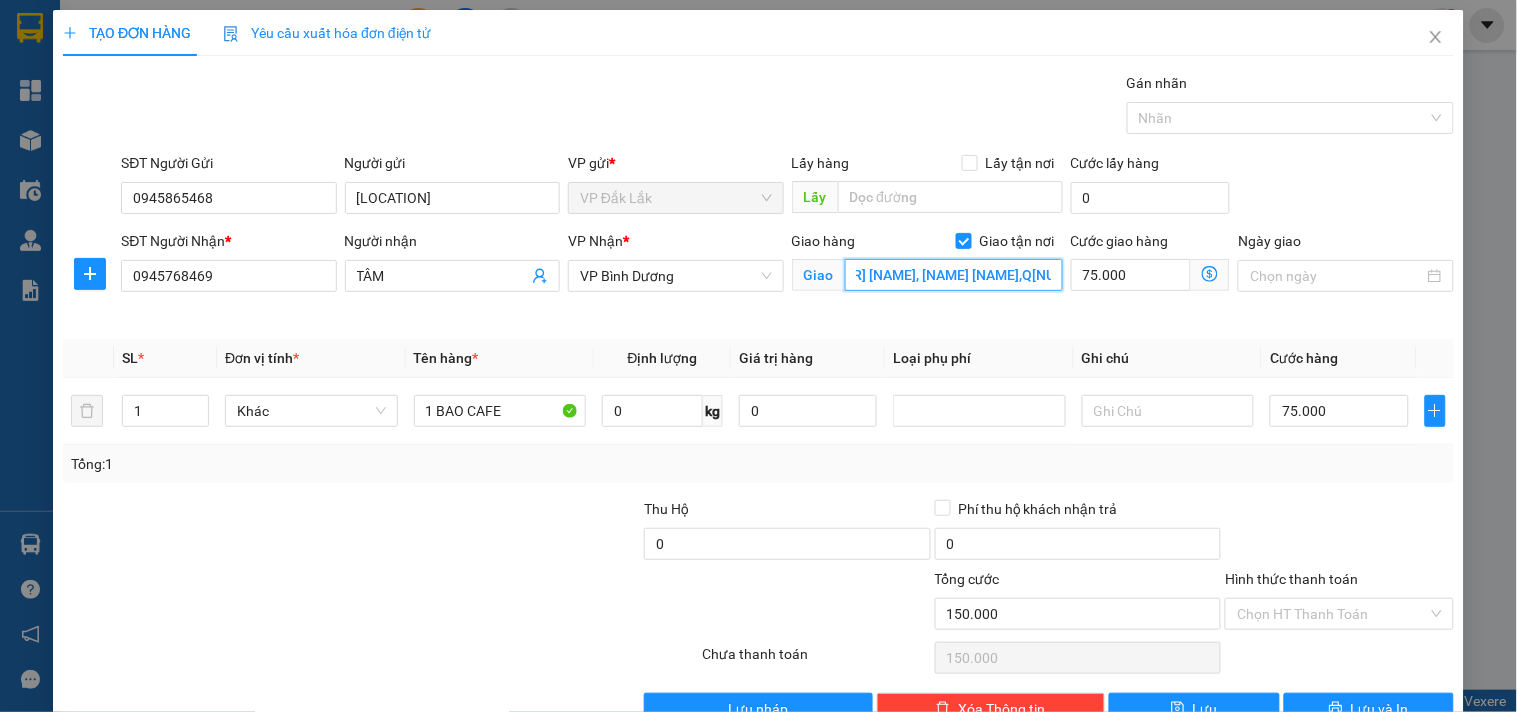 scroll, scrollTop: 0, scrollLeft: 91, axis: horizontal 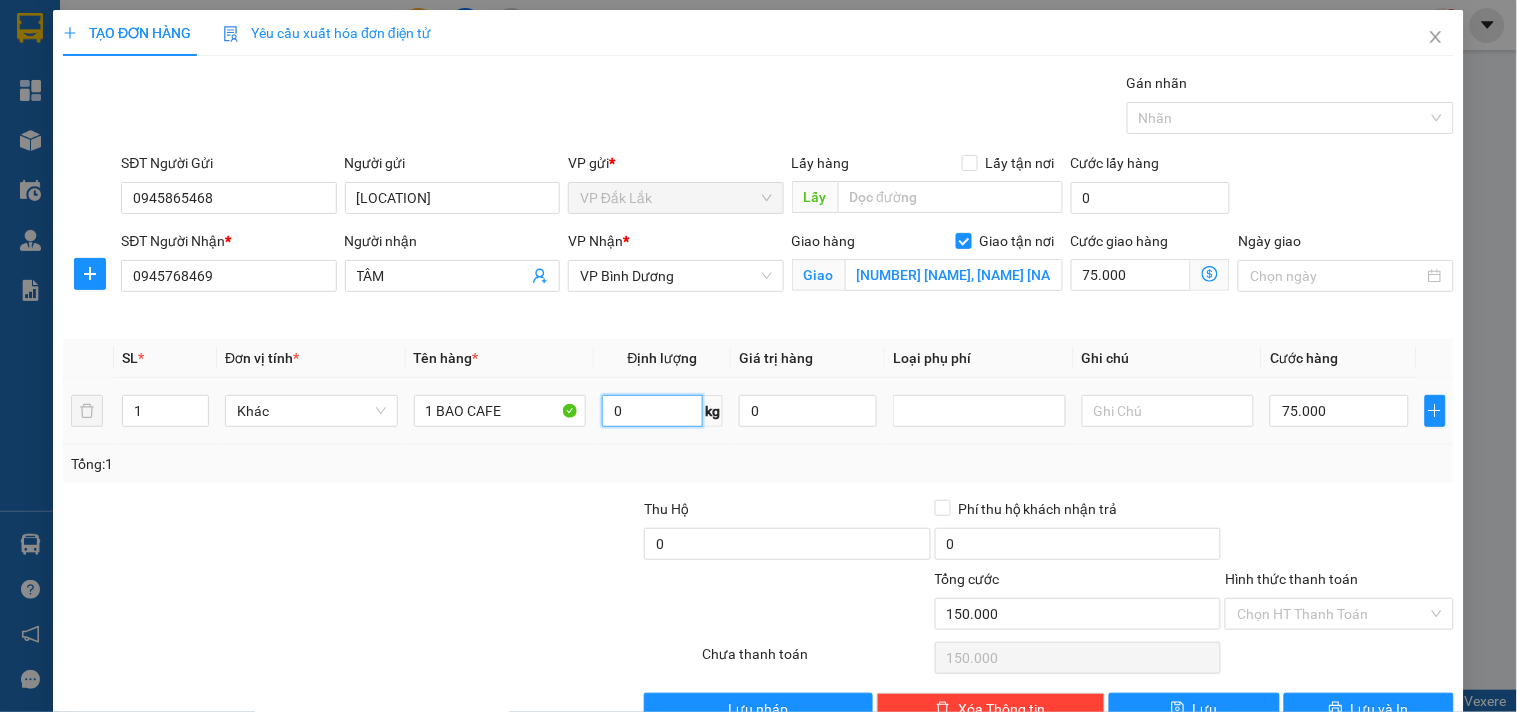 click on "0" at bounding box center [652, 411] 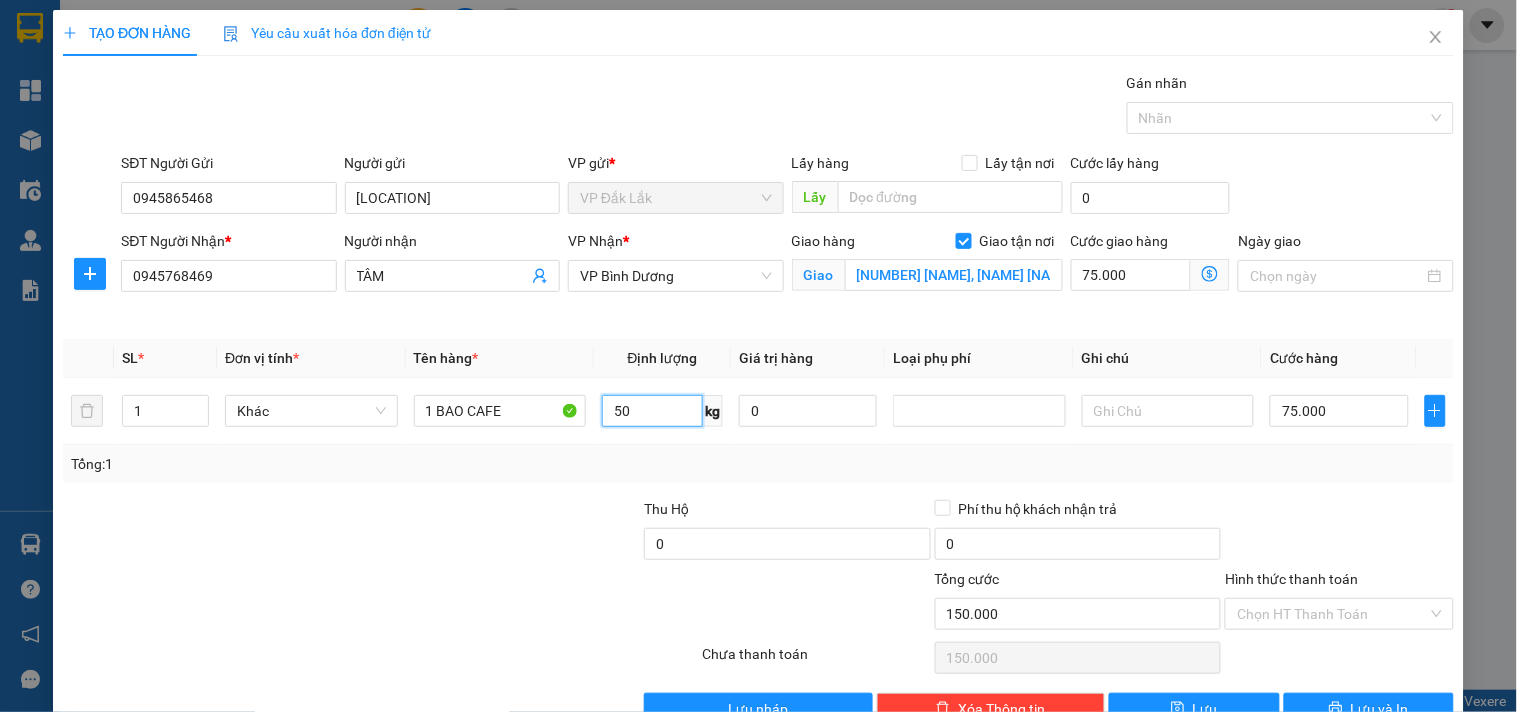 scroll, scrollTop: 52, scrollLeft: 0, axis: vertical 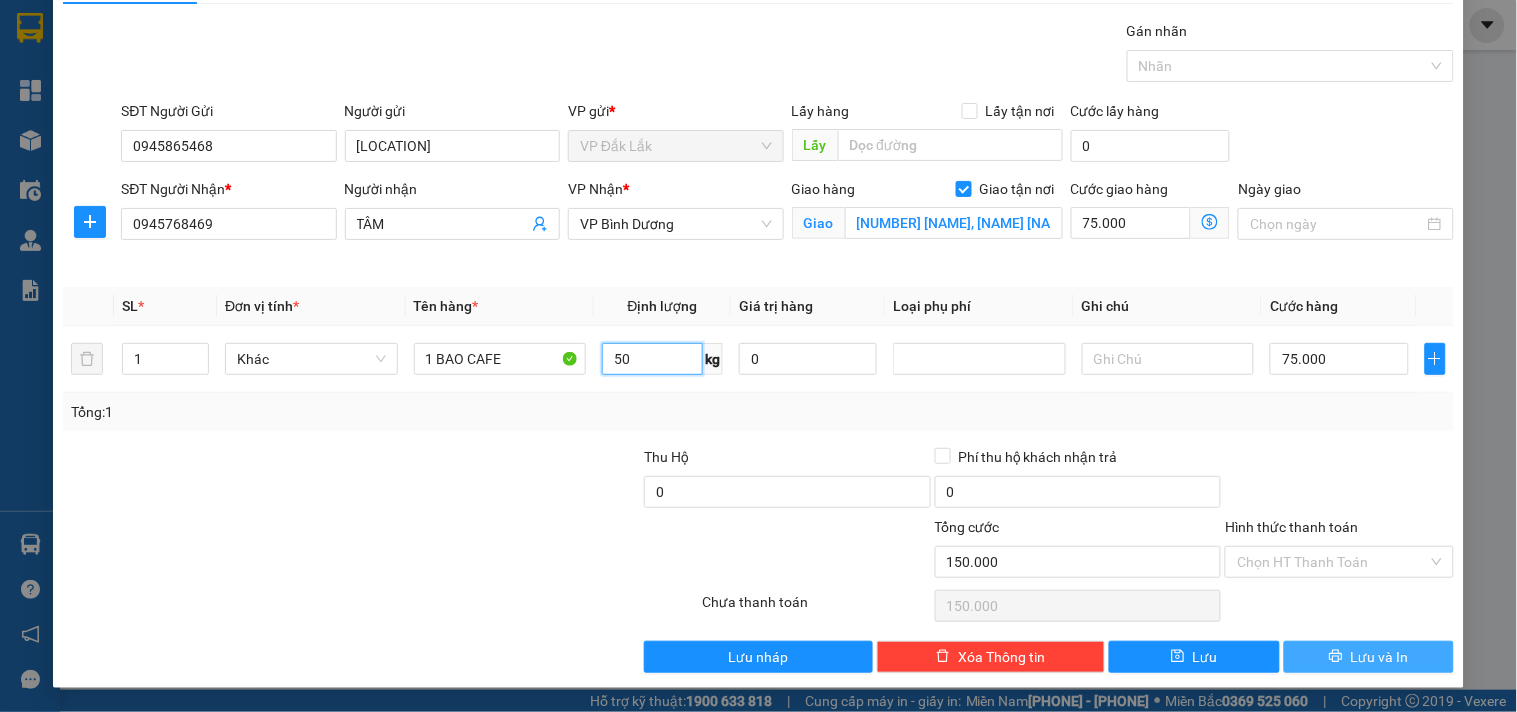 type on "50" 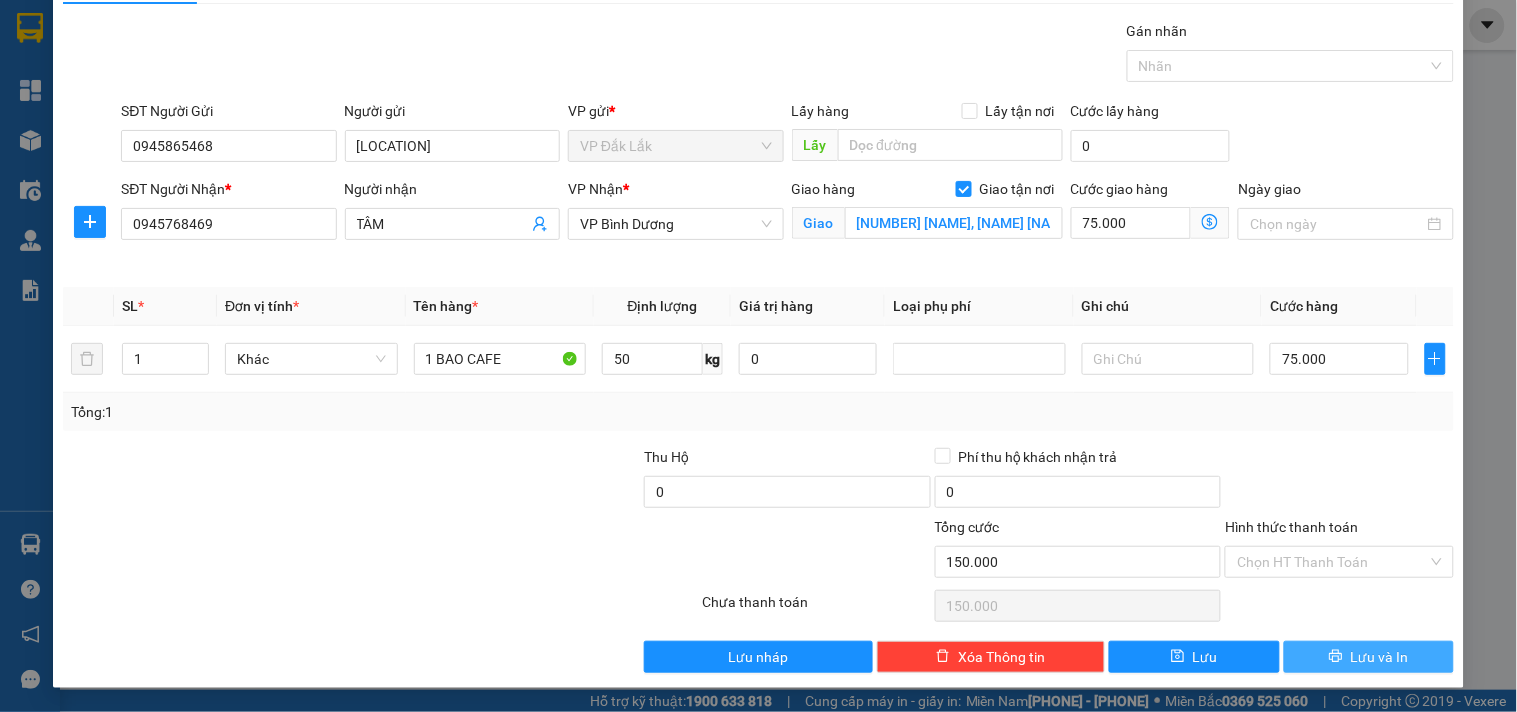 click on "Lưu và In" at bounding box center (1380, 657) 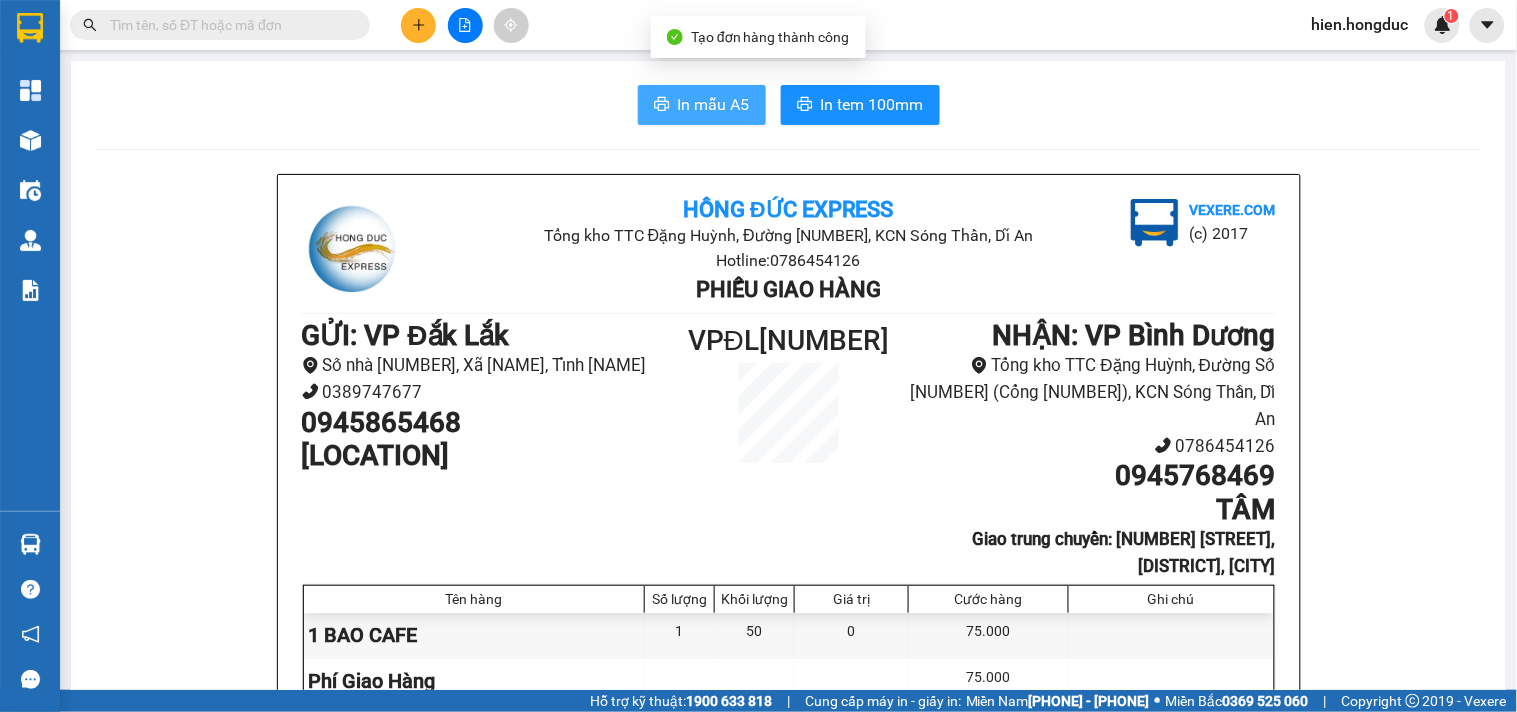 click on "In mẫu A5" at bounding box center (714, 104) 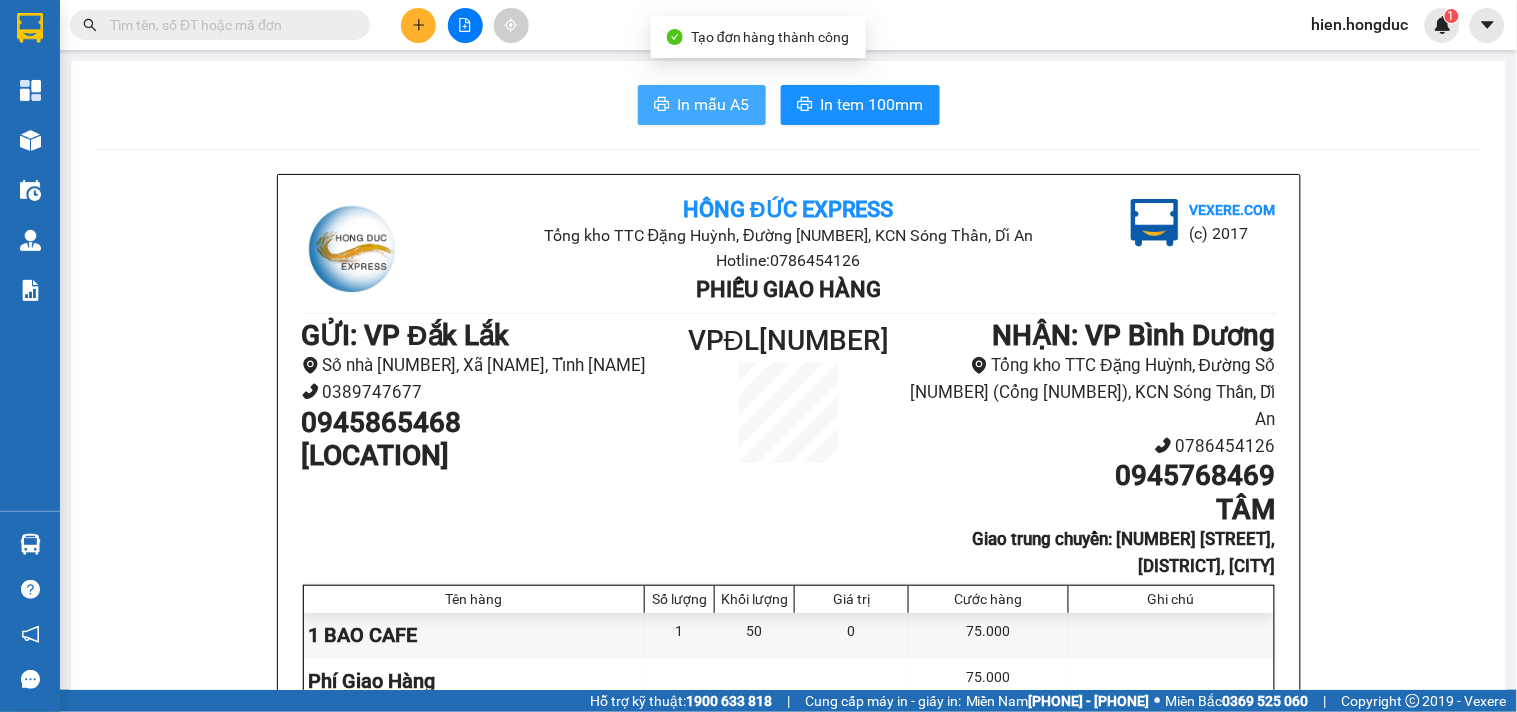 scroll, scrollTop: 0, scrollLeft: 0, axis: both 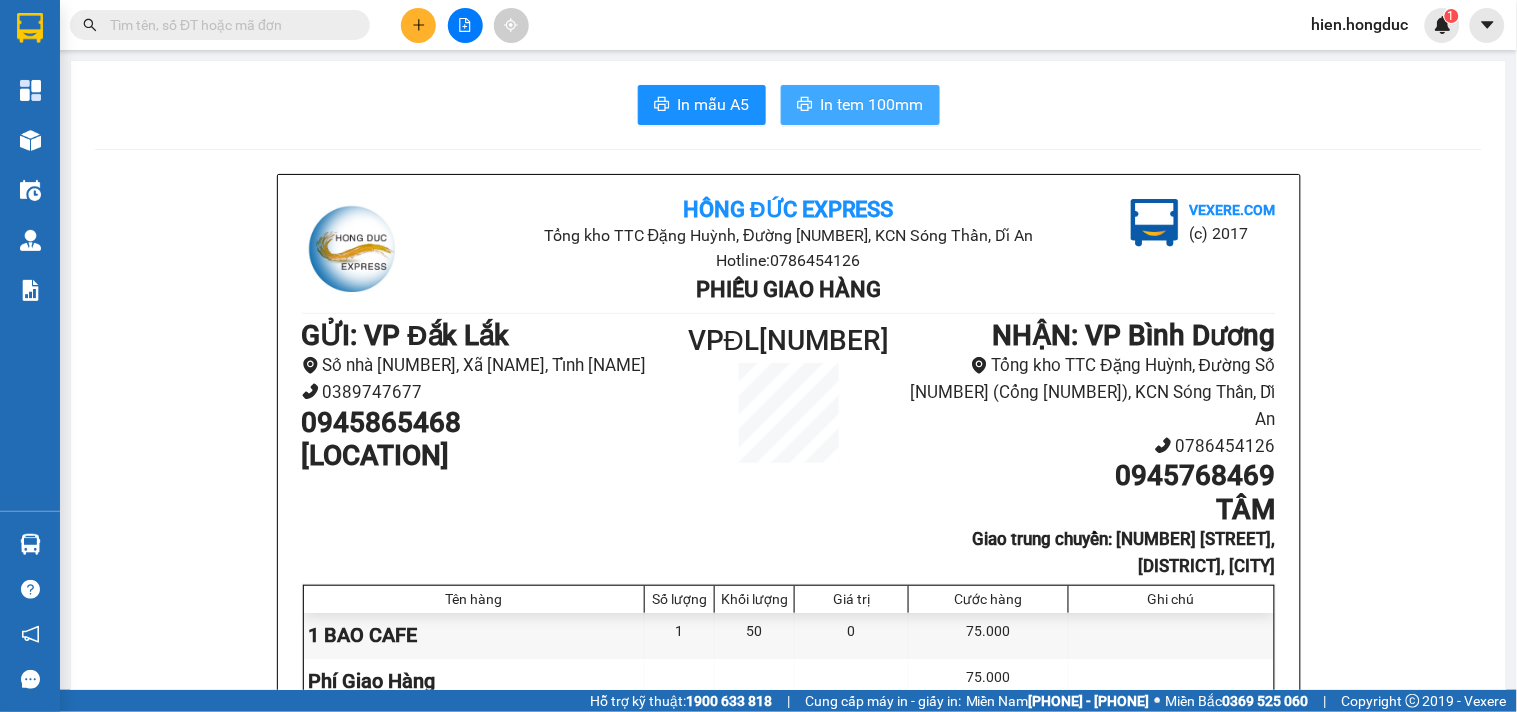 click on "In tem 100mm" at bounding box center (872, 104) 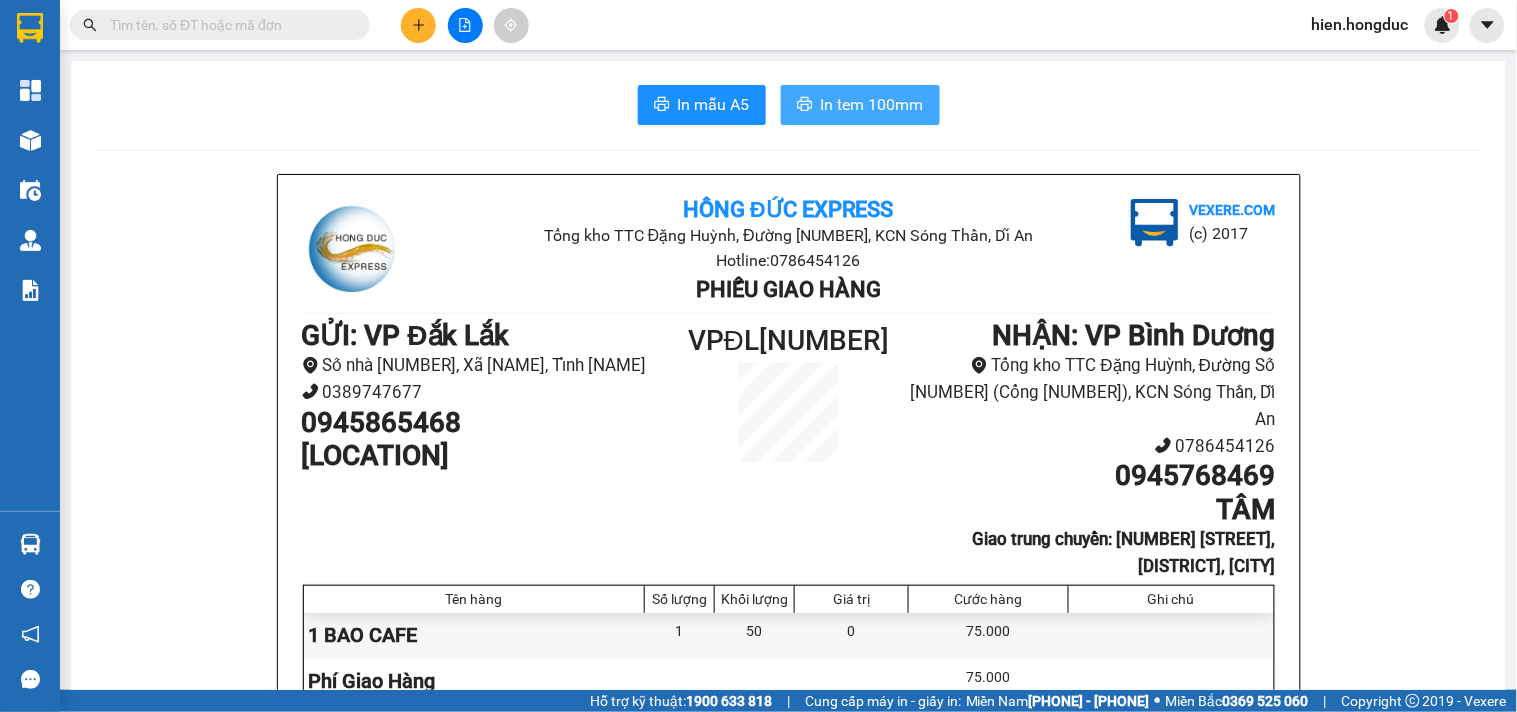scroll, scrollTop: 0, scrollLeft: 0, axis: both 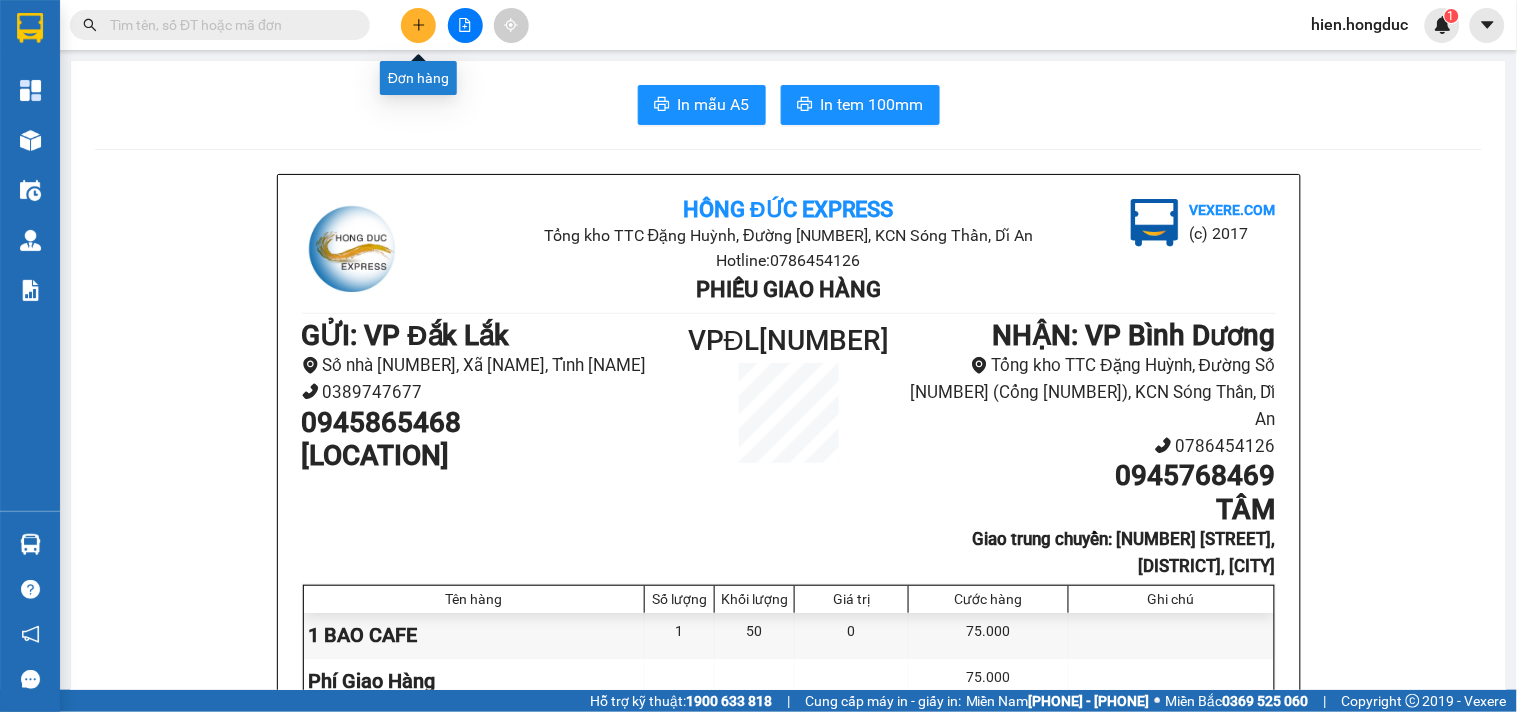 click 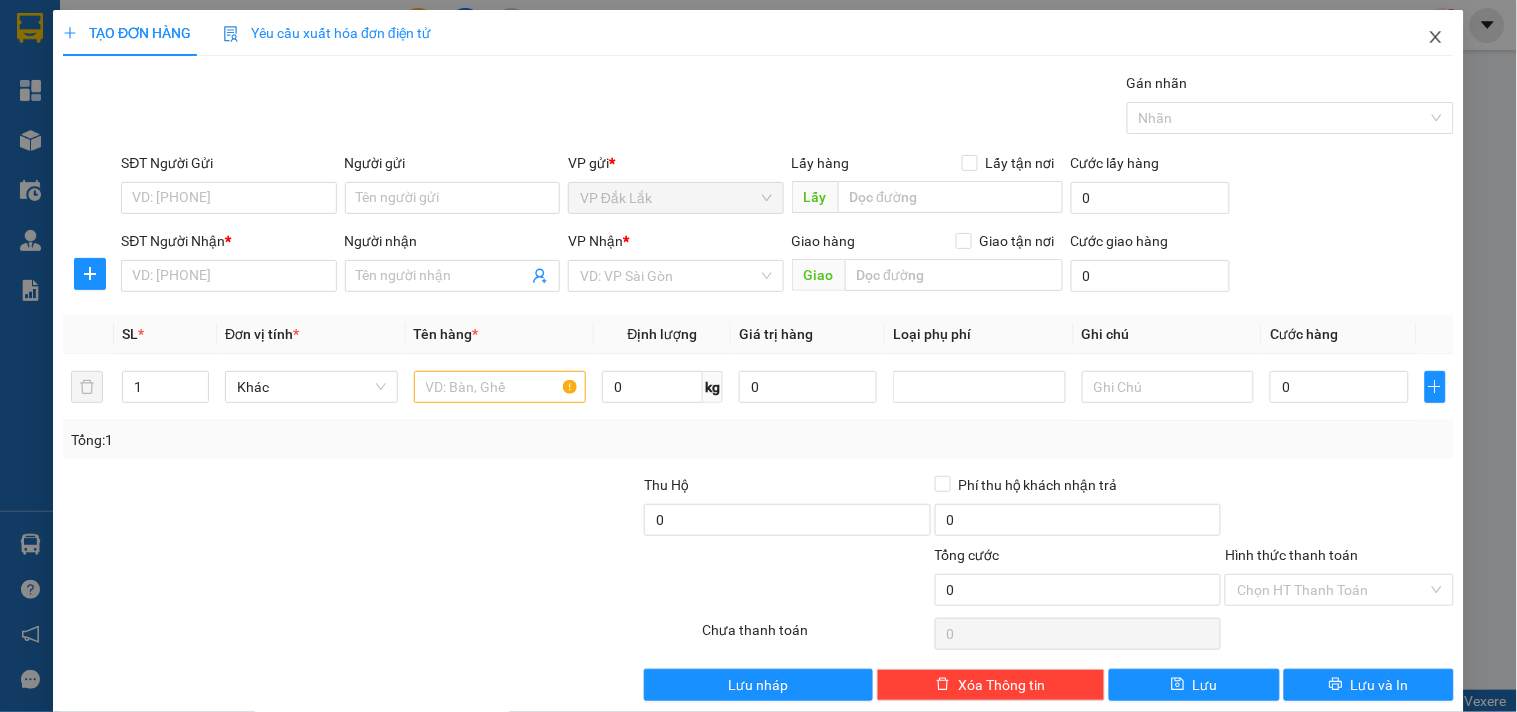 click 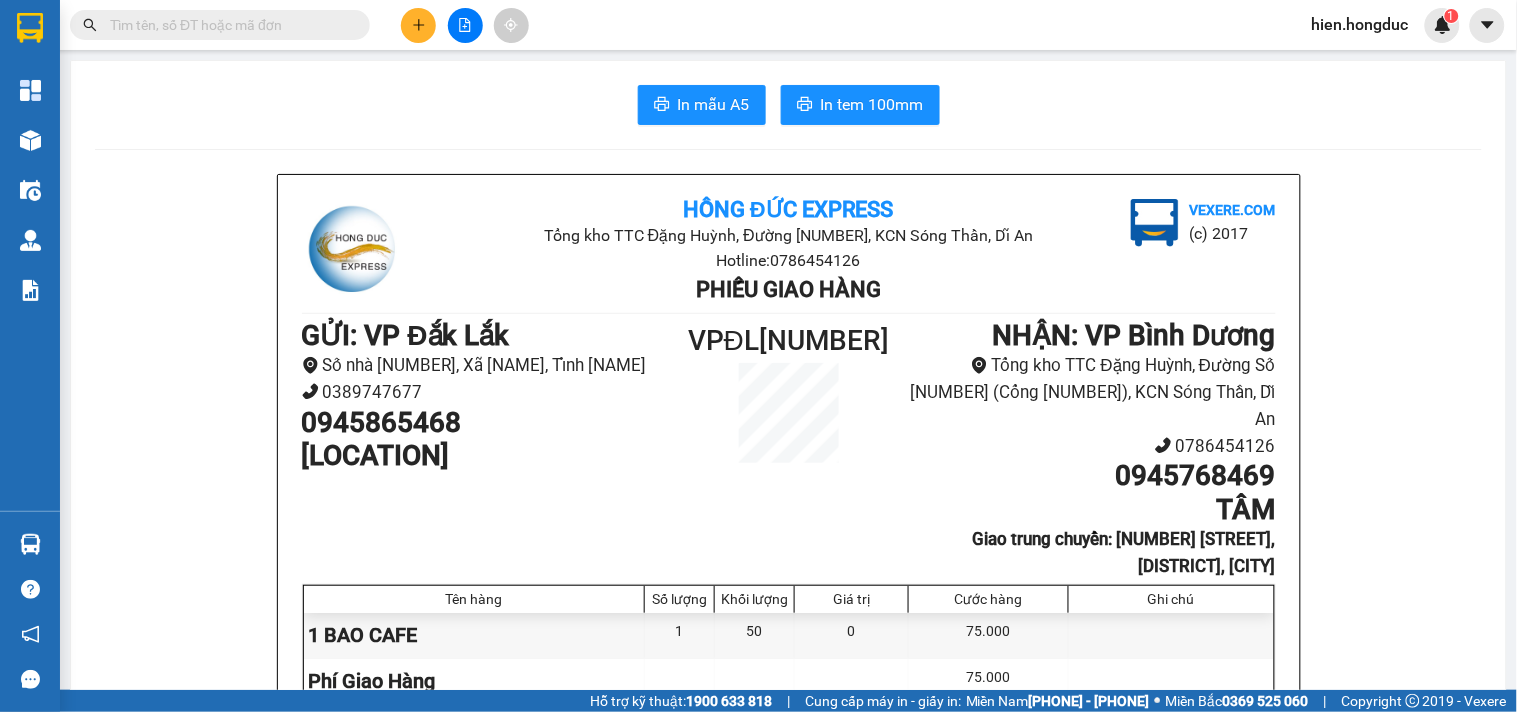 click on "Kết quả tìm kiếm ( 2 )  Bộ lọc  Mã ĐH Trạng thái Món hàng Thu hộ Tổng cước Chưa cước Nhãn Người gửi VP Gửi Người nhận VP Nhận [CODE] [TIME] - [DATE] Trên xe   [CODE] [TIME]  -   [DATE] 1 THÙNG SẦU RIÊNG SL:  1 [PRICE] [PRICE] [PHONE] [NAME] [CODE] [PHONE] [NAME] [CODE] TC: [NAME], [STREET]... [CODE] [TIME] - [DATE] Trên xe   [CODE] [TIME]  -   [DATE] 6 THÙNG SẦU RIÊNG SL:  6 [PRICE] [PRICE] [PHONE] [NAME] [CODE] [PHONE] [NAME] [CODE] TC: [NAME], [STREET]... 1" at bounding box center [195, 25] 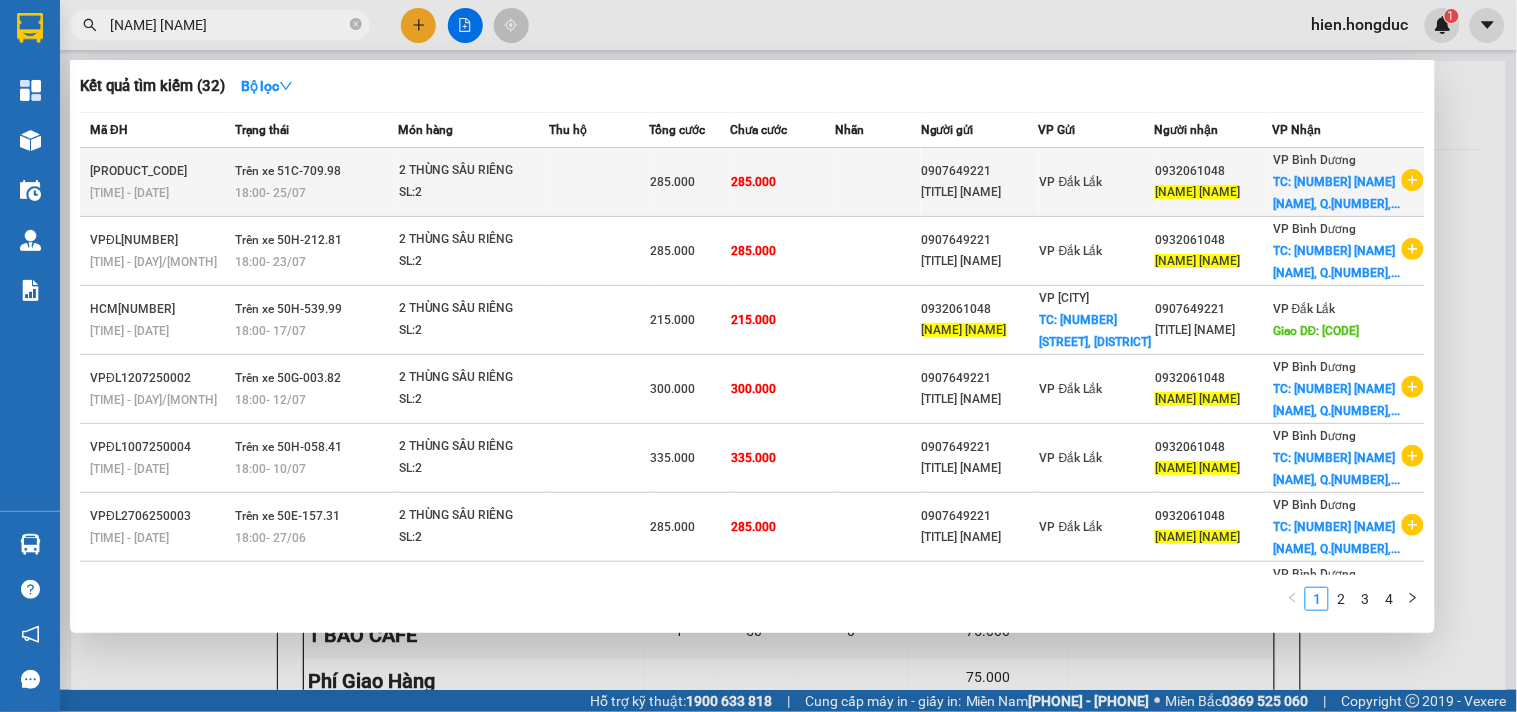 type on "[NAME] [NAME]" 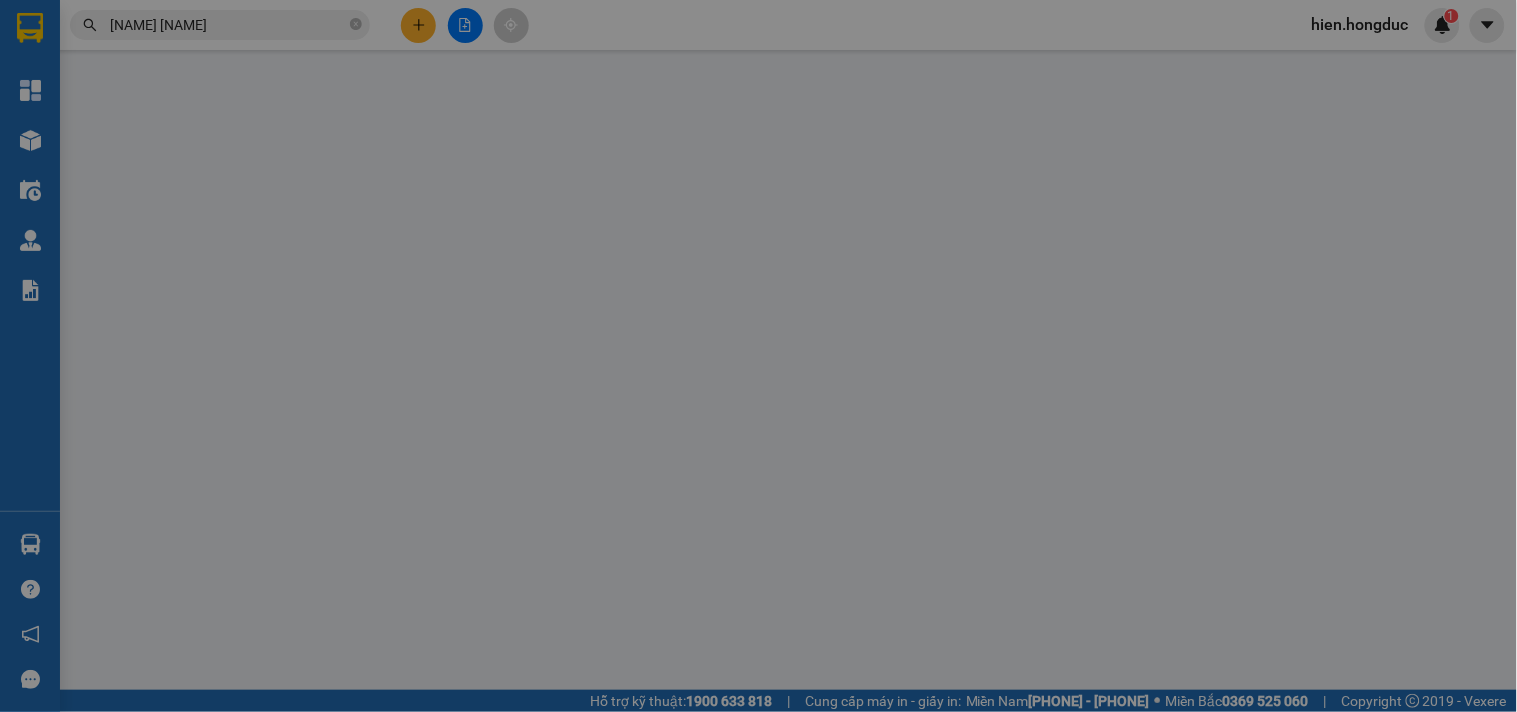 type on "0907649221" 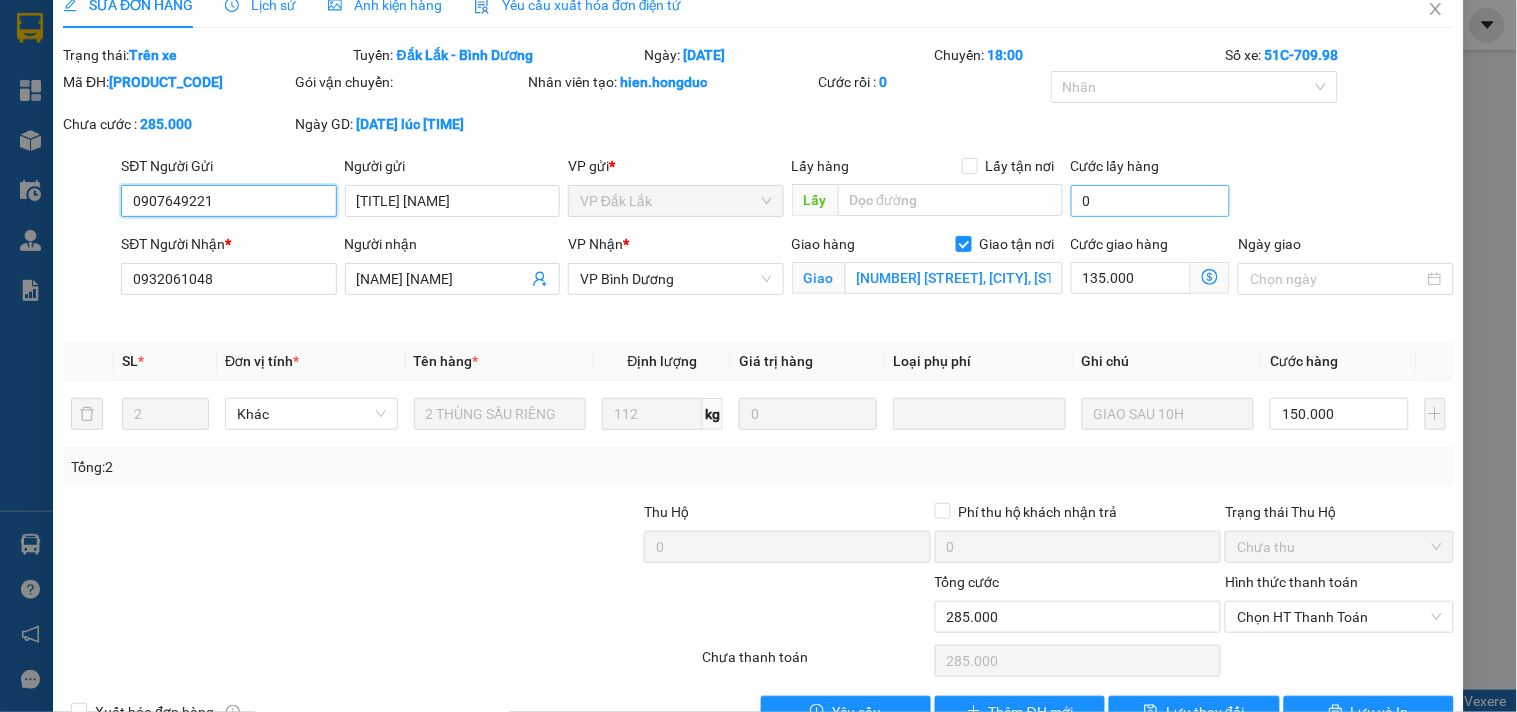 scroll, scrollTop: 0, scrollLeft: 0, axis: both 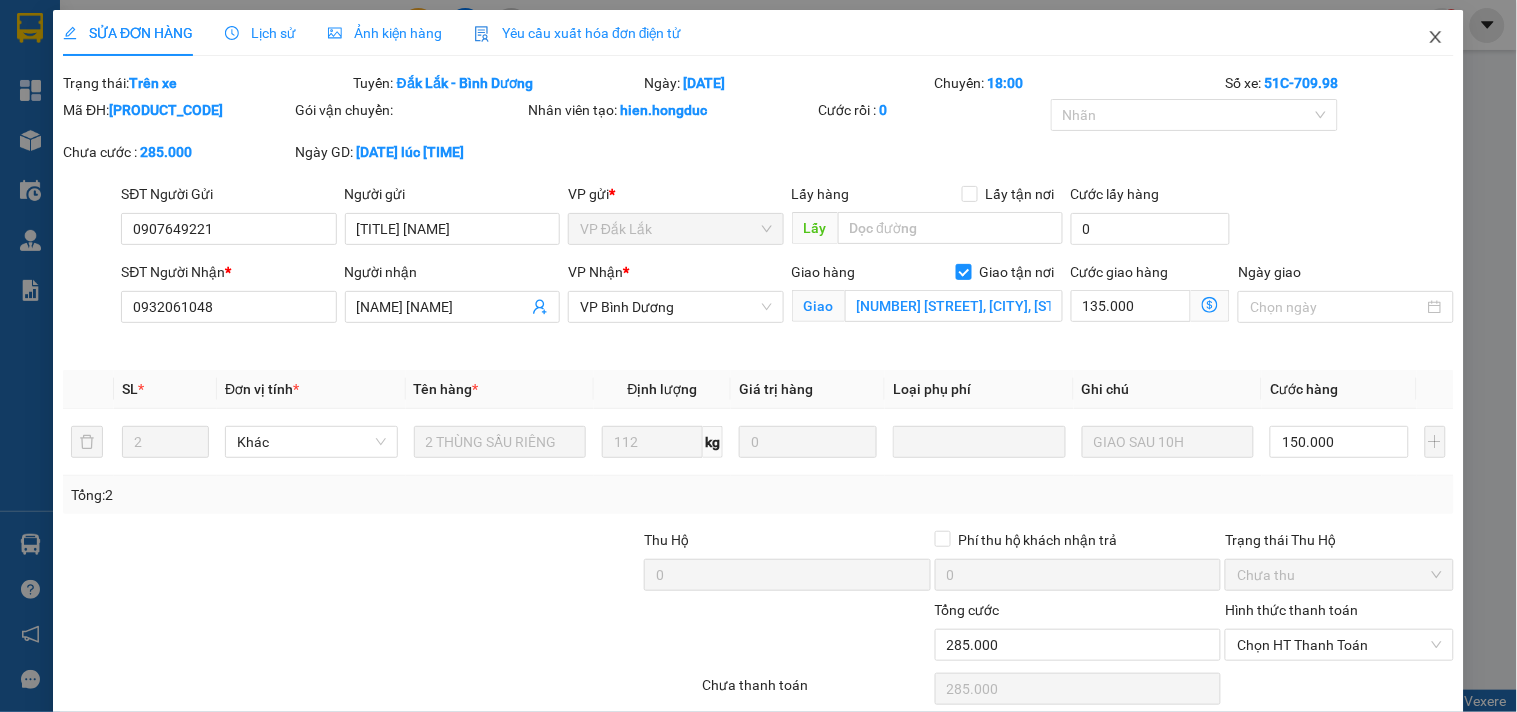 click at bounding box center (1436, 38) 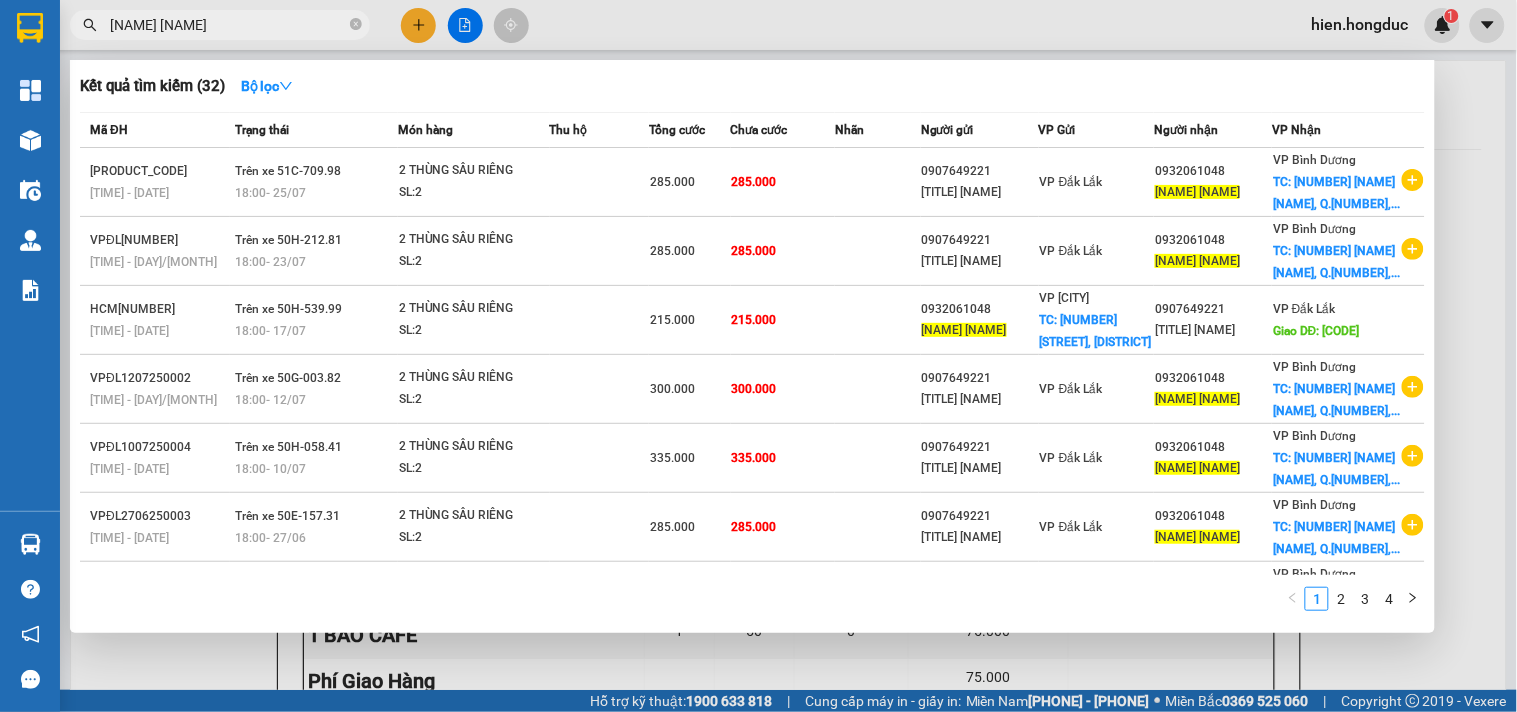 click on "[NAME] [NAME]" at bounding box center (228, 25) 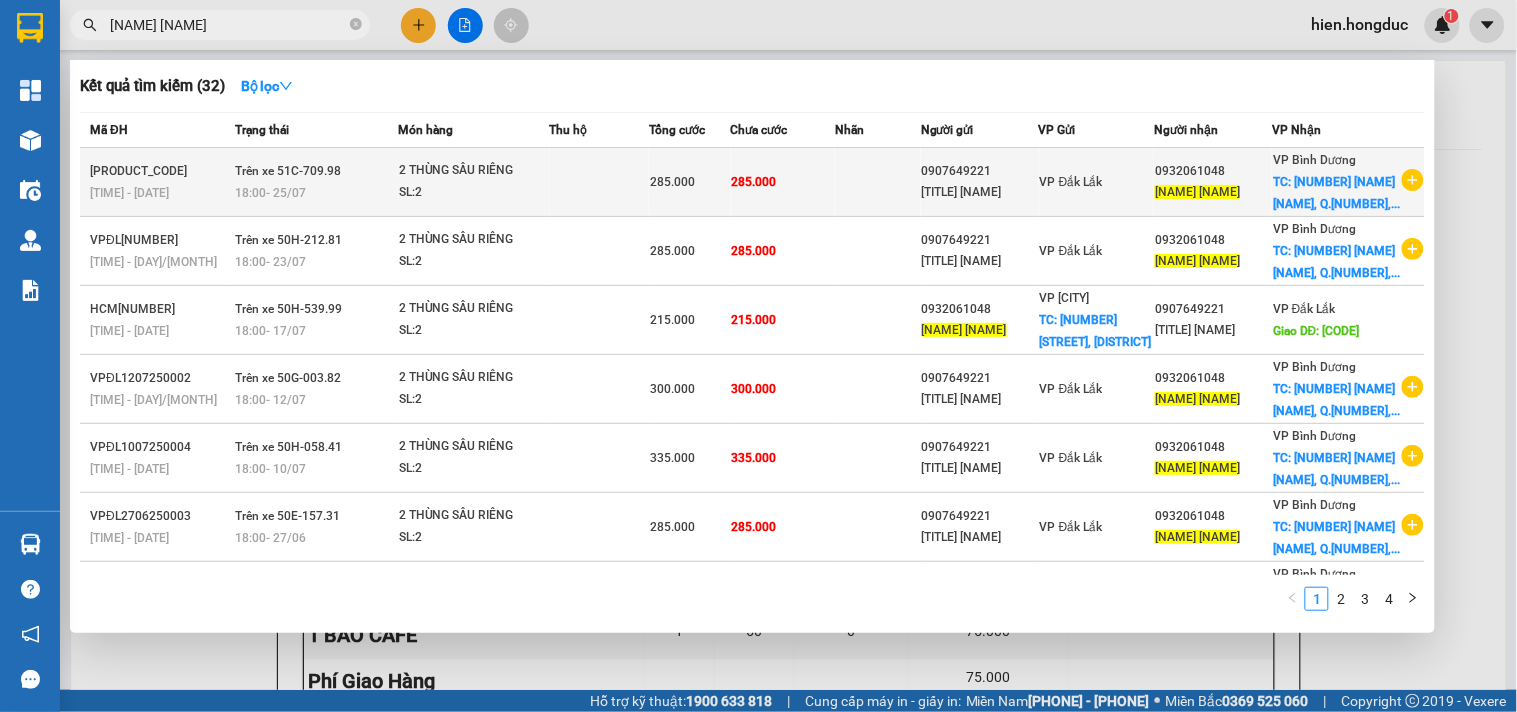 click on "[PHONE] [NAME]" at bounding box center [1213, 182] 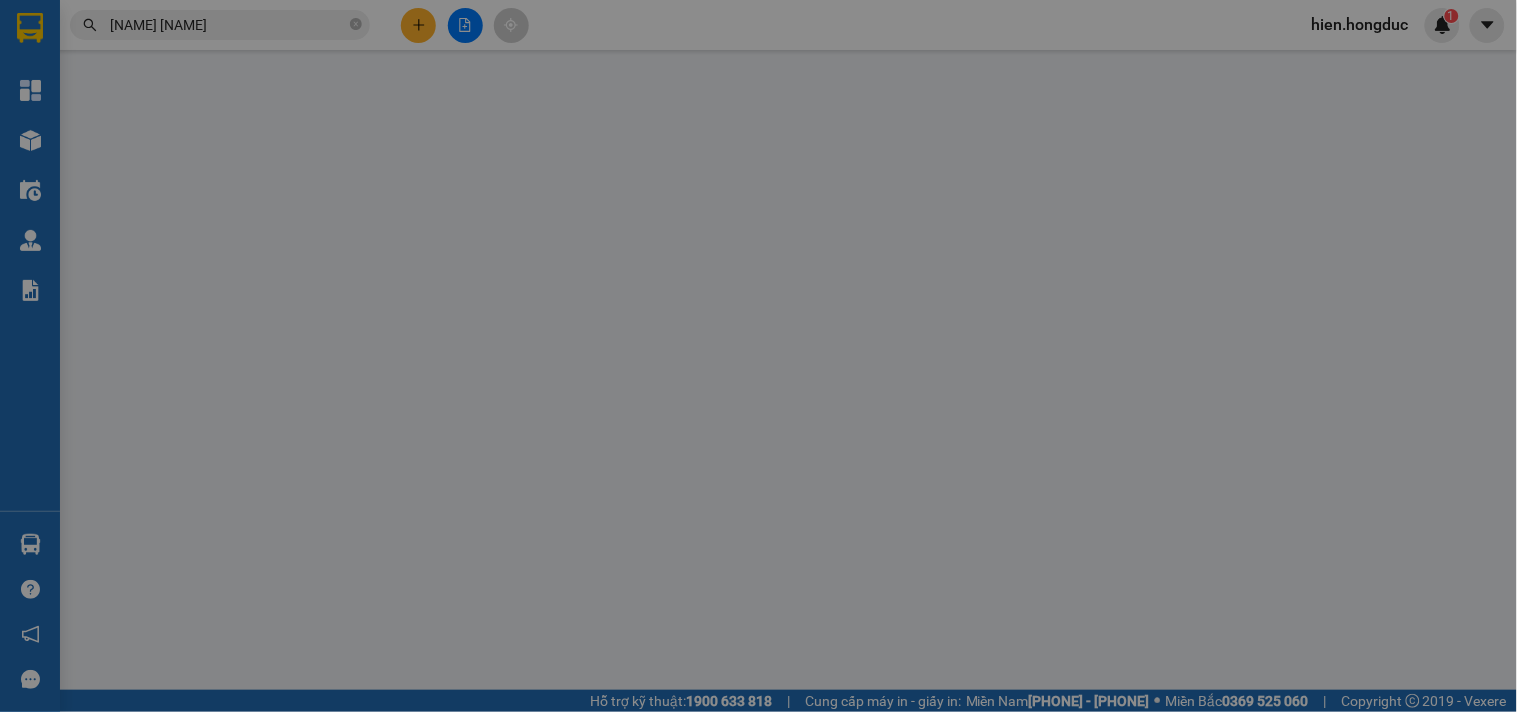type on "0907649221" 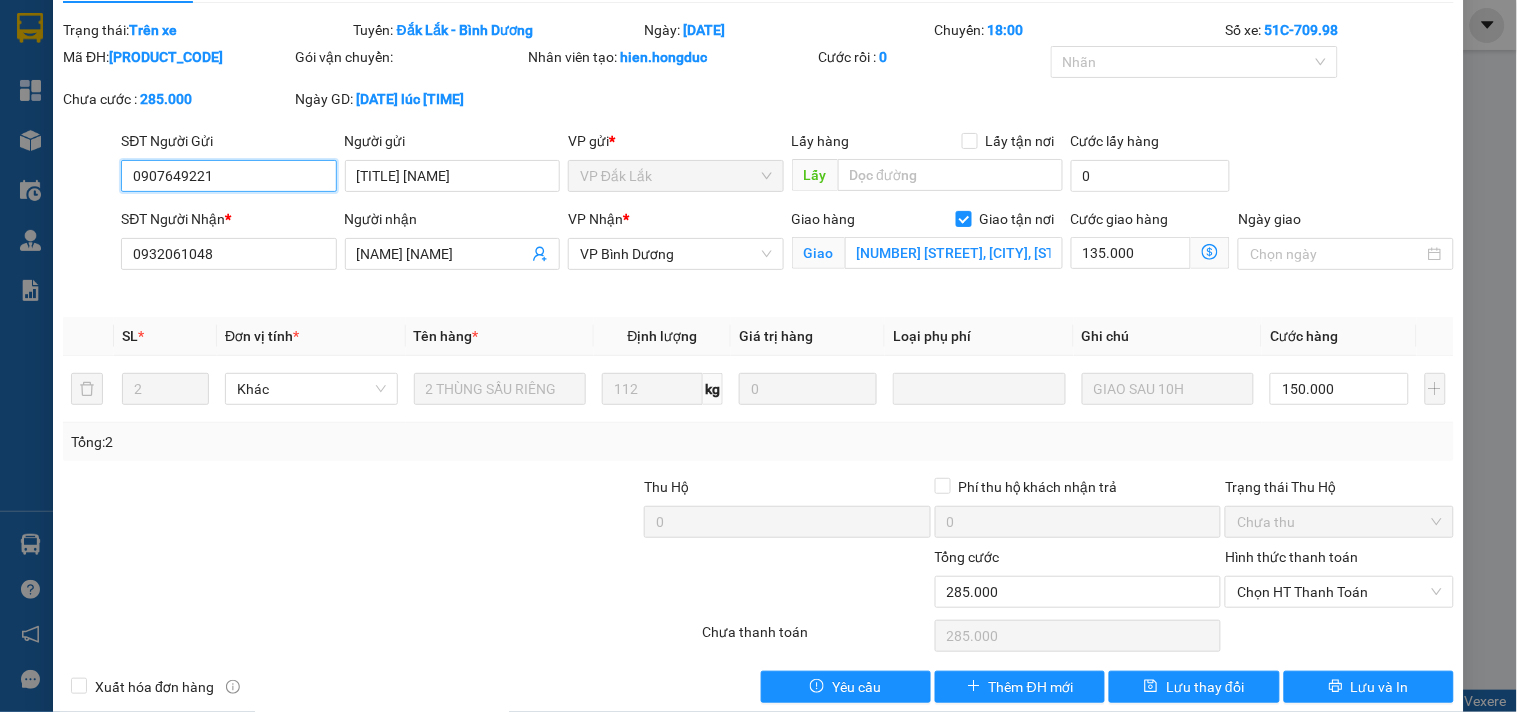 scroll, scrollTop: 83, scrollLeft: 0, axis: vertical 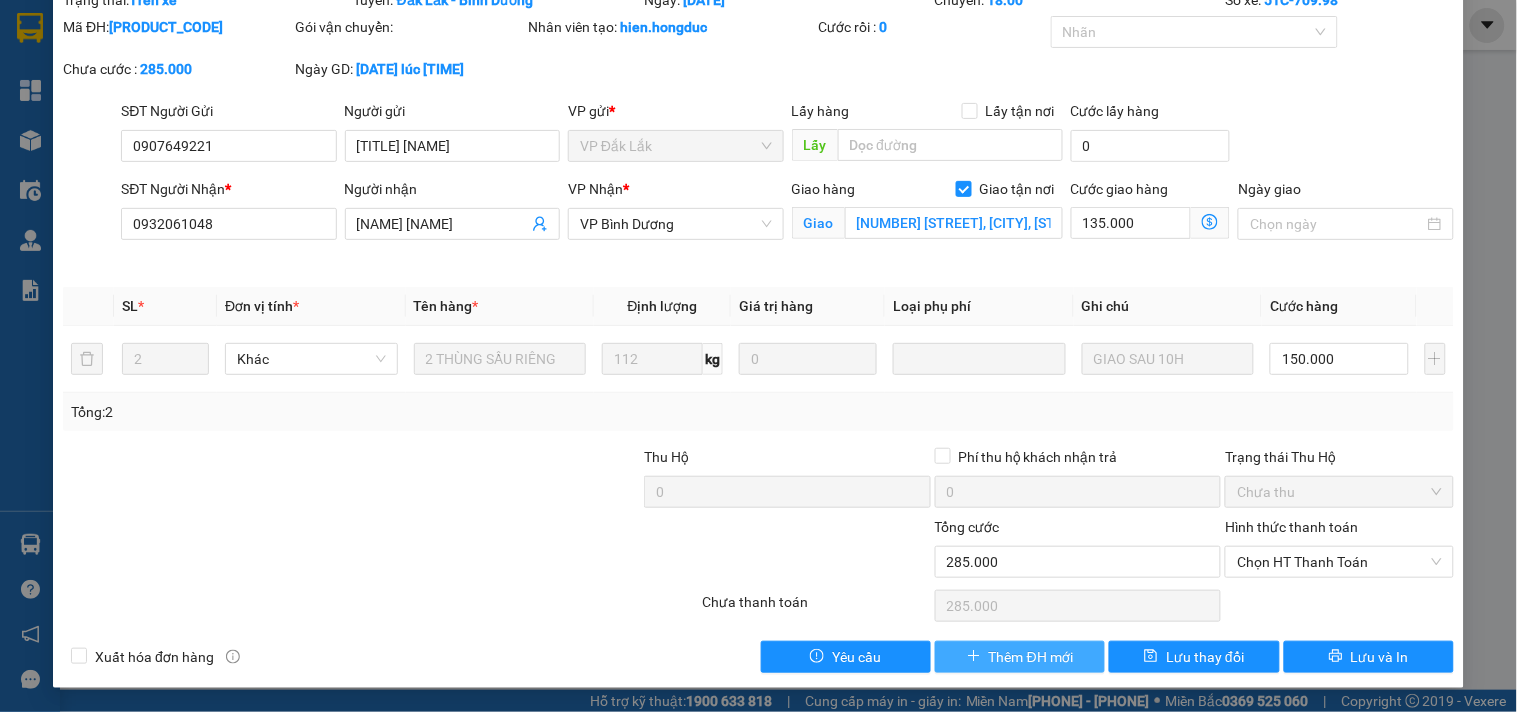 click on "Thêm ĐH mới" at bounding box center (1031, 657) 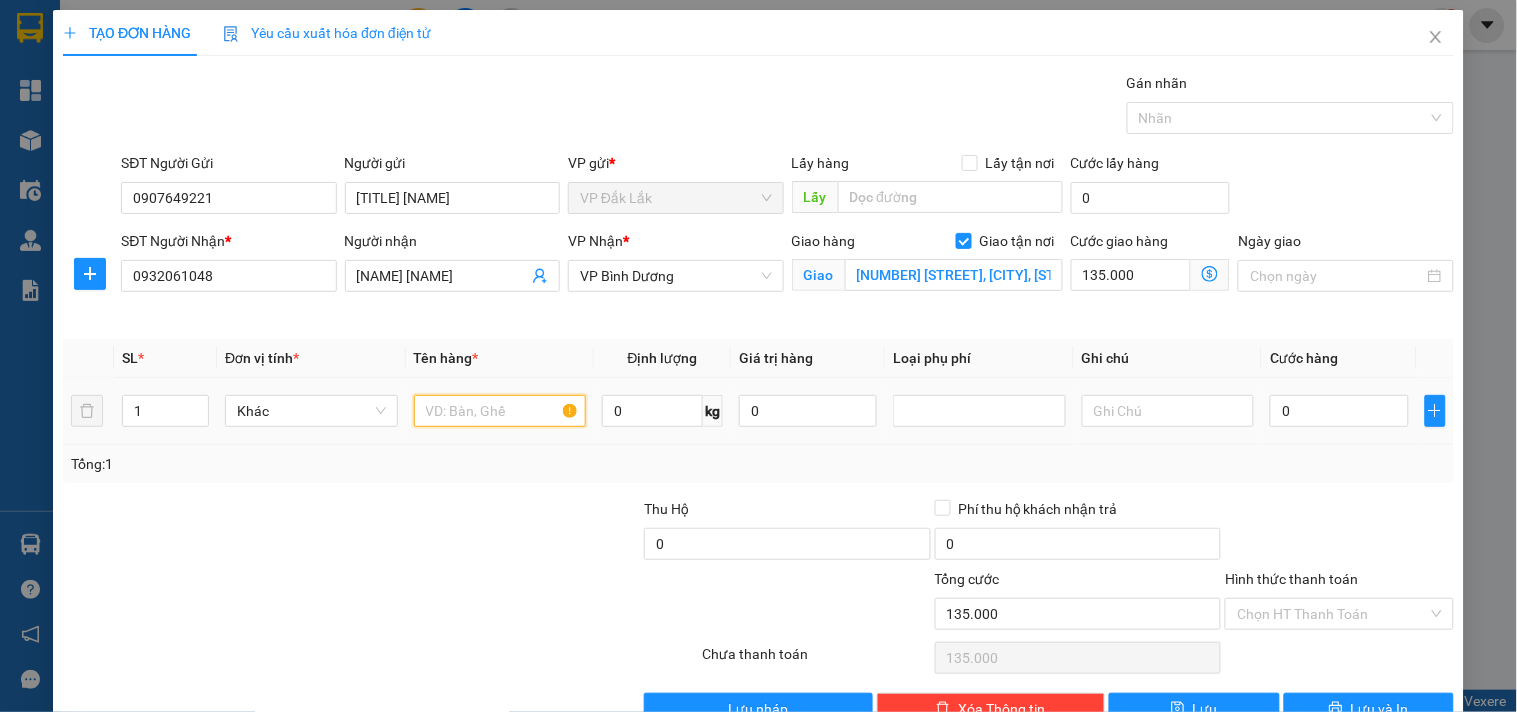 click at bounding box center [500, 411] 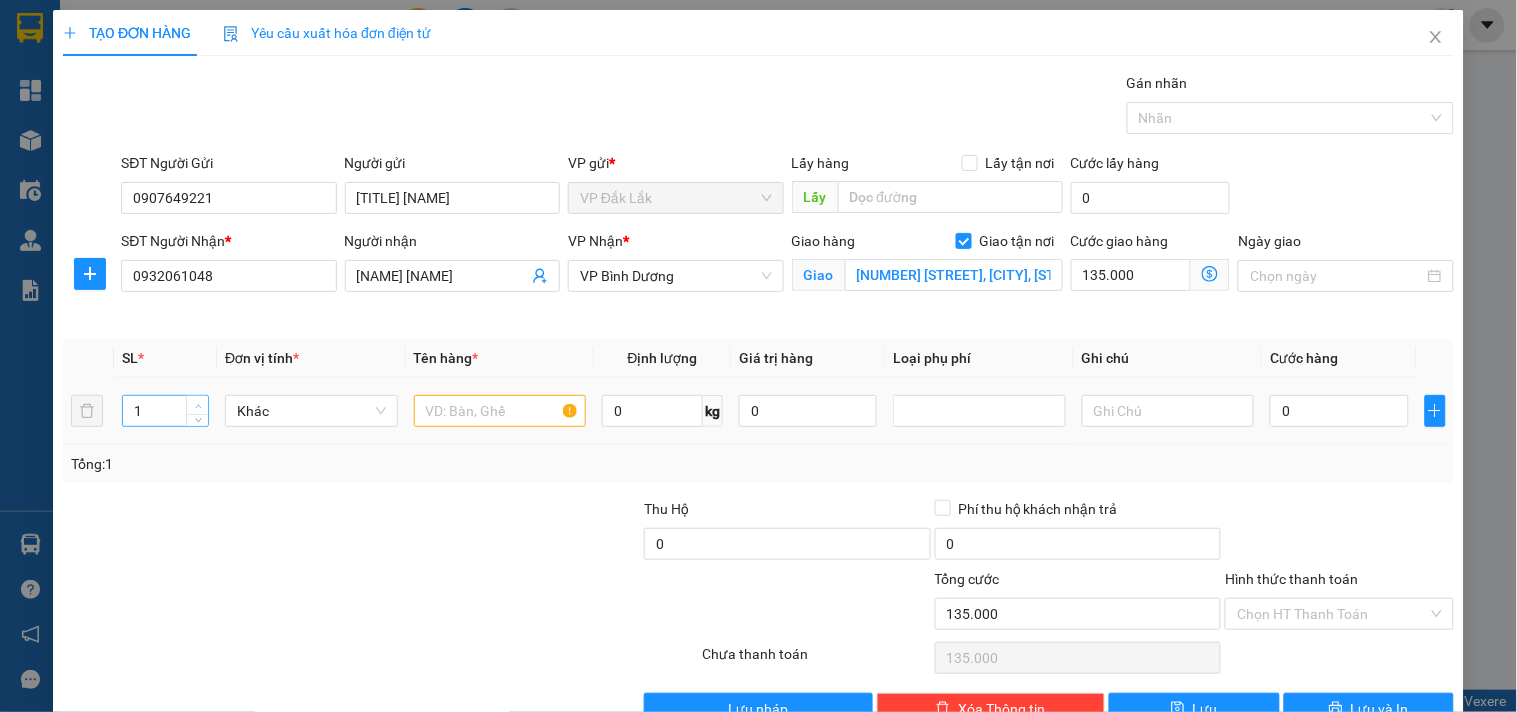 type on "2" 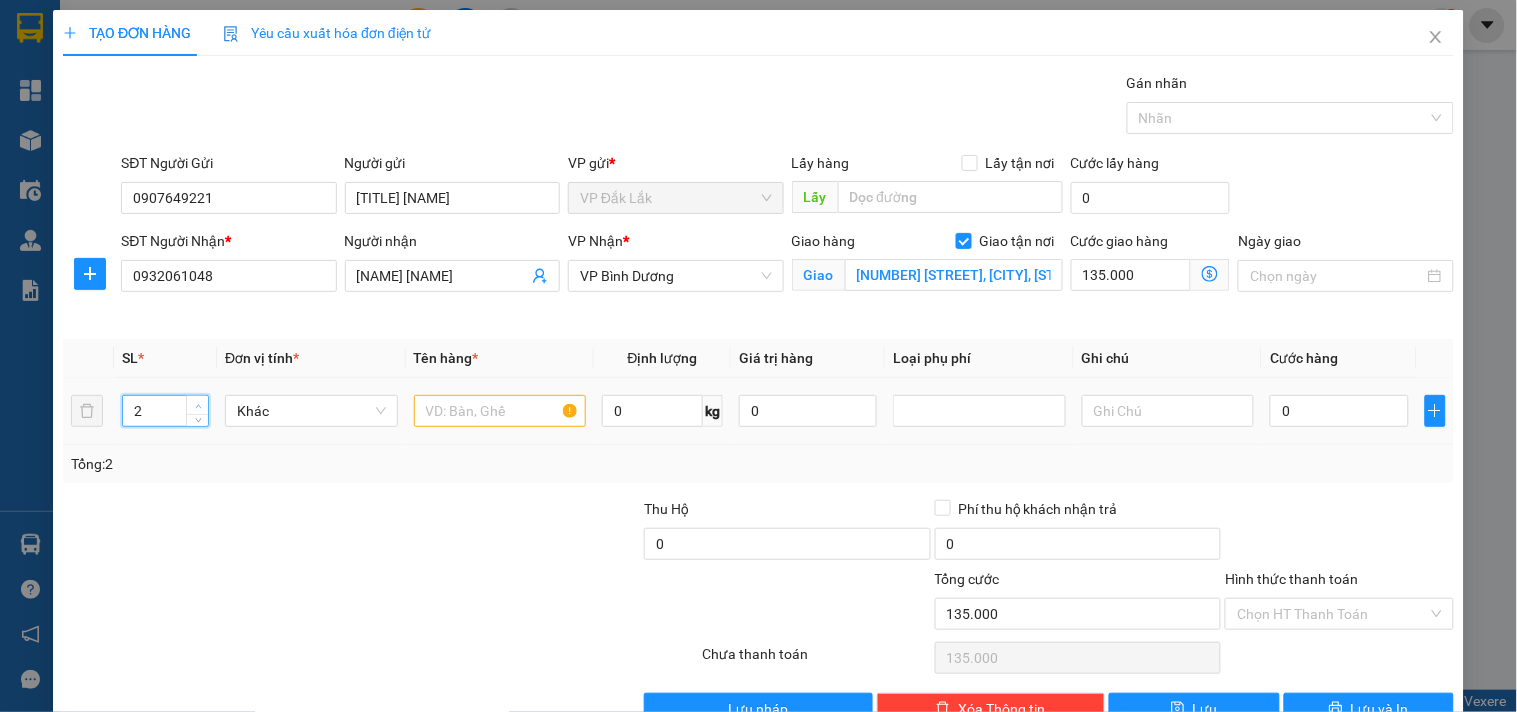 click at bounding box center (197, 405) 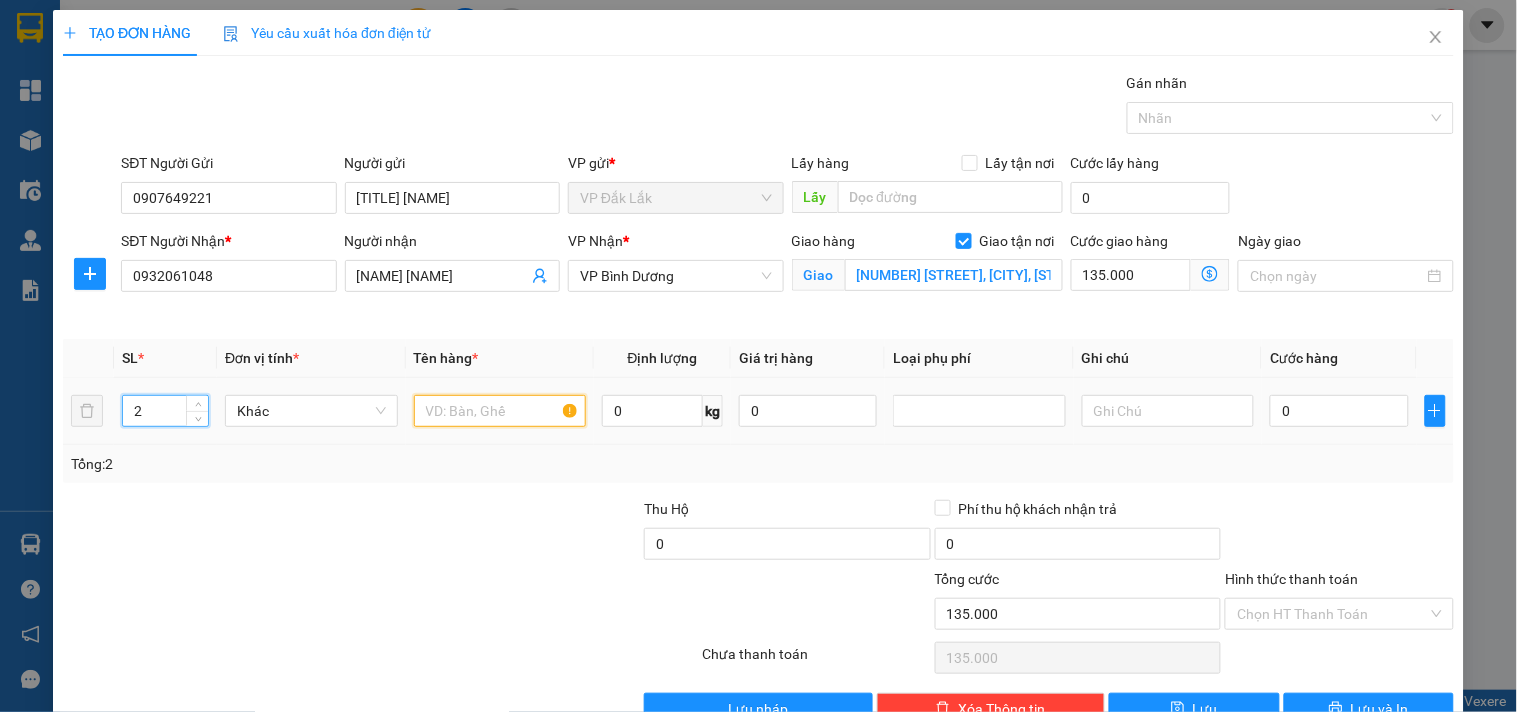 click at bounding box center [500, 411] 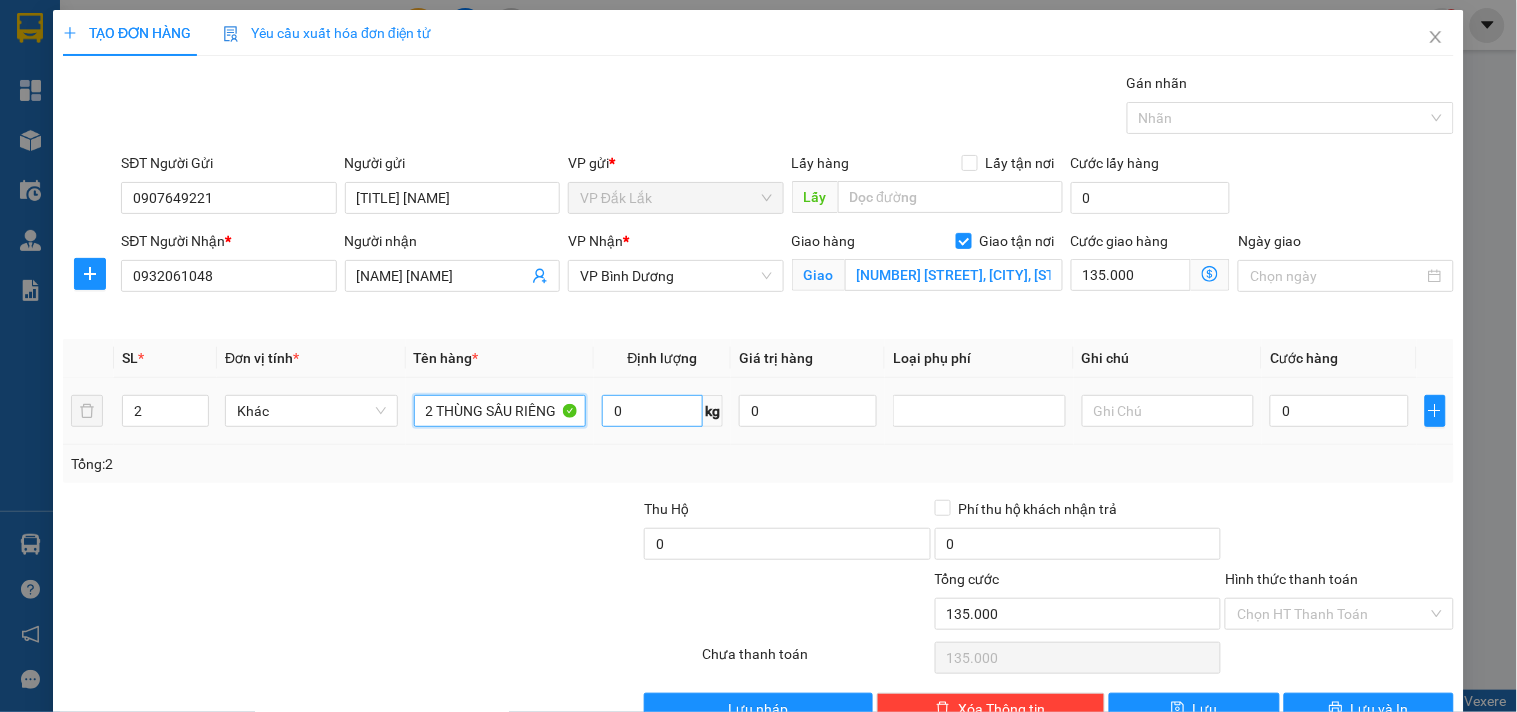 type on "2 THÙNG SẦU RIÊNG" 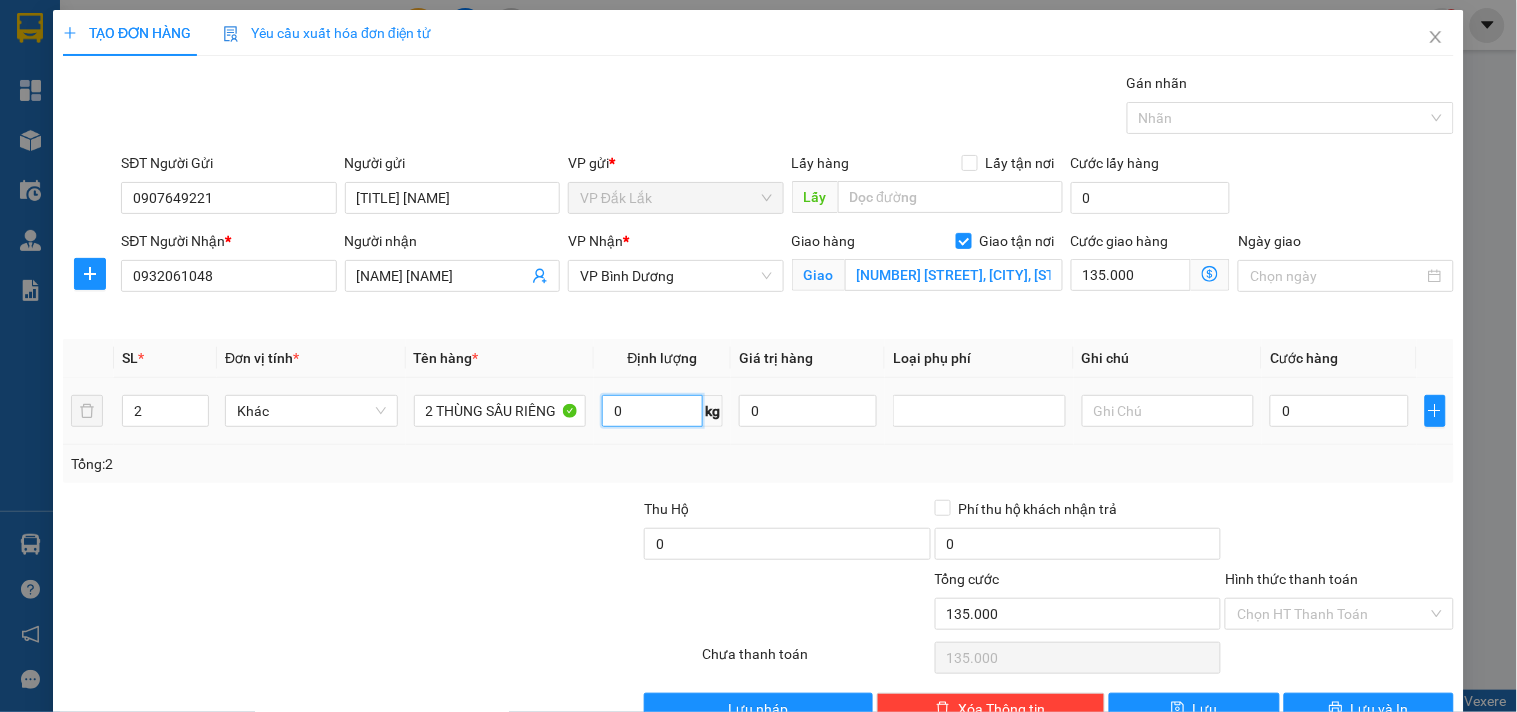click on "0" at bounding box center [652, 411] 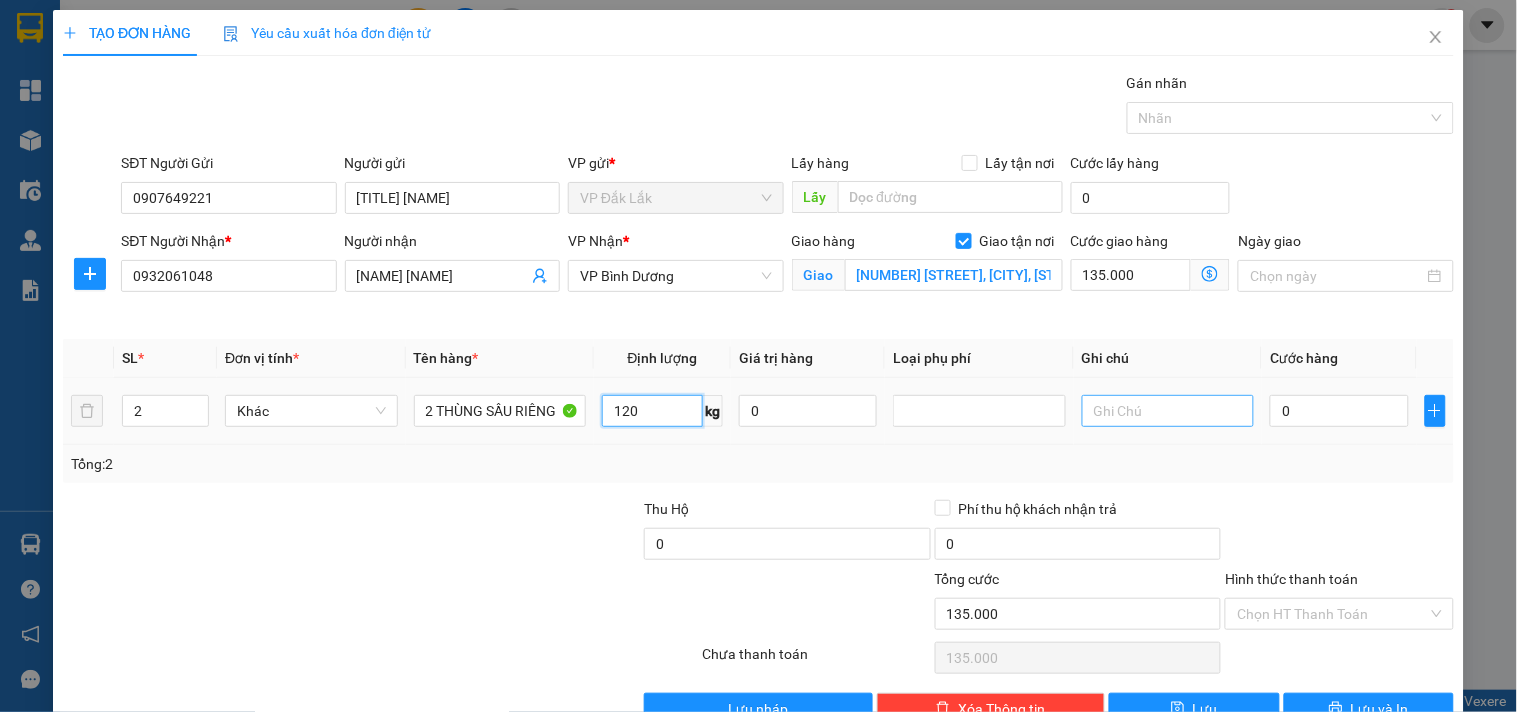 type on "120" 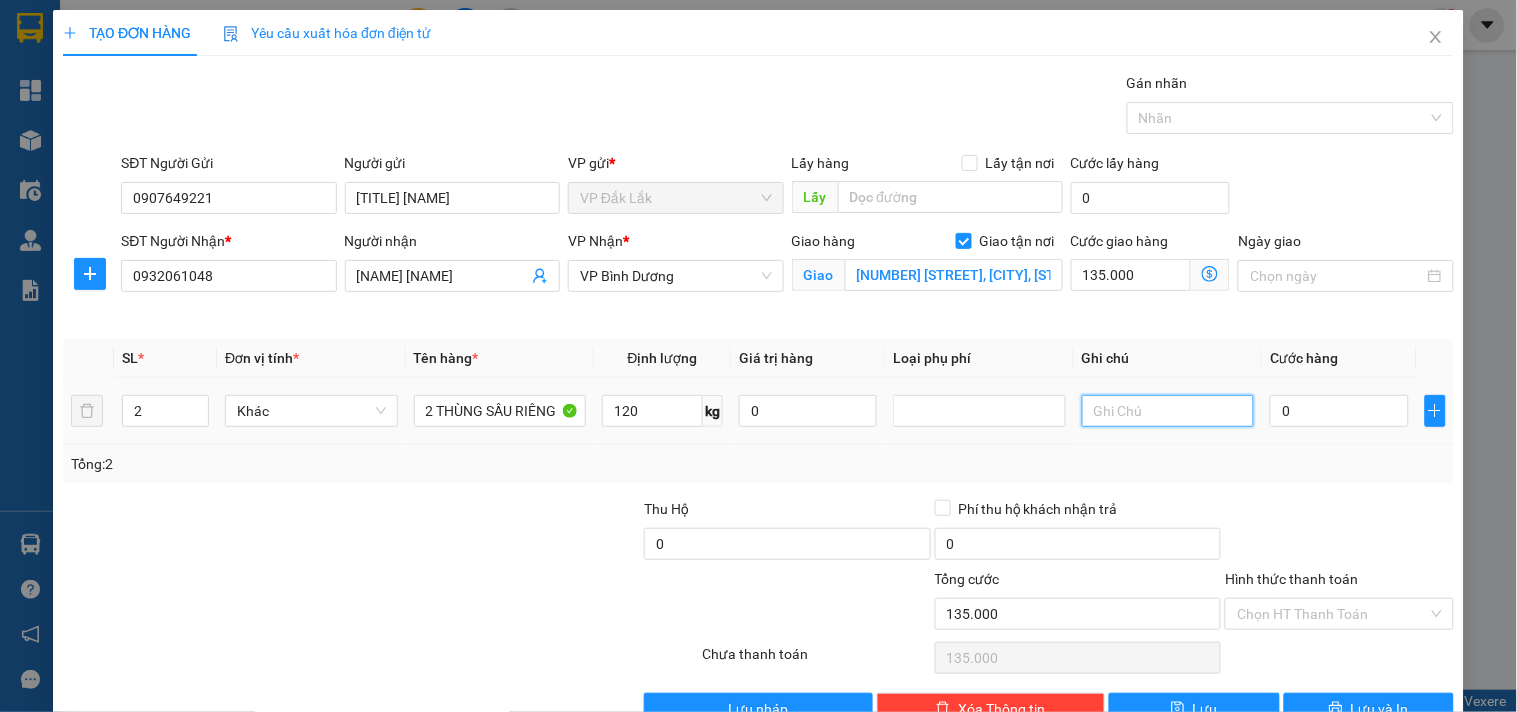 click at bounding box center [1168, 411] 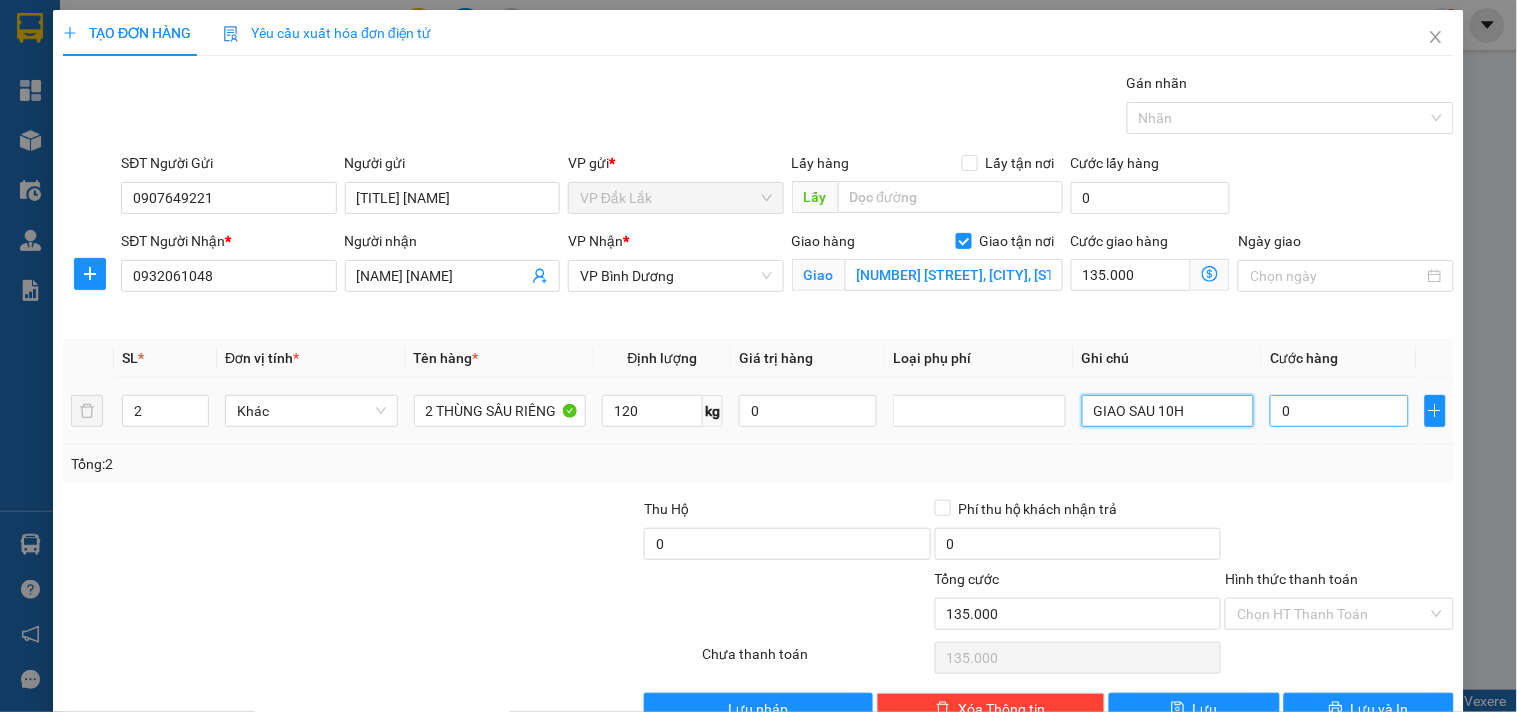 type on "GIAO SAU 10H" 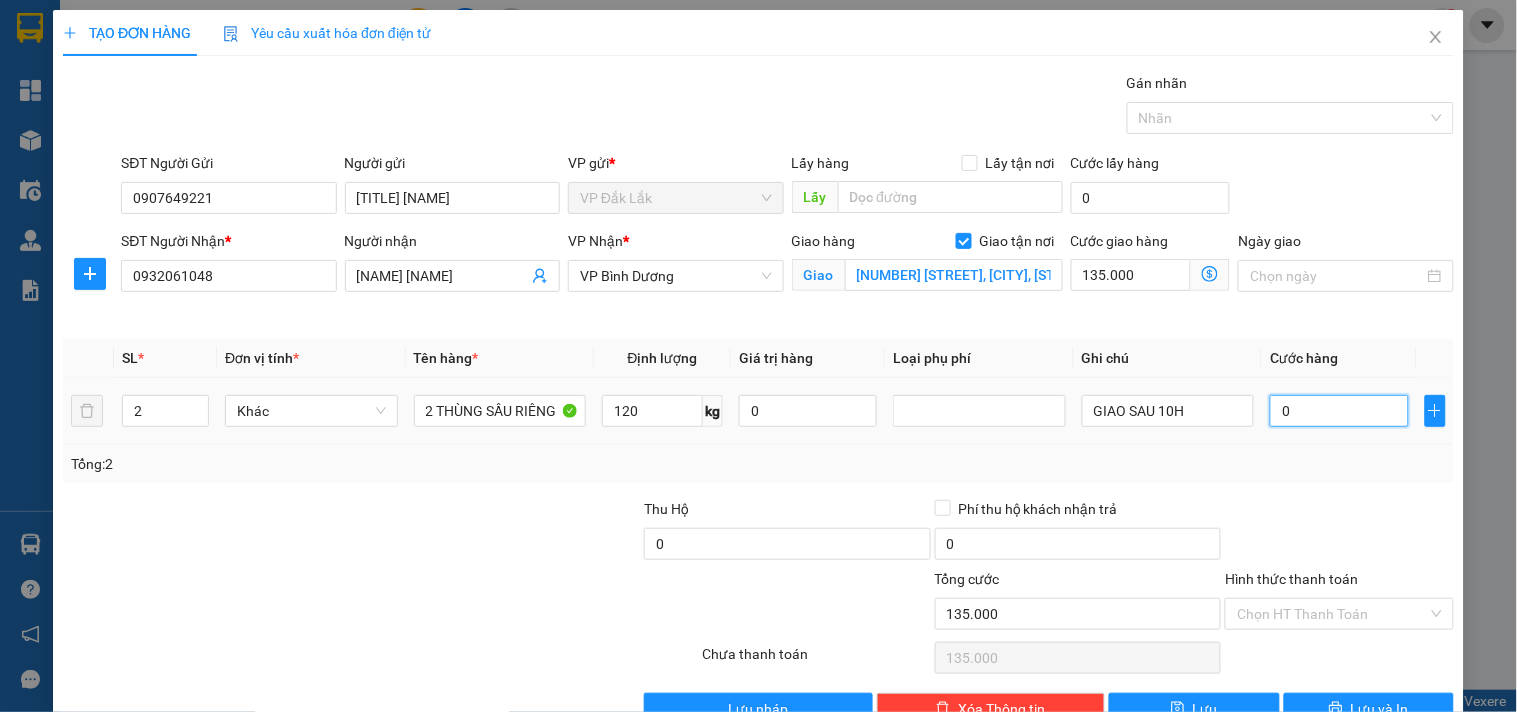 click on "0" at bounding box center [1339, 411] 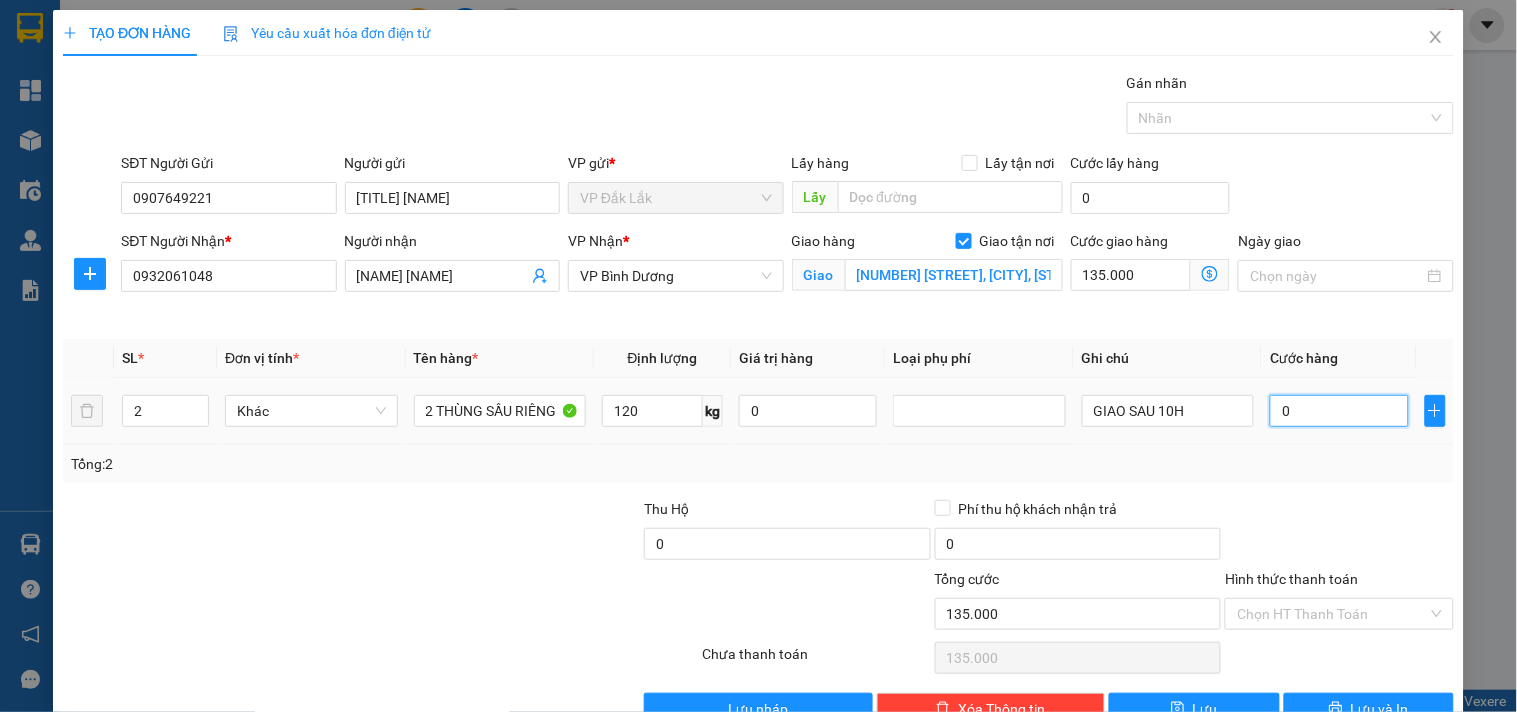 type on "1" 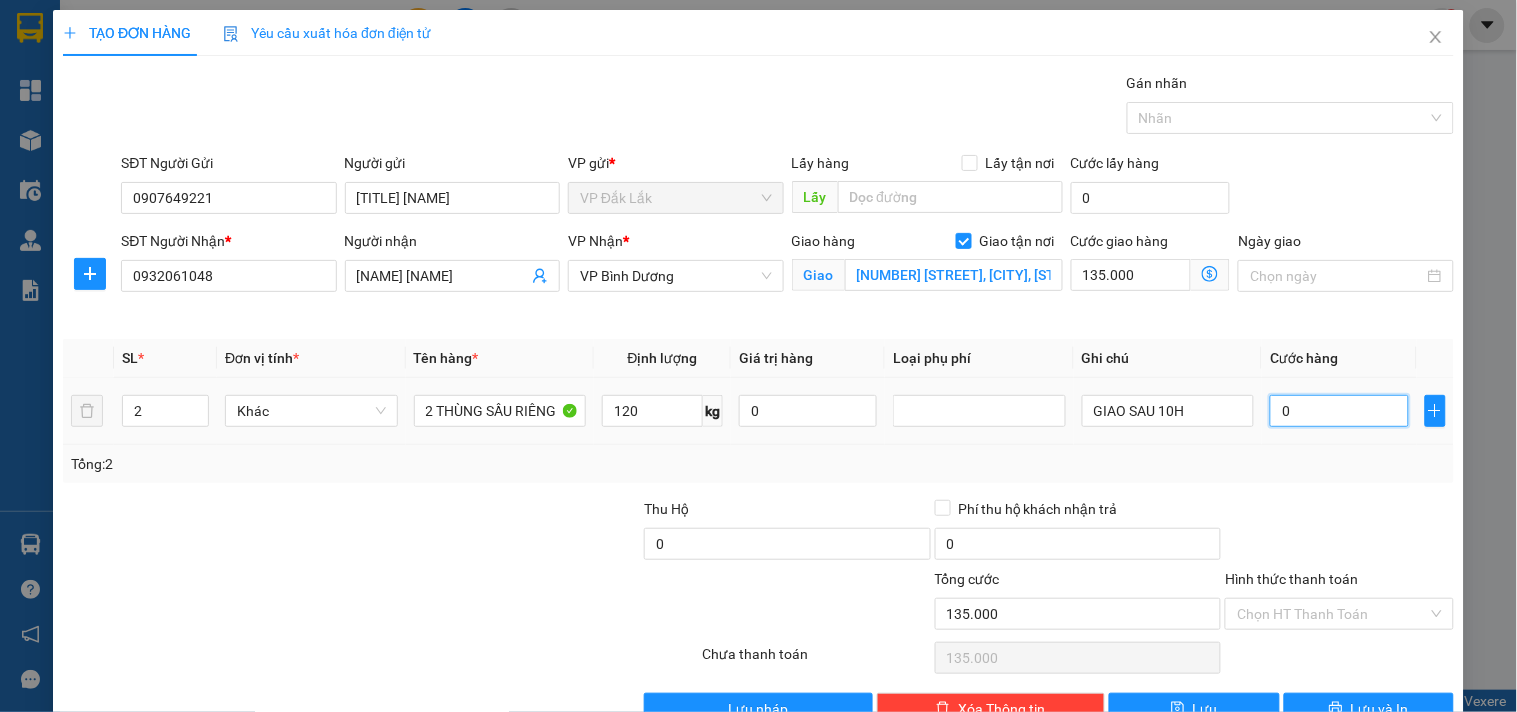type on "135.001" 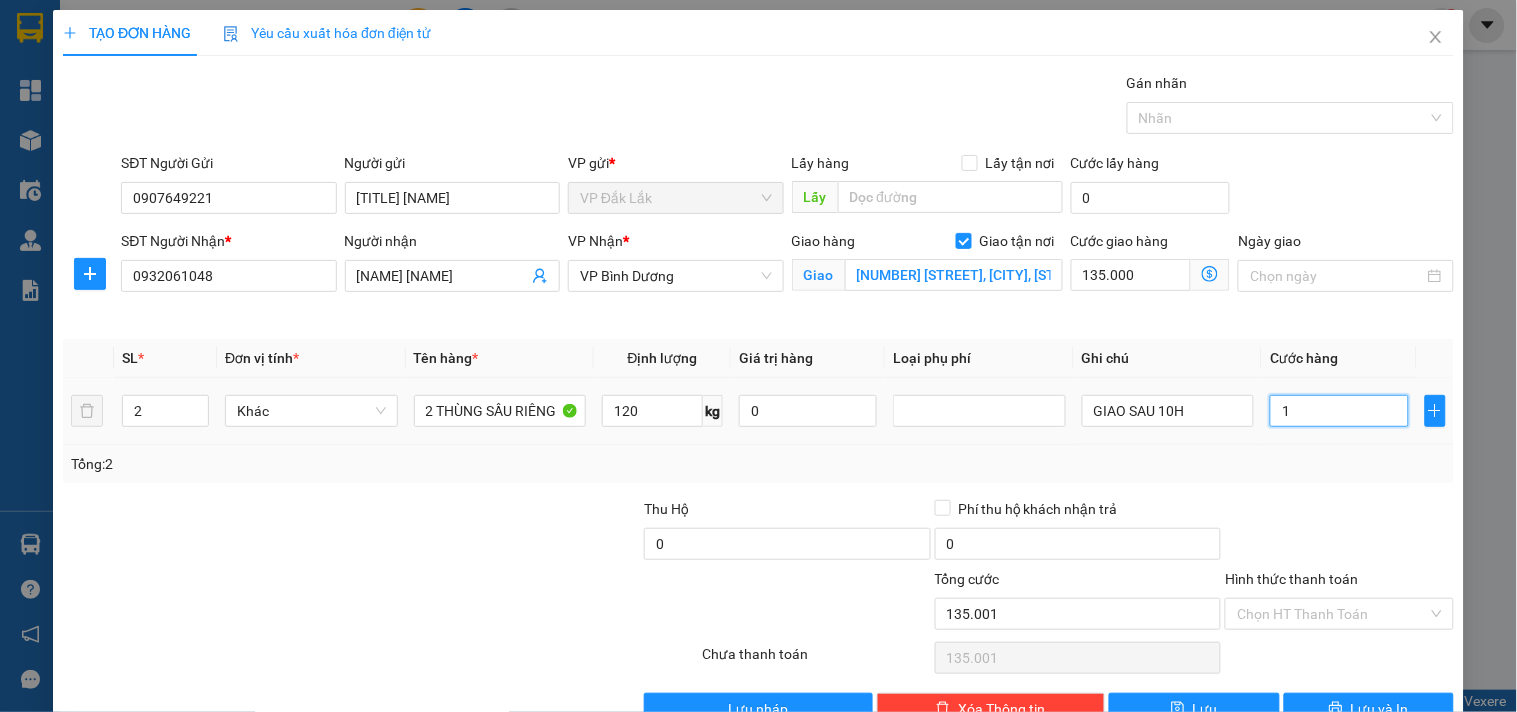 type on "16" 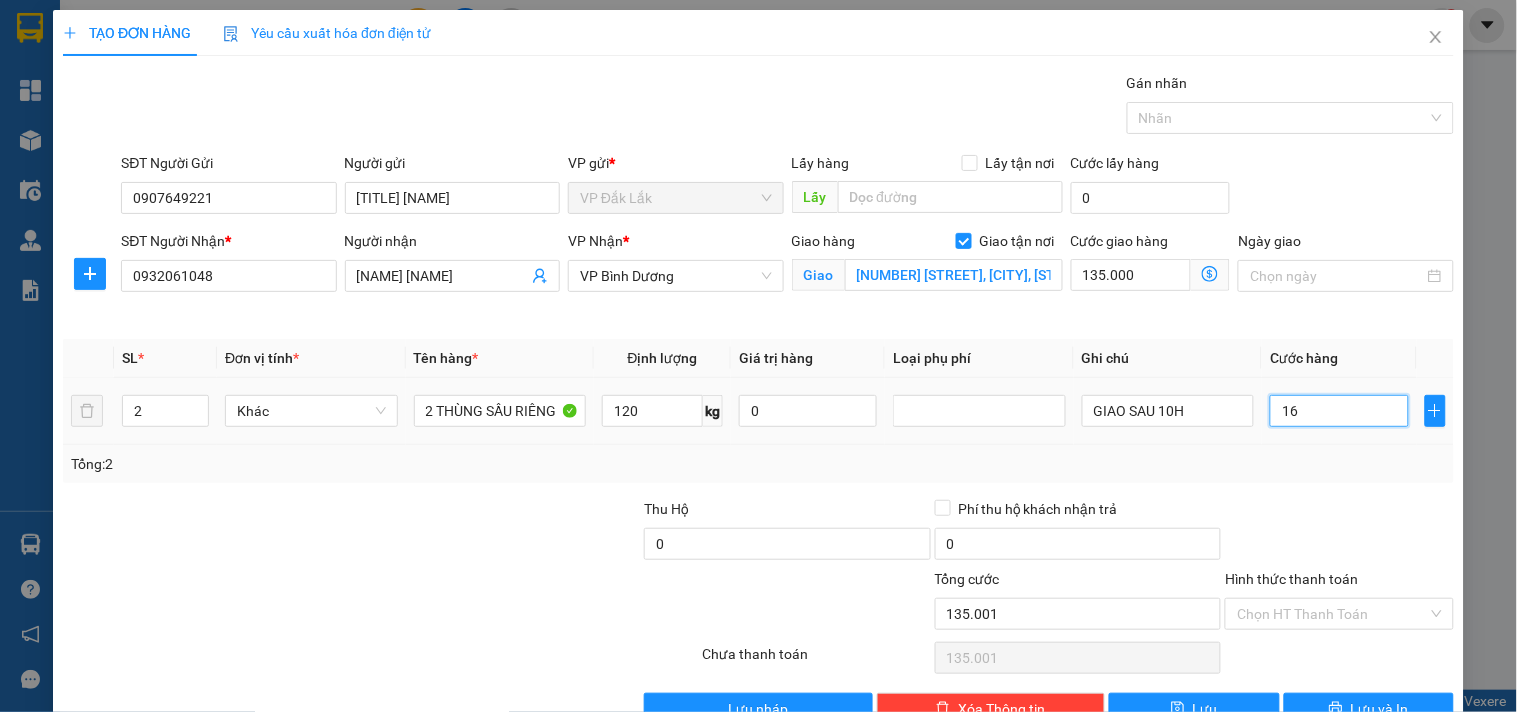 type on "[NUMBER]" 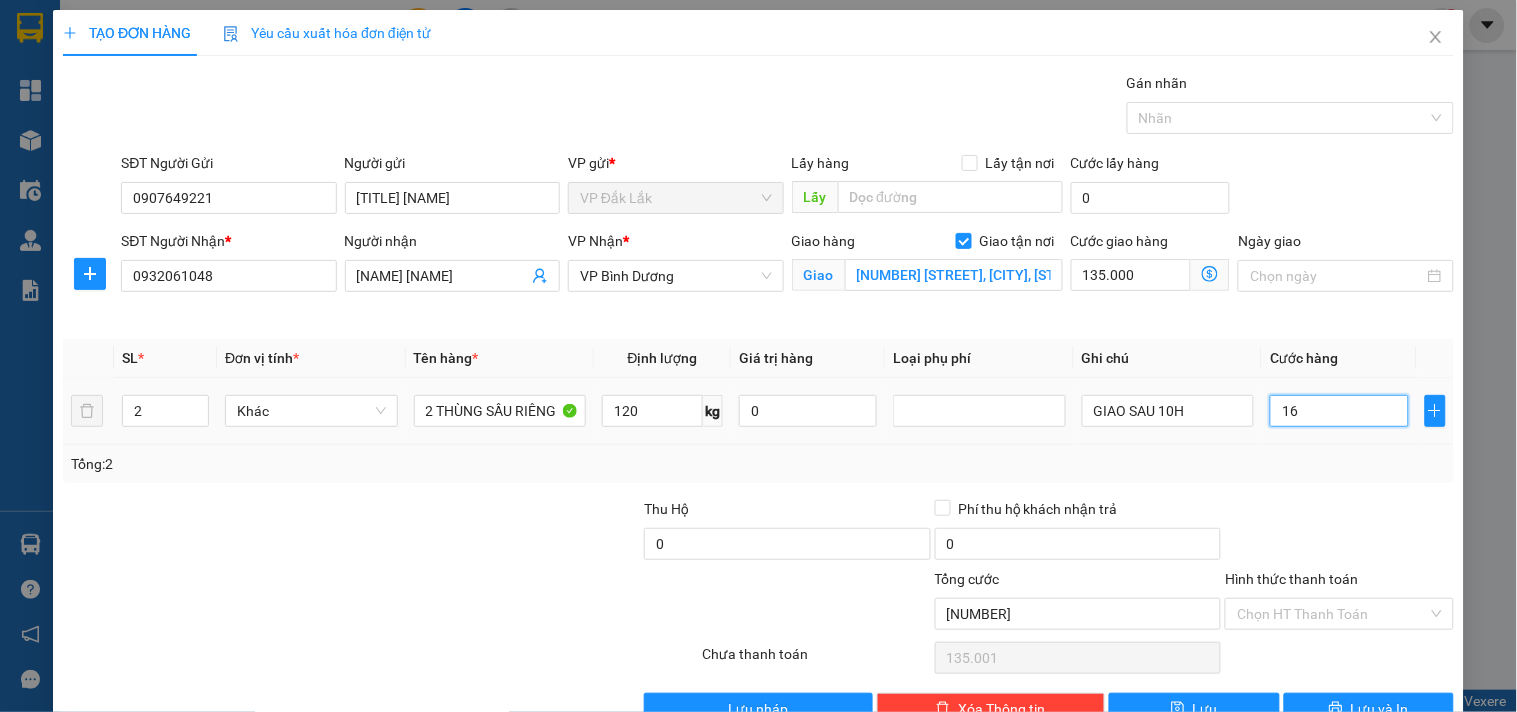 type on "[NUMBER]" 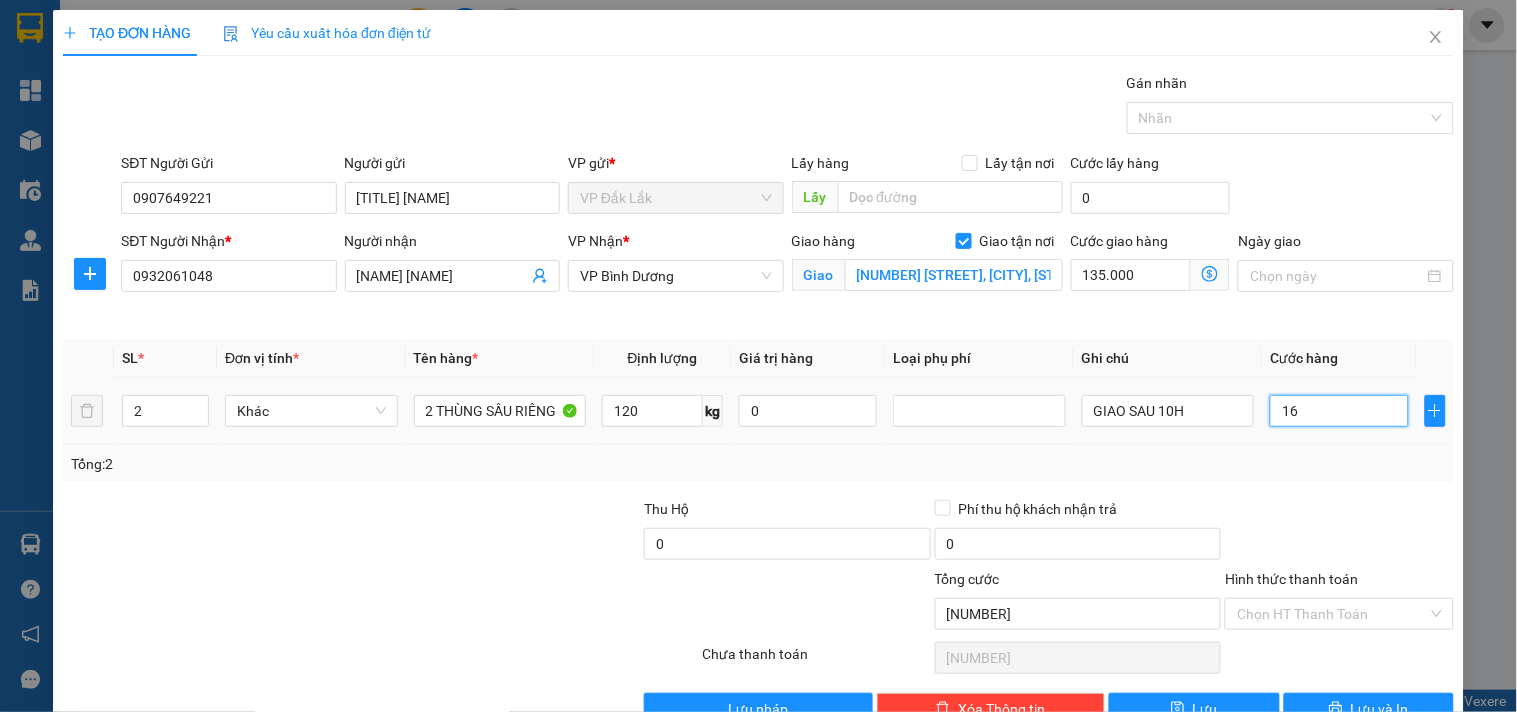 type on "160" 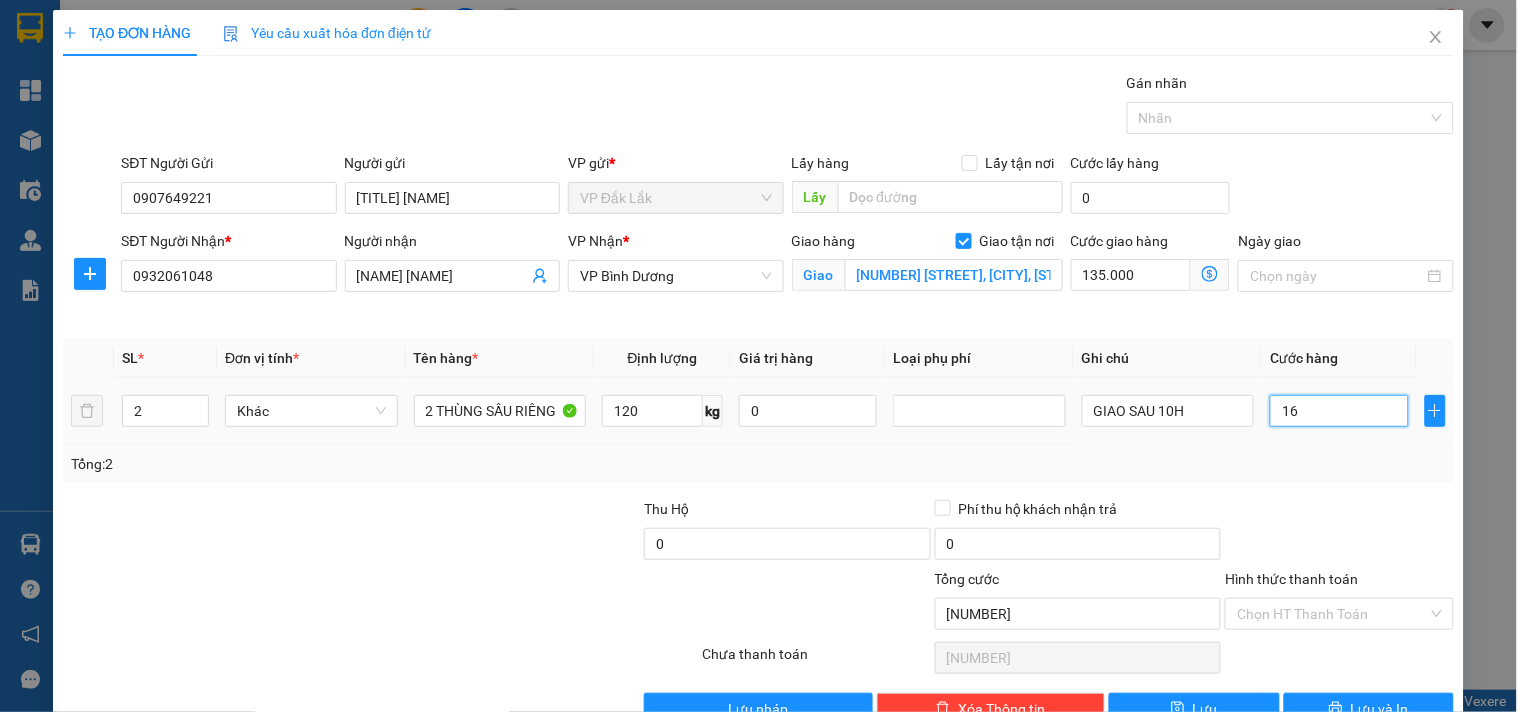 type on "[PRICE]" 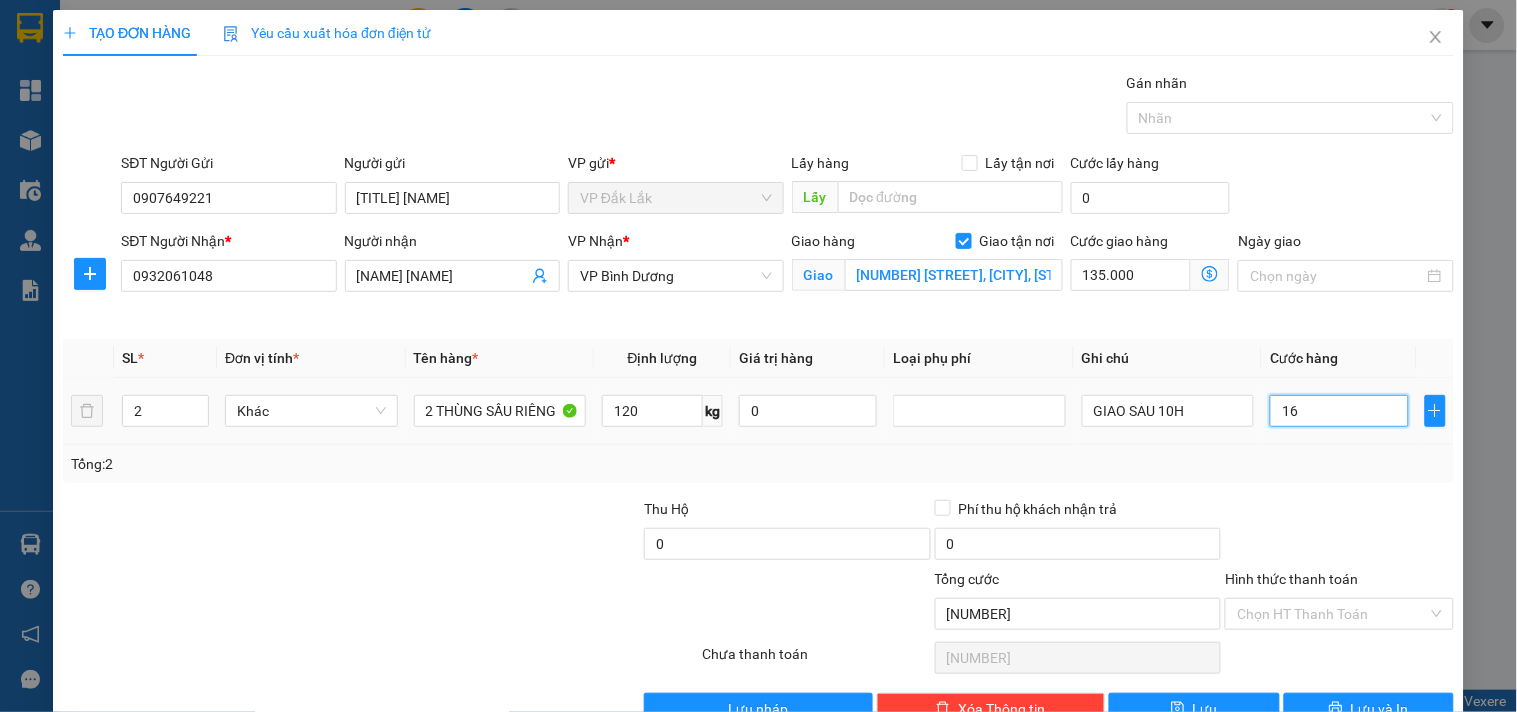 type on "[PRICE]" 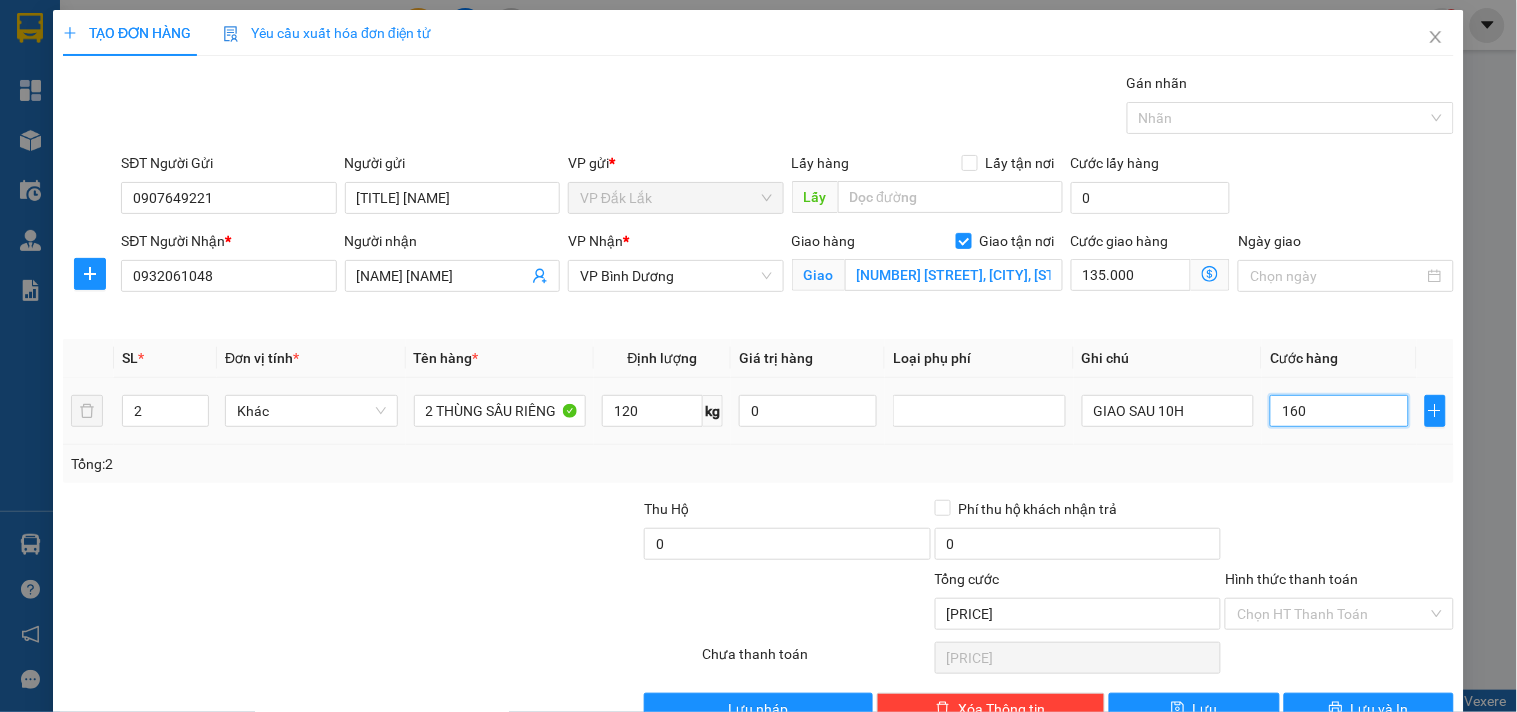 type on "1.600" 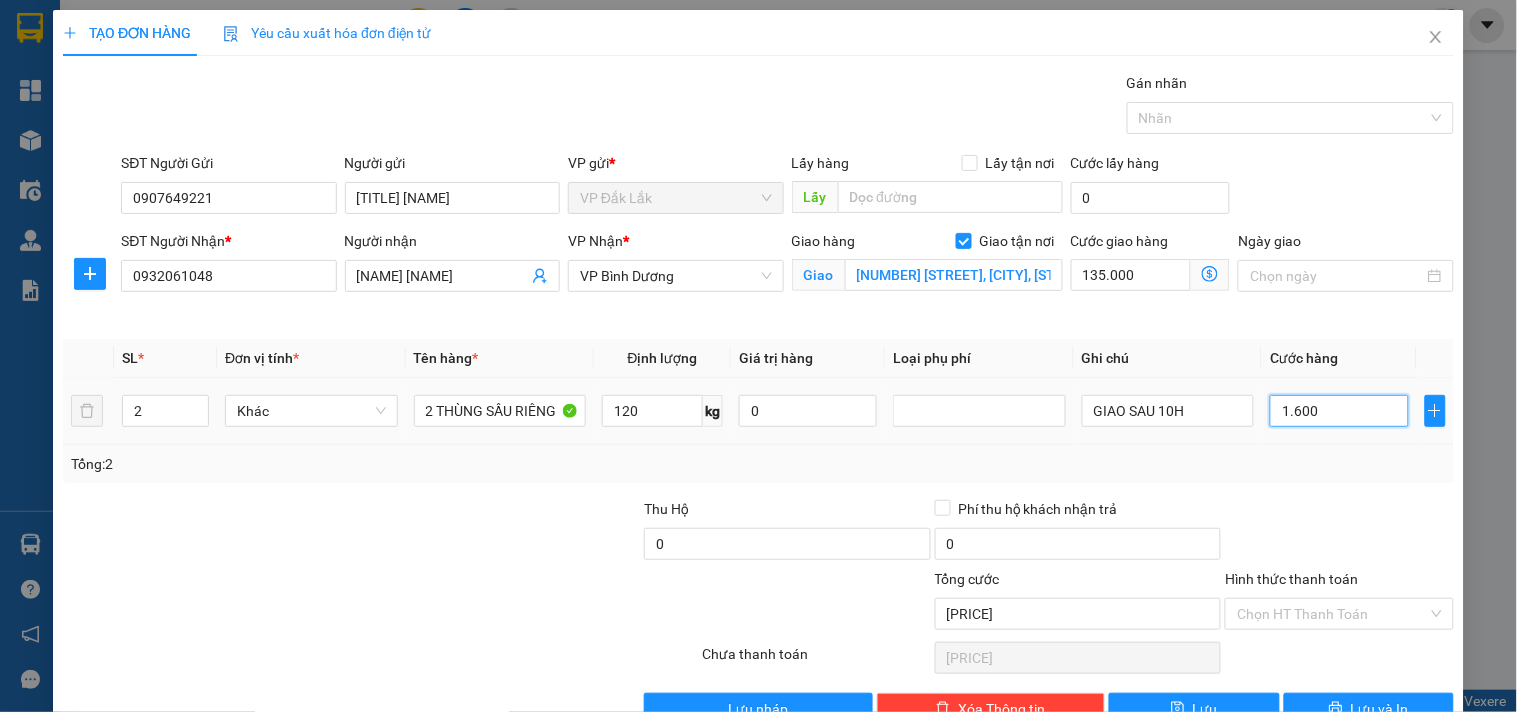 type on "16.000" 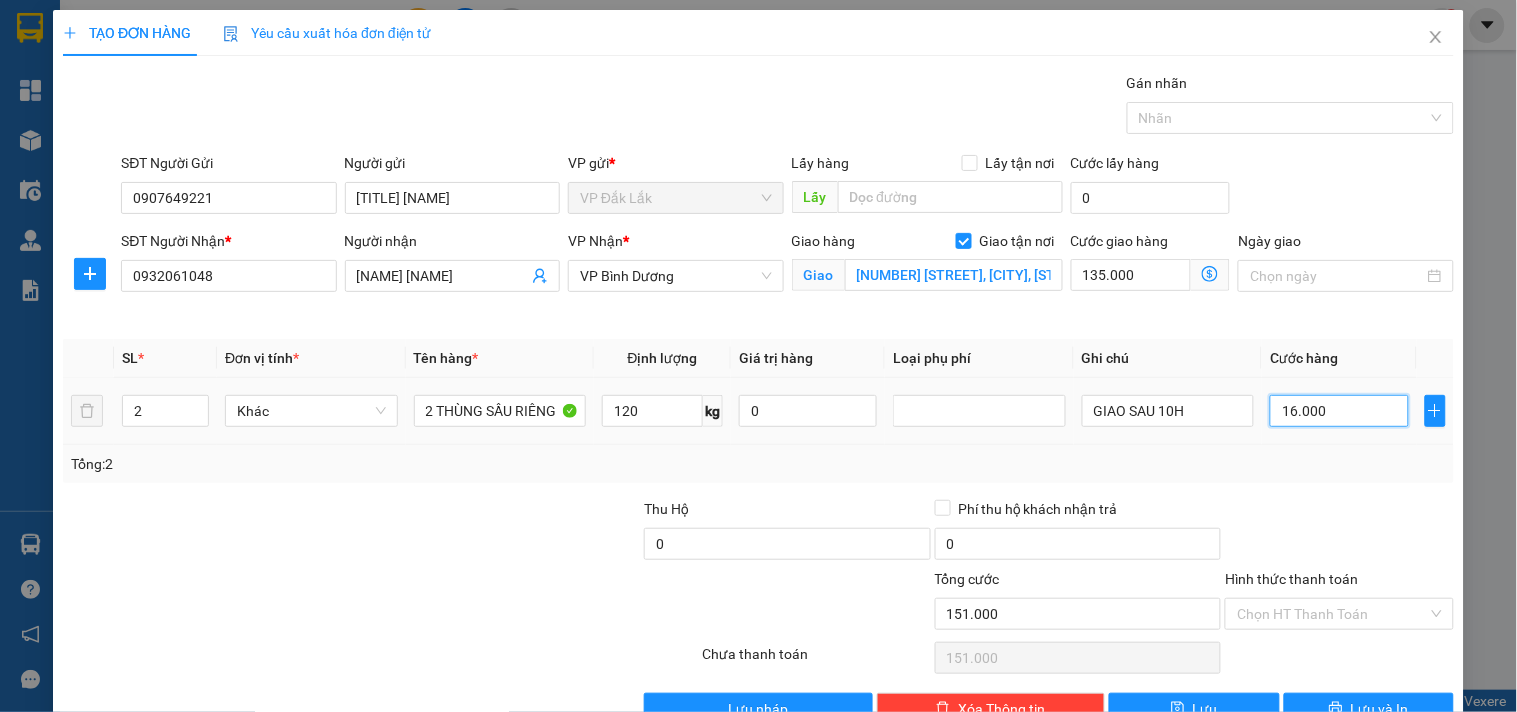 type on "160.000" 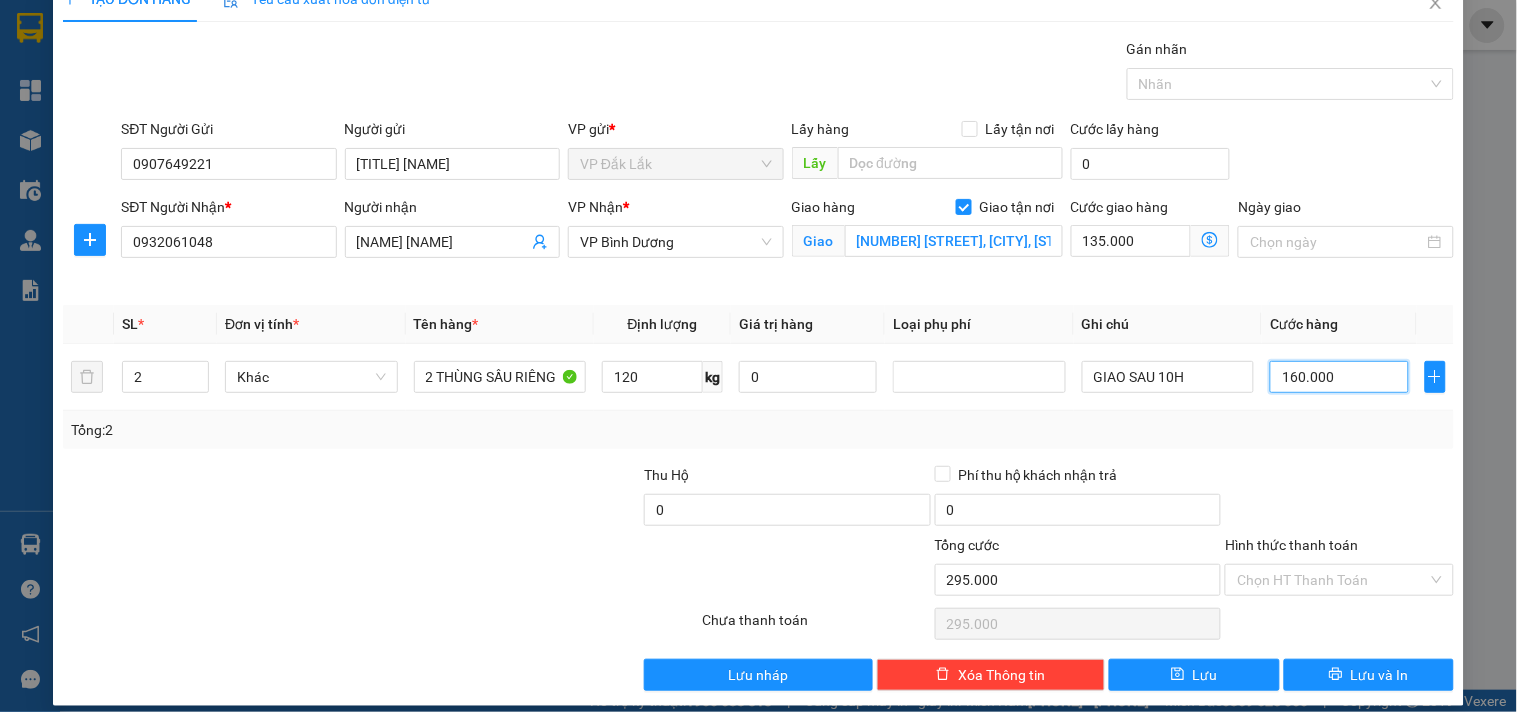 scroll, scrollTop: 52, scrollLeft: 0, axis: vertical 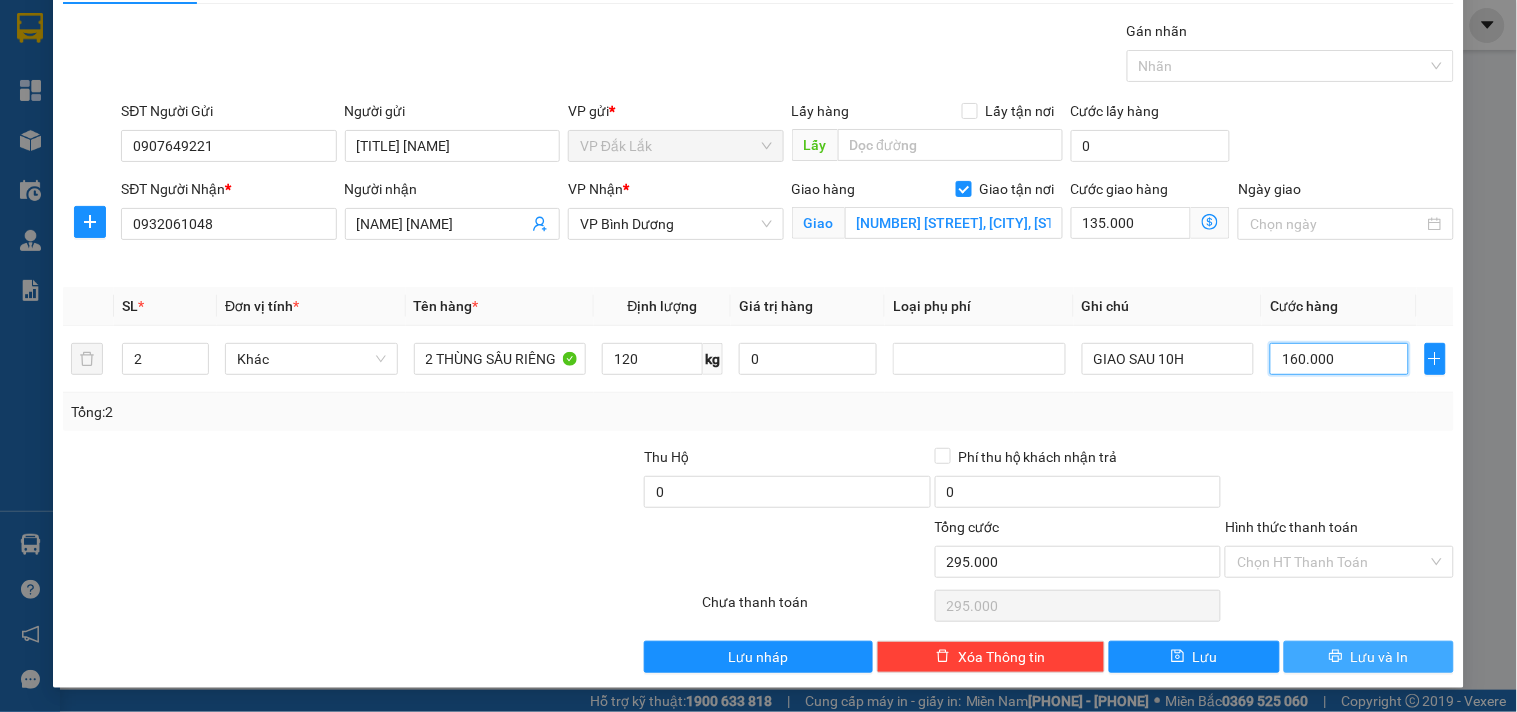 type on "160.000" 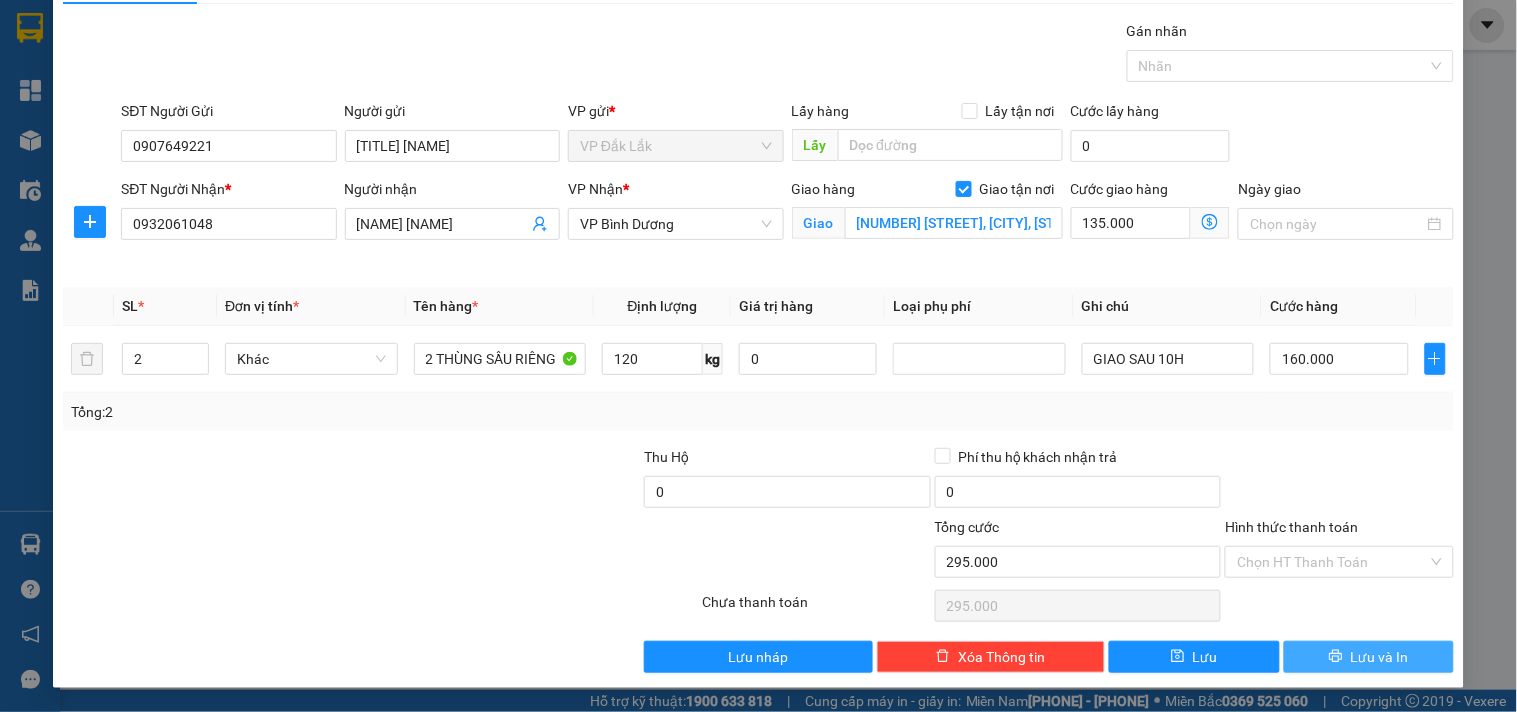 click on "Lưu và In" at bounding box center [1380, 657] 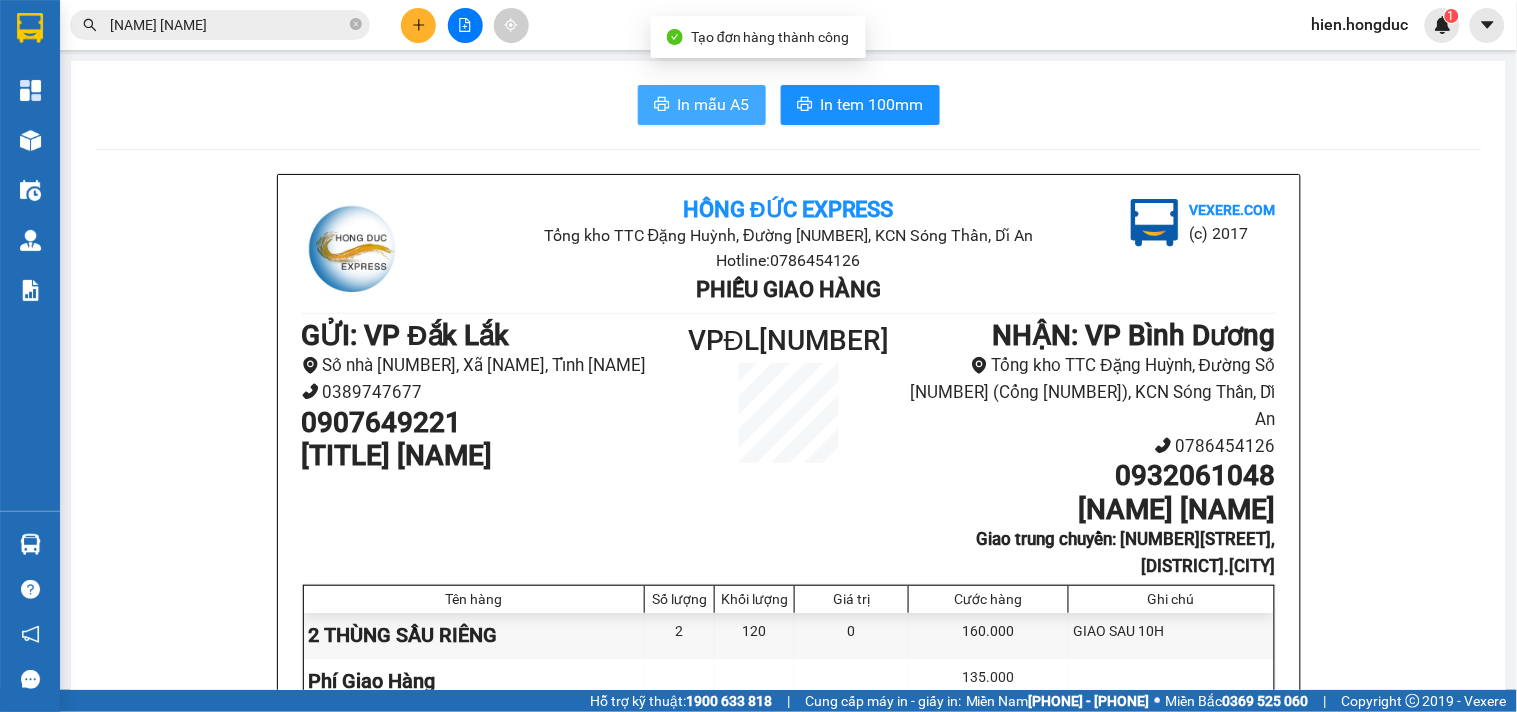 click on "In mẫu A5" at bounding box center (714, 104) 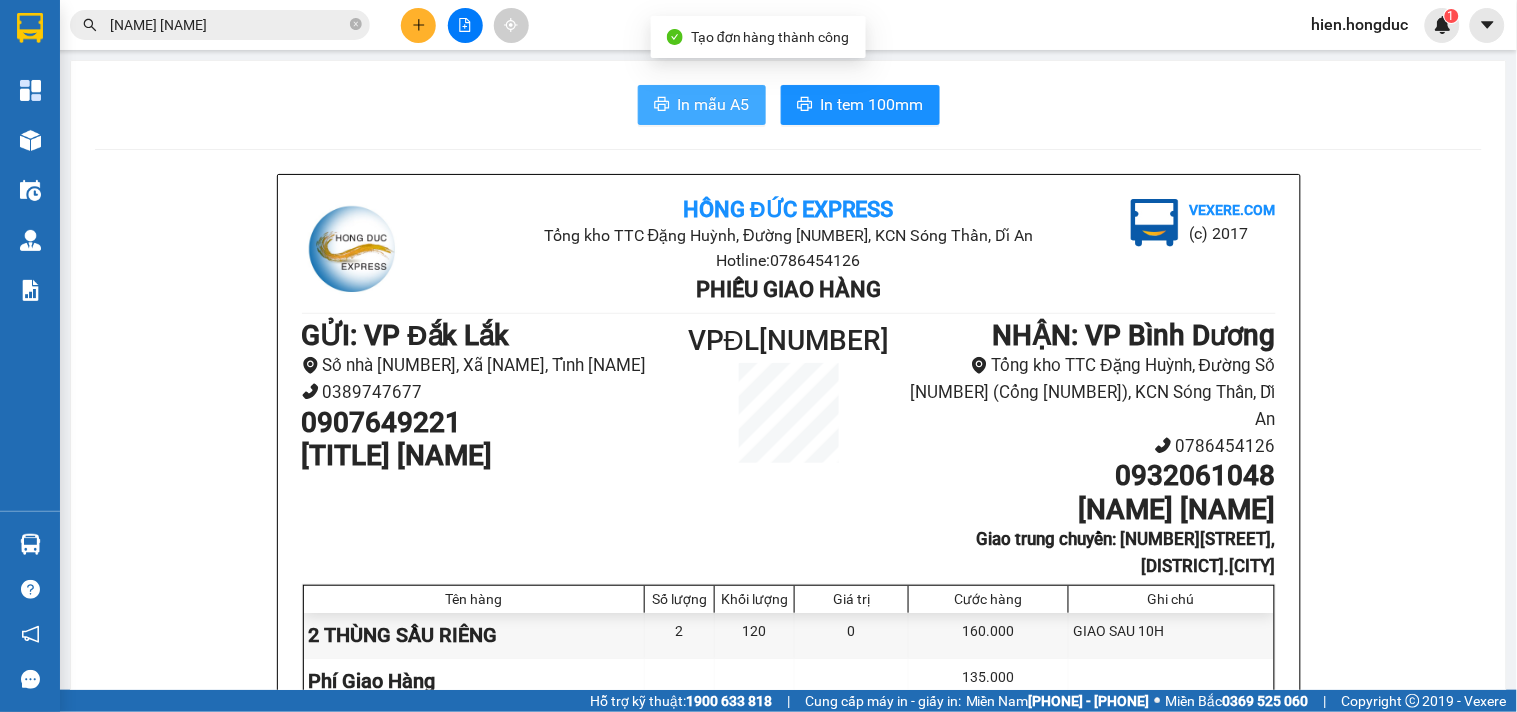 scroll, scrollTop: 0, scrollLeft: 0, axis: both 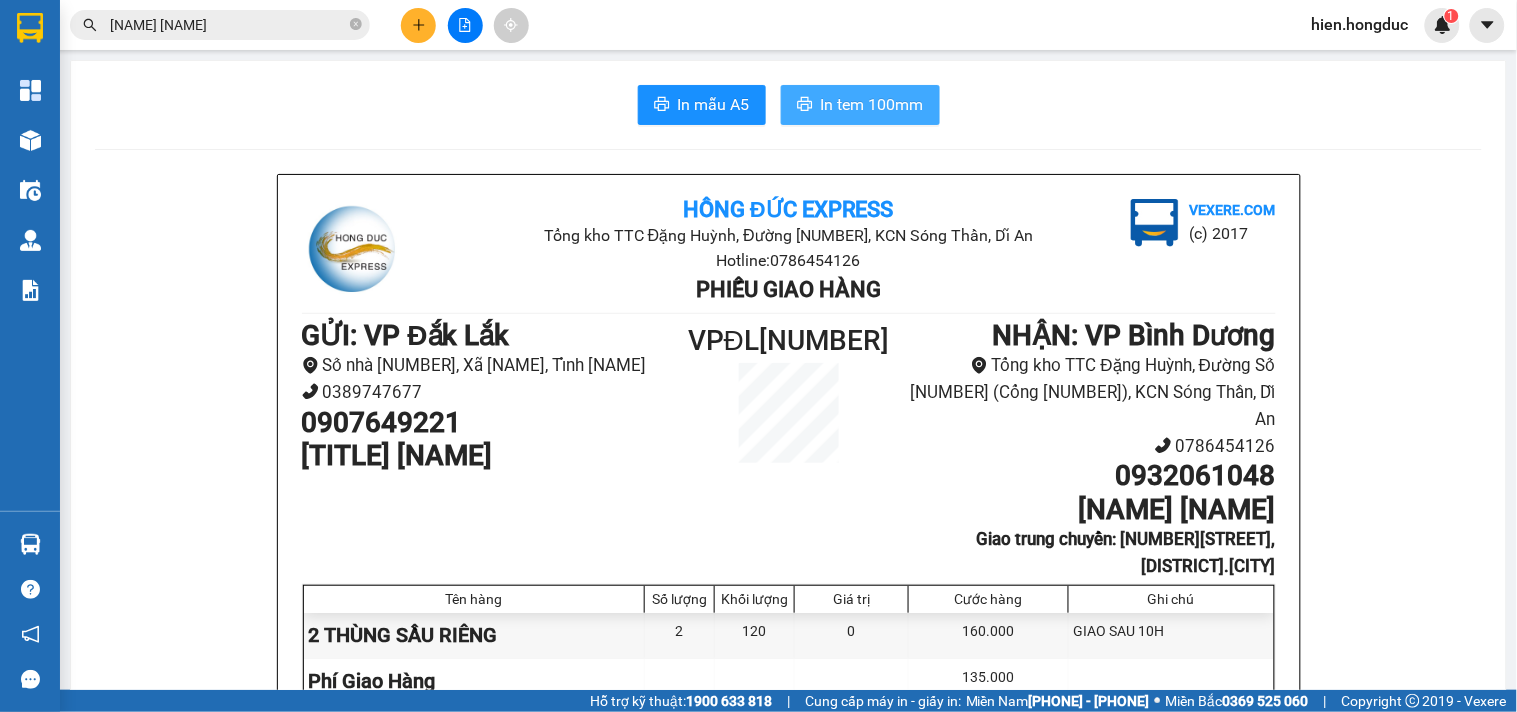 click on "In tem 100mm" at bounding box center [872, 104] 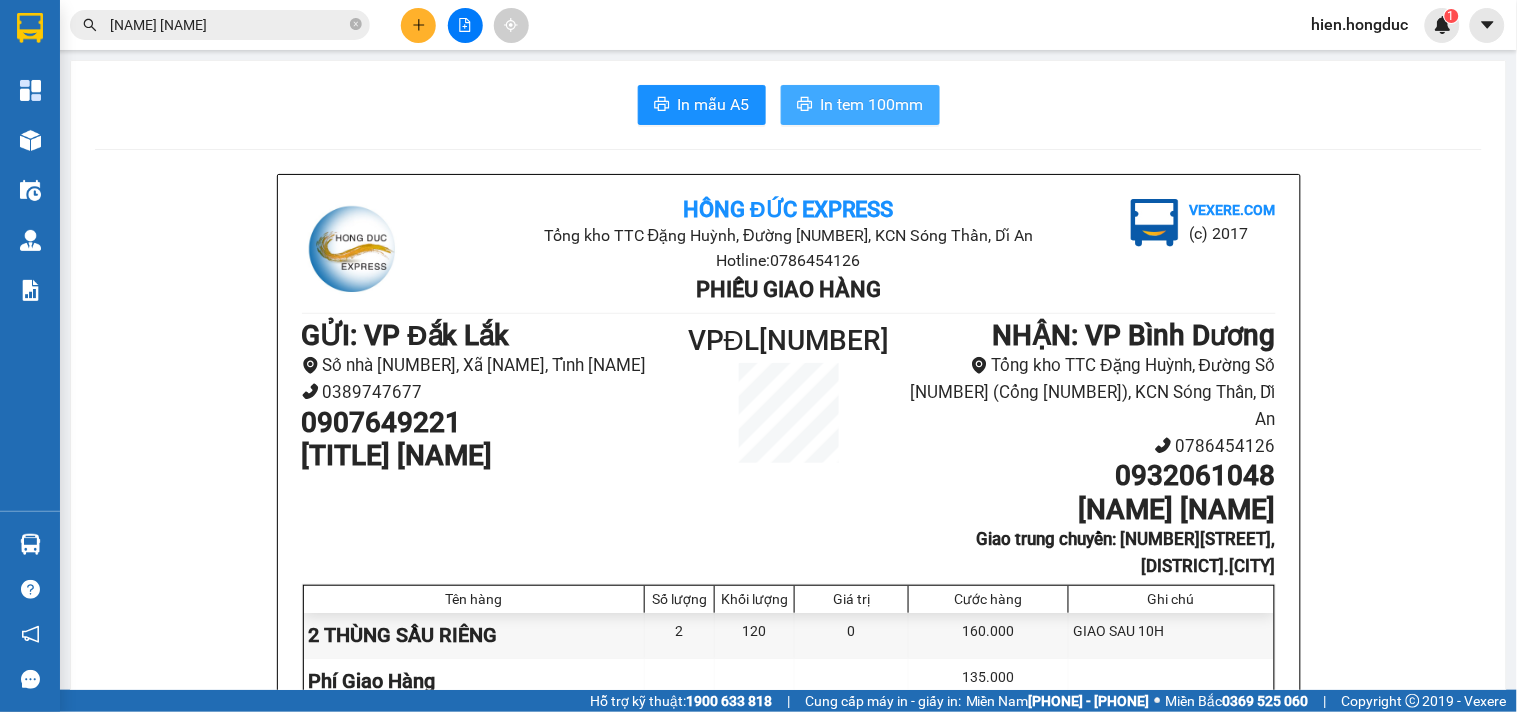 scroll, scrollTop: 0, scrollLeft: 0, axis: both 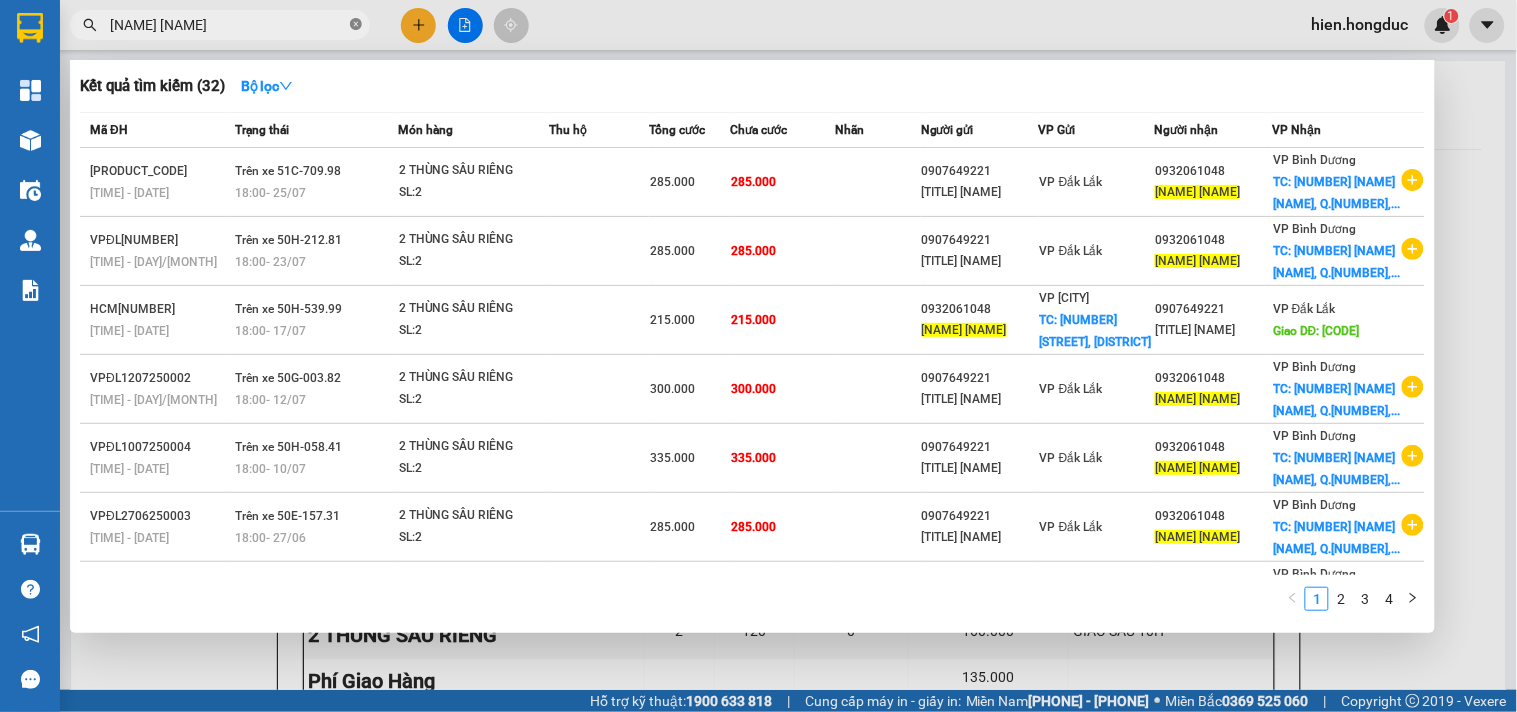 click 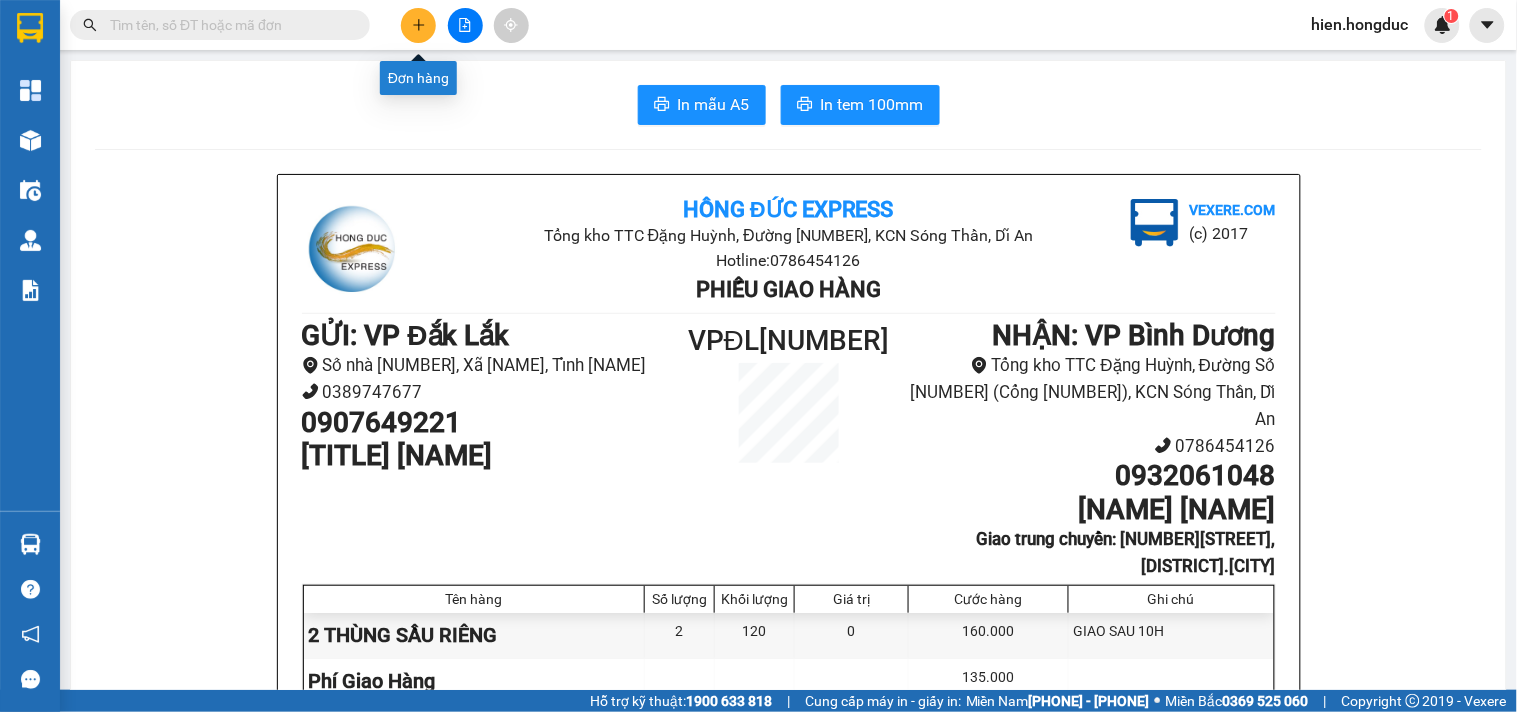 click at bounding box center (418, 25) 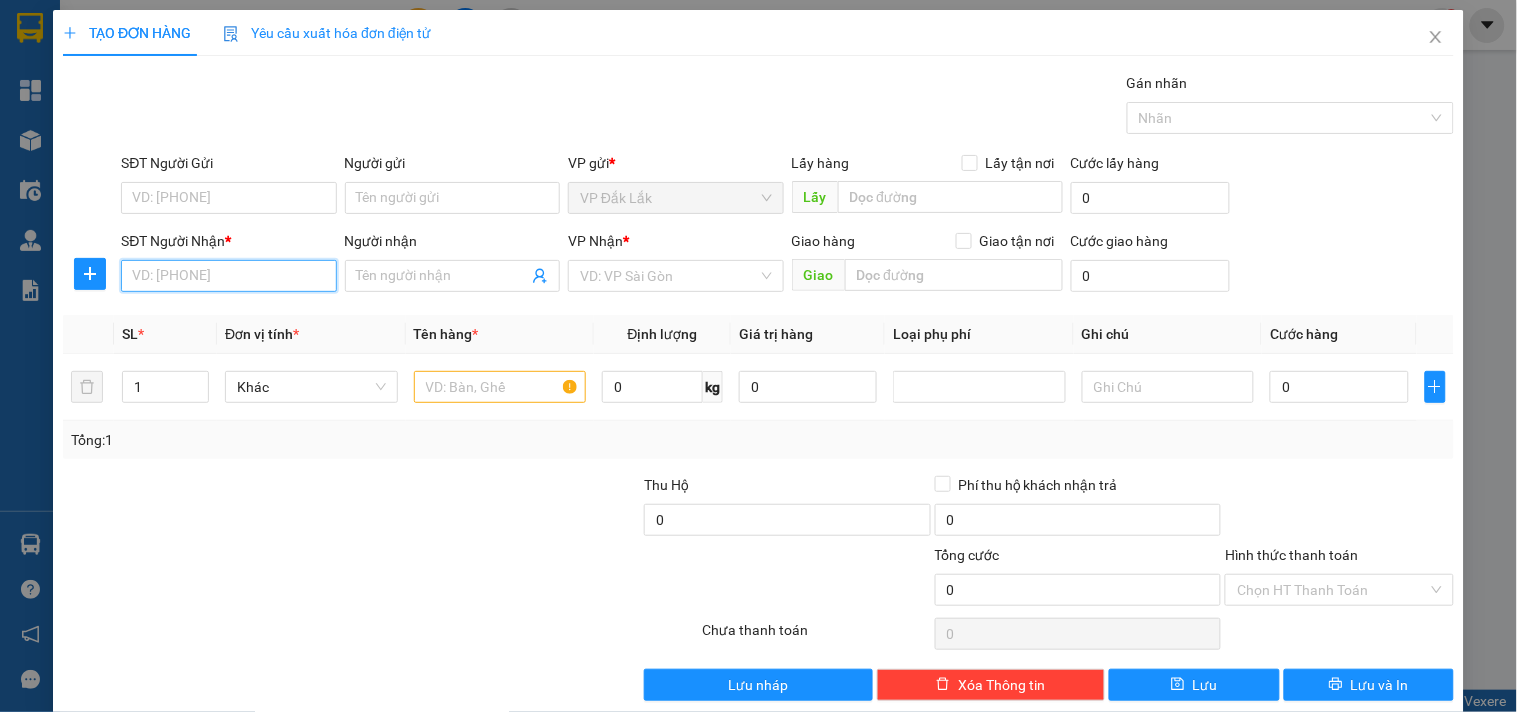 click on "SĐT Người Nhận  *" at bounding box center [228, 276] 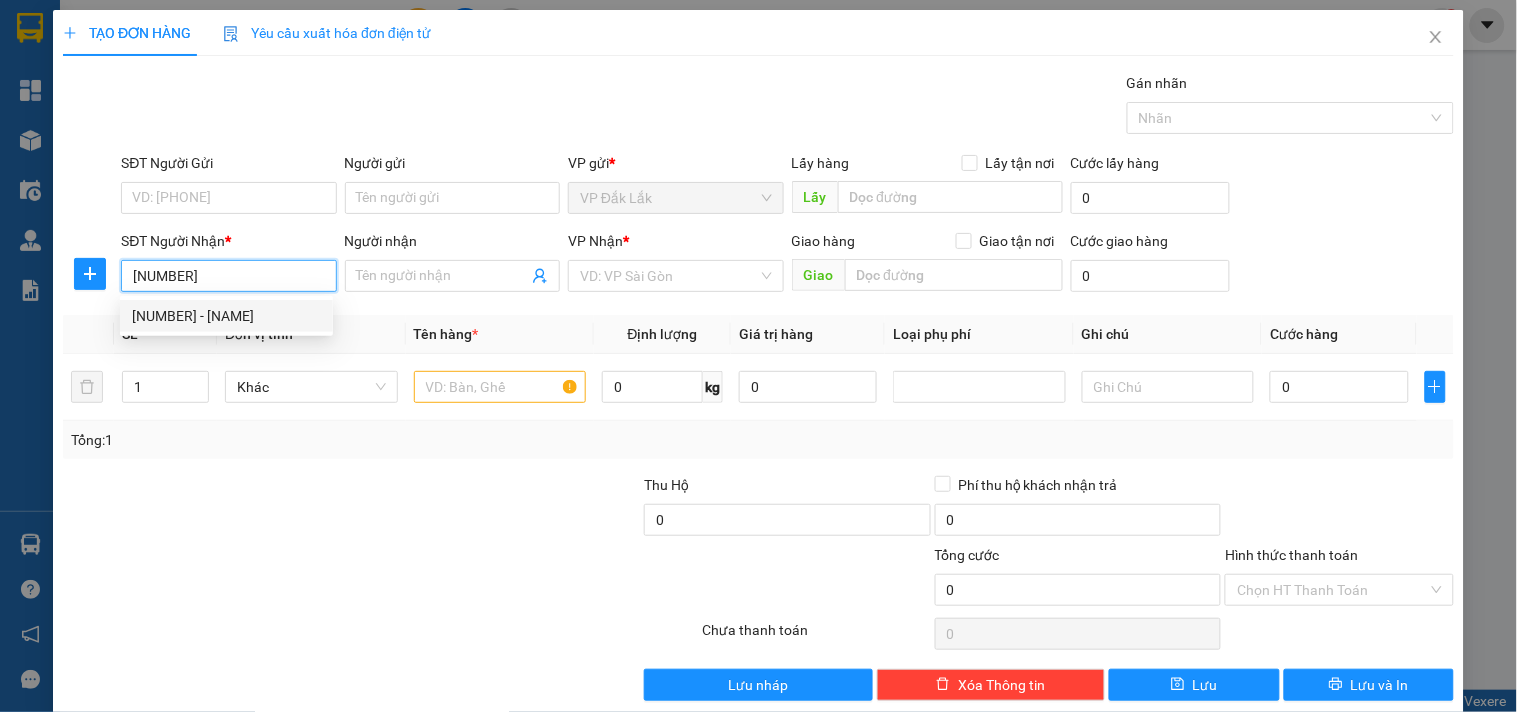 click on "[NUMBER] - [NAME]" at bounding box center (226, 316) 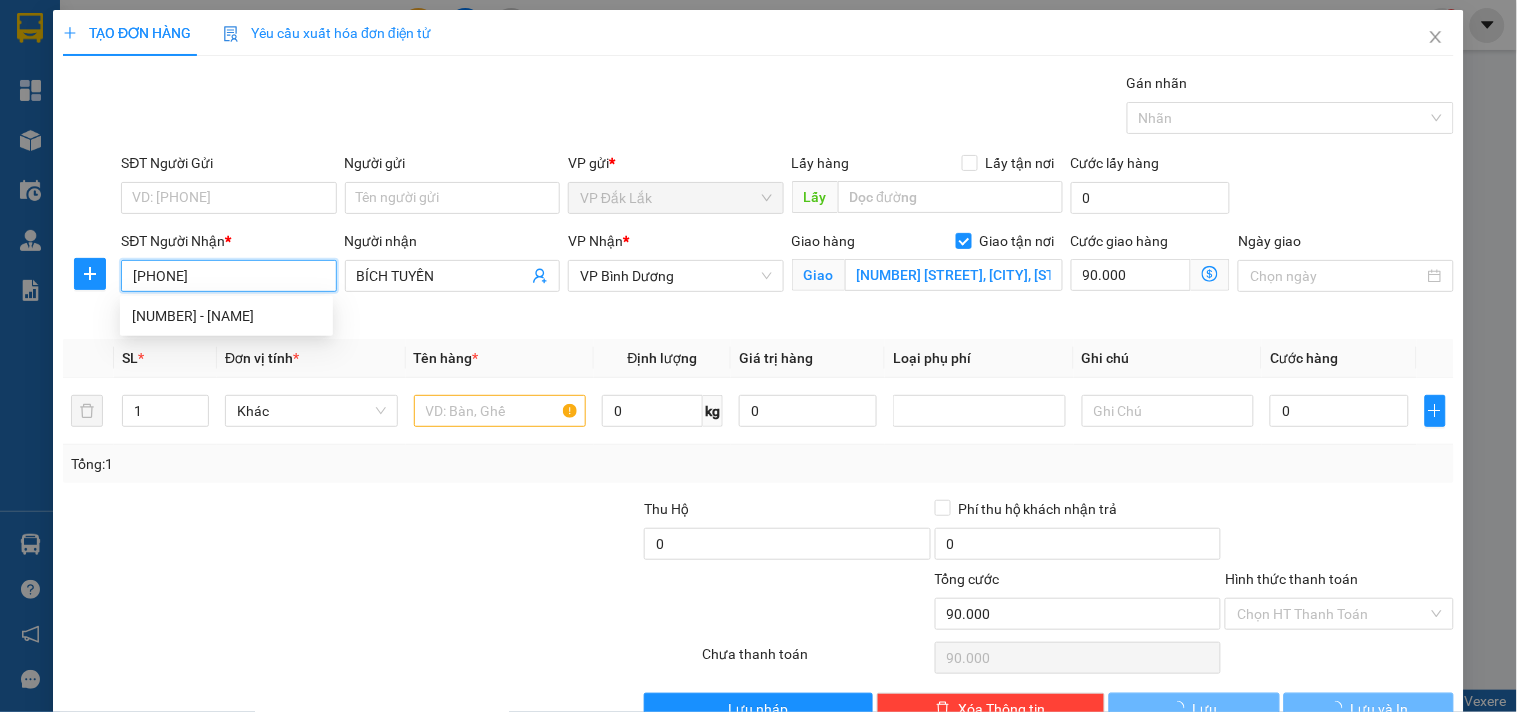 type on "135.000" 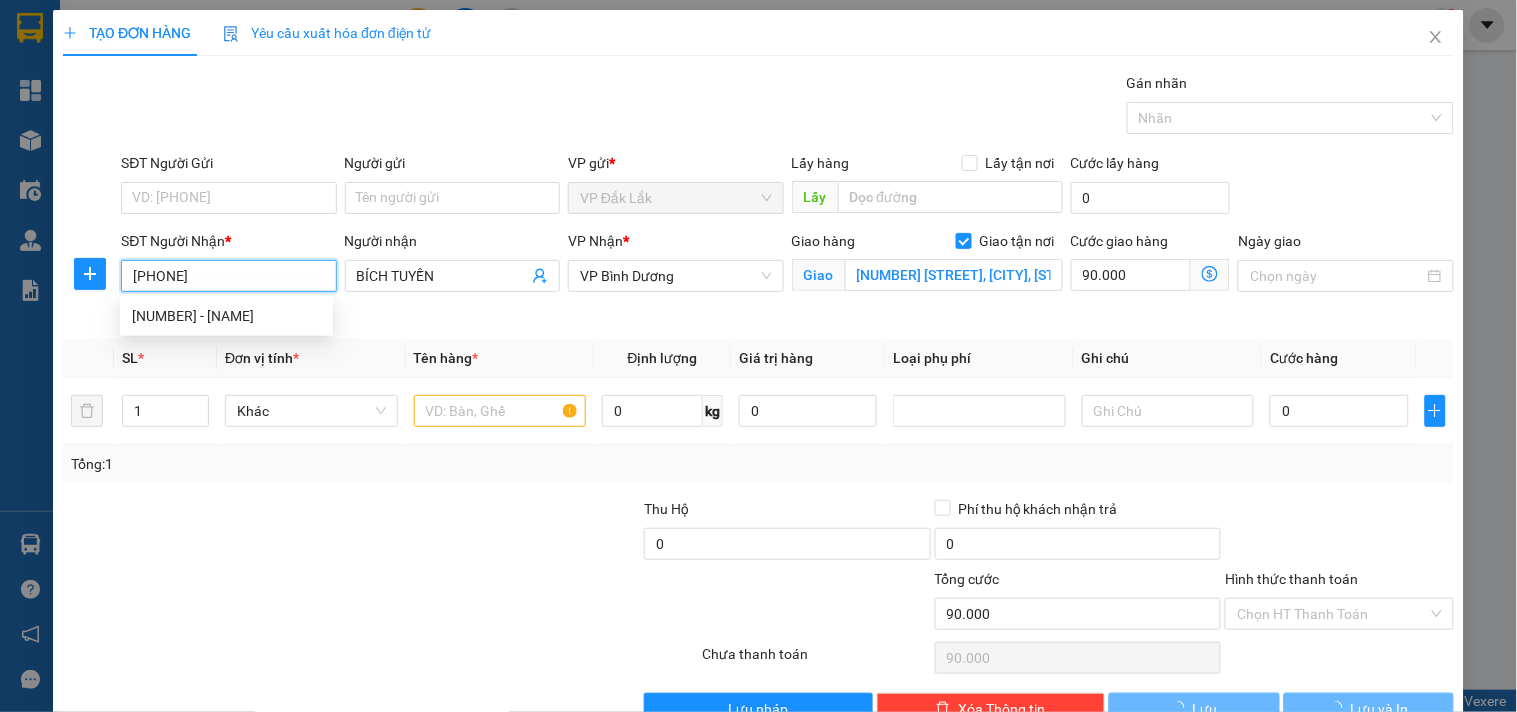 type on "135.000" 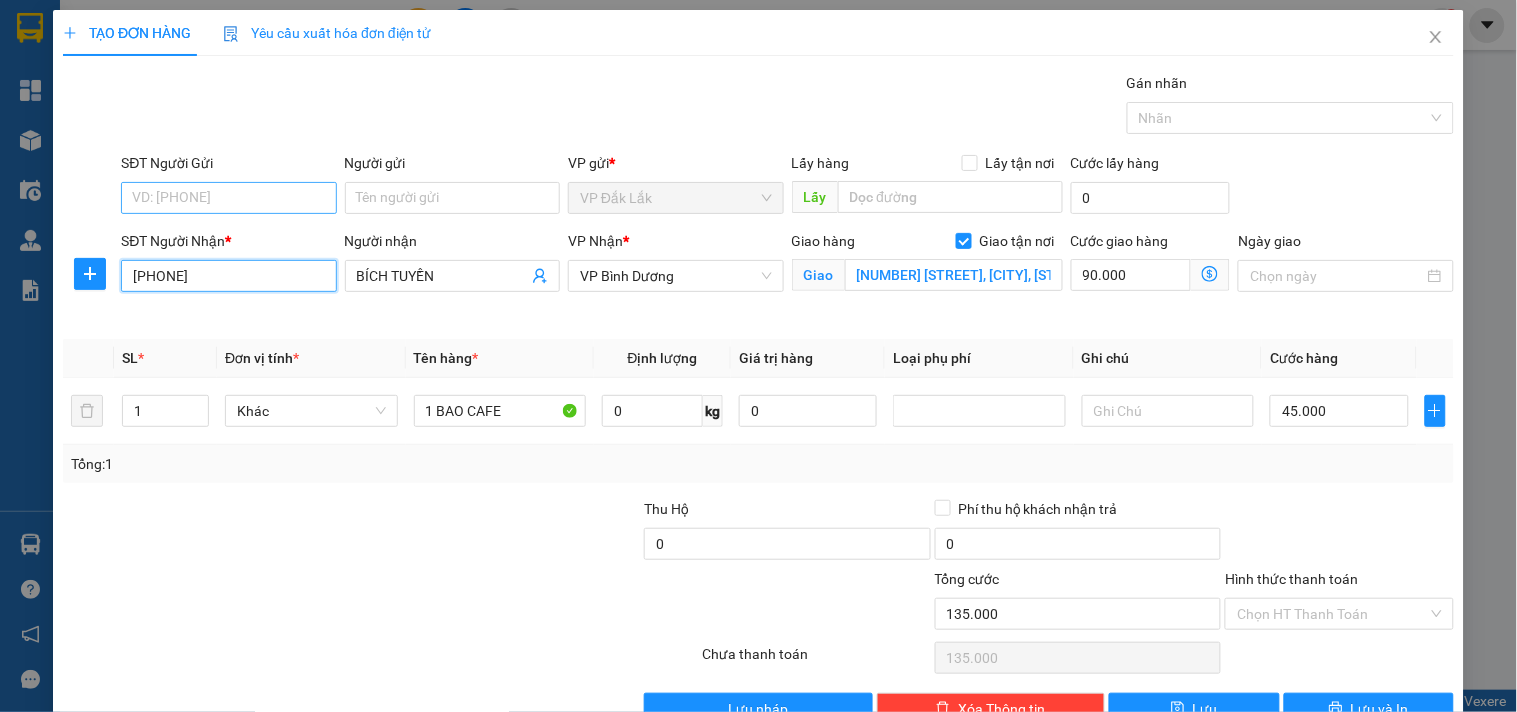 type on "[PHONE]" 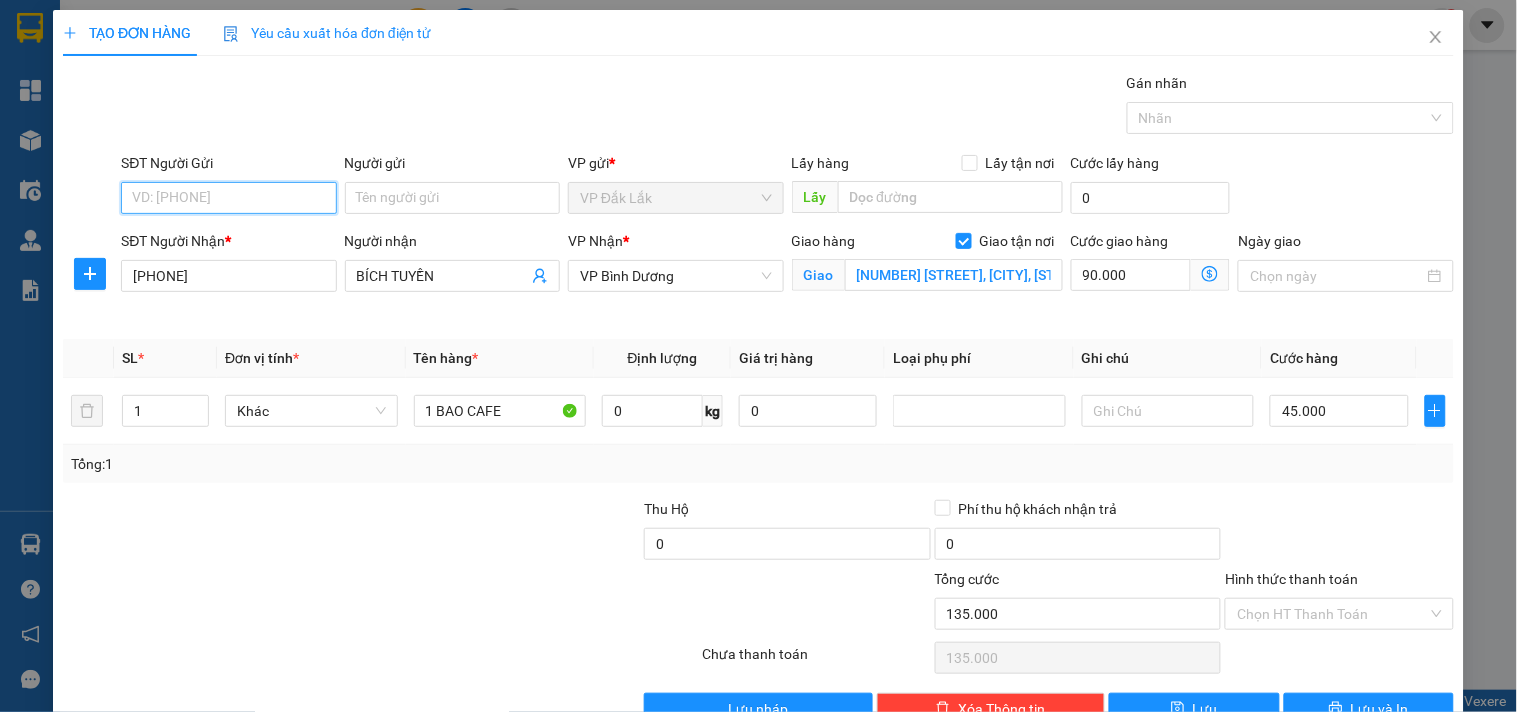 click on "SĐT Người Gửi" at bounding box center [228, 198] 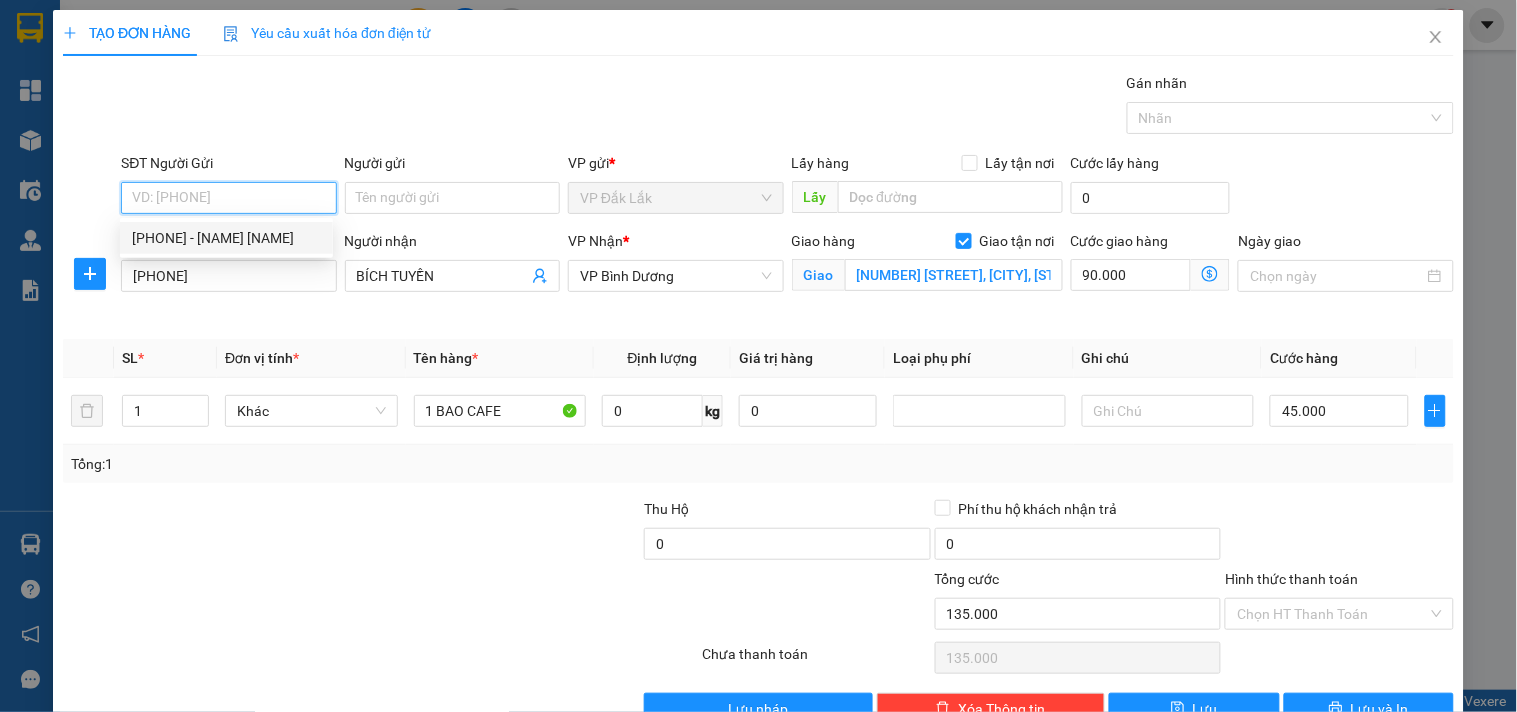 click on "[PHONE] - [NAME] [NAME]" at bounding box center (226, 238) 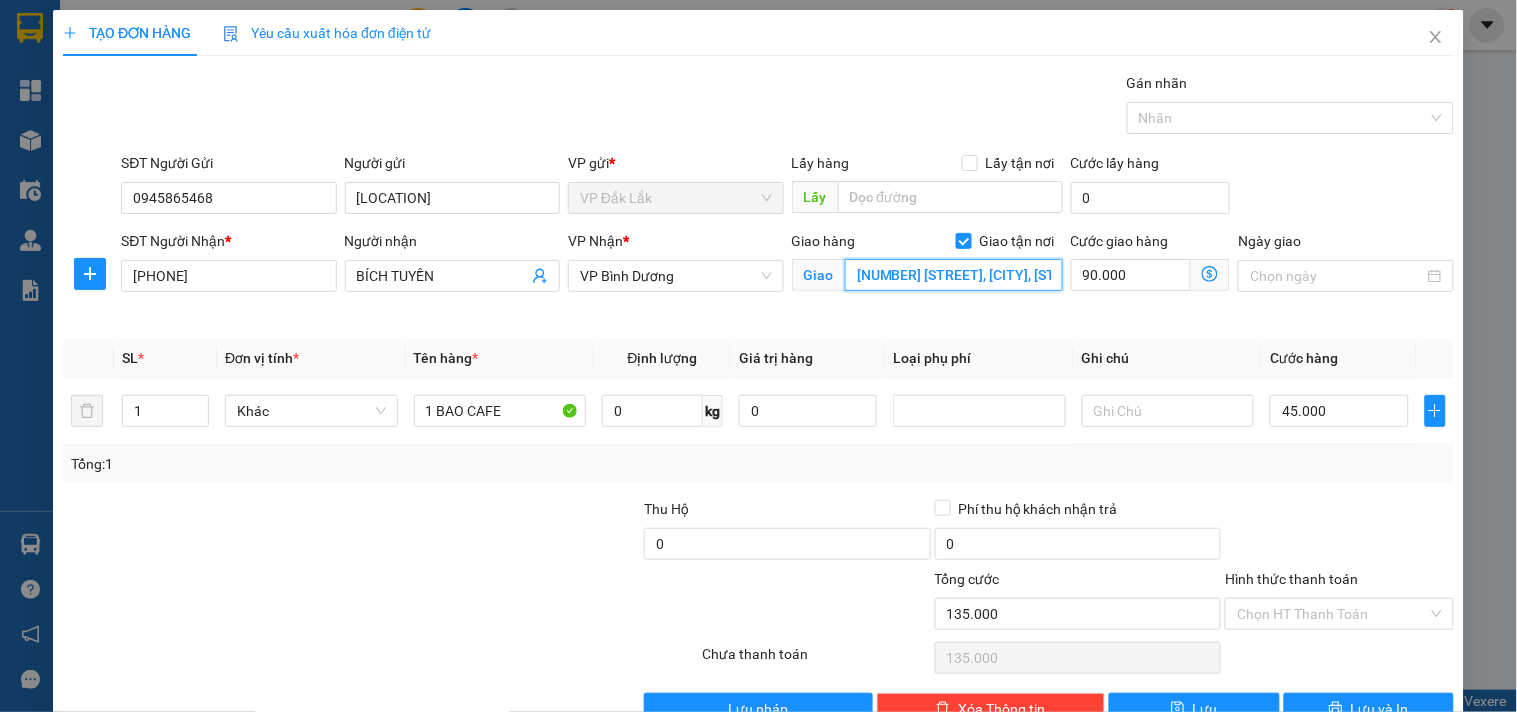 click on "[NUMBER] [STREET], [CITY], [STATE]" at bounding box center [954, 275] 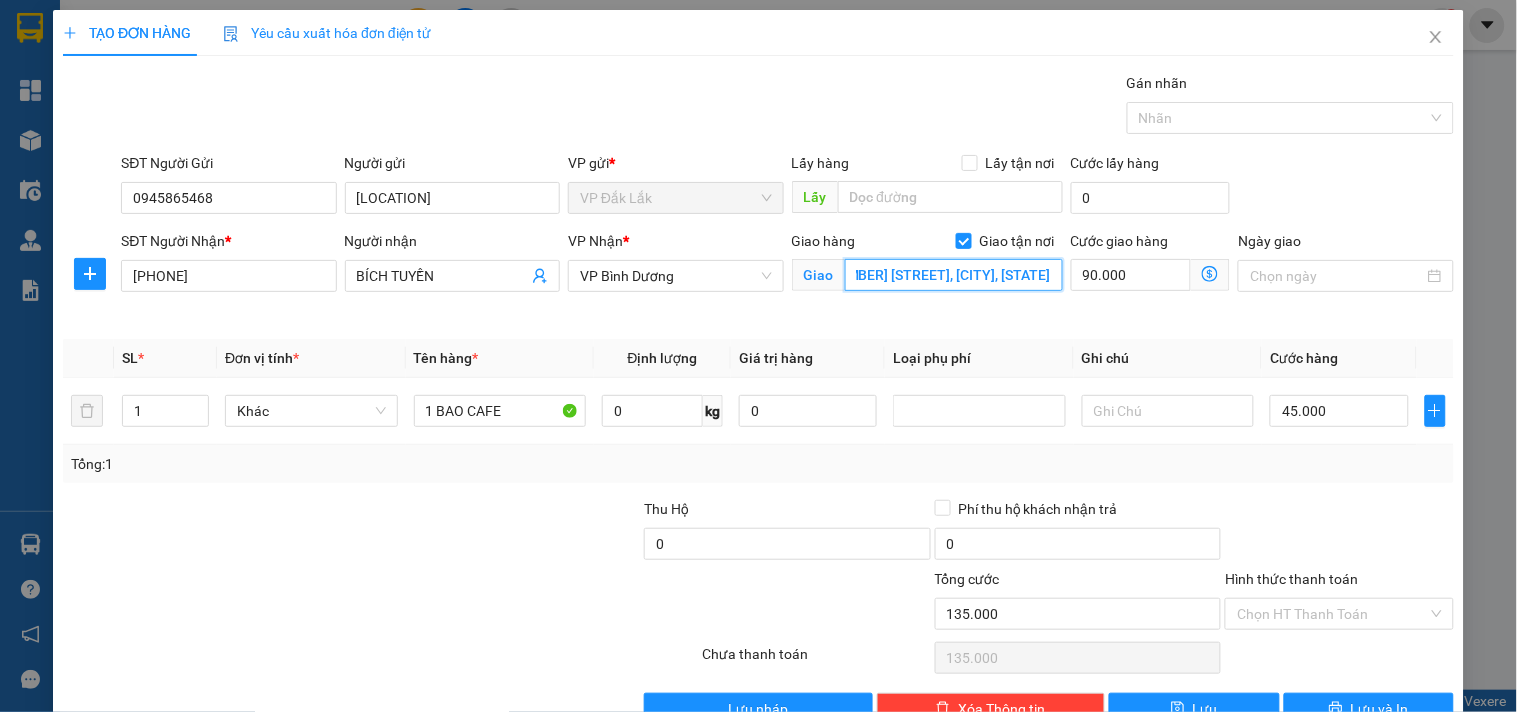 scroll, scrollTop: 0, scrollLeft: 83, axis: horizontal 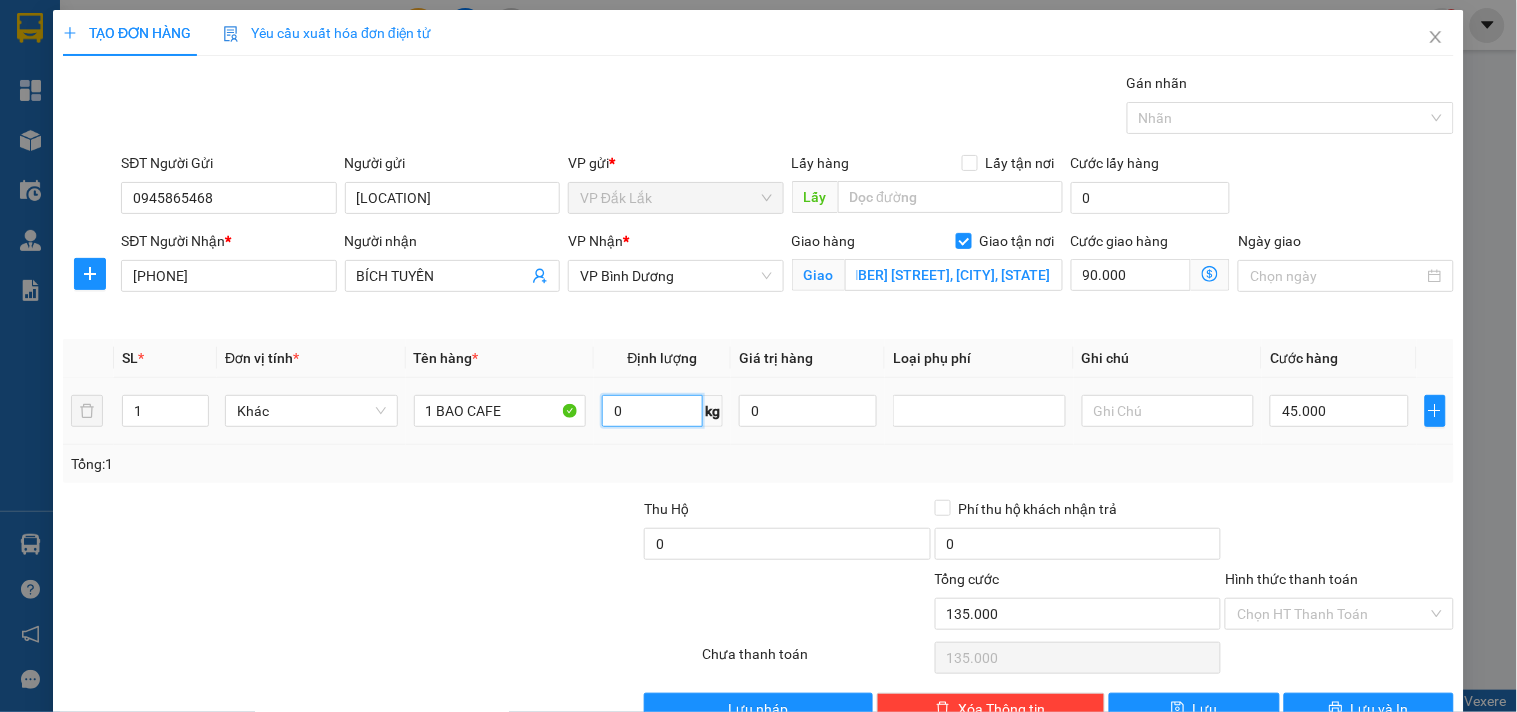 click on "0" at bounding box center [652, 411] 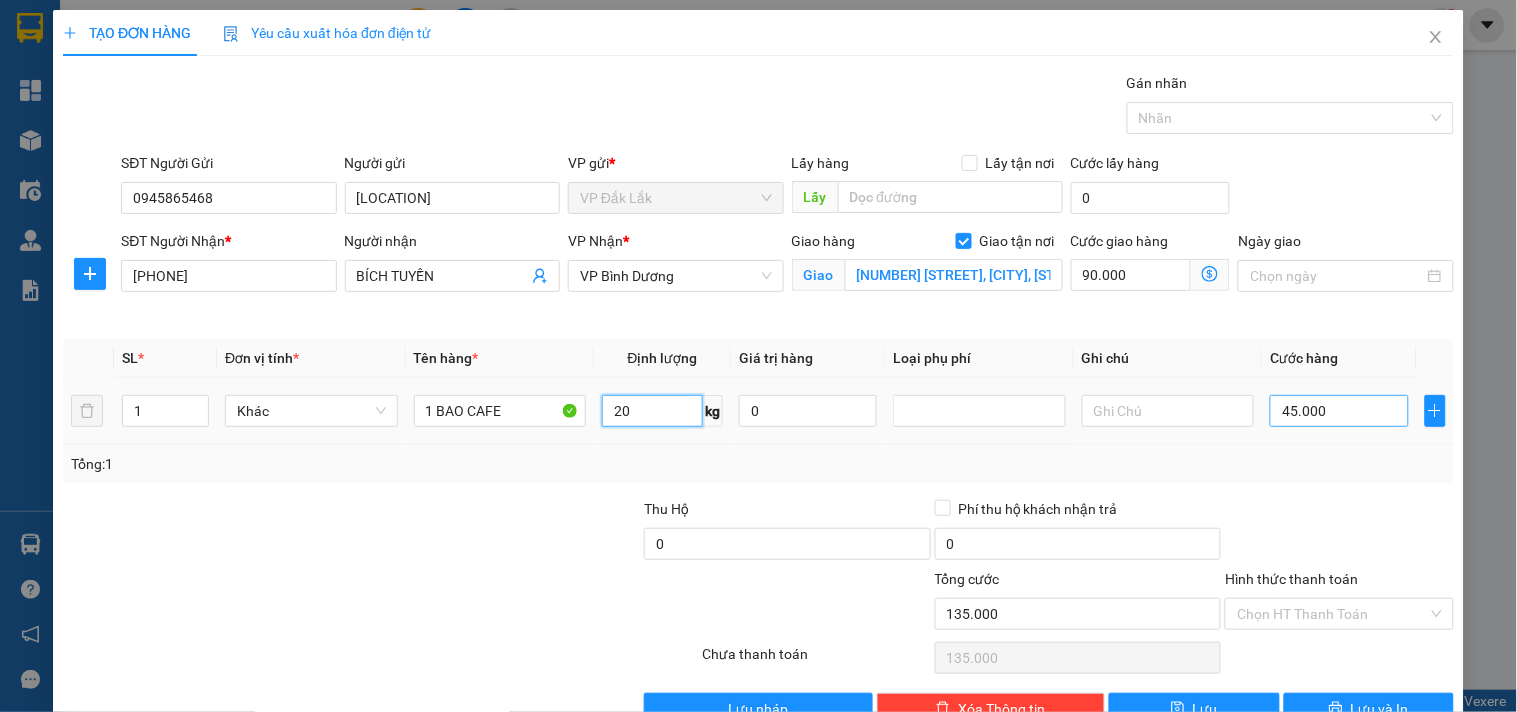type on "20" 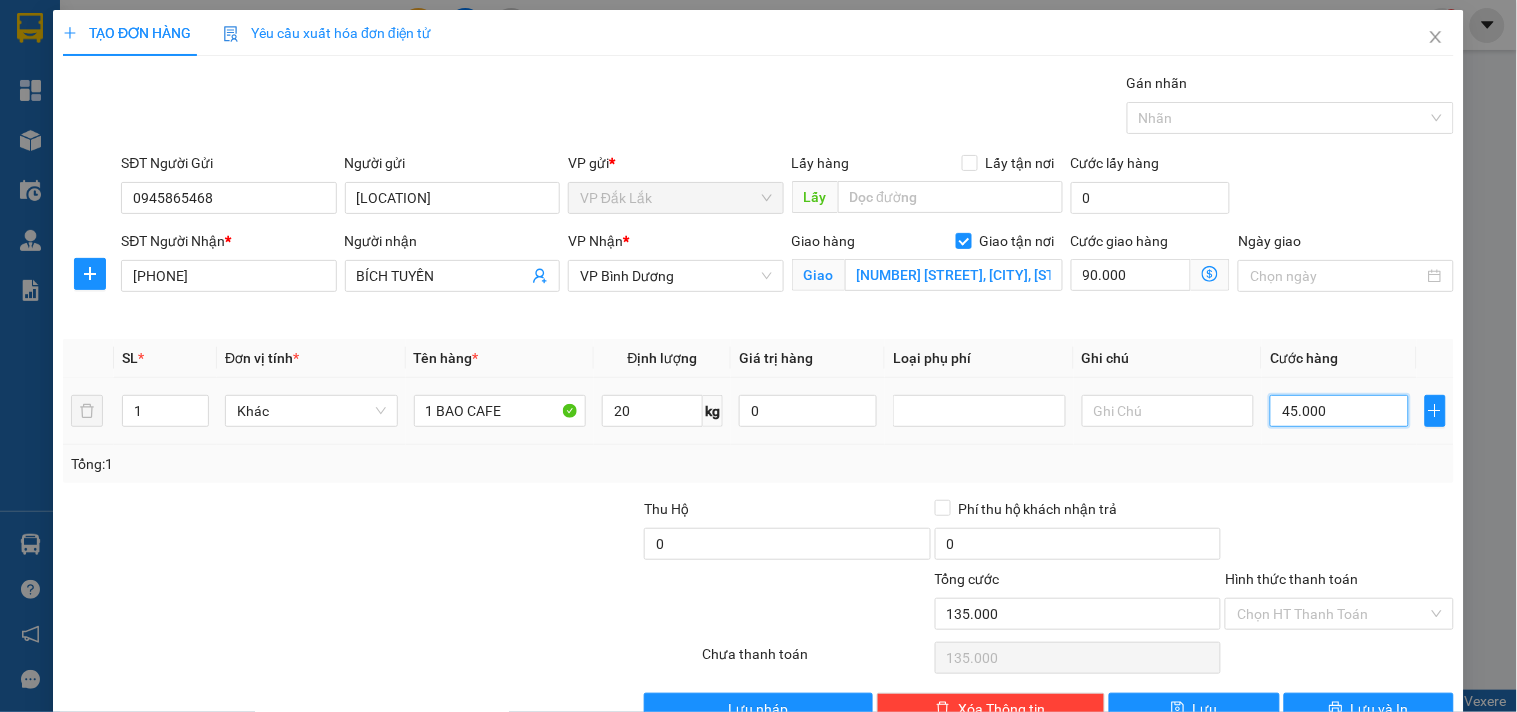 click on "45.000" at bounding box center [1339, 411] 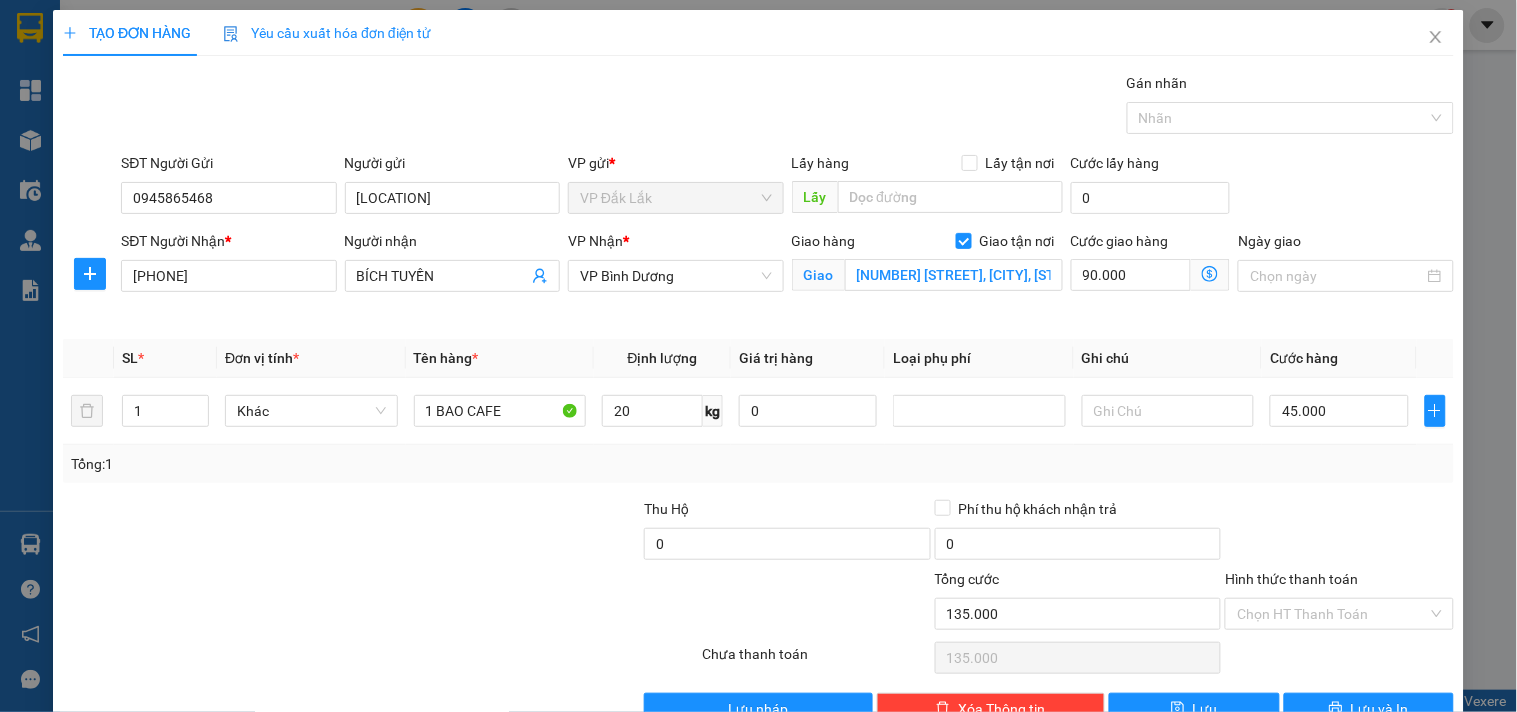 click at bounding box center [1339, 533] 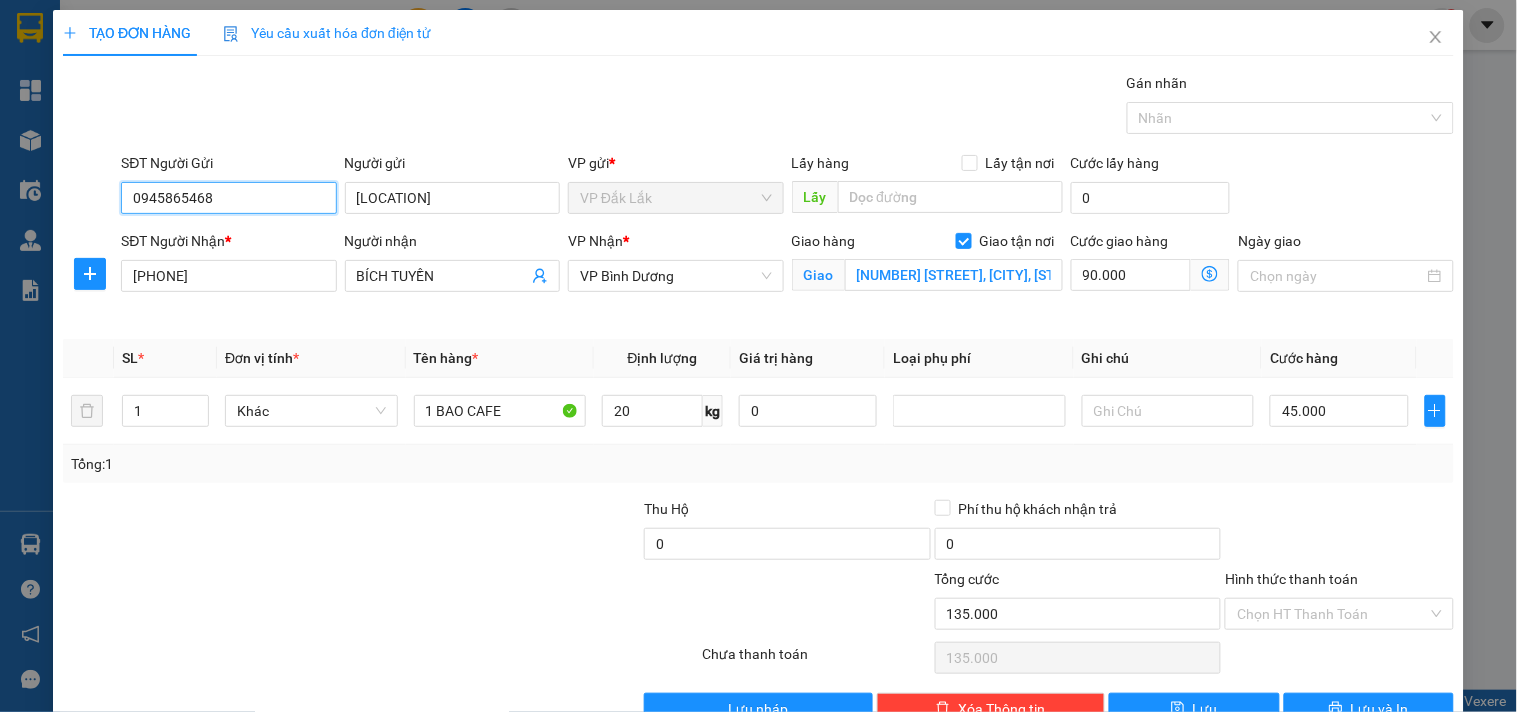 drag, startPoint x: 266, startPoint y: 192, endPoint x: 85, endPoint y: 248, distance: 189.46504 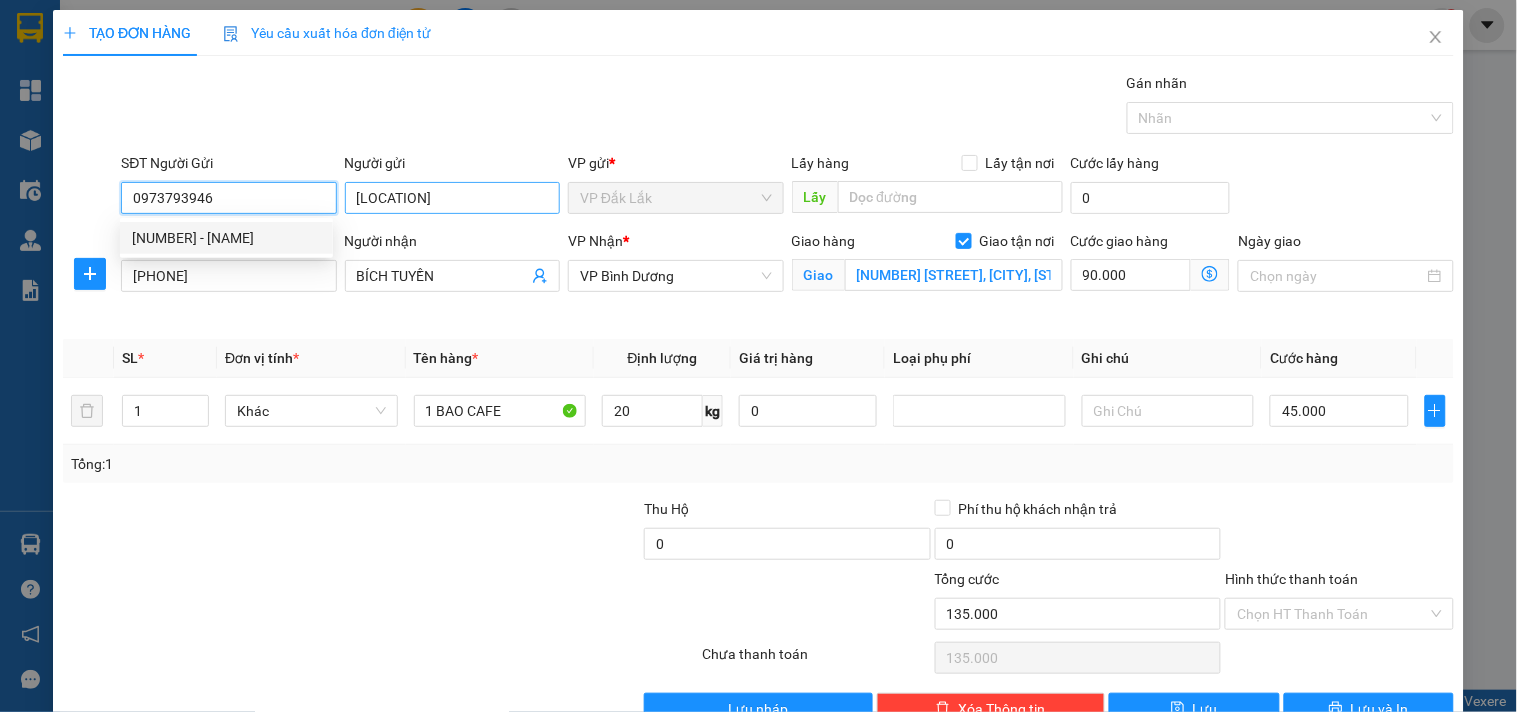 type on "0973793946" 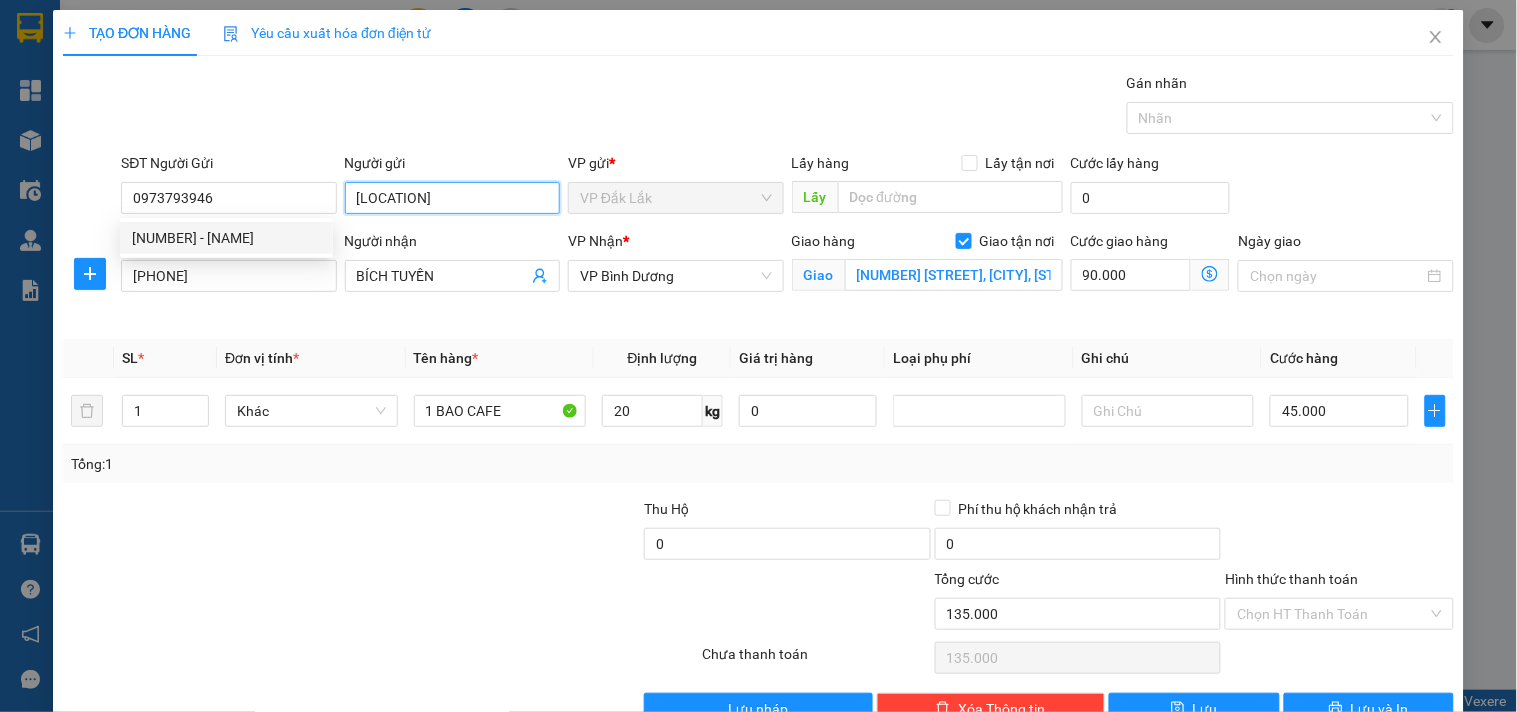 click on "[LOCATION]" at bounding box center (452, 198) 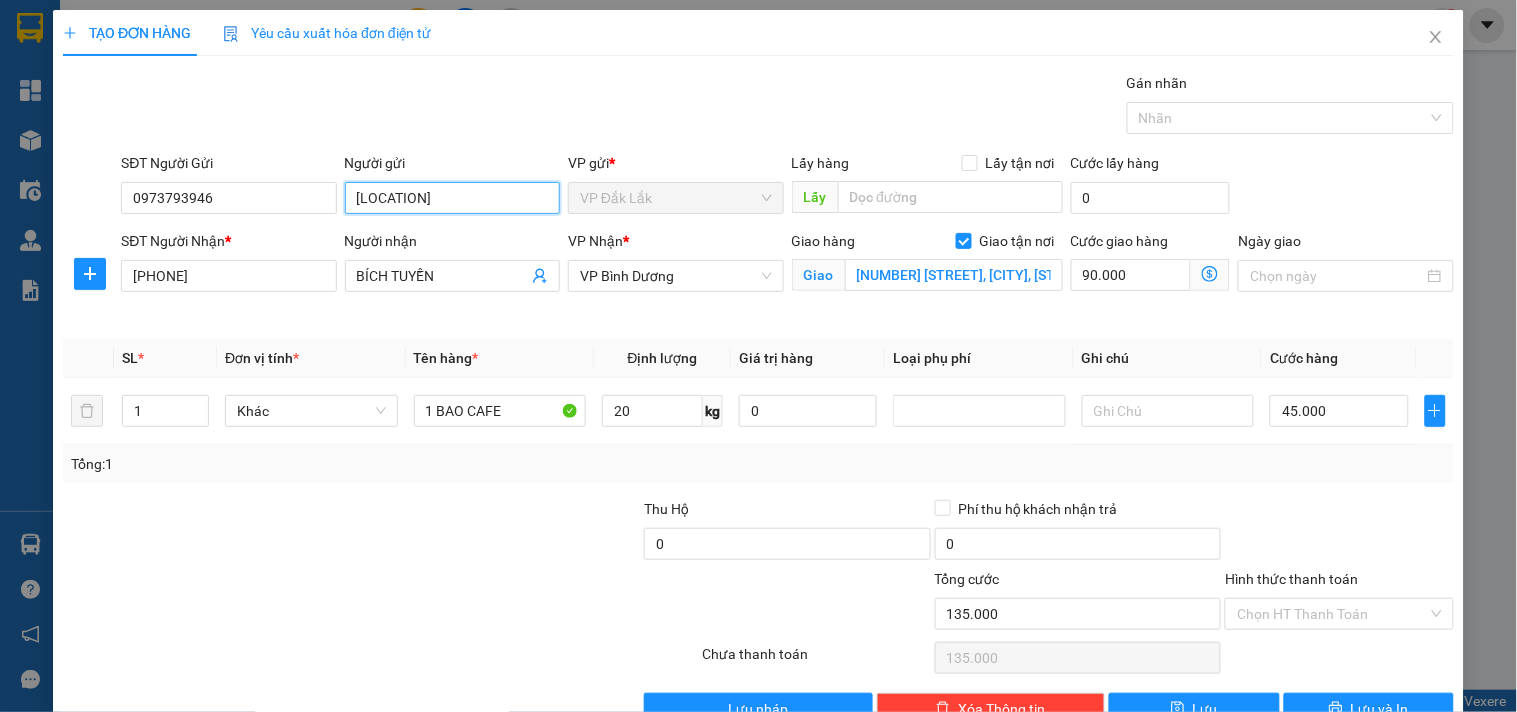 drag, startPoint x: 486, startPoint y: 191, endPoint x: 338, endPoint y: 223, distance: 151.41995 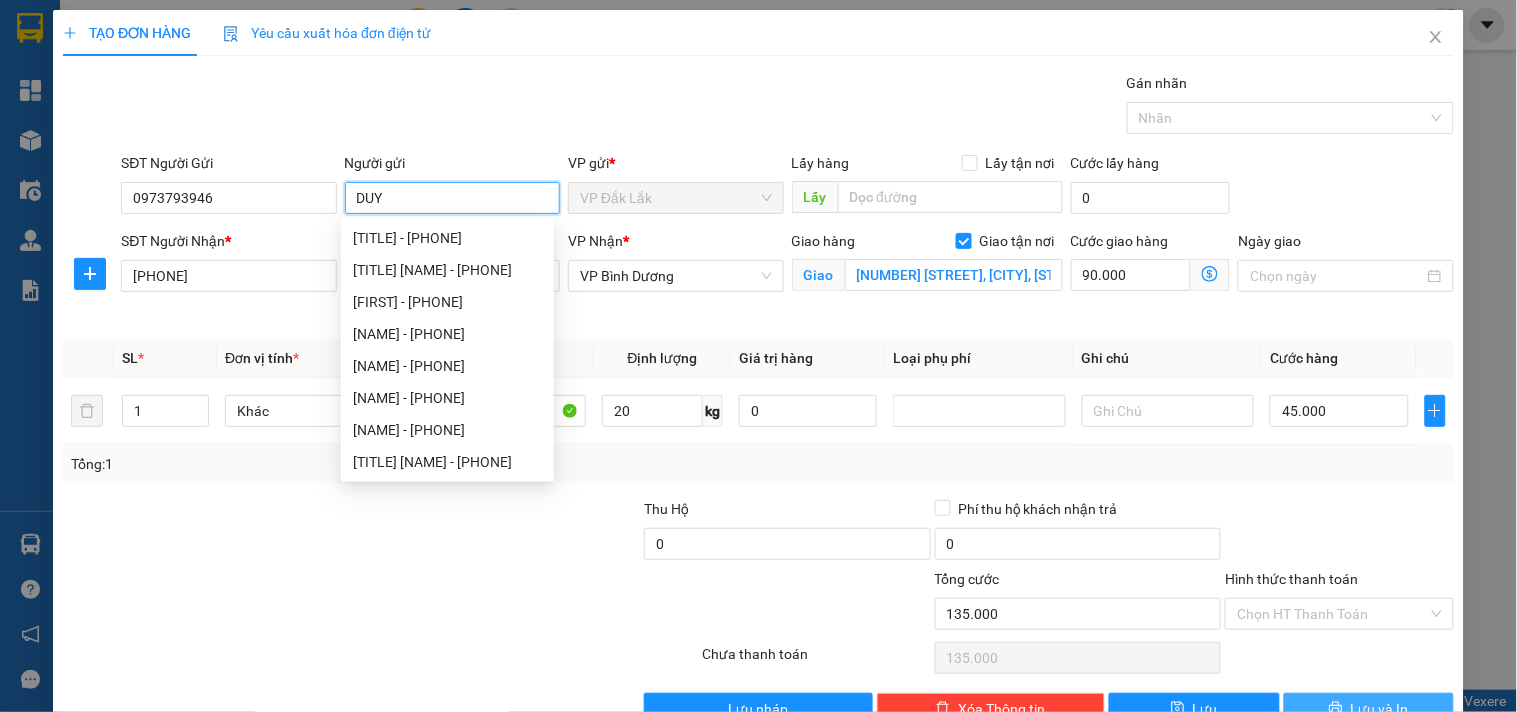 type on "DUY" 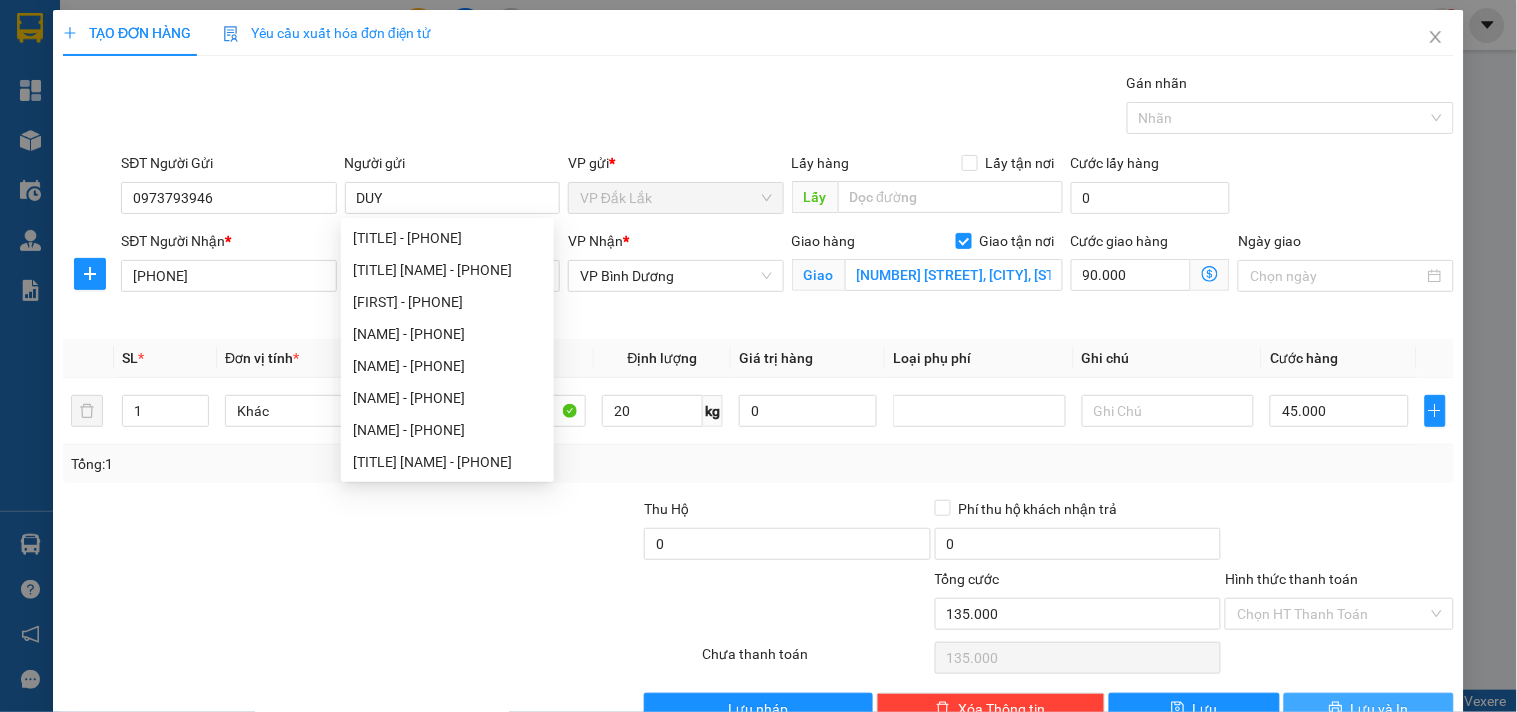 click on "Lưu và In" at bounding box center [1380, 709] 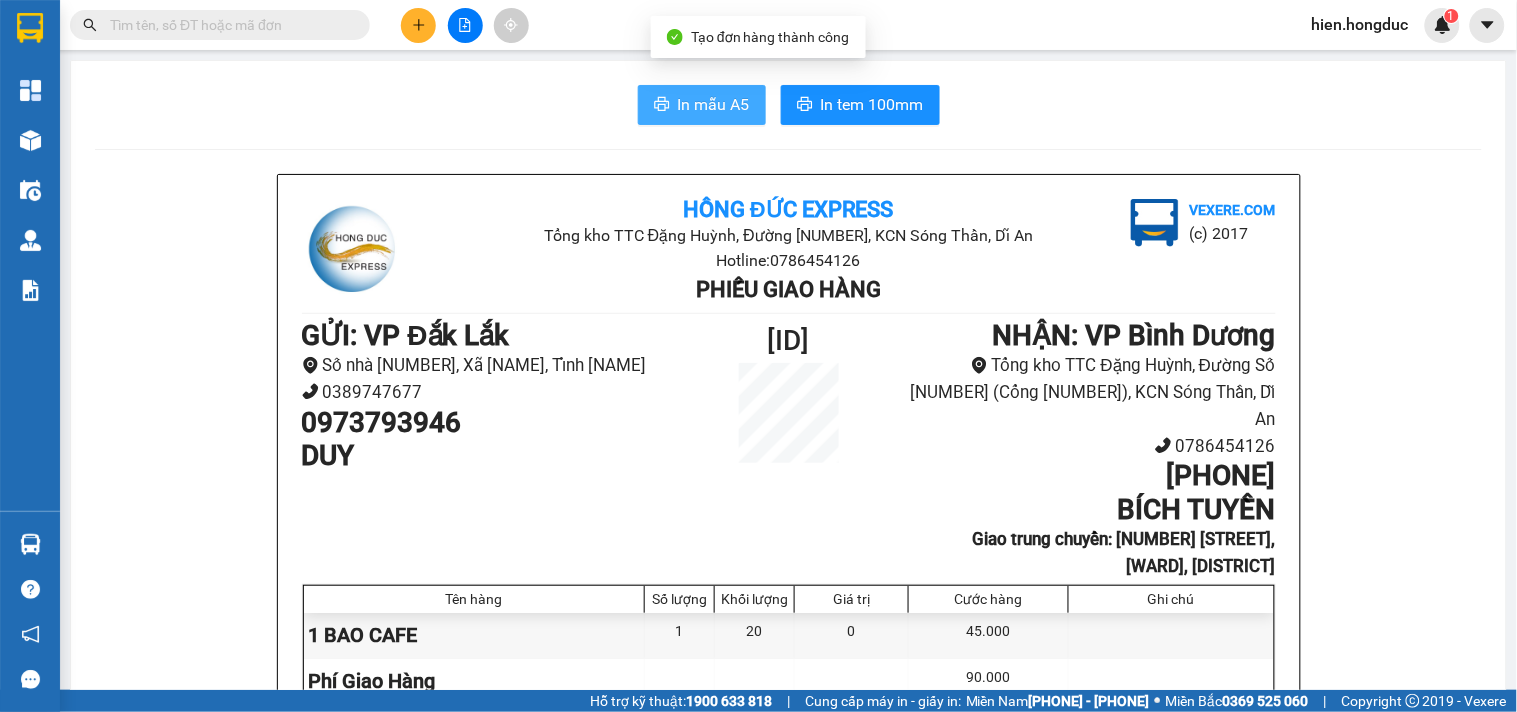 click on "In mẫu A5" at bounding box center (714, 104) 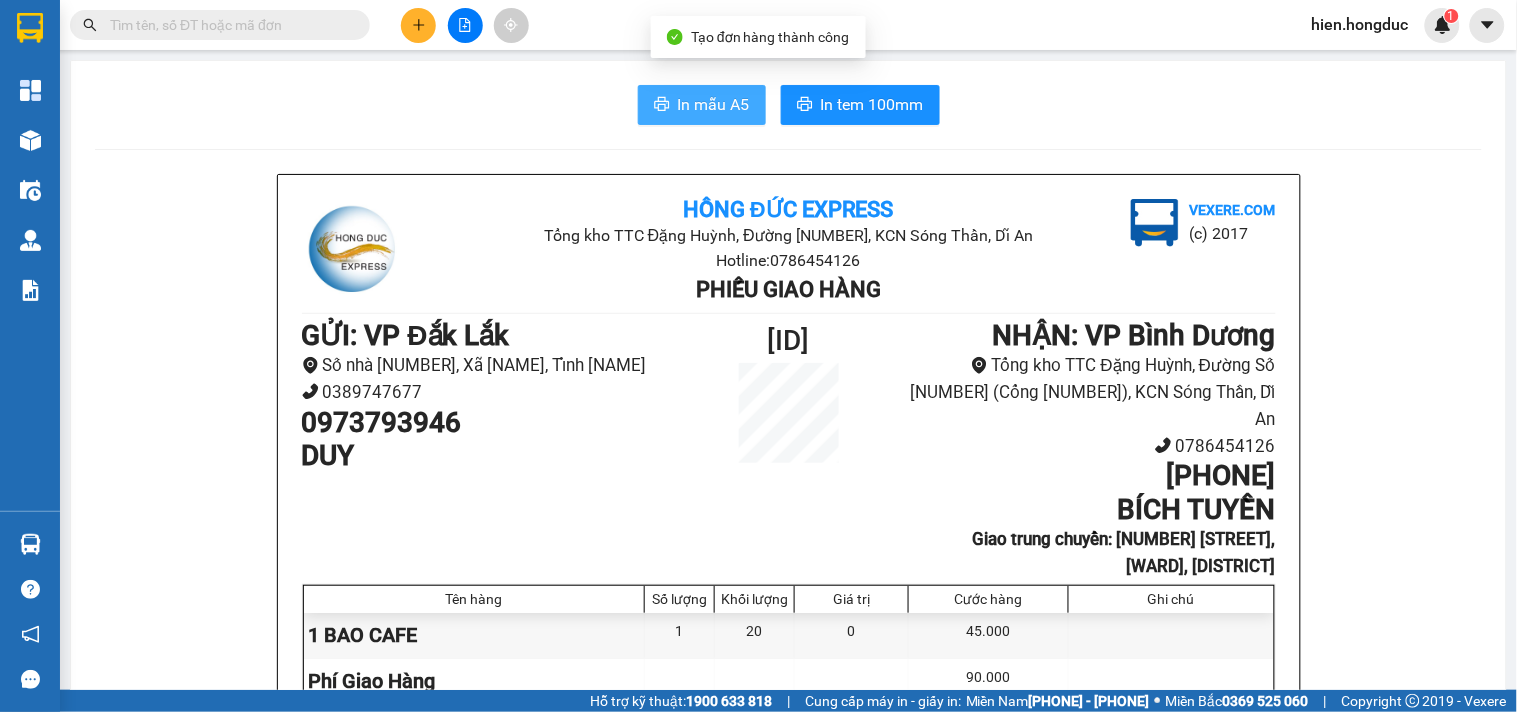 scroll, scrollTop: 0, scrollLeft: 0, axis: both 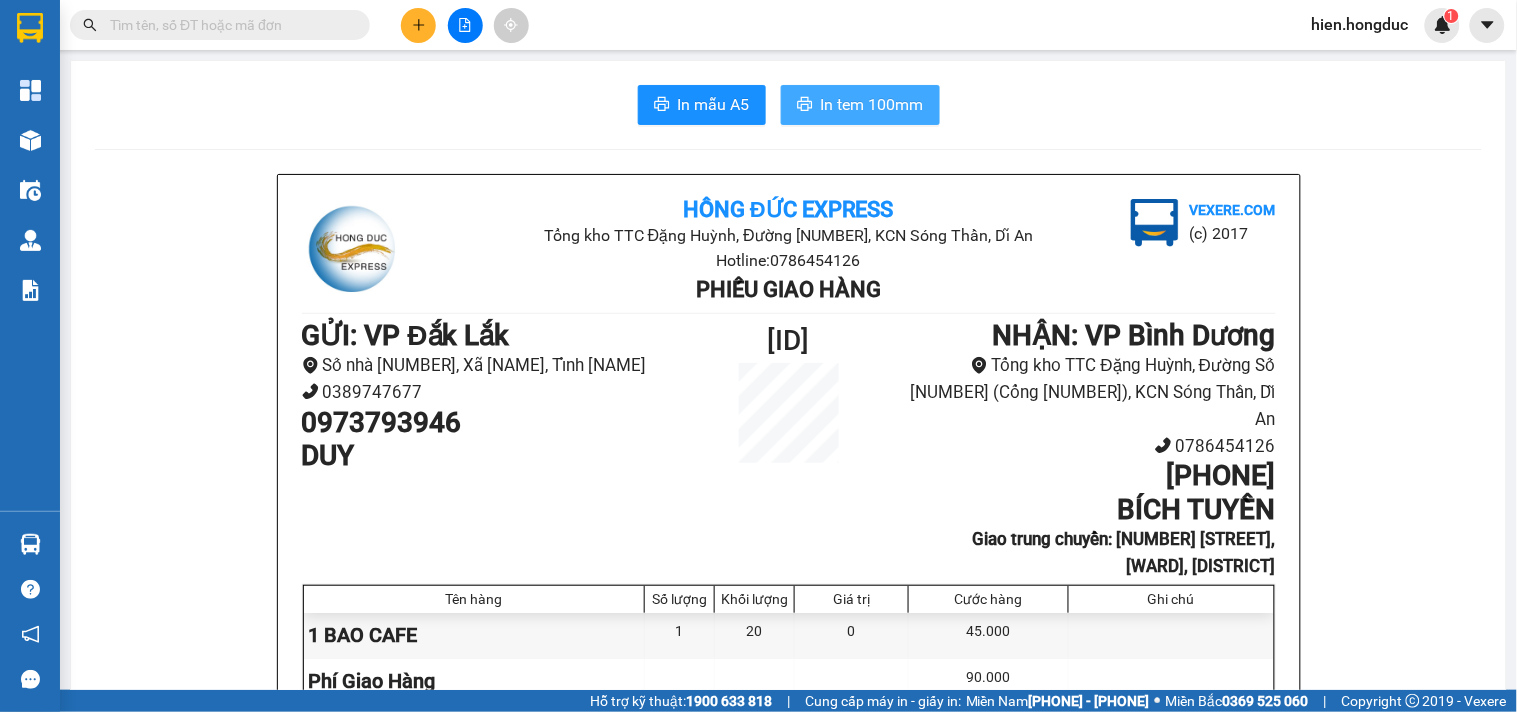 click on "In tem 100mm" at bounding box center [872, 104] 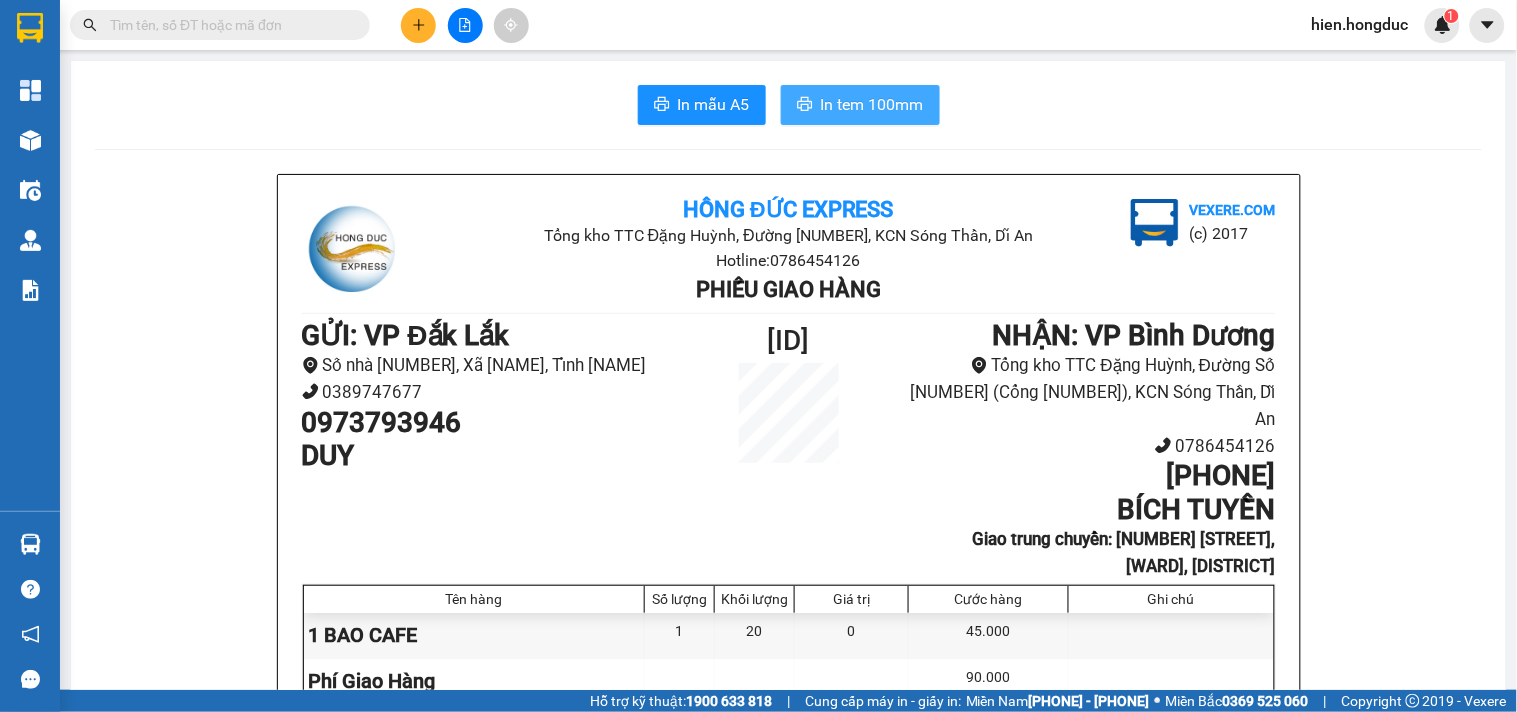 scroll, scrollTop: 0, scrollLeft: 0, axis: both 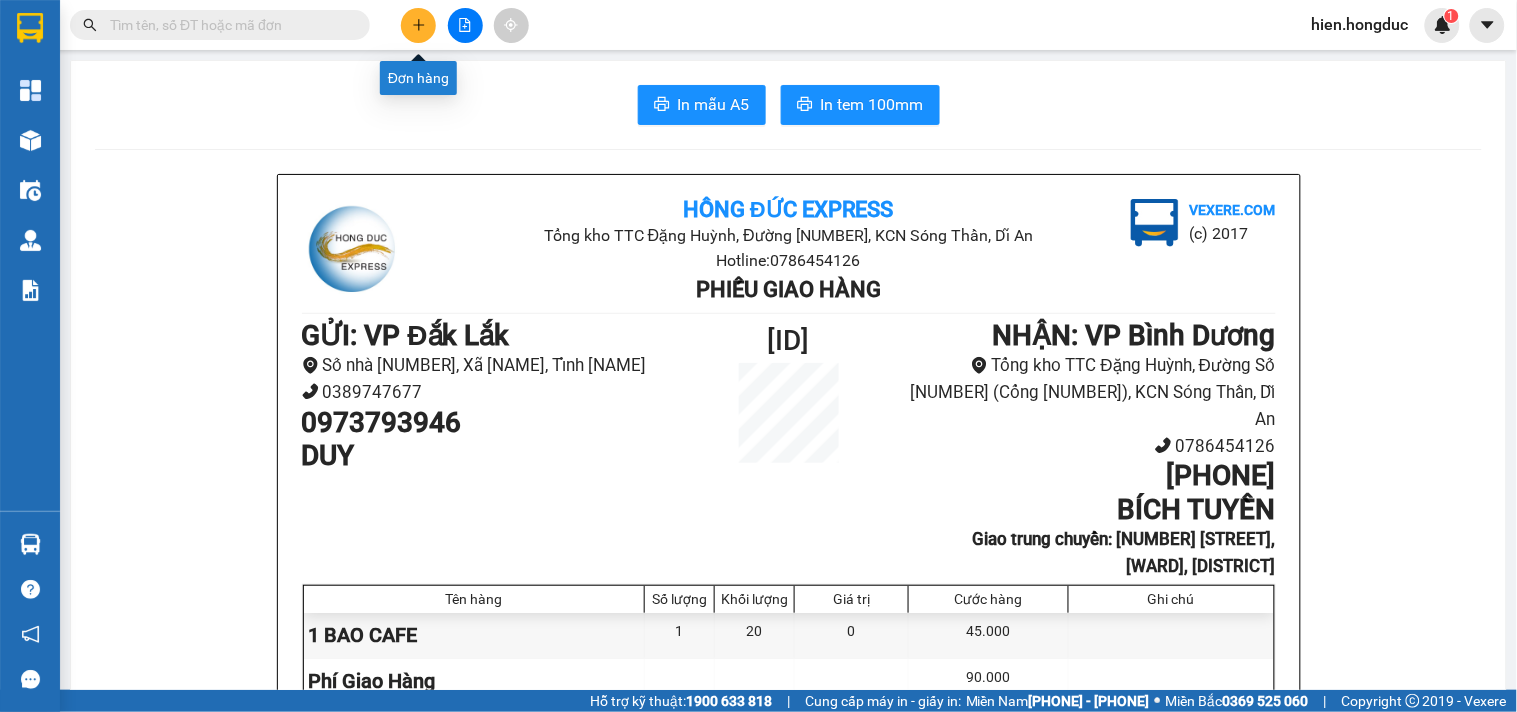 click at bounding box center [418, 25] 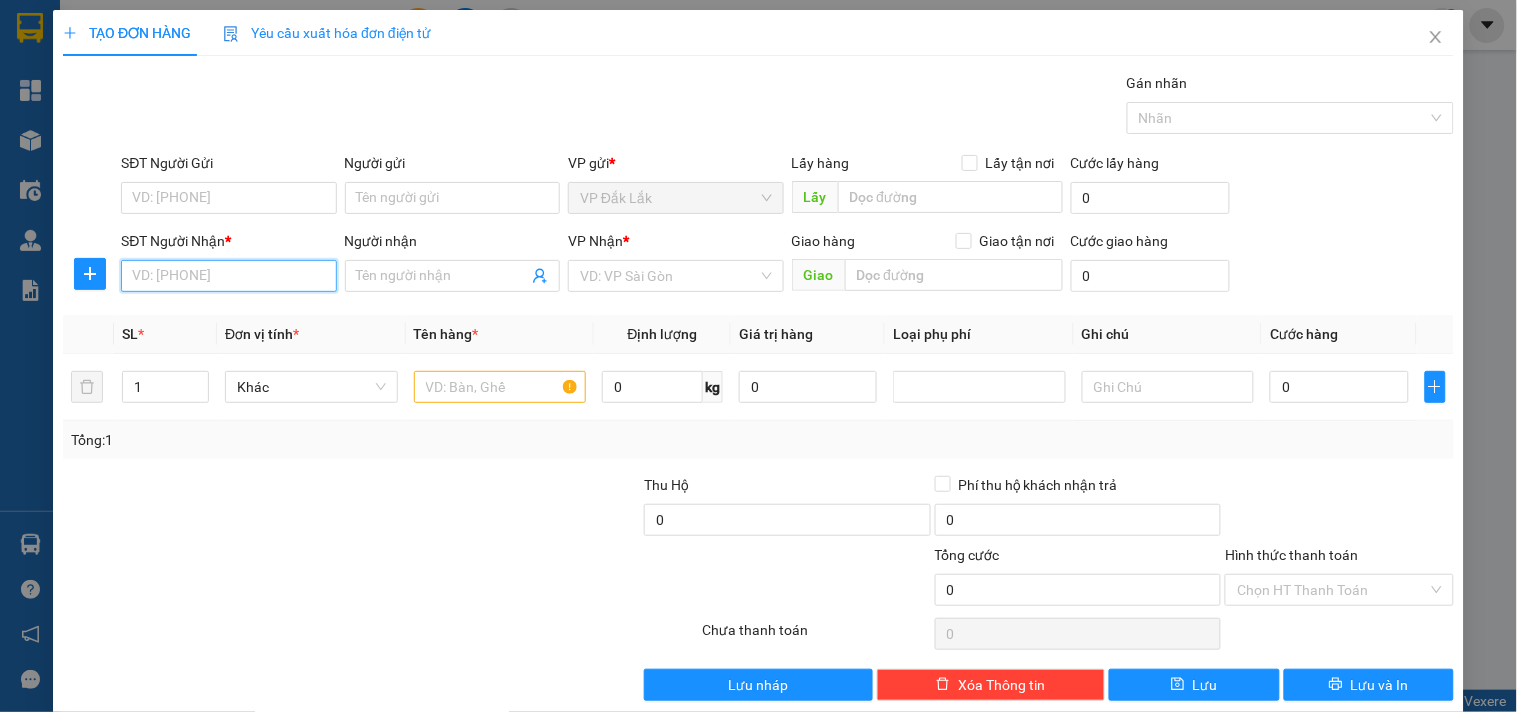 click on "SĐT Người Nhận  *" at bounding box center (228, 276) 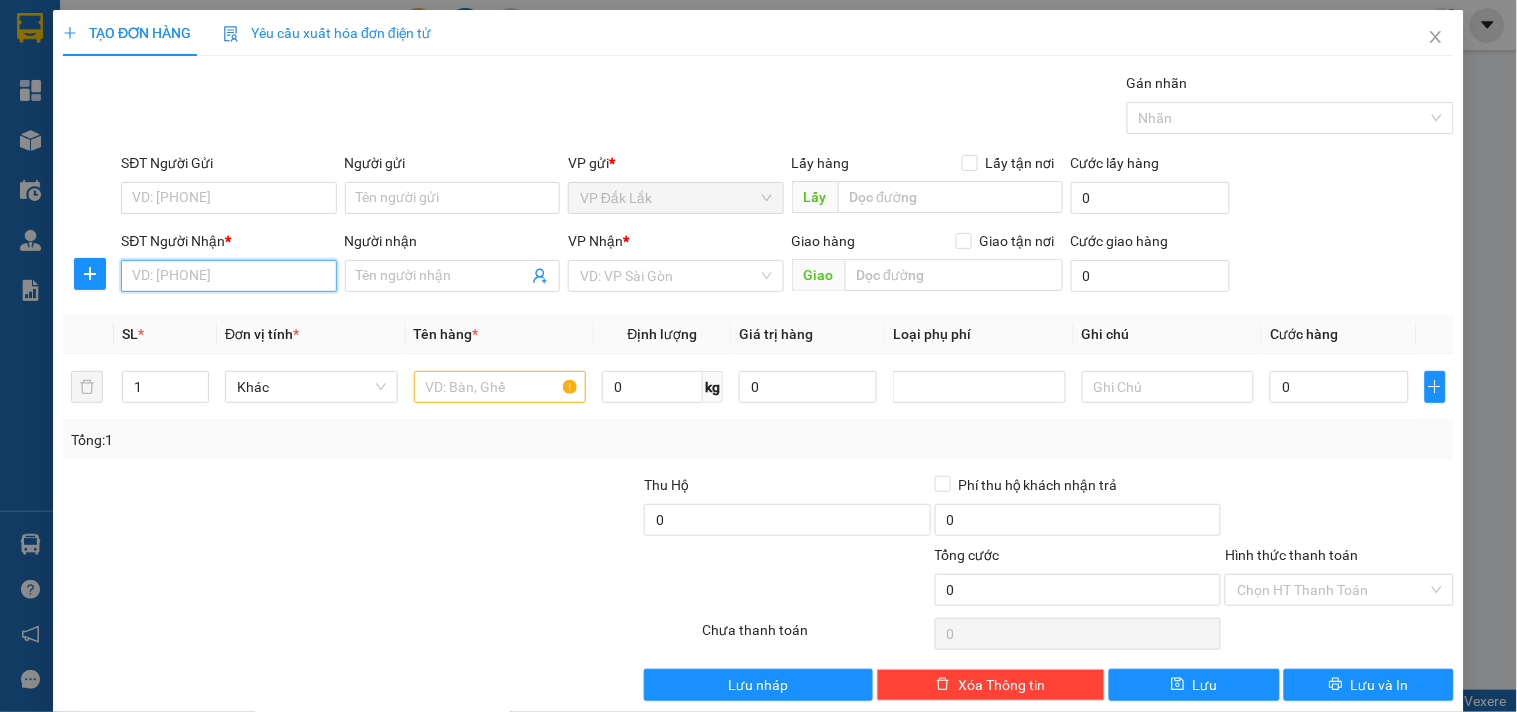 click on "SĐT Người Nhận  *" at bounding box center [228, 276] 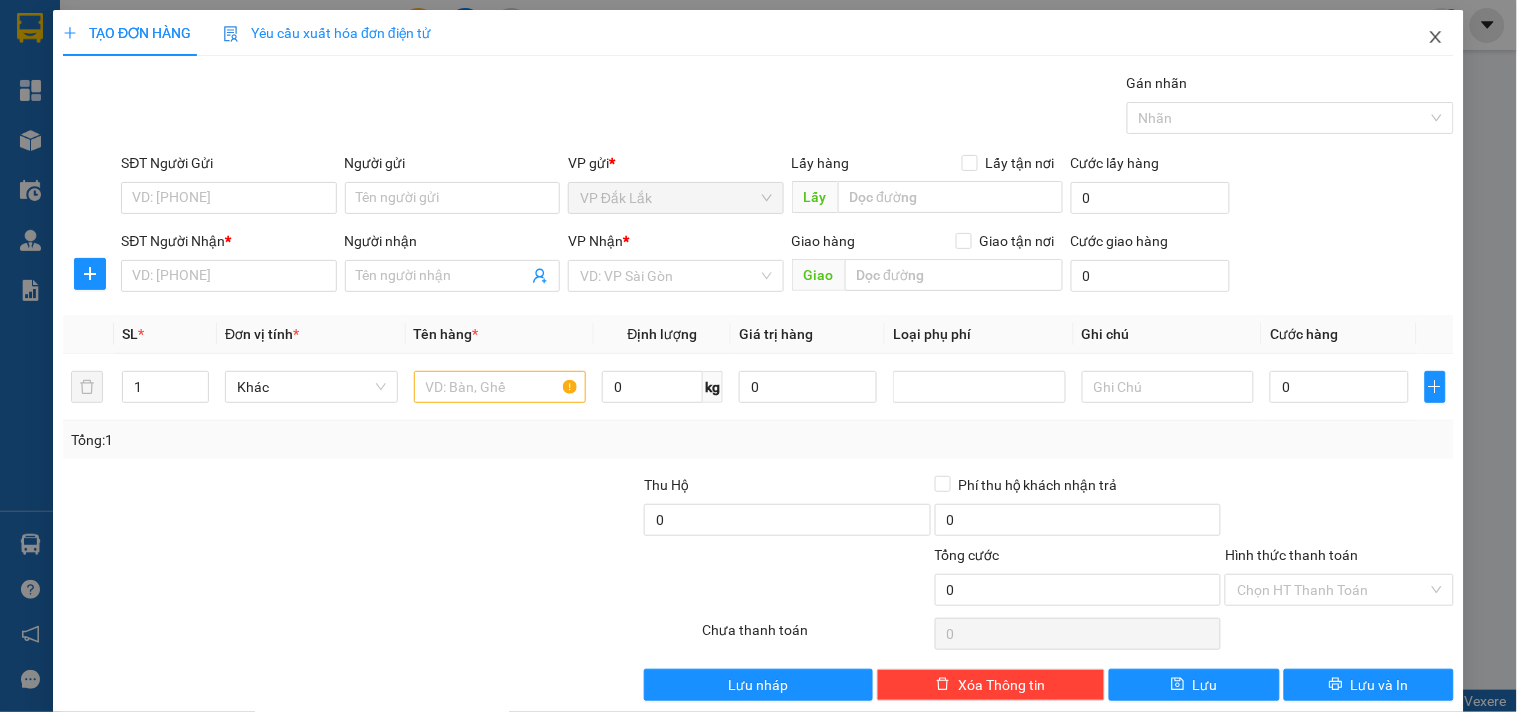 click 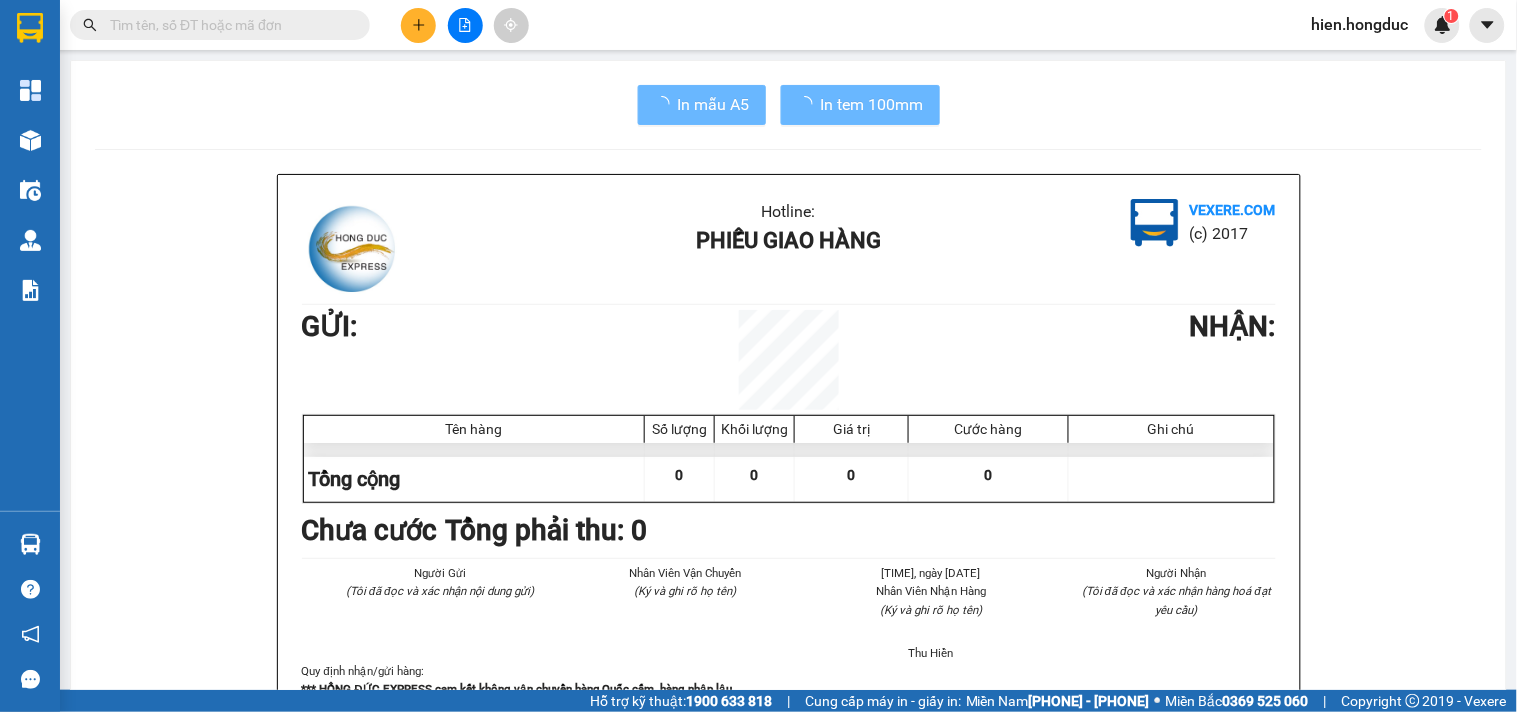 click at bounding box center (228, 25) 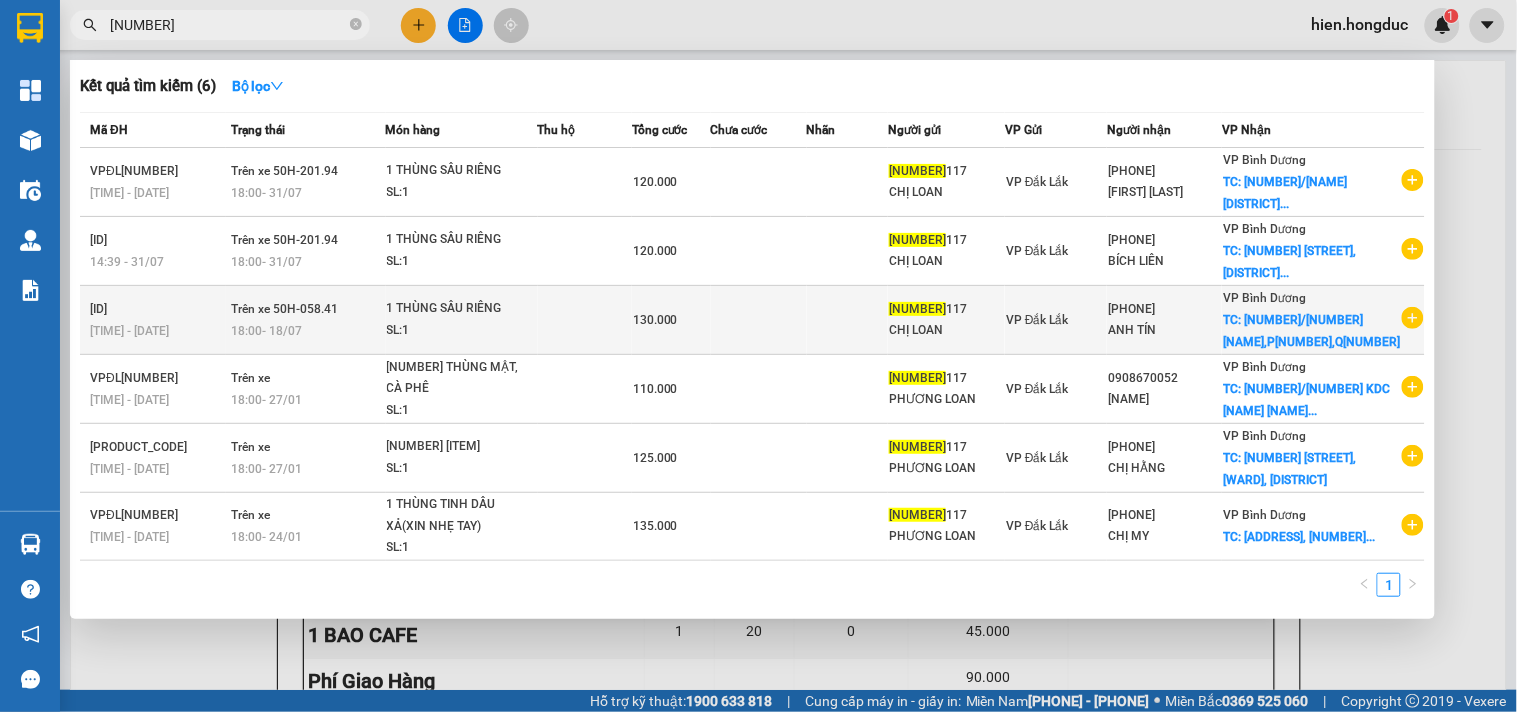 type on "[NUMBER]" 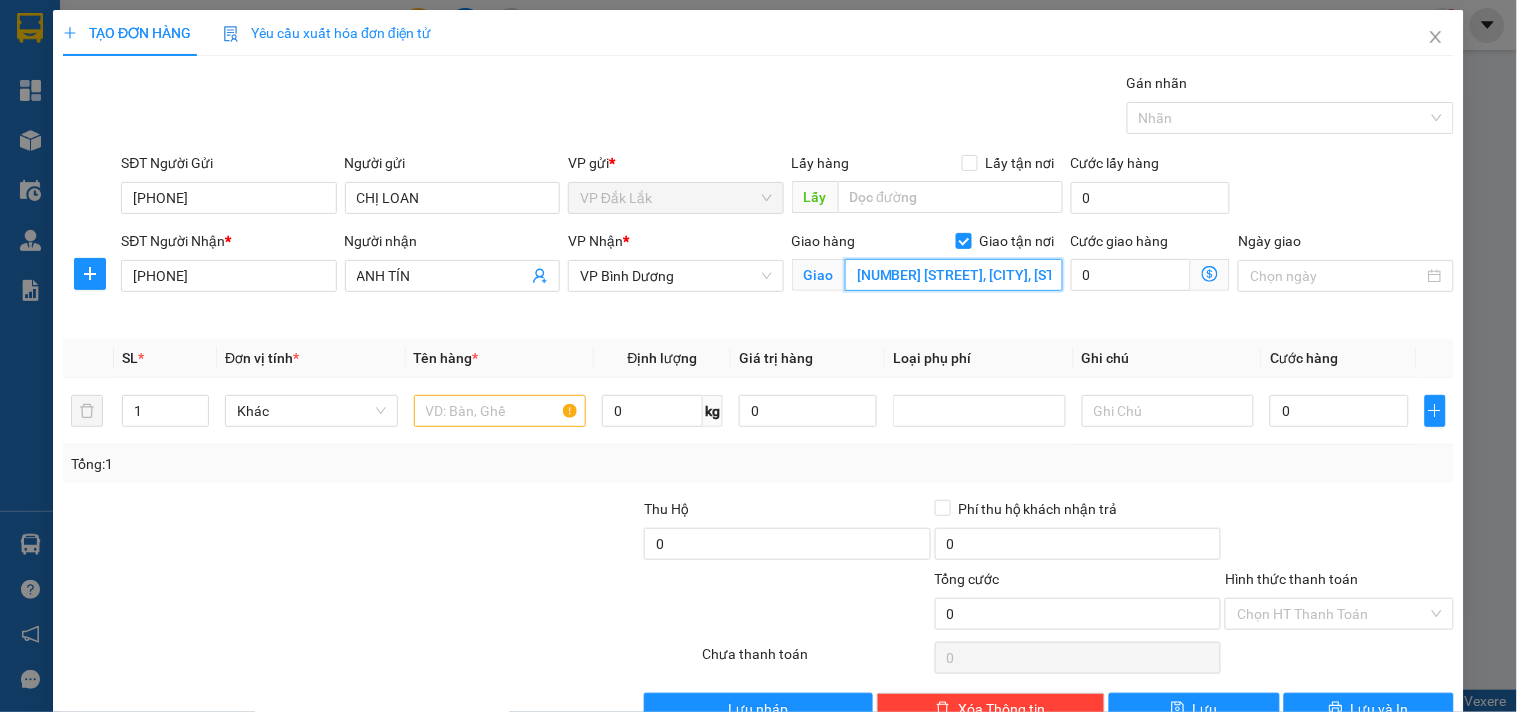 click on "[NUMBER] [STREET], [CITY], [STATE]" at bounding box center [954, 275] 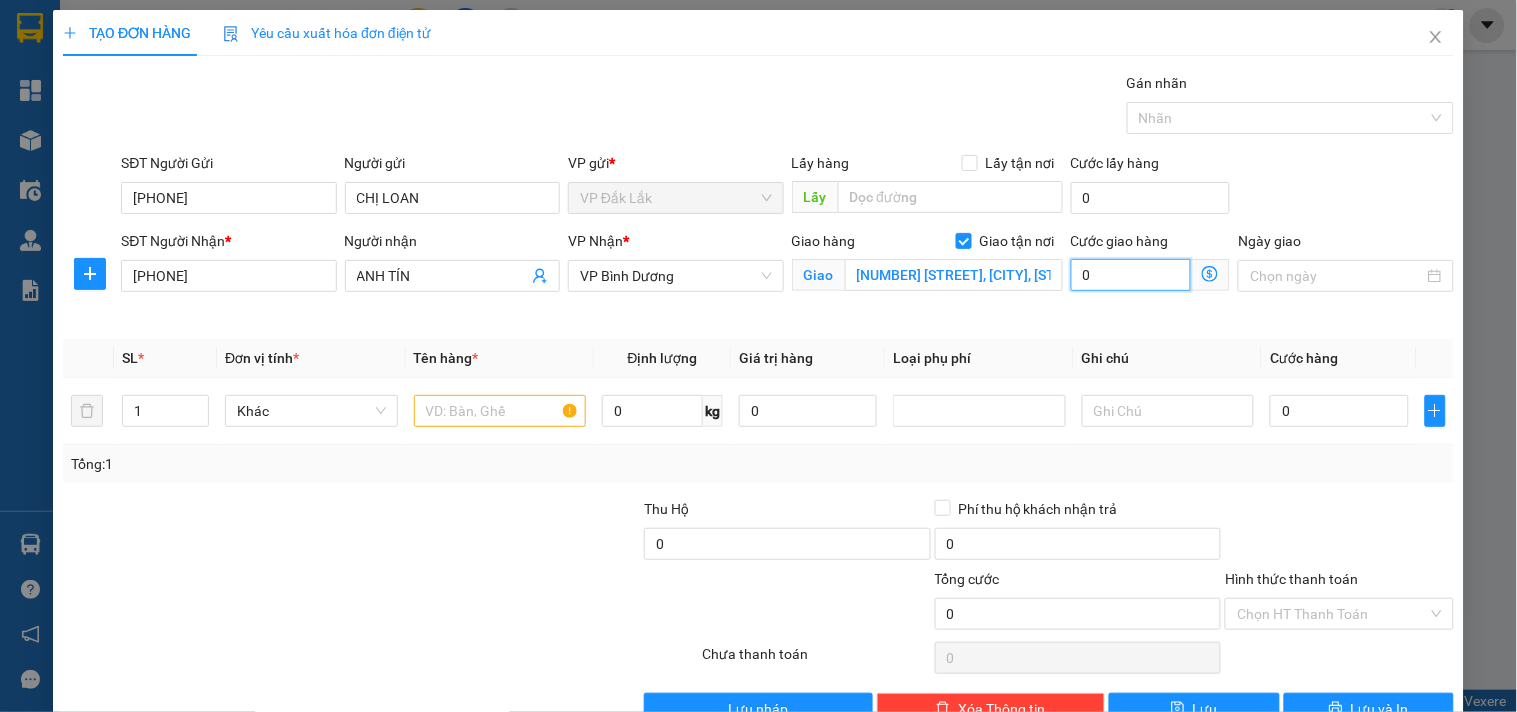 click on "0" at bounding box center (1131, 275) 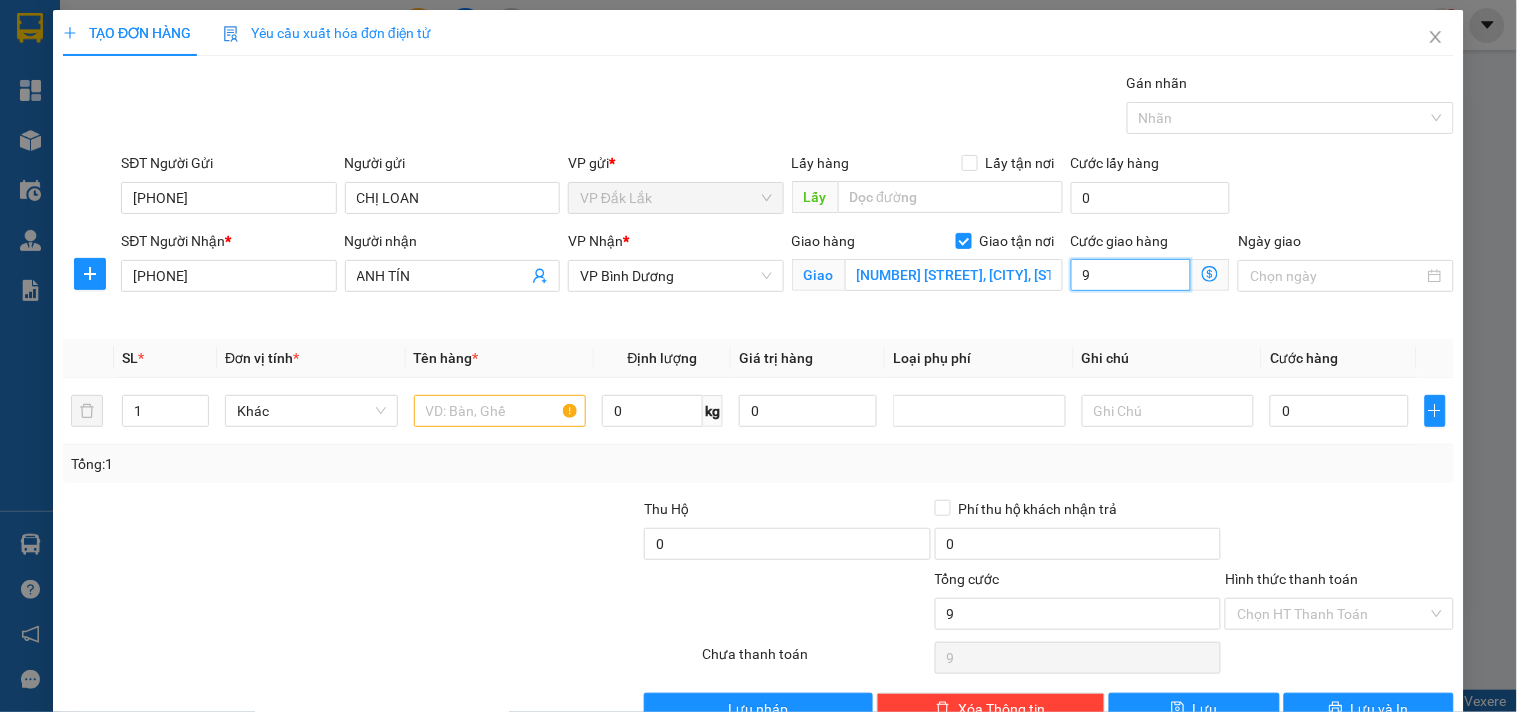 type on "90" 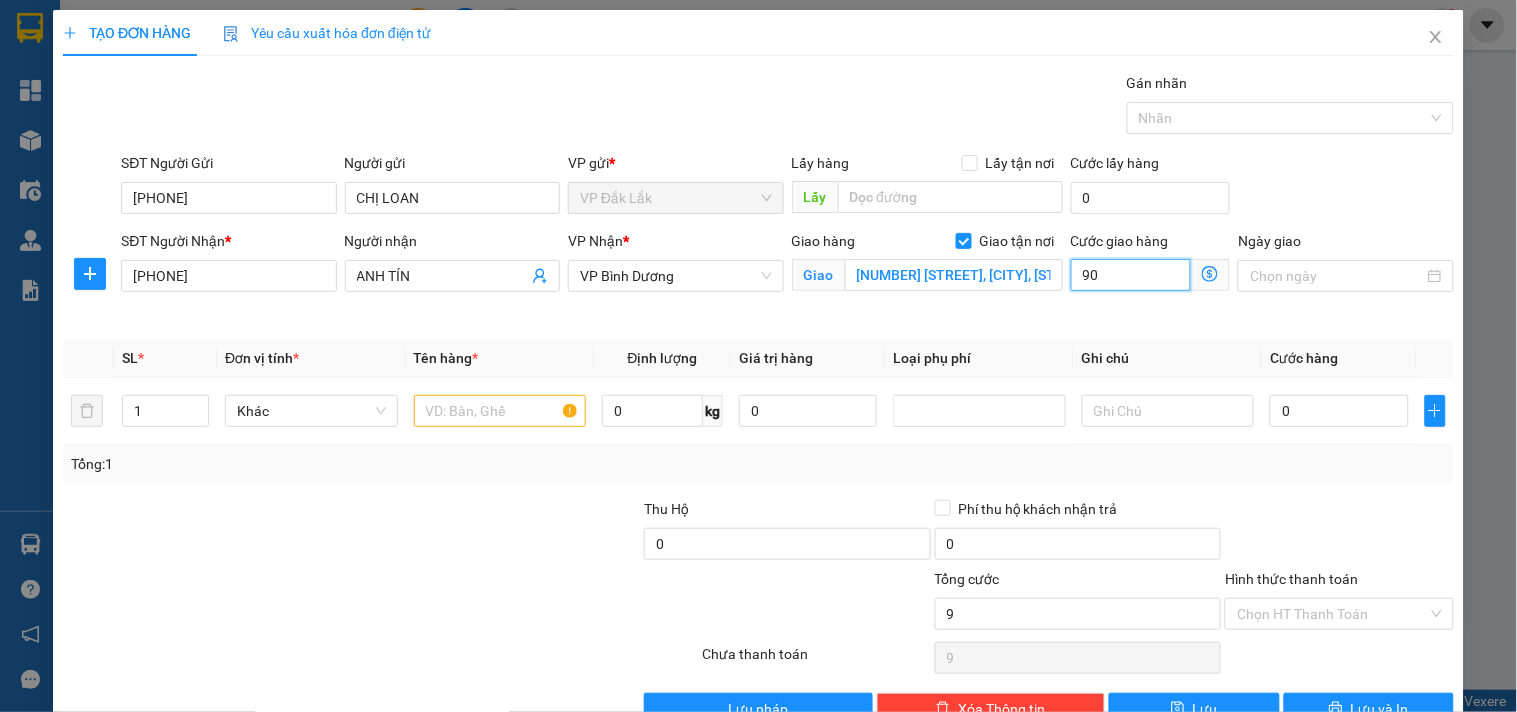 type on "90" 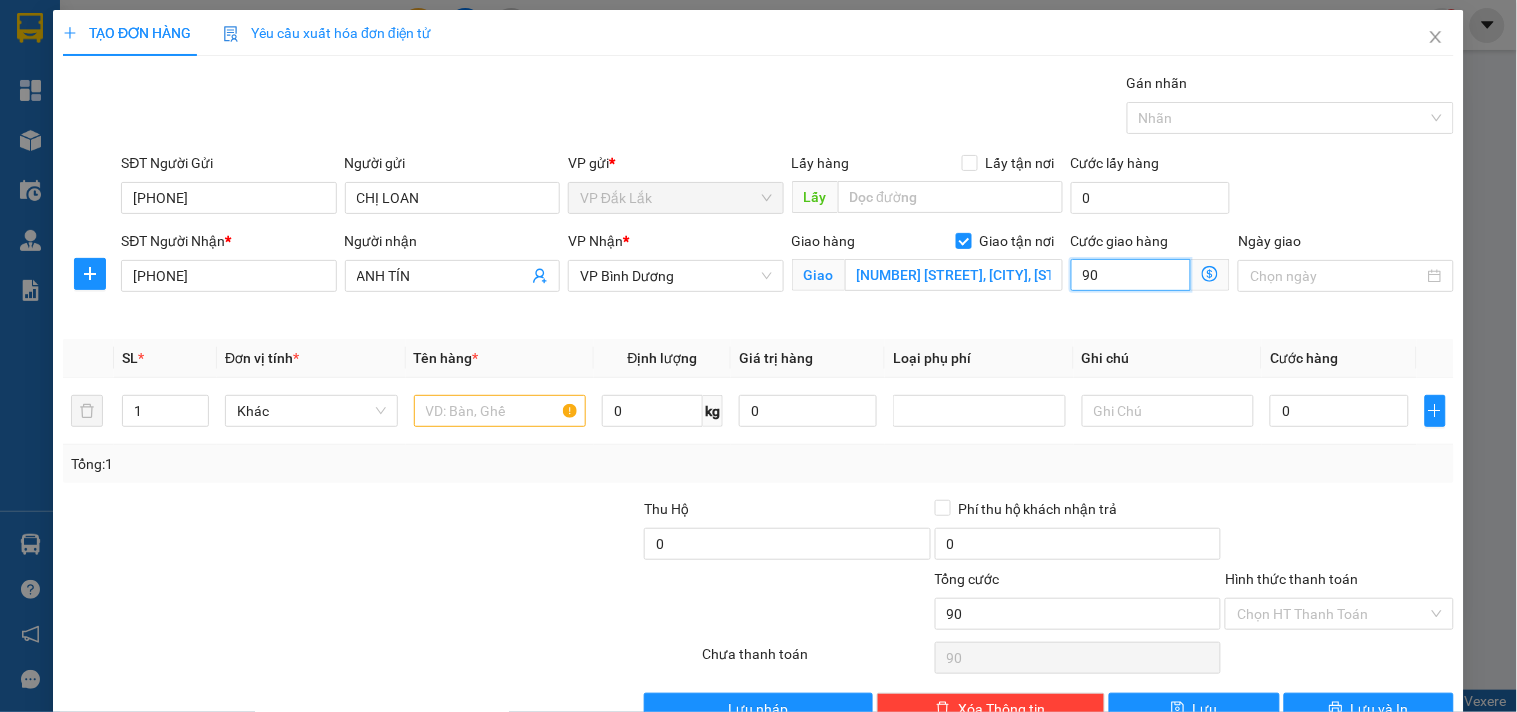 type on "900" 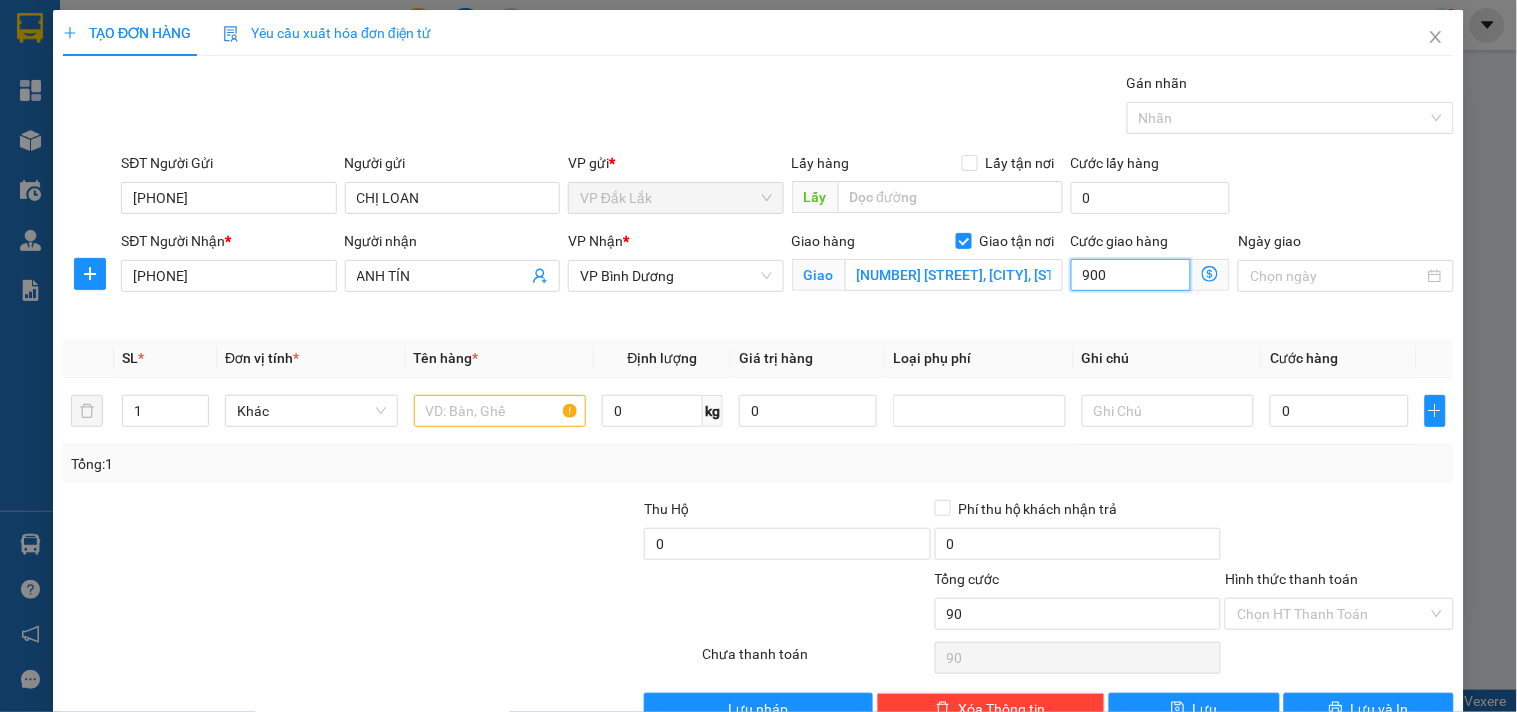 type on "900" 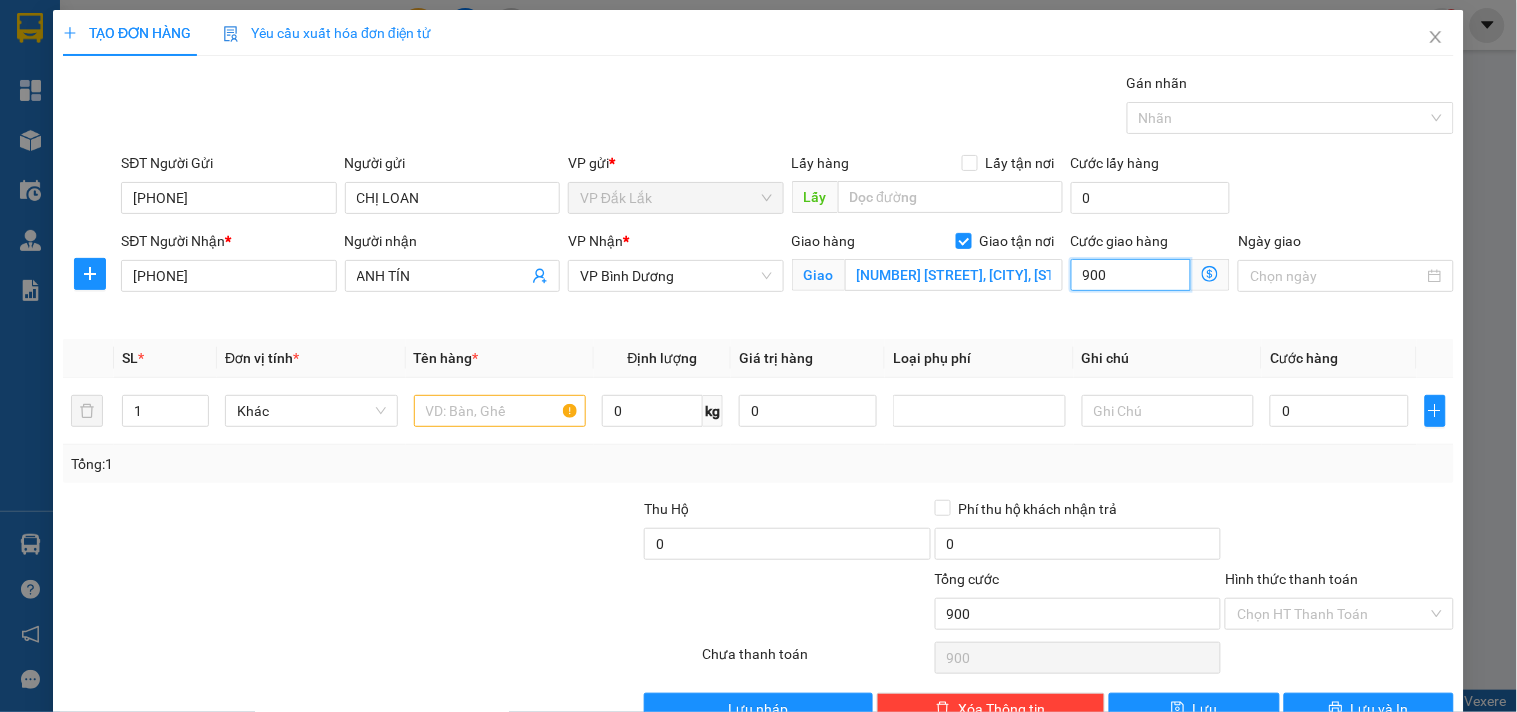 type on "9.000" 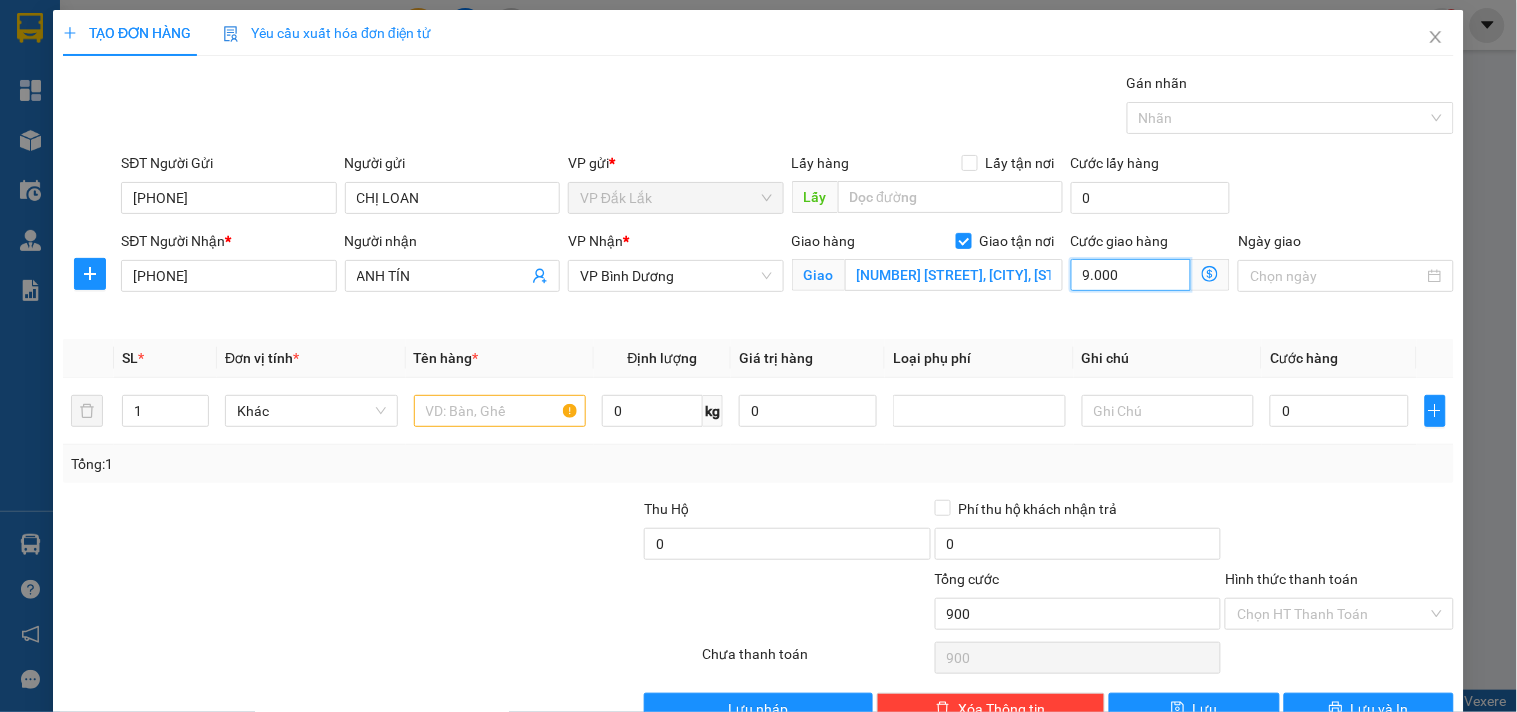 type on "9.000" 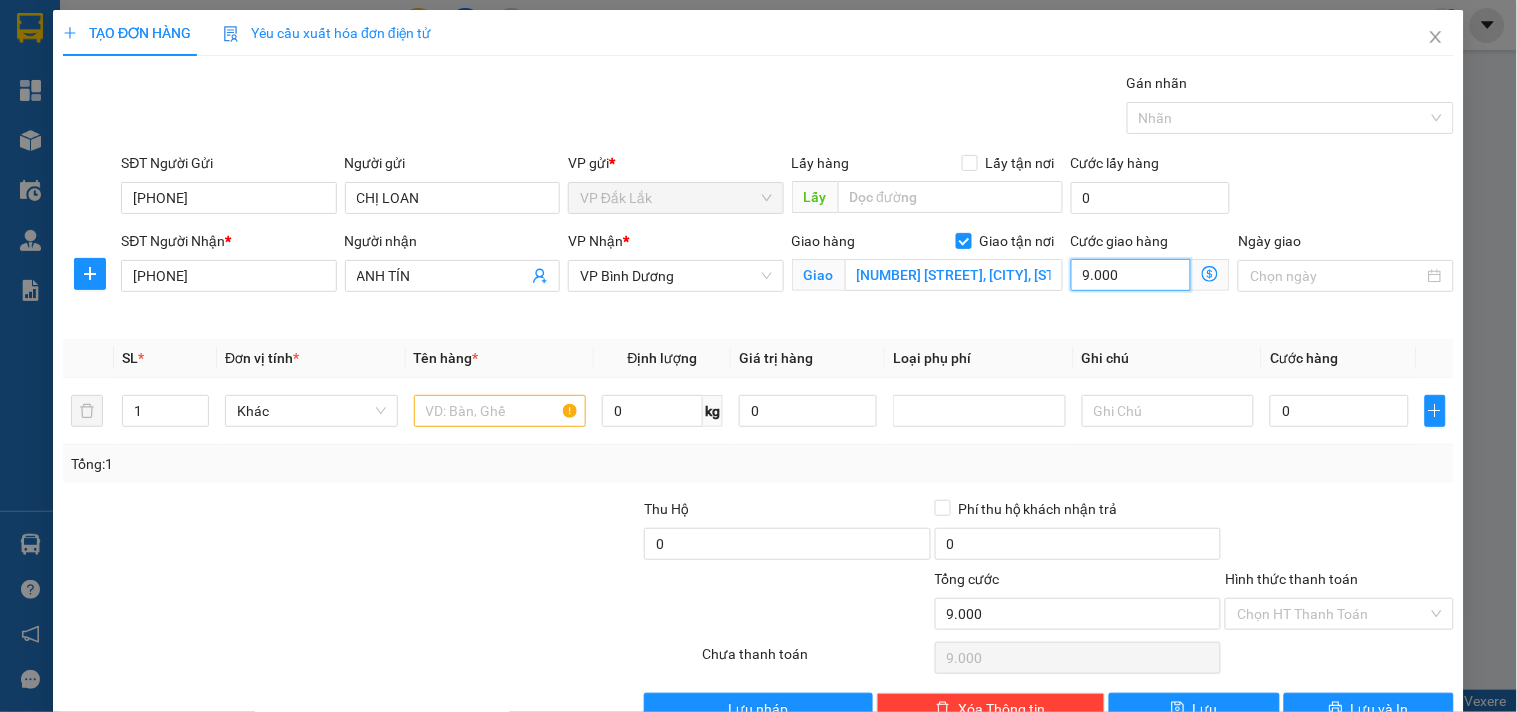 type on "90.000" 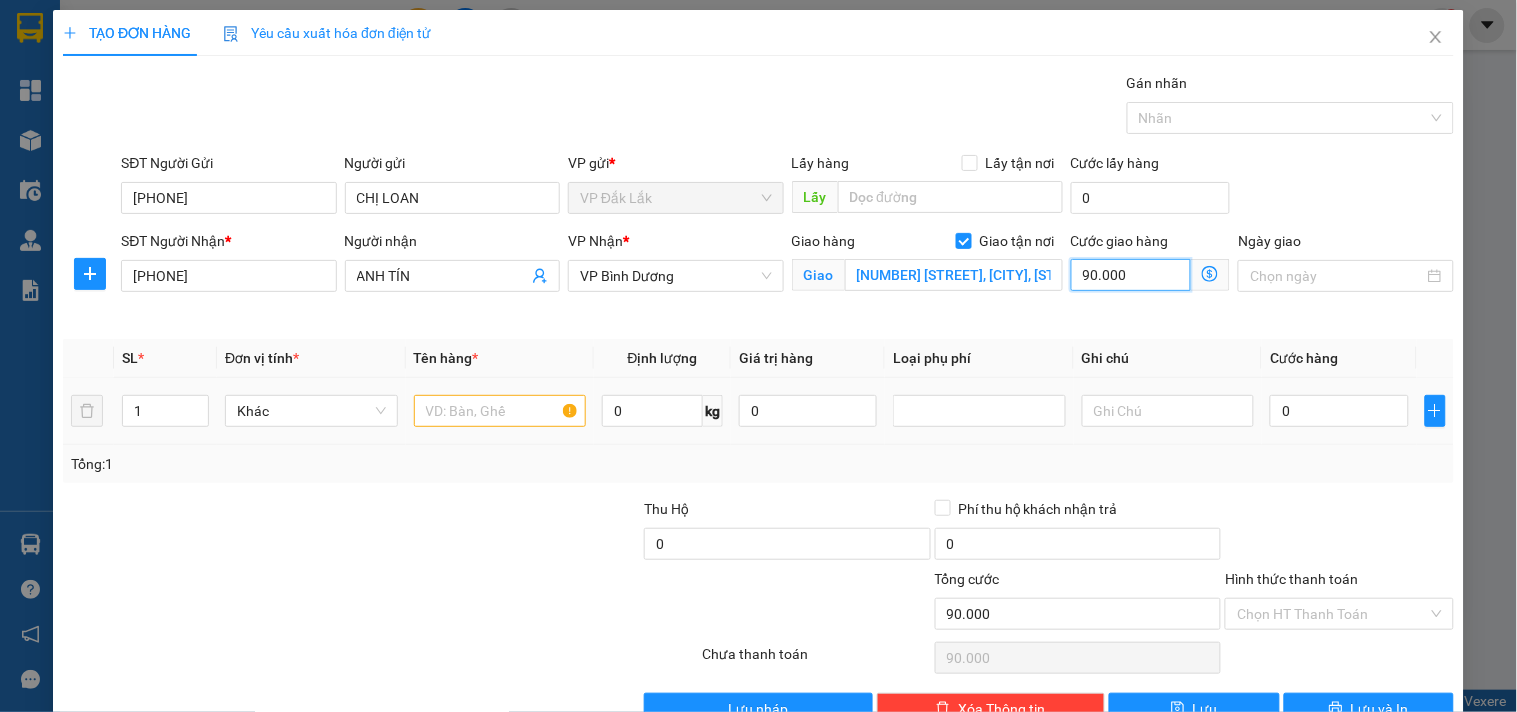 type on "90.000" 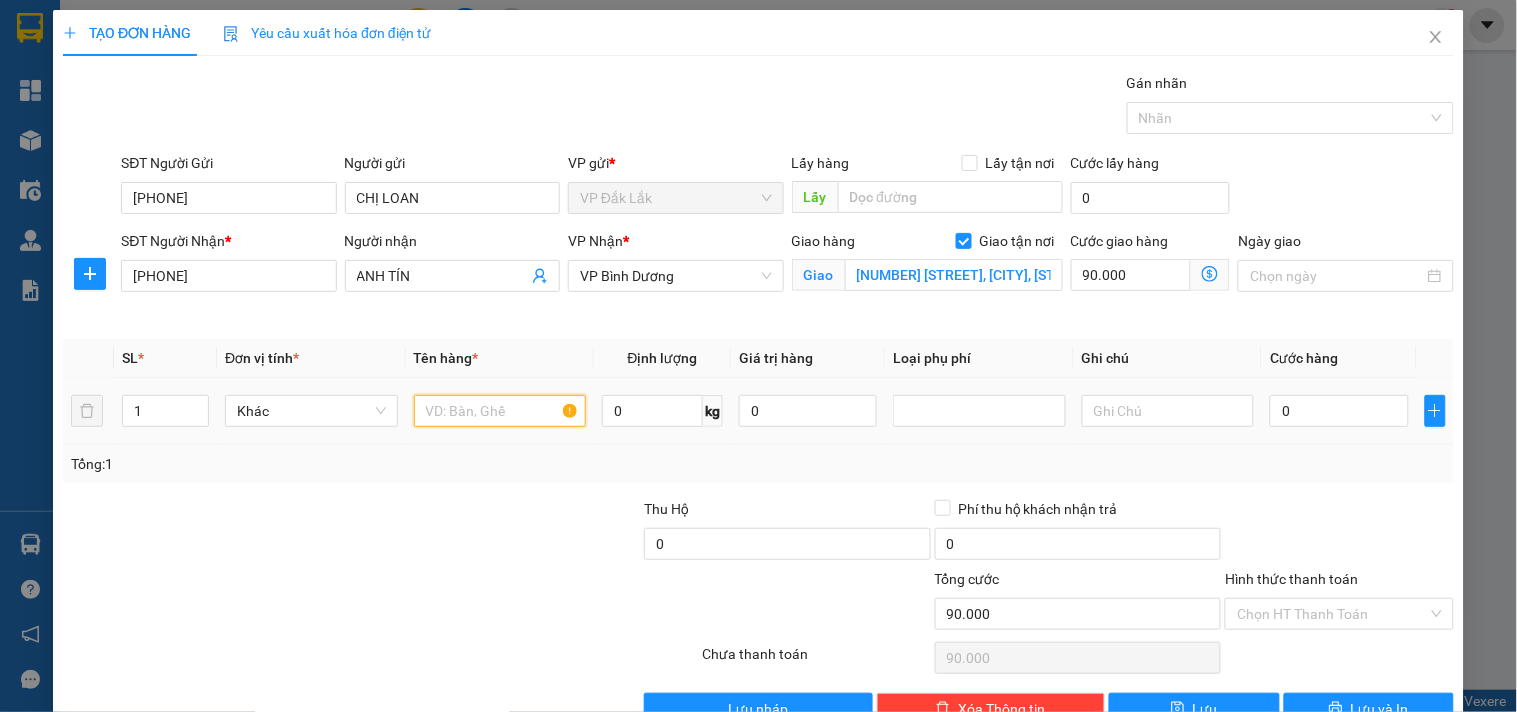 click at bounding box center (500, 411) 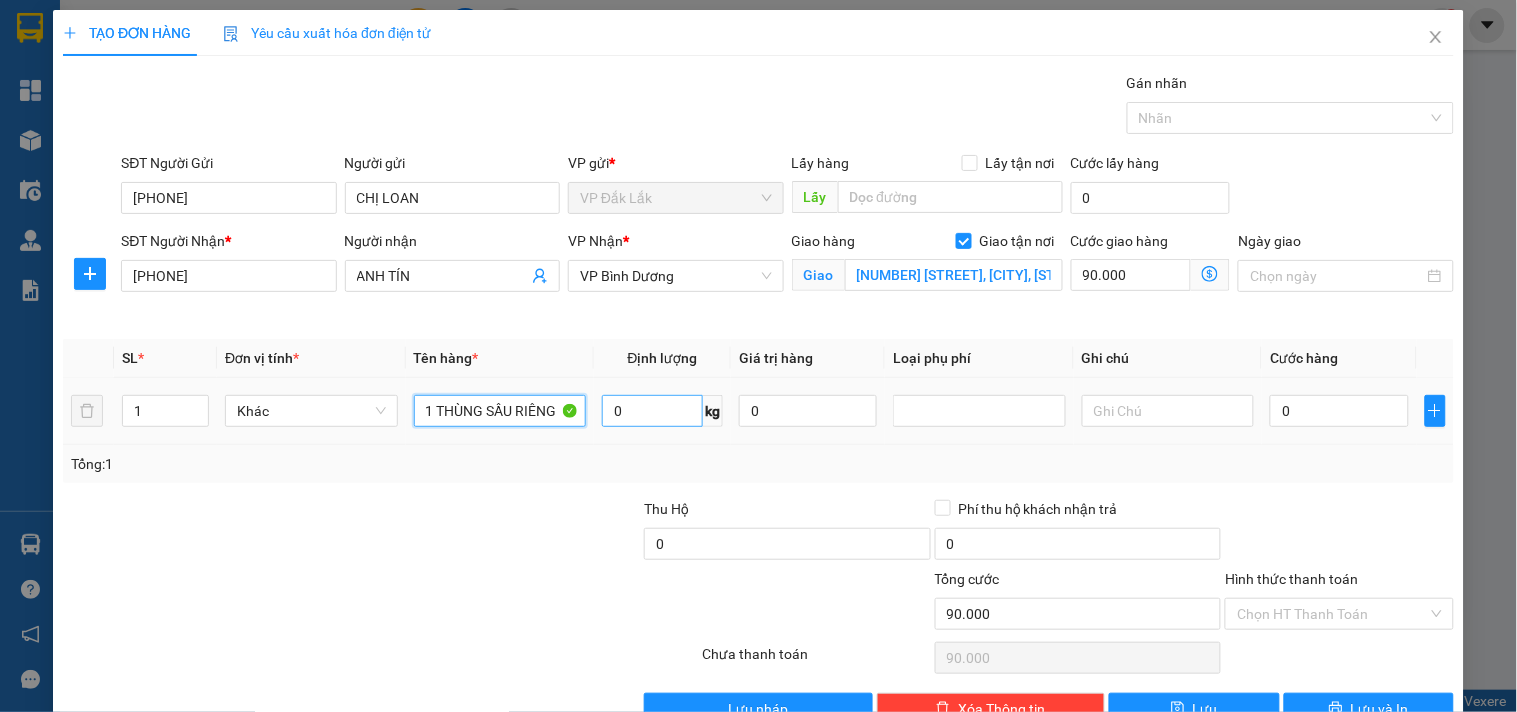 type on "1 THÙNG SẦU RIÊNG" 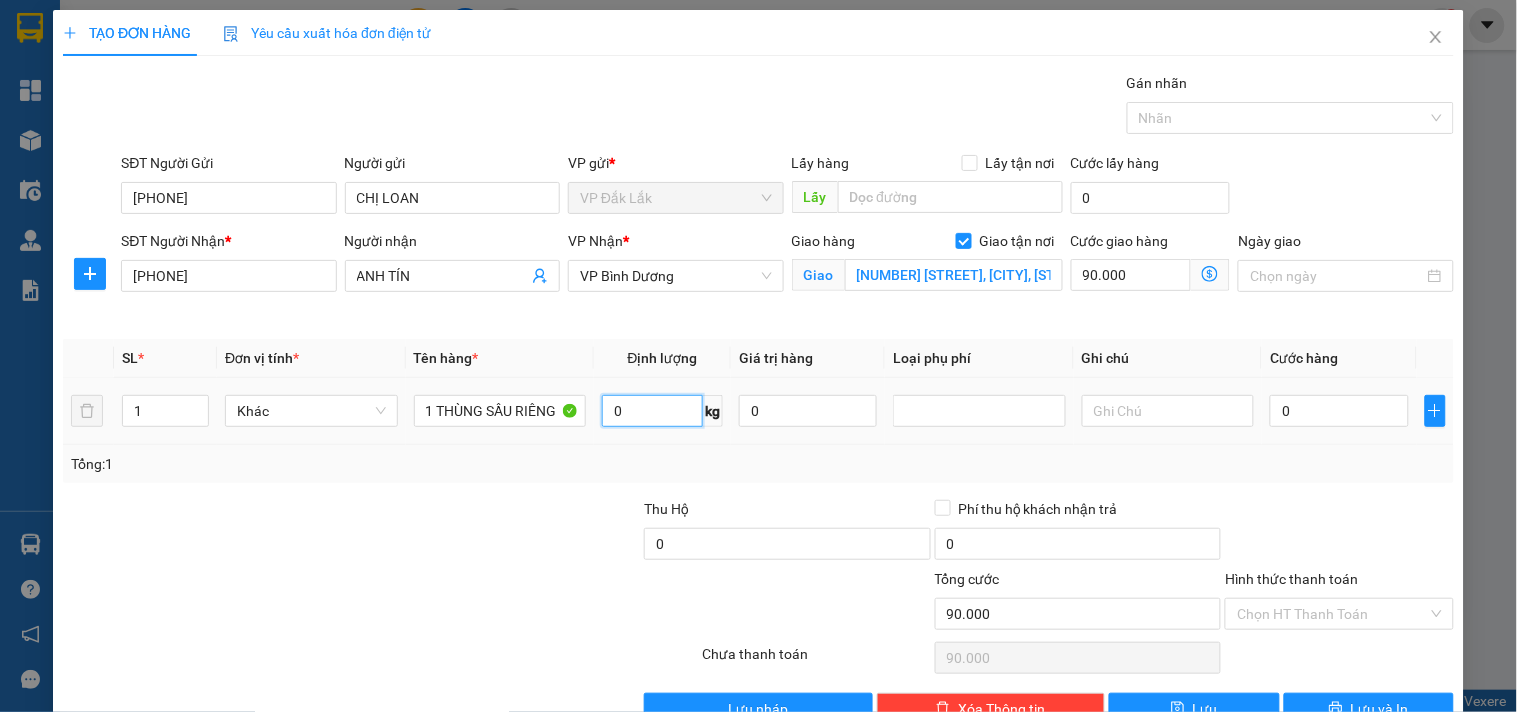 click on "0" at bounding box center (652, 411) 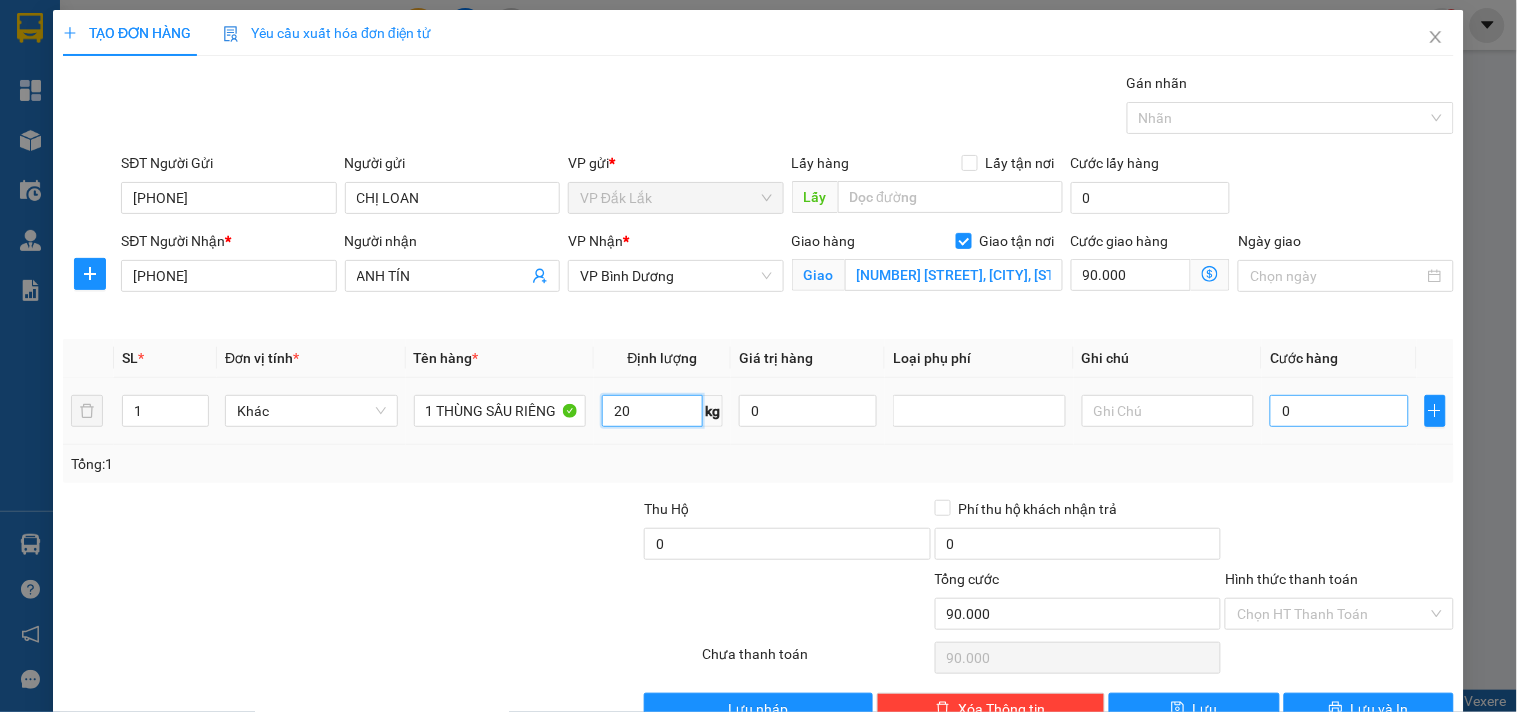 type on "20" 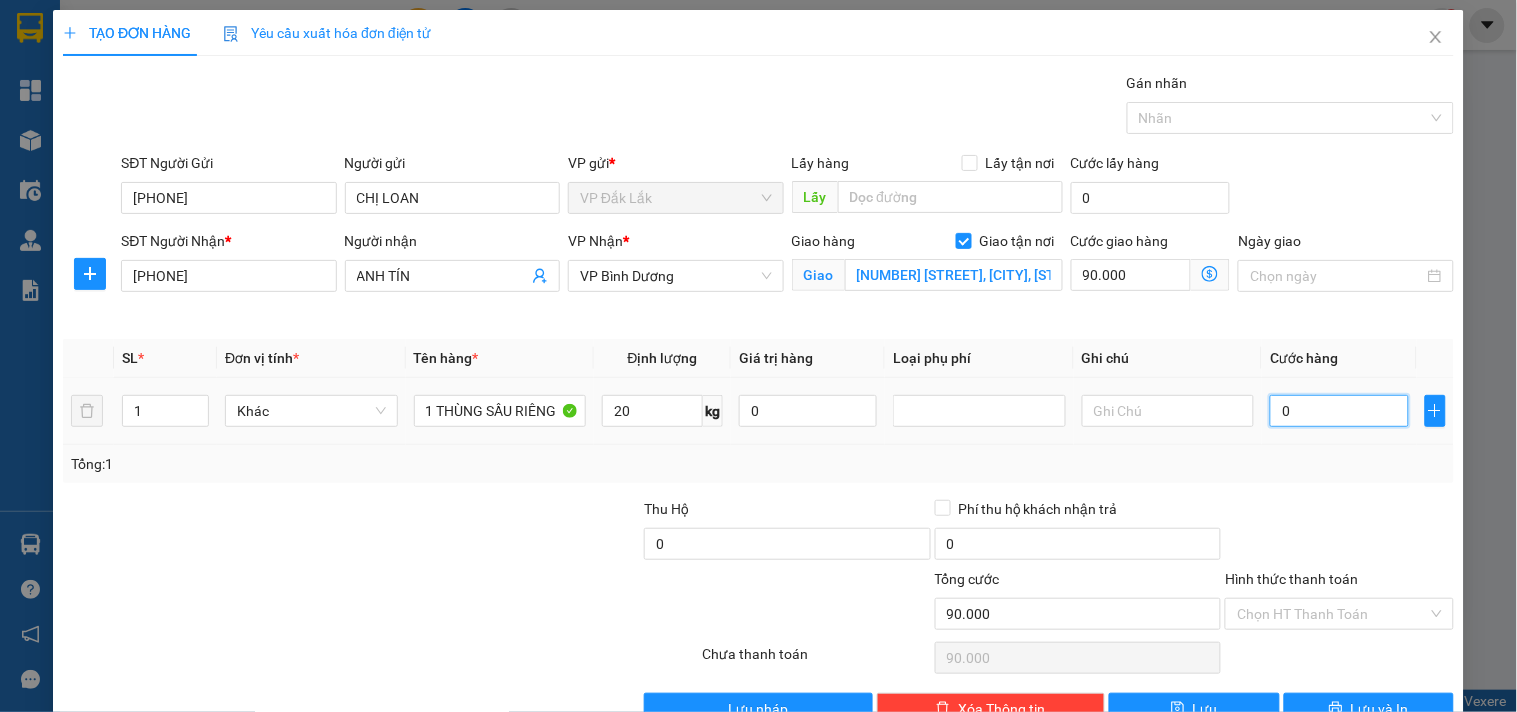 click on "0" at bounding box center (1339, 411) 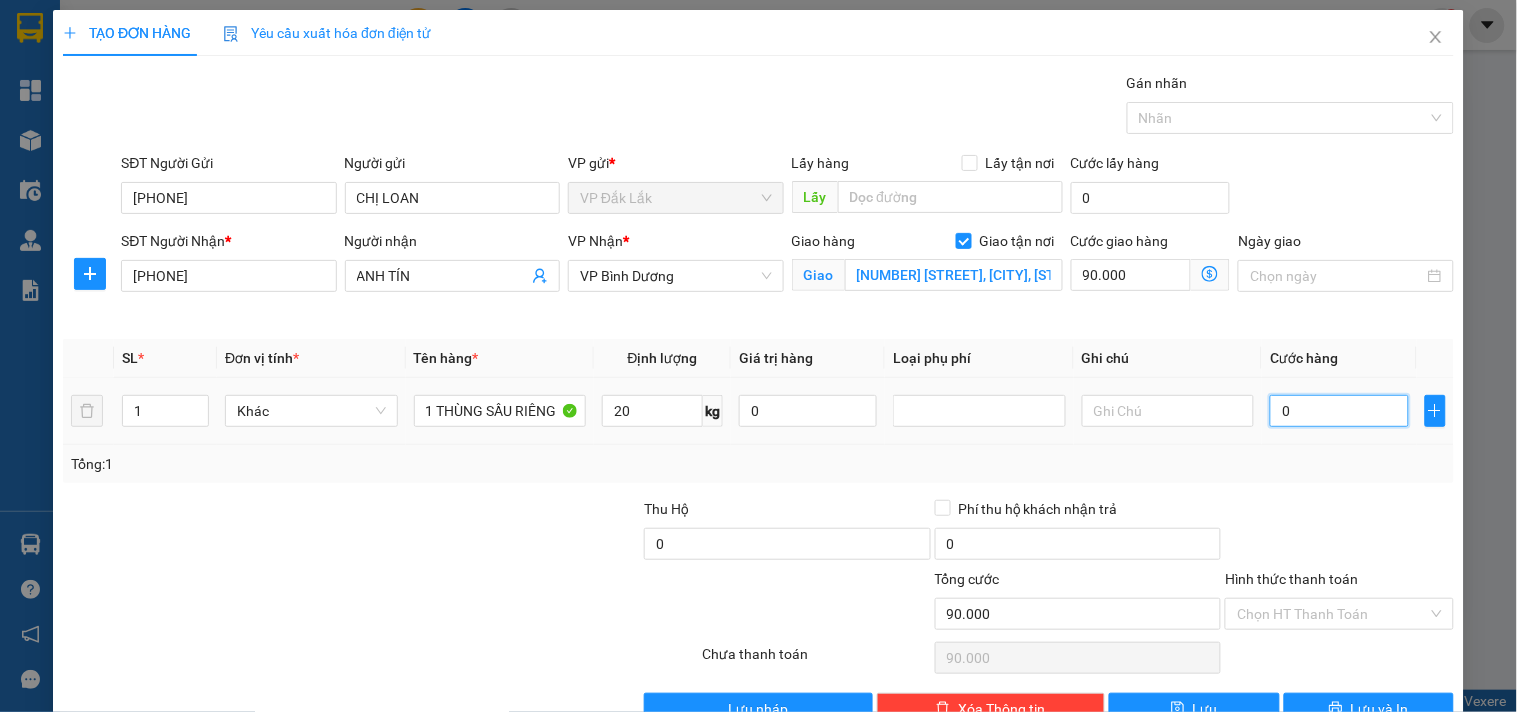 type on "4" 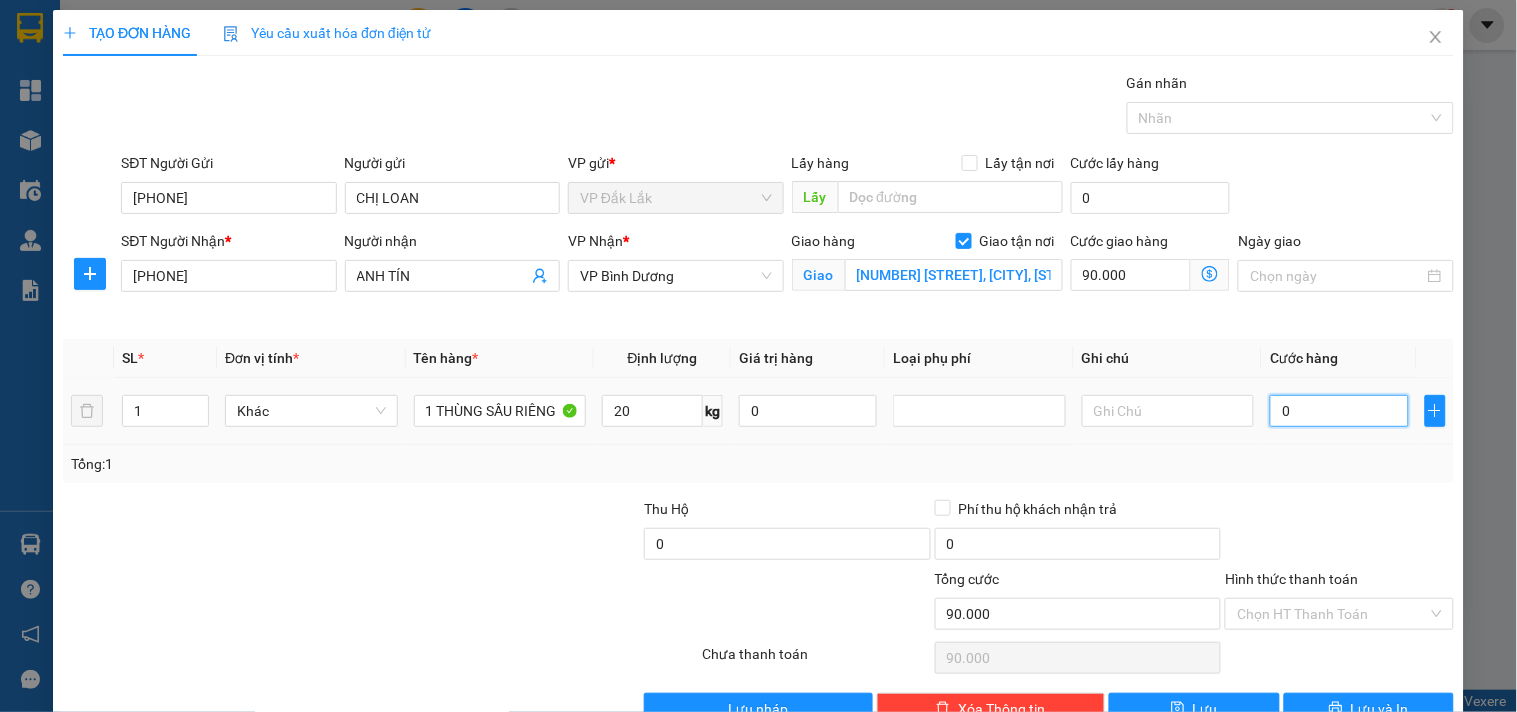 type on "90.004" 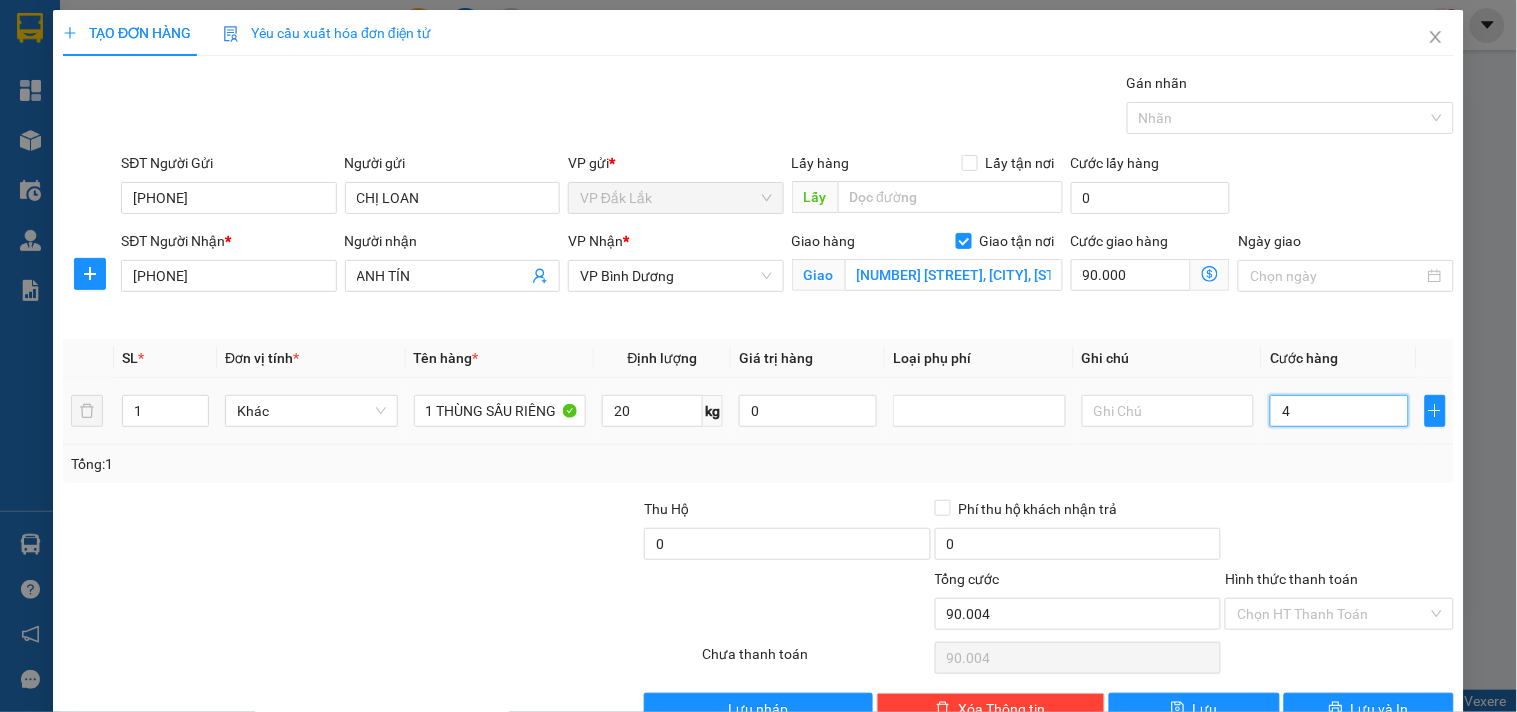 type on "45" 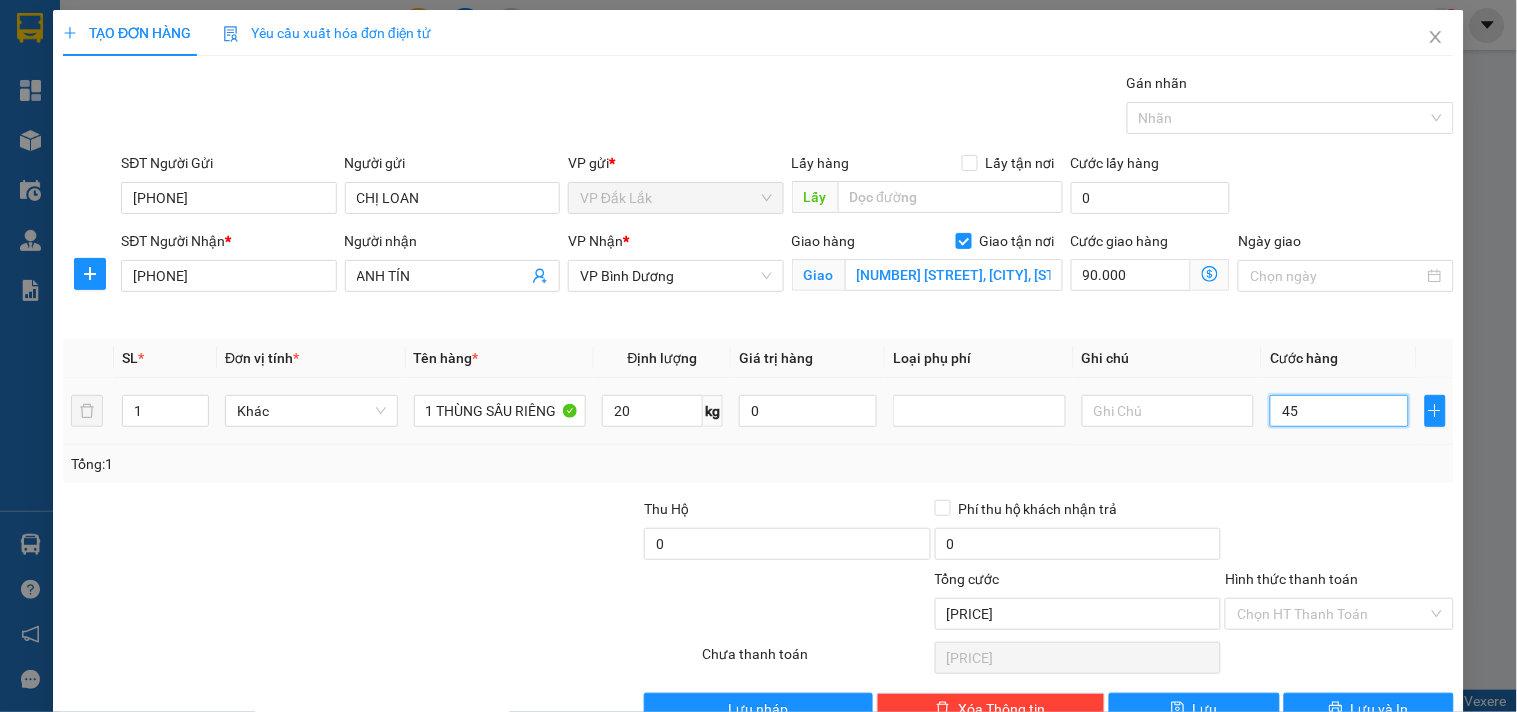type on "450" 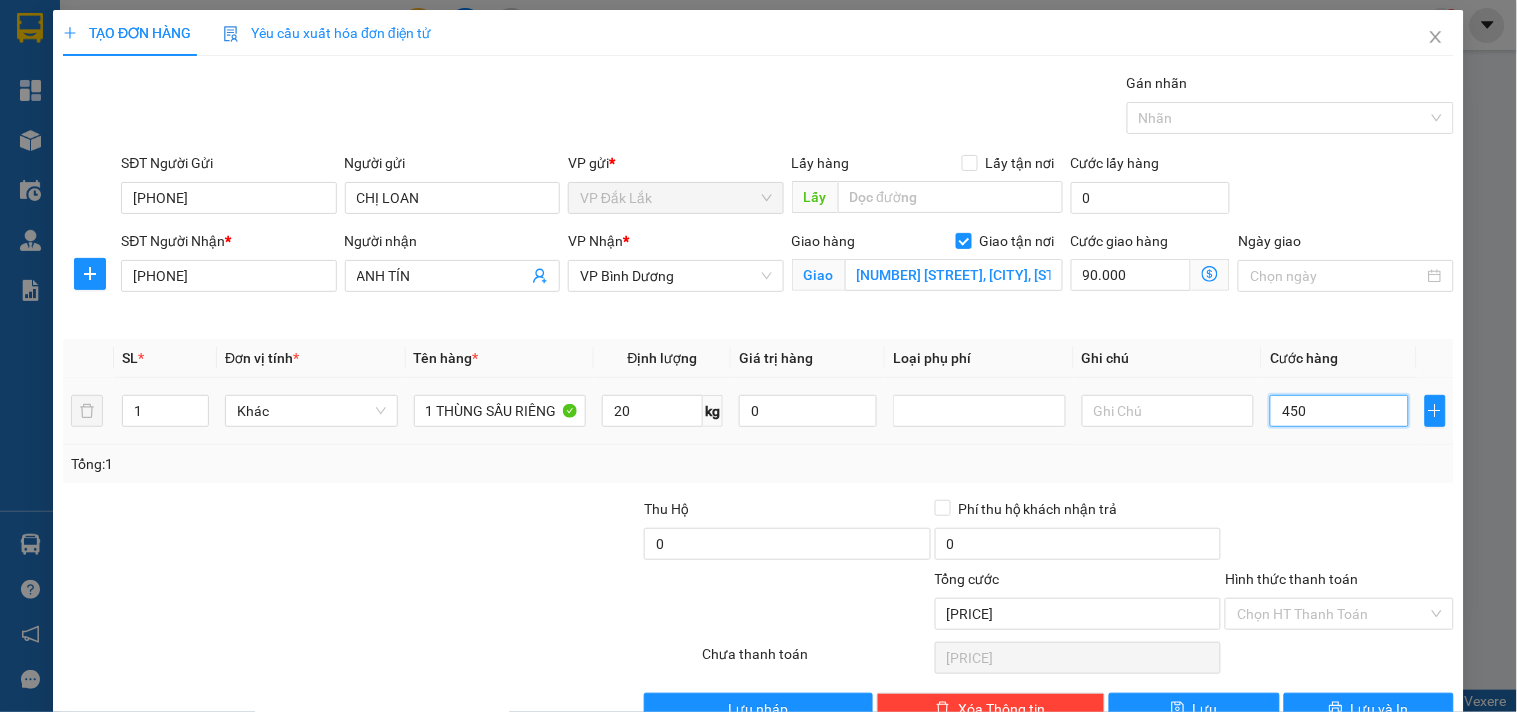 type on "90.450" 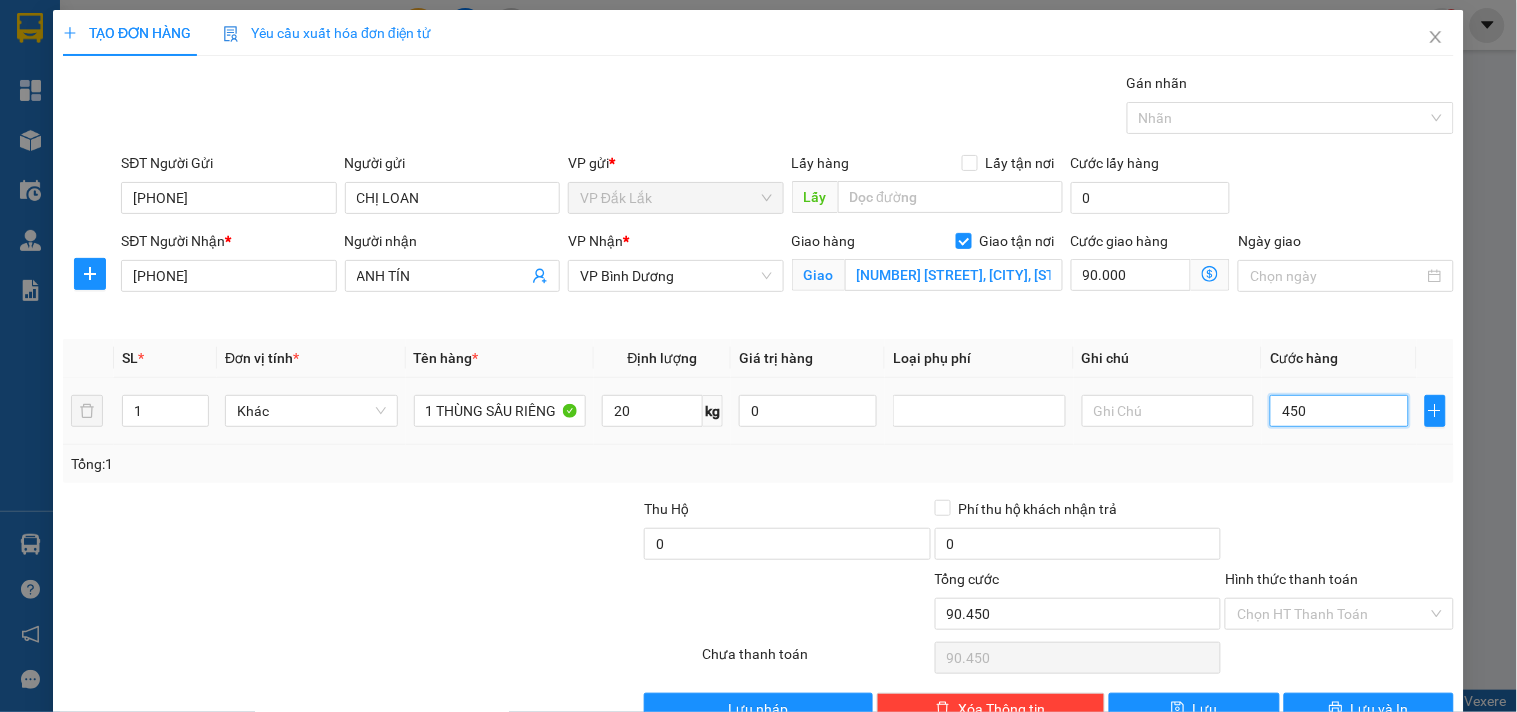 type on "4.500" 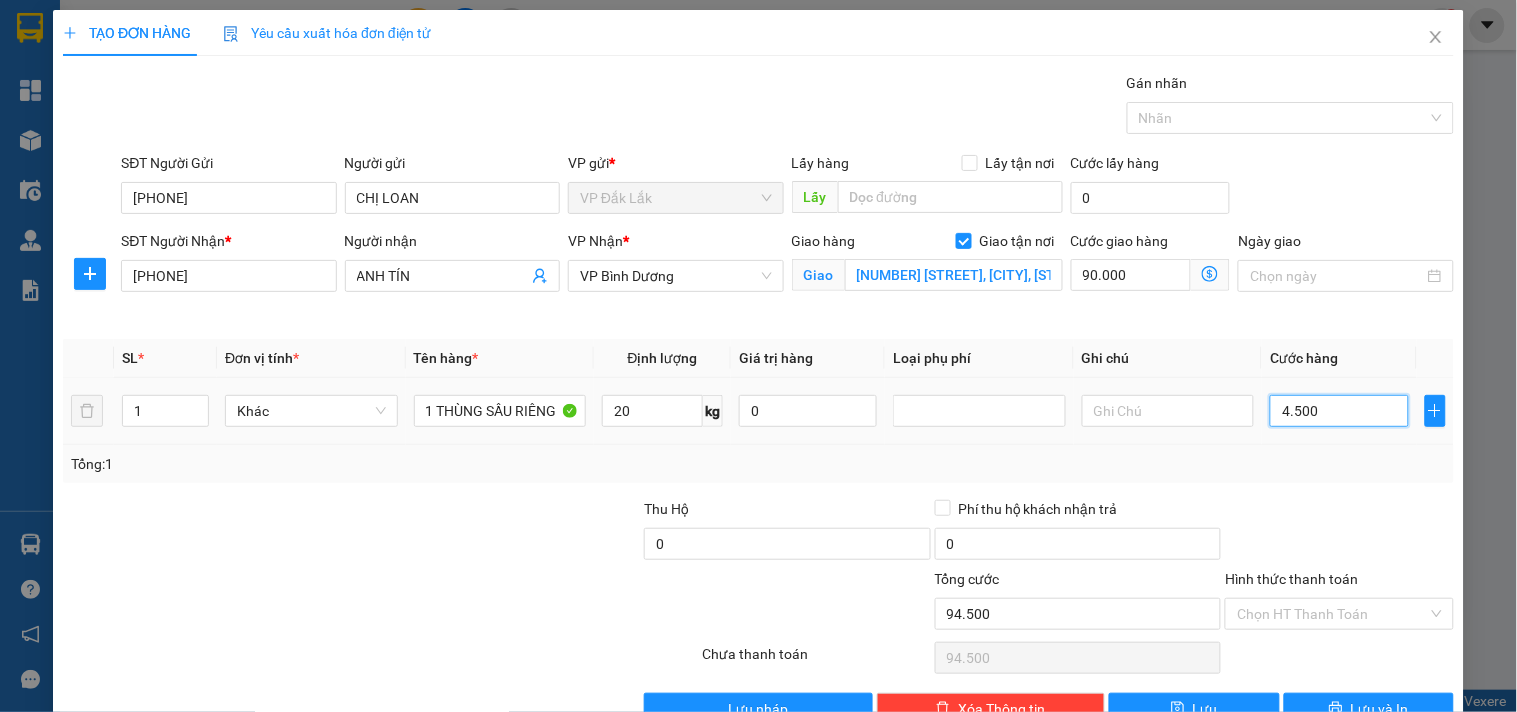 type on "45.000" 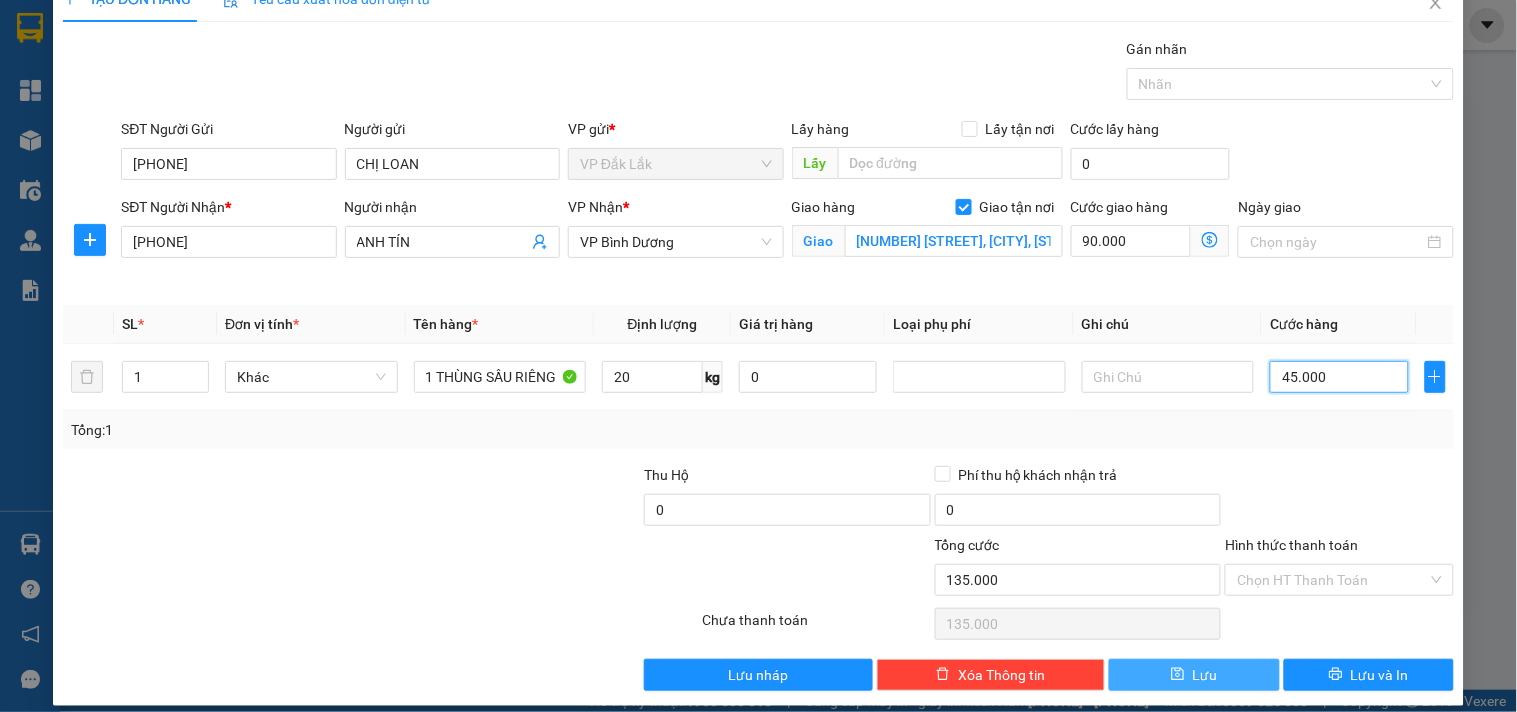 scroll, scrollTop: 52, scrollLeft: 0, axis: vertical 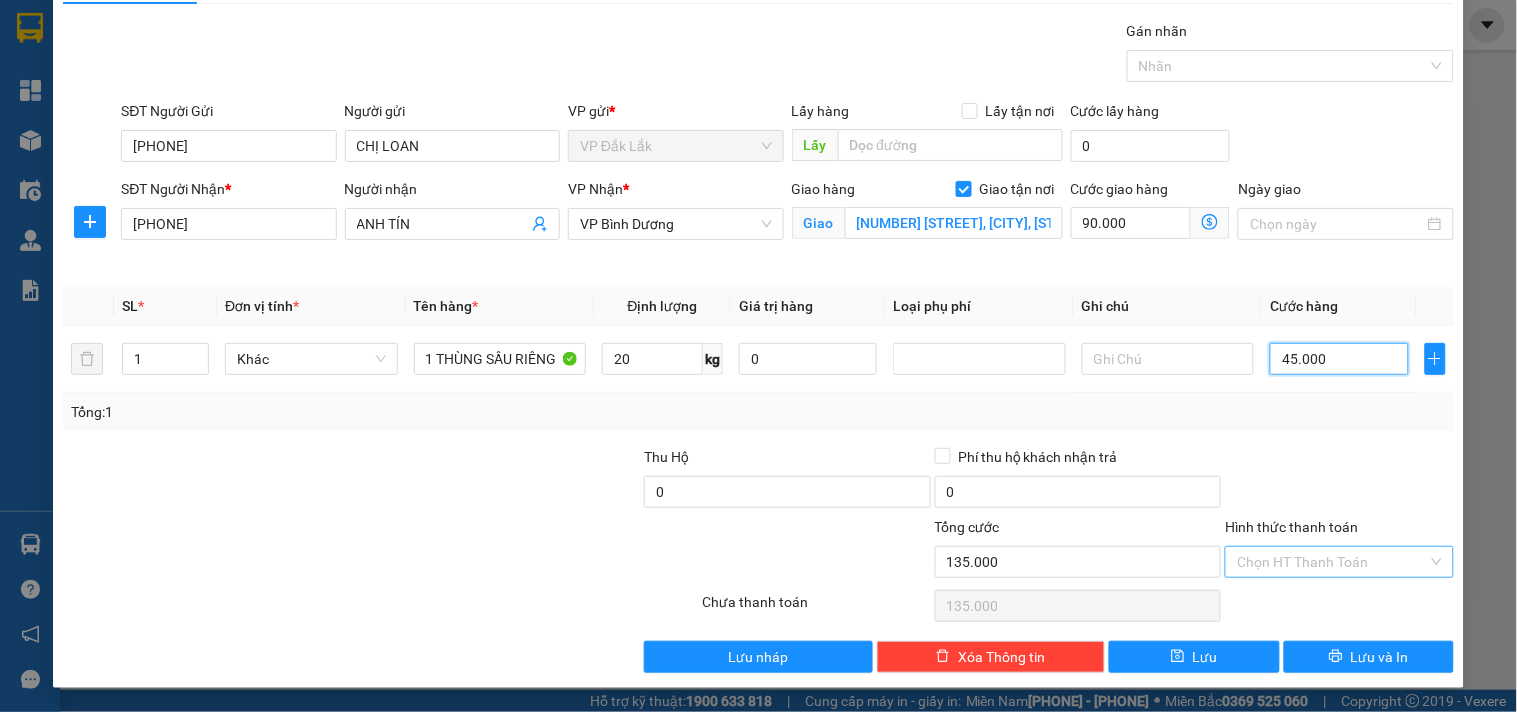 type on "45.000" 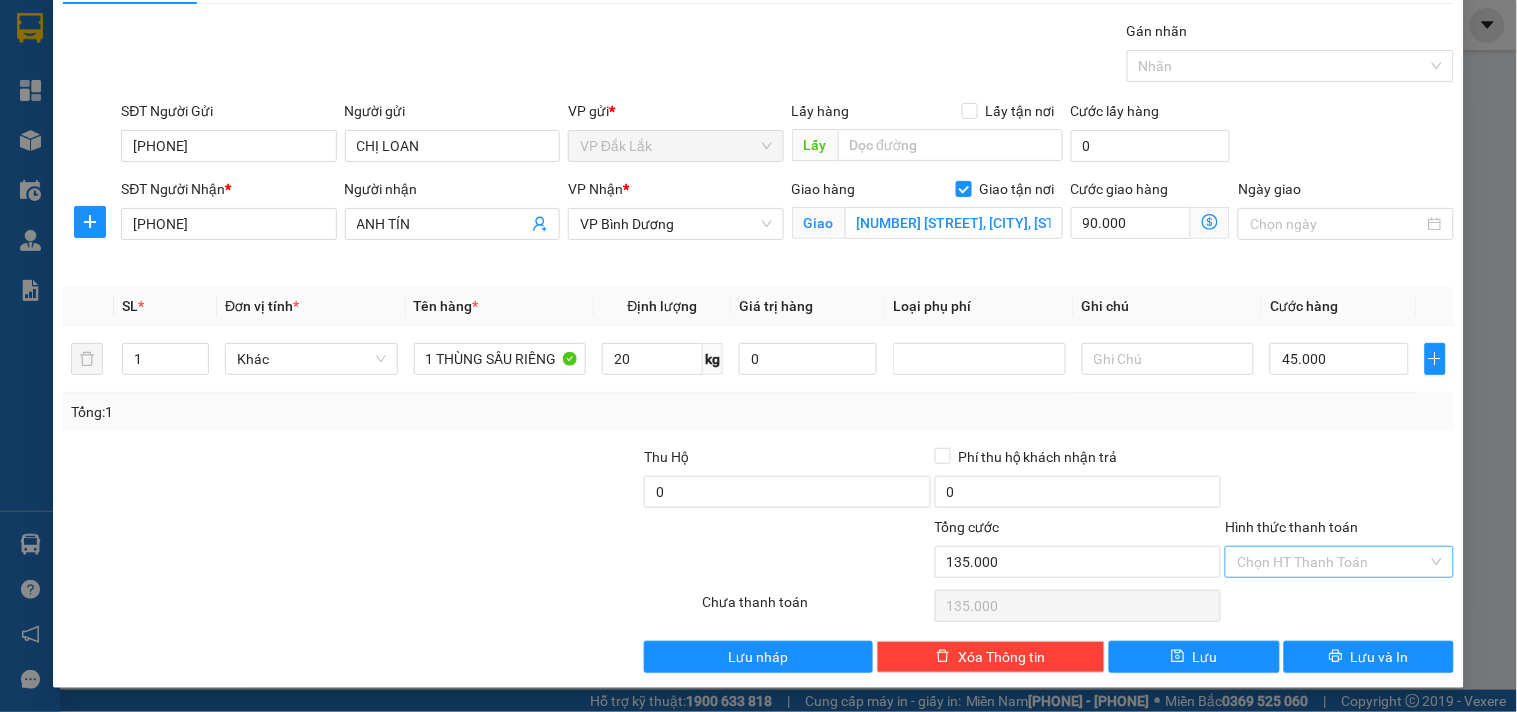 click on "Hình thức thanh toán" at bounding box center [1332, 562] 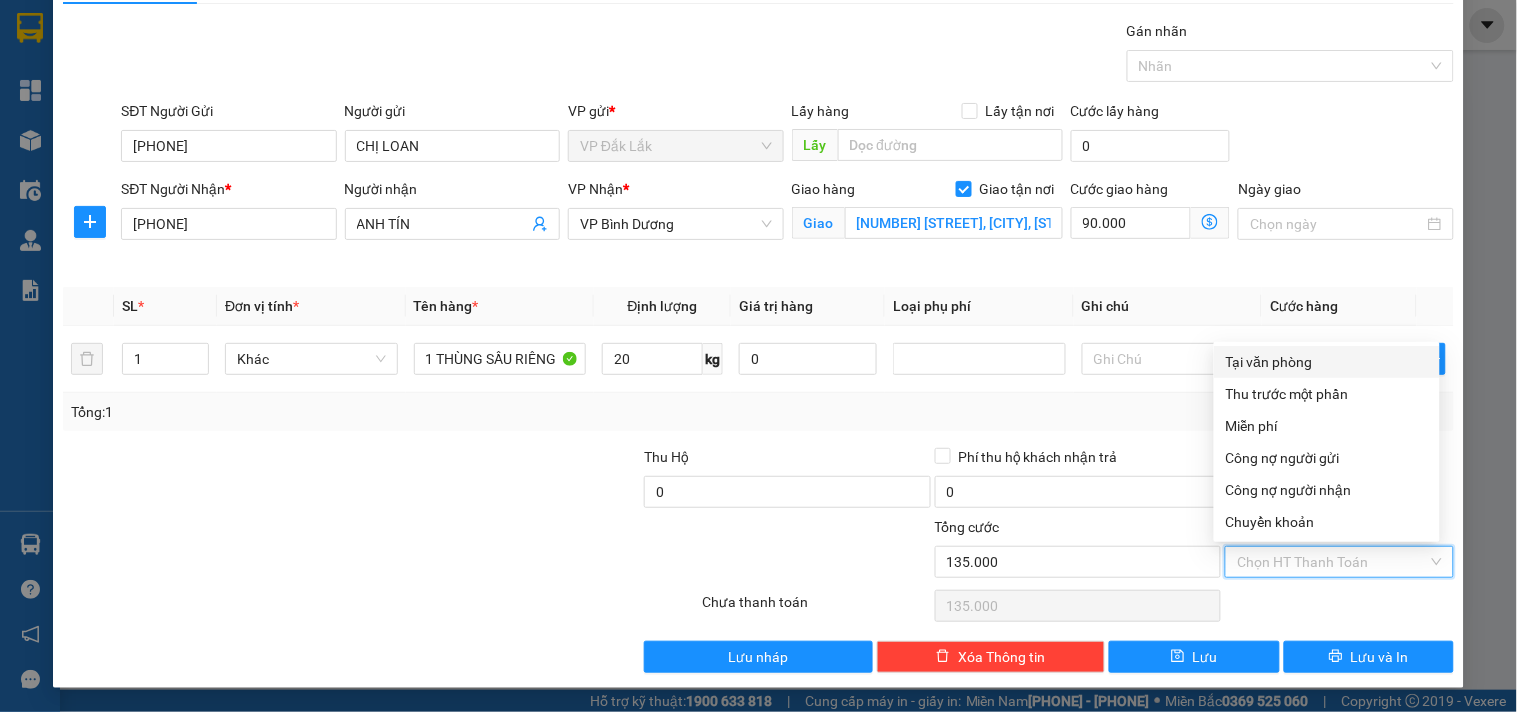 click on "Tại văn phòng" at bounding box center (1327, 362) 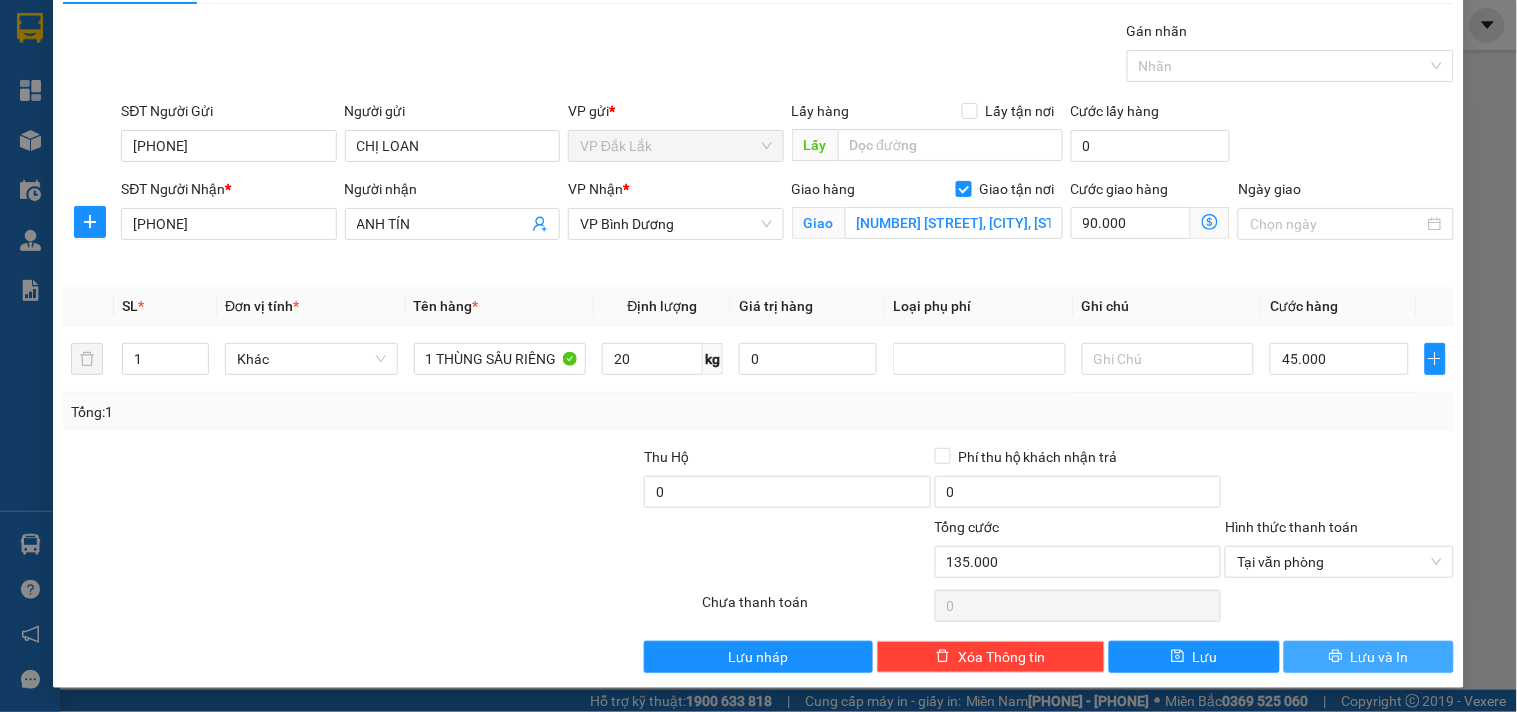 click on "Lưu và In" at bounding box center (1380, 657) 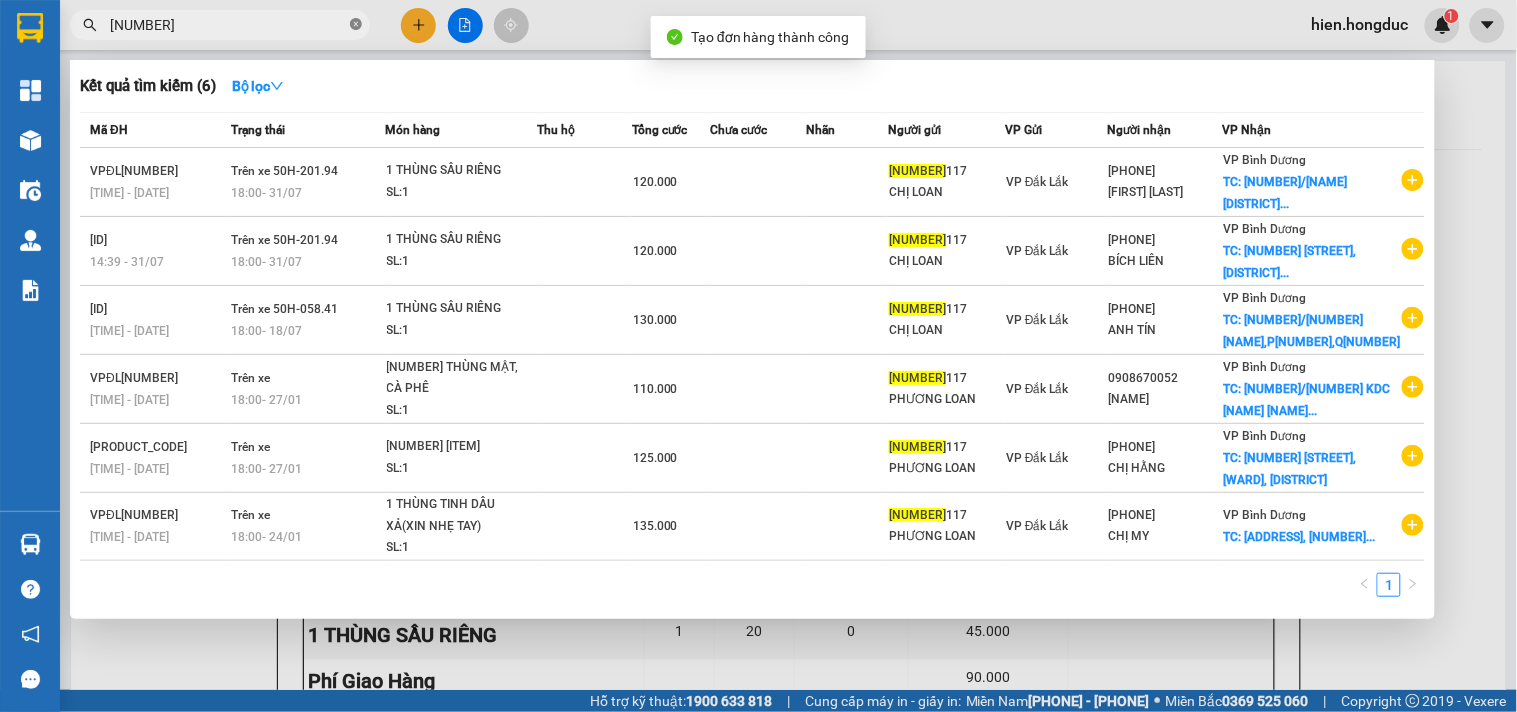 click 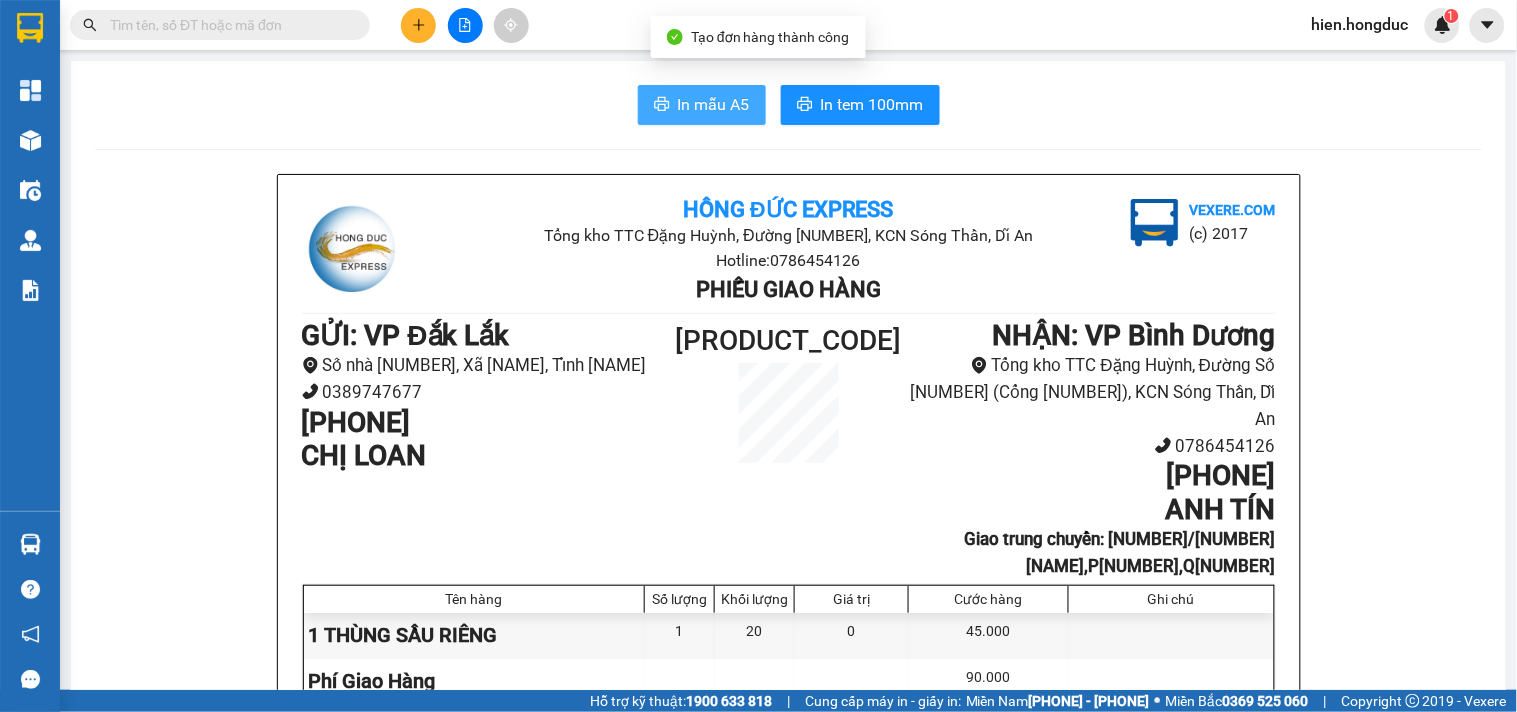 click on "In mẫu A5" at bounding box center [714, 104] 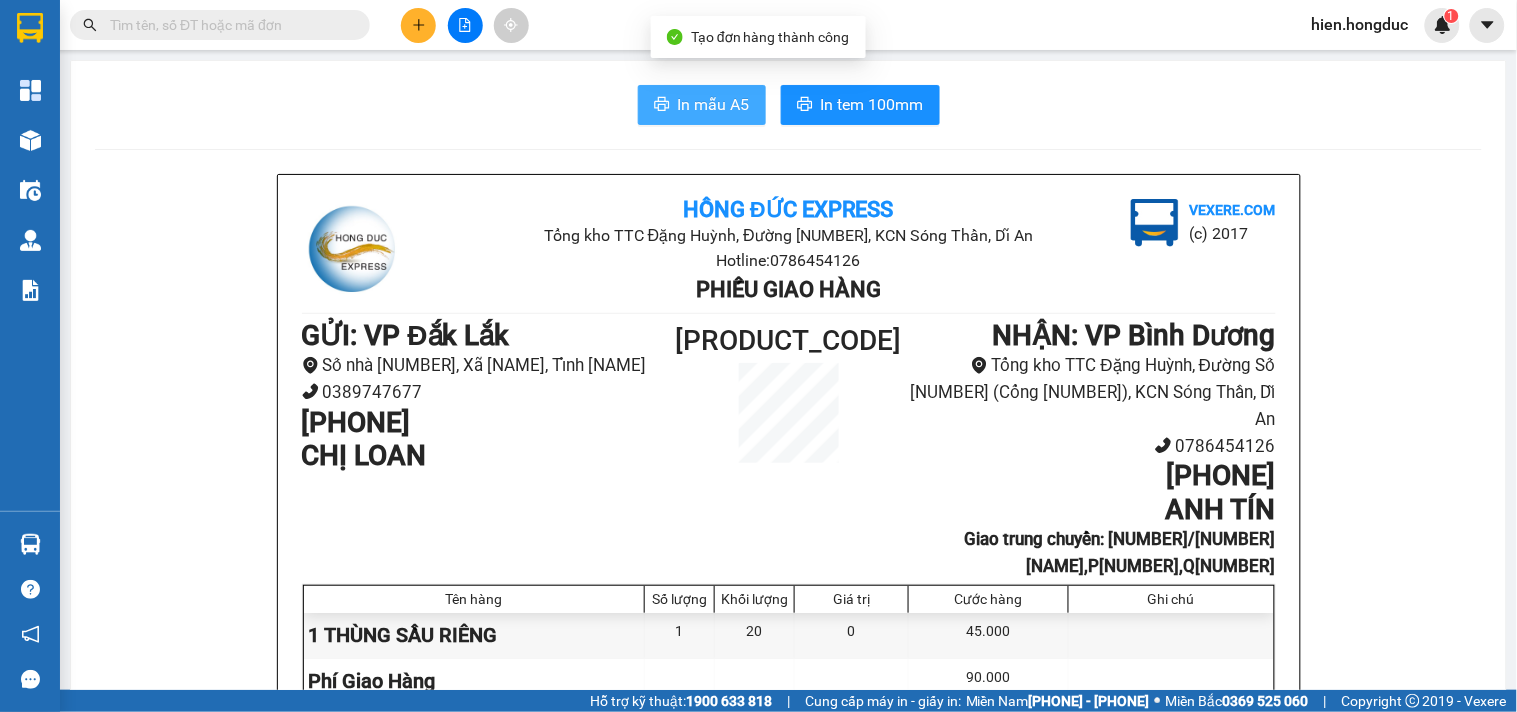 scroll, scrollTop: 0, scrollLeft: 0, axis: both 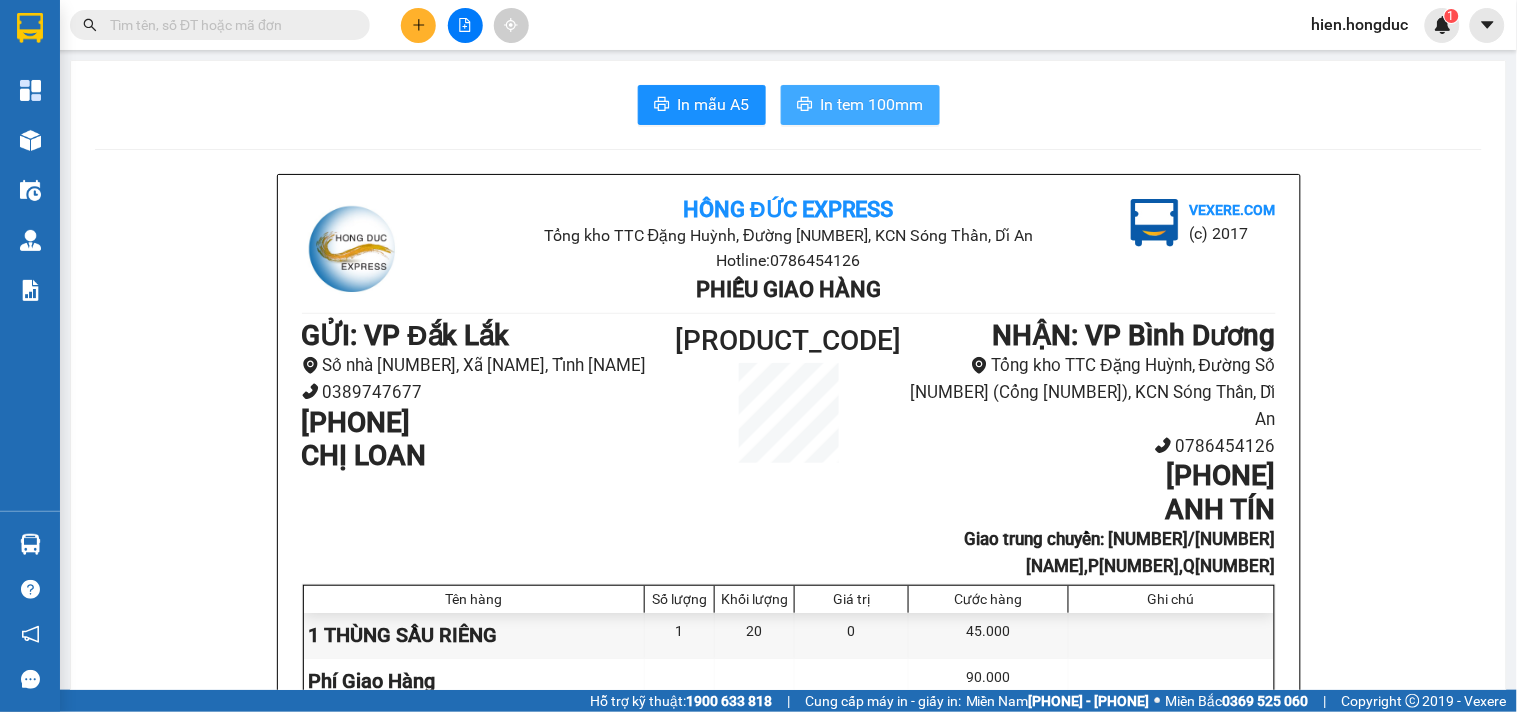 click on "In tem 100mm" at bounding box center (872, 104) 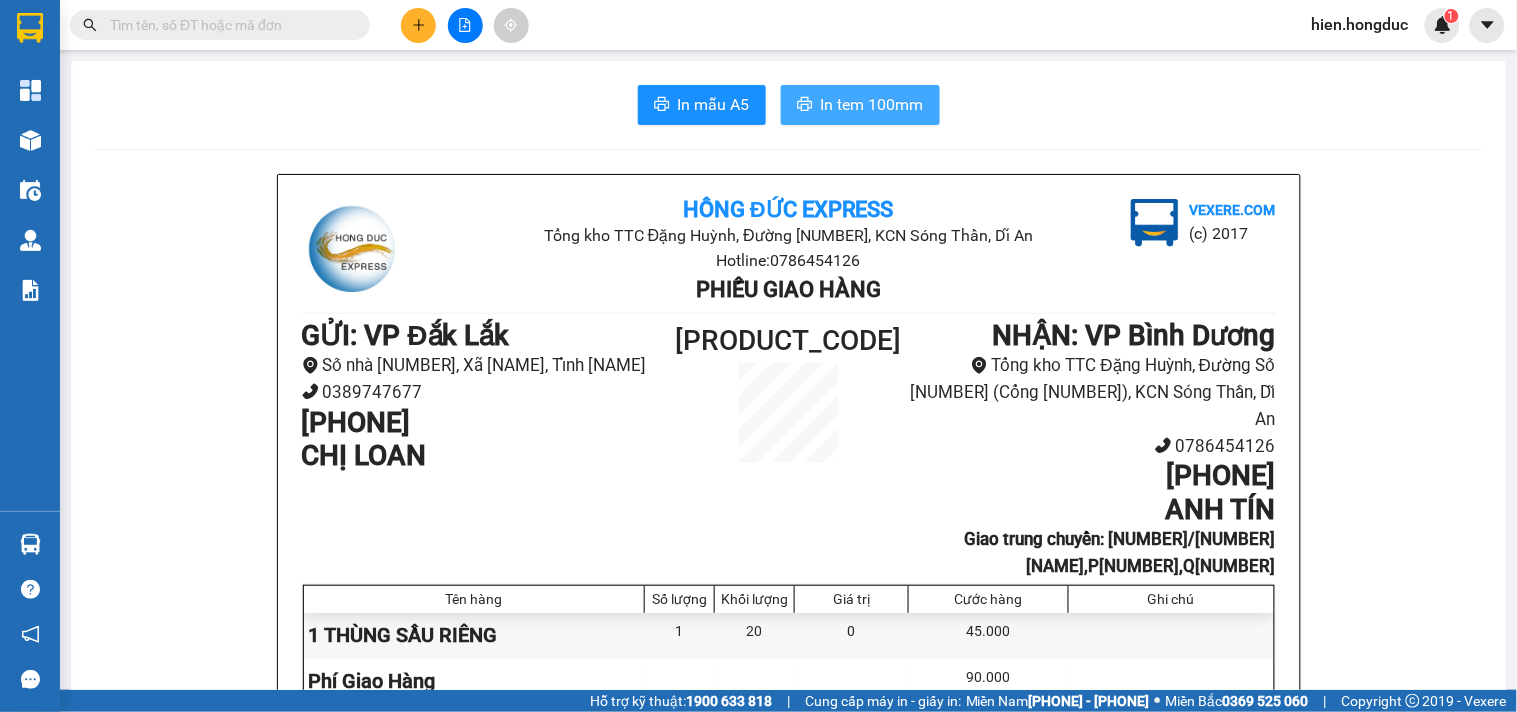 scroll, scrollTop: 0, scrollLeft: 0, axis: both 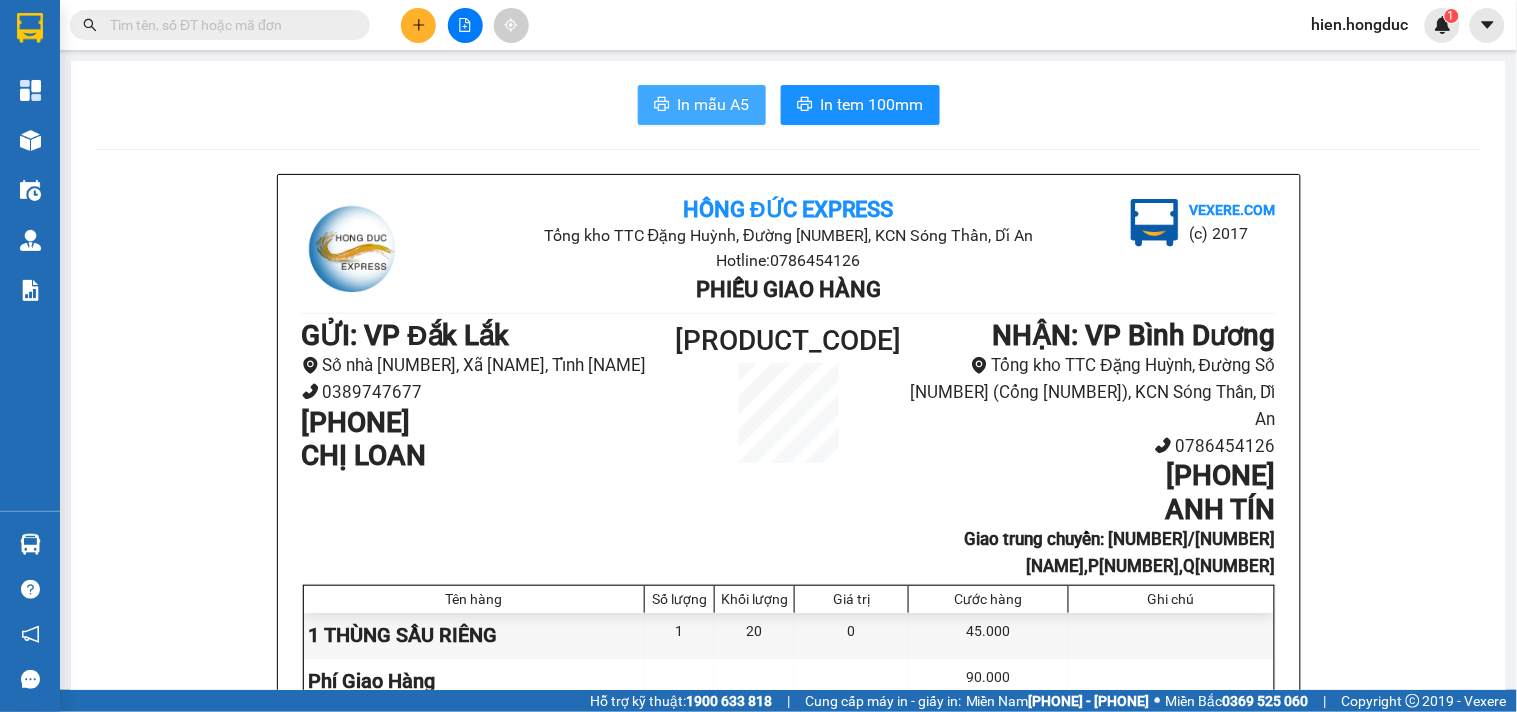 click on "In mẫu A5" at bounding box center [714, 104] 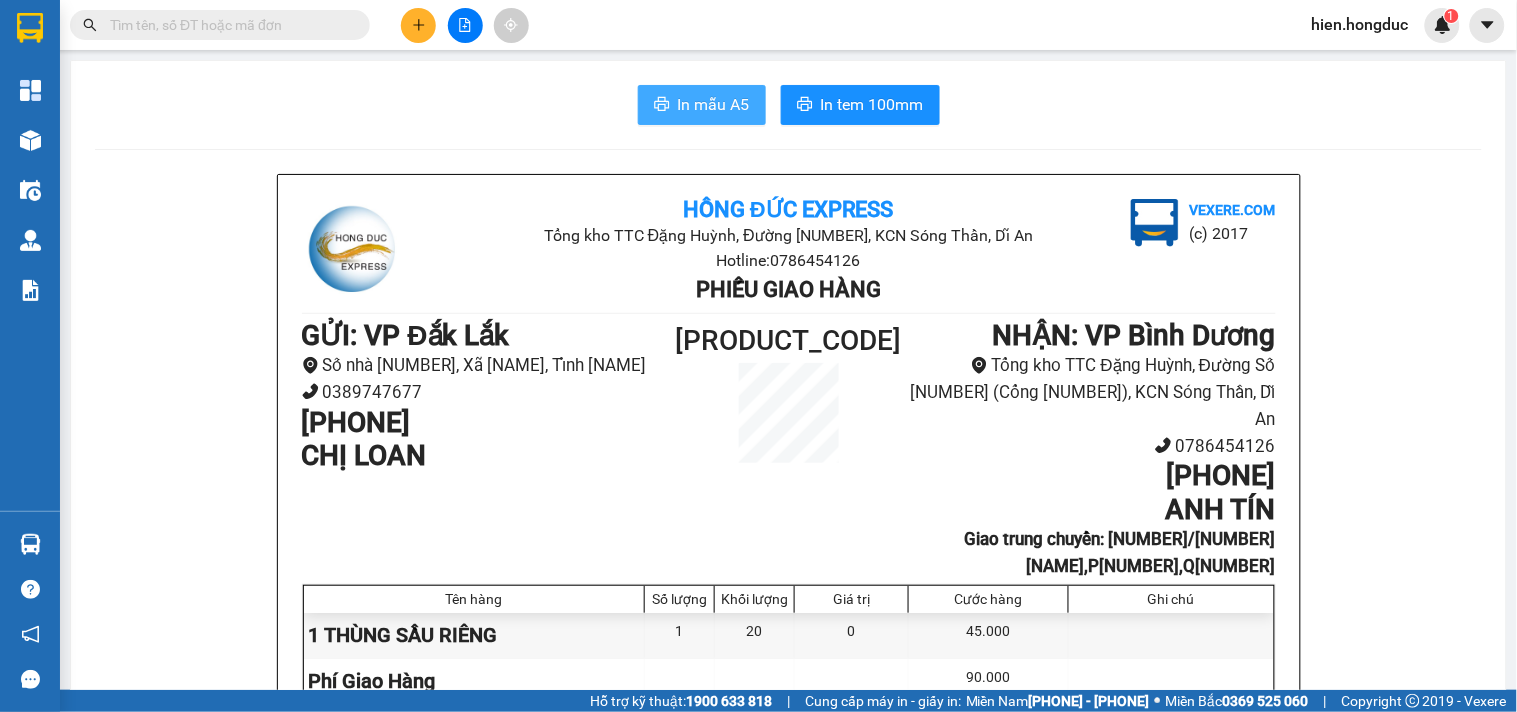scroll, scrollTop: 0, scrollLeft: 0, axis: both 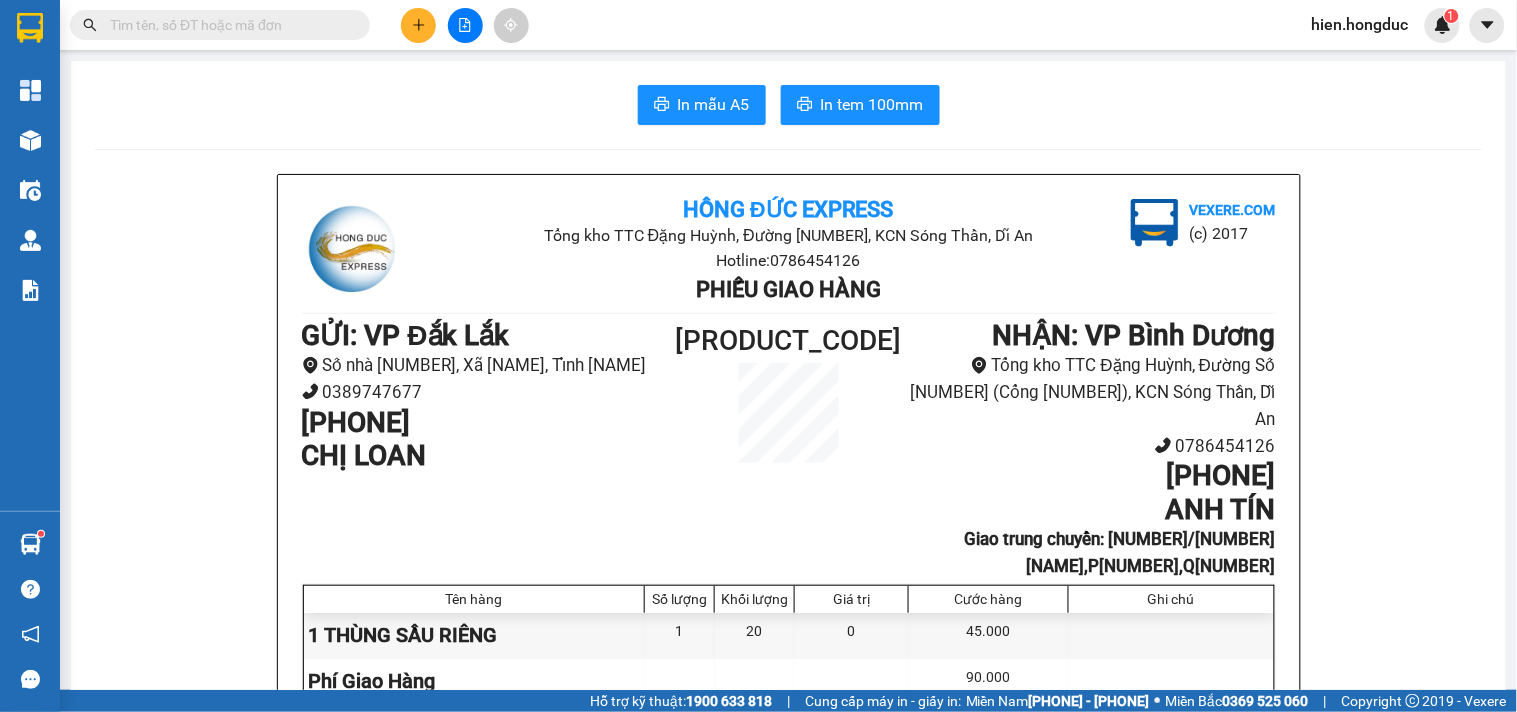 click at bounding box center [418, 25] 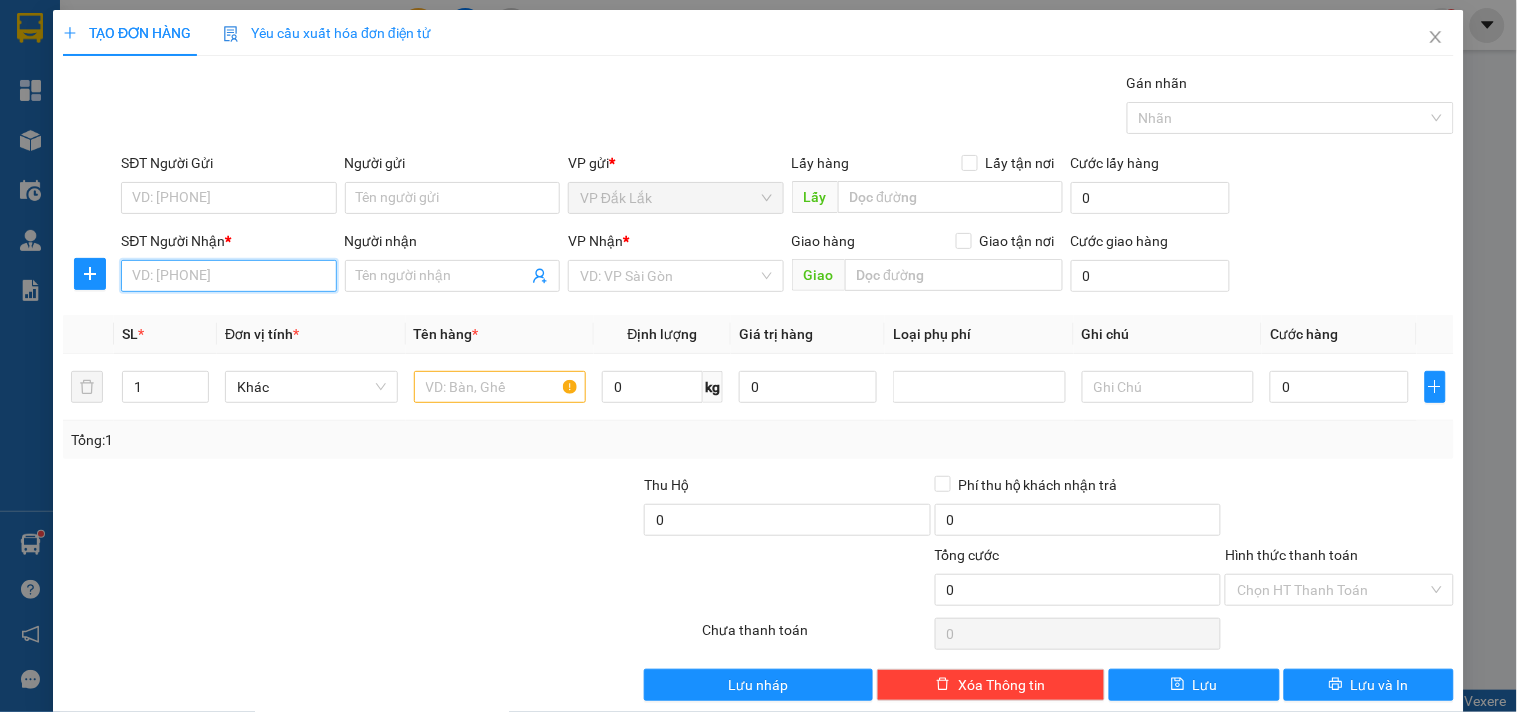 click on "SĐT Người Nhận  *" at bounding box center (228, 276) 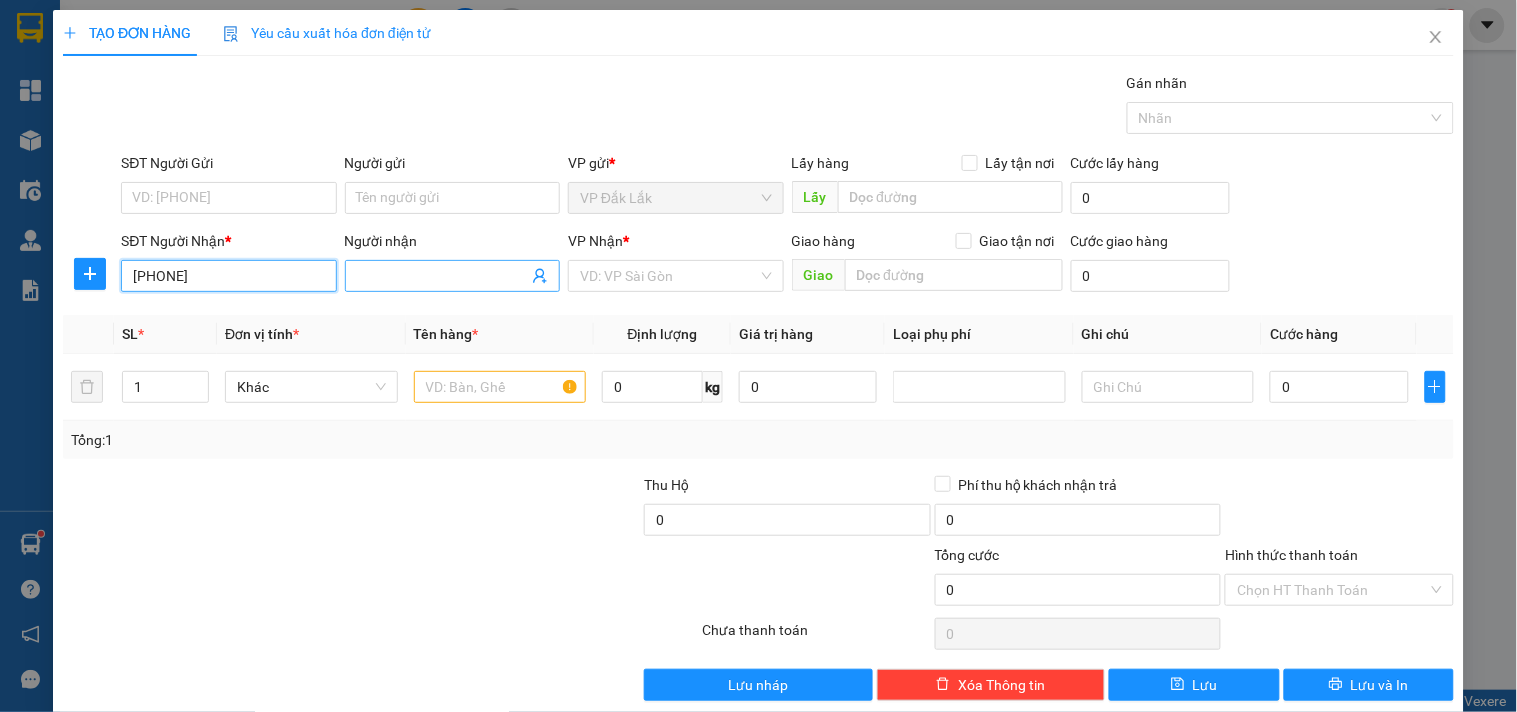 type on "[PHONE]" 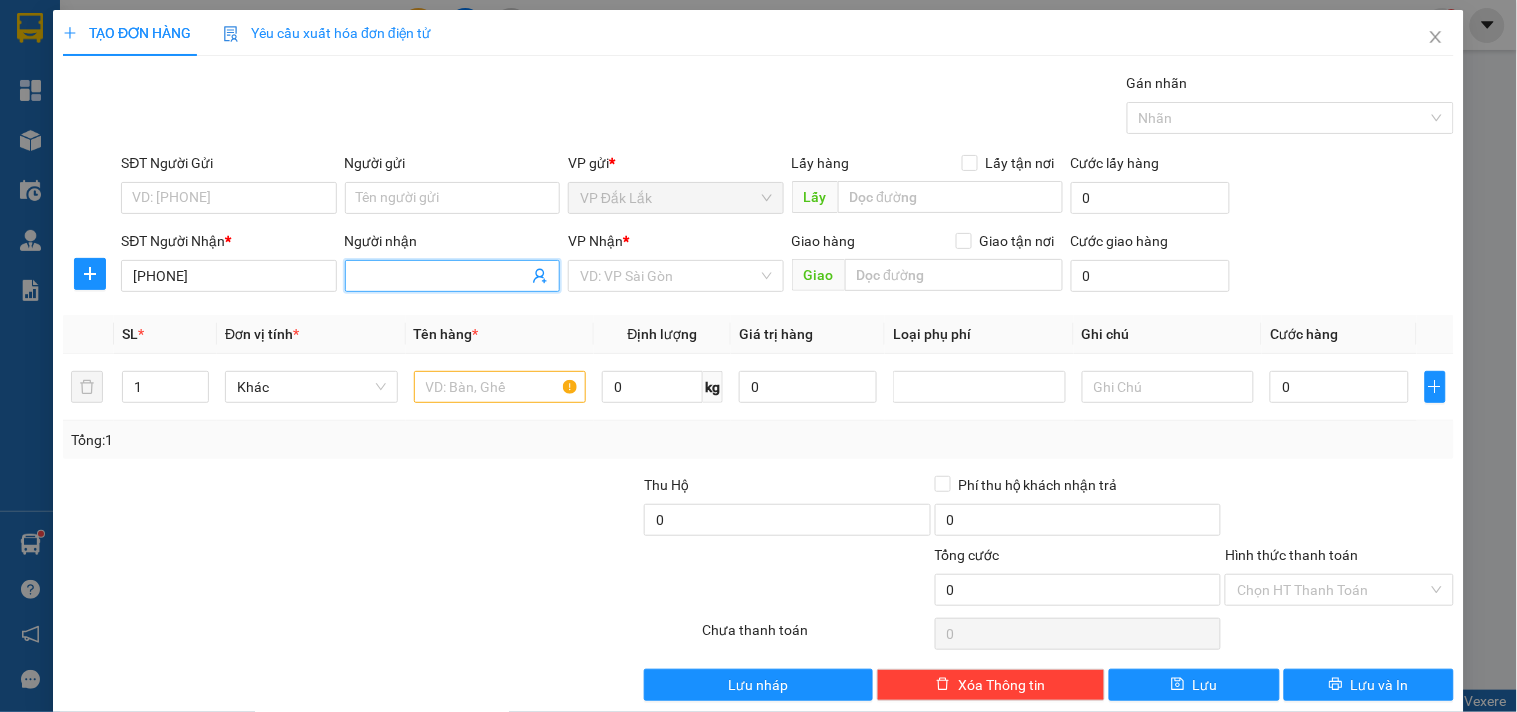 click on "Người nhận" at bounding box center (442, 276) 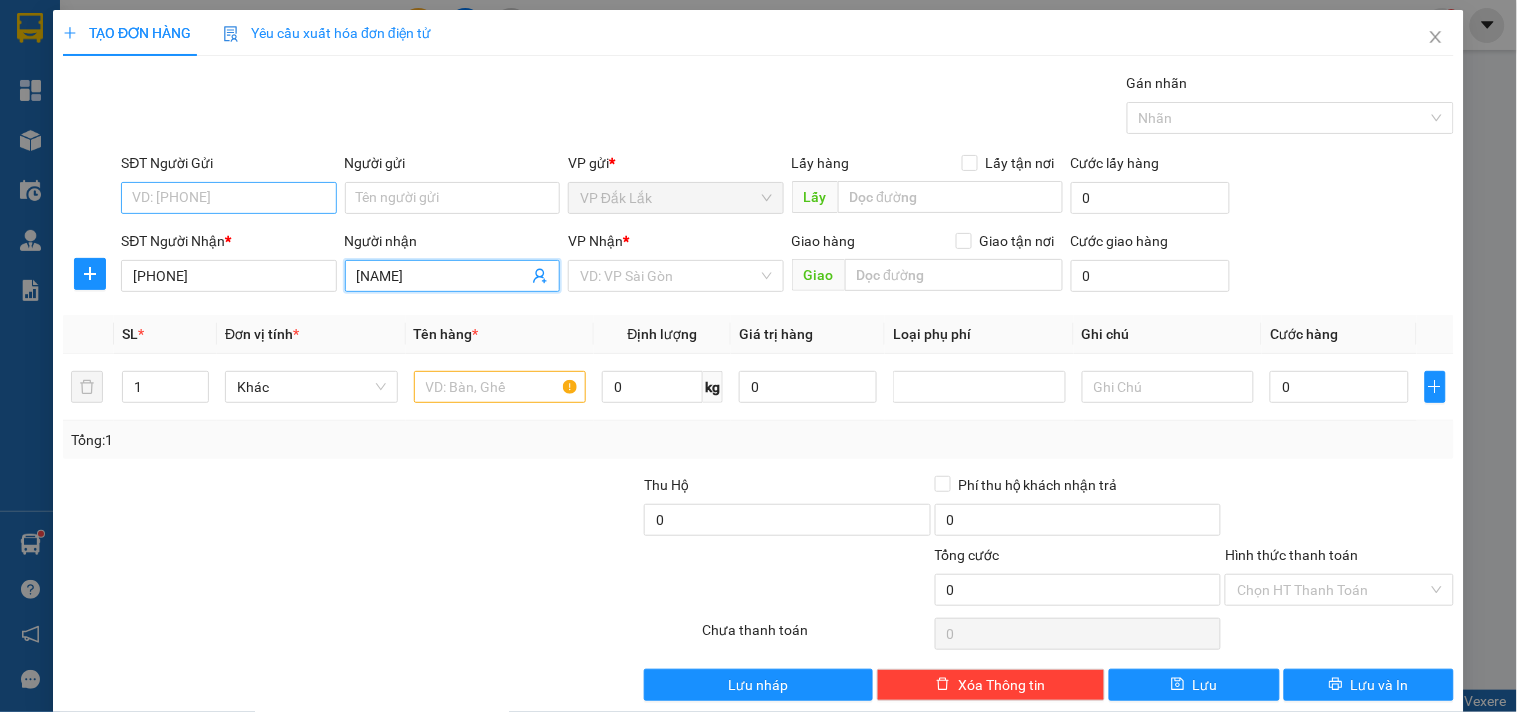 type on "[NAME]" 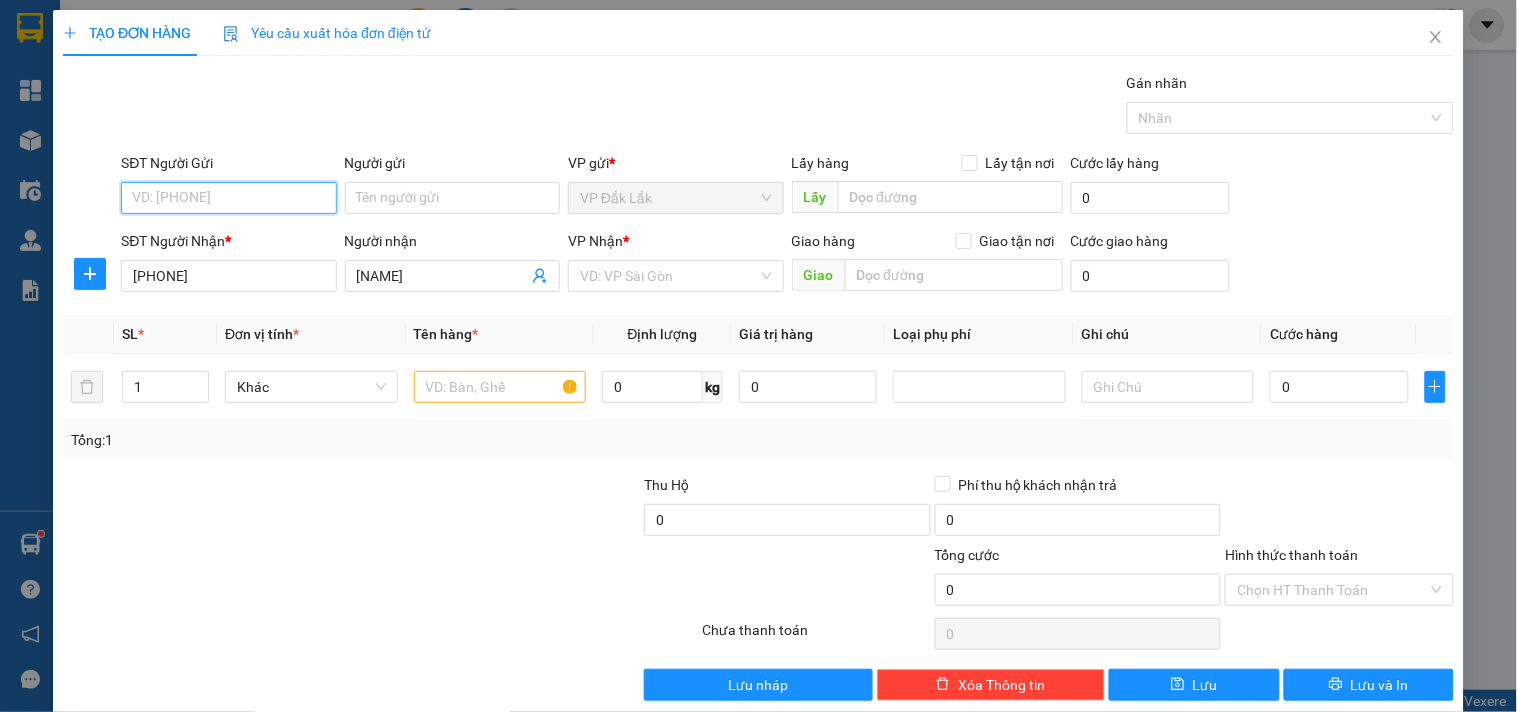 click on "SĐT Người Gửi" at bounding box center [228, 198] 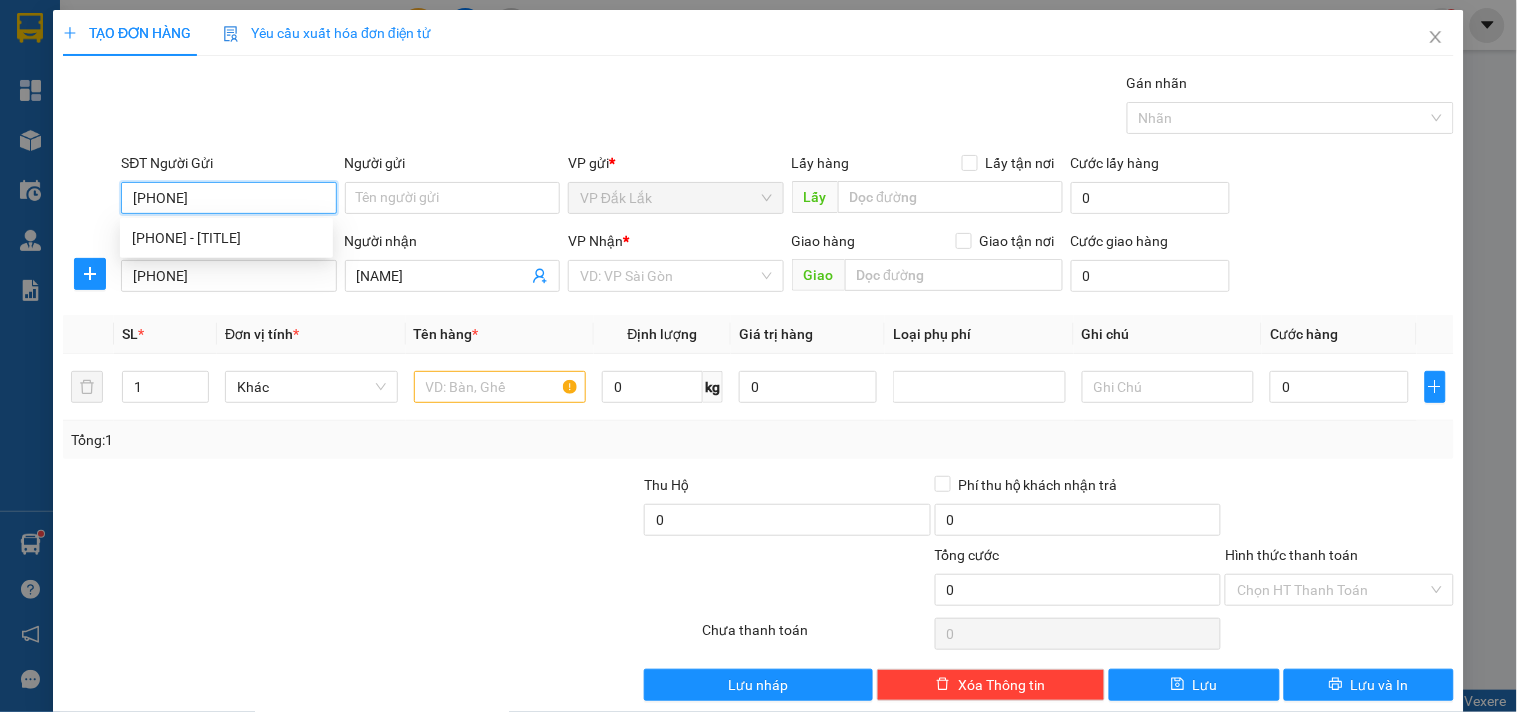 type on "[PHONE]" 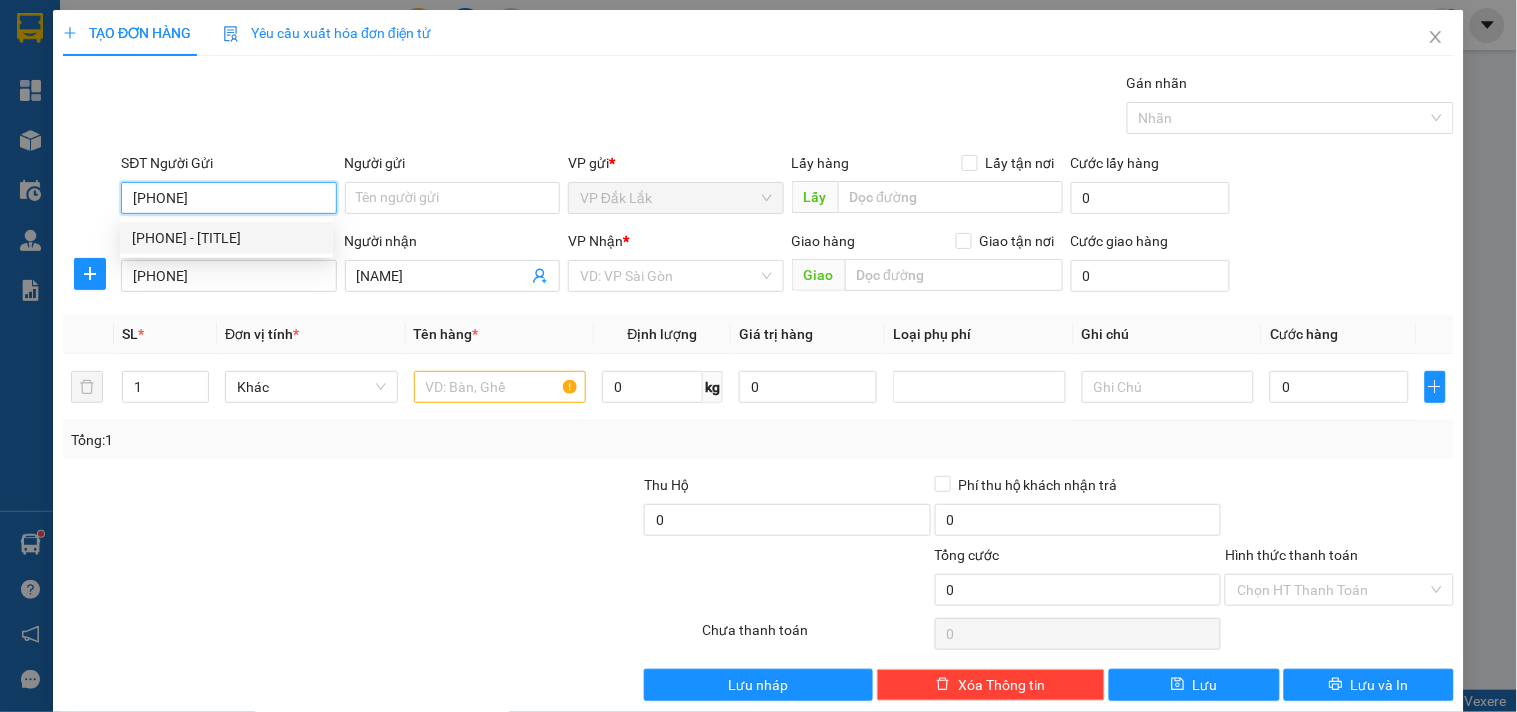 drag, startPoint x: 262, startPoint y: 230, endPoint x: 278, endPoint y: 237, distance: 17.464249 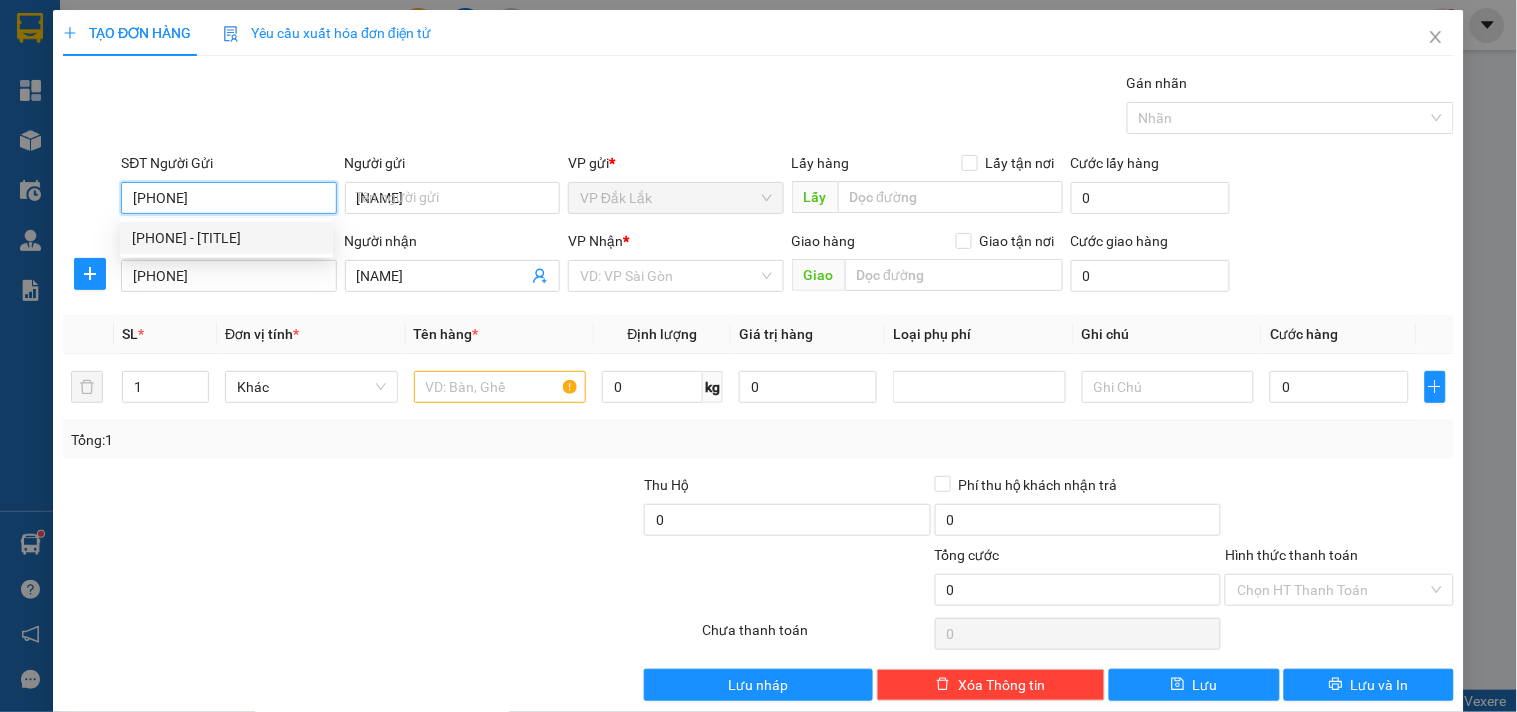 type on "150.000" 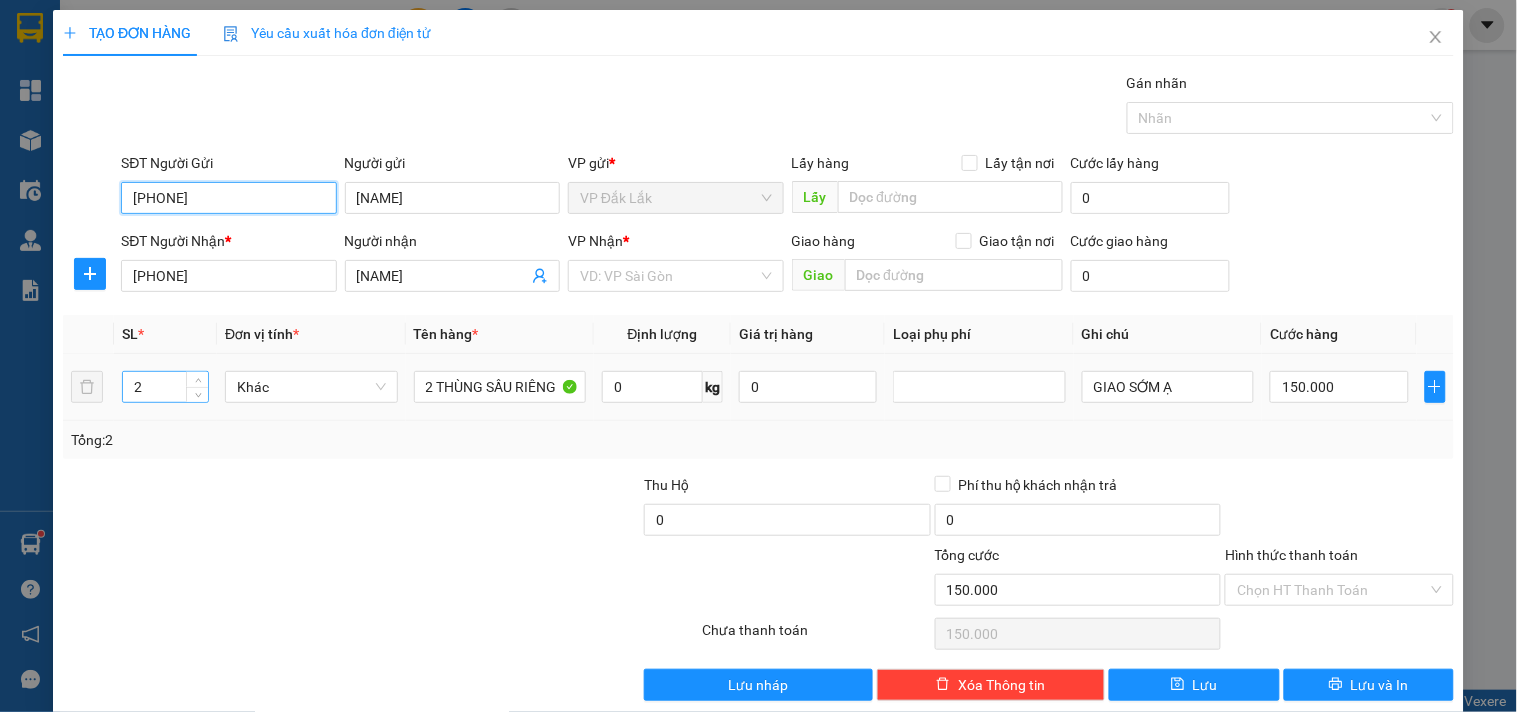 type on "[PHONE]" 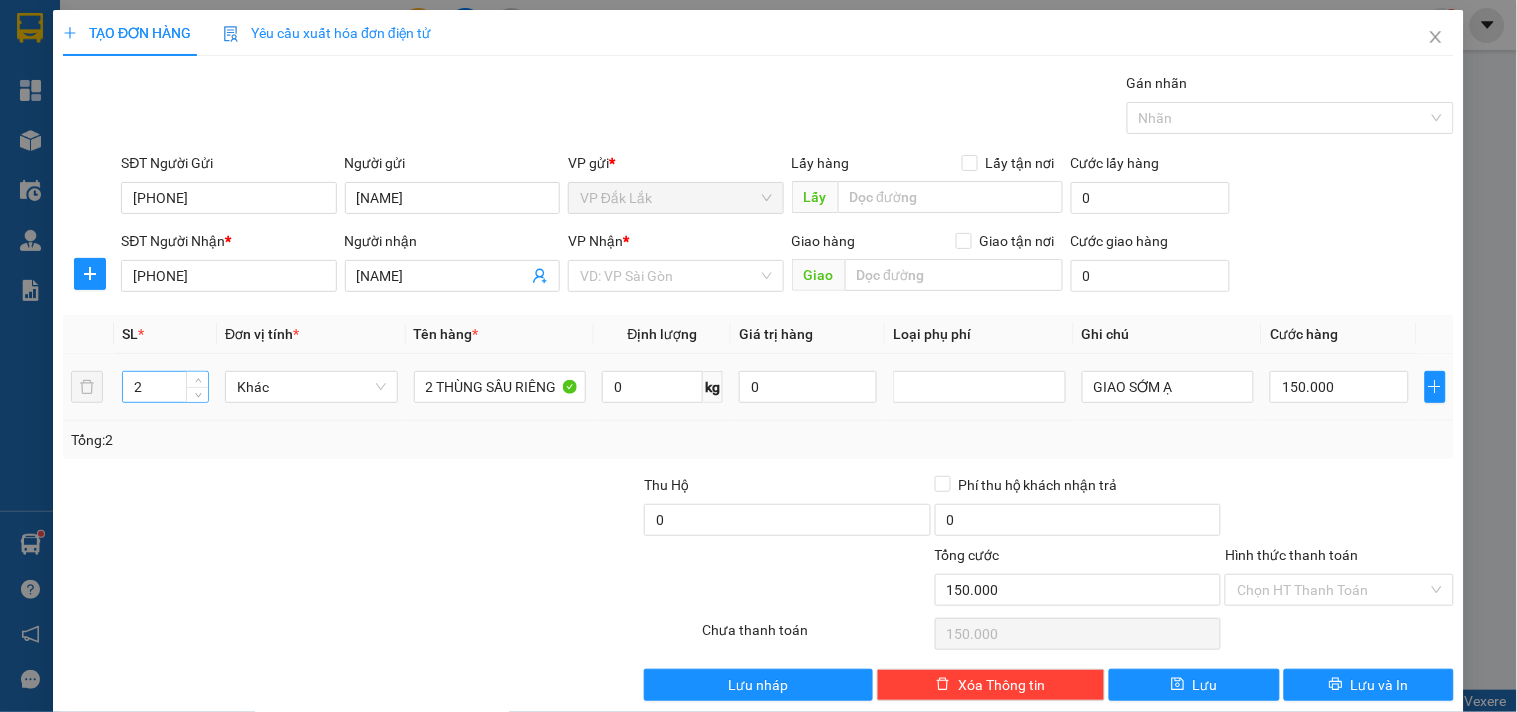 click on "2" at bounding box center [165, 387] 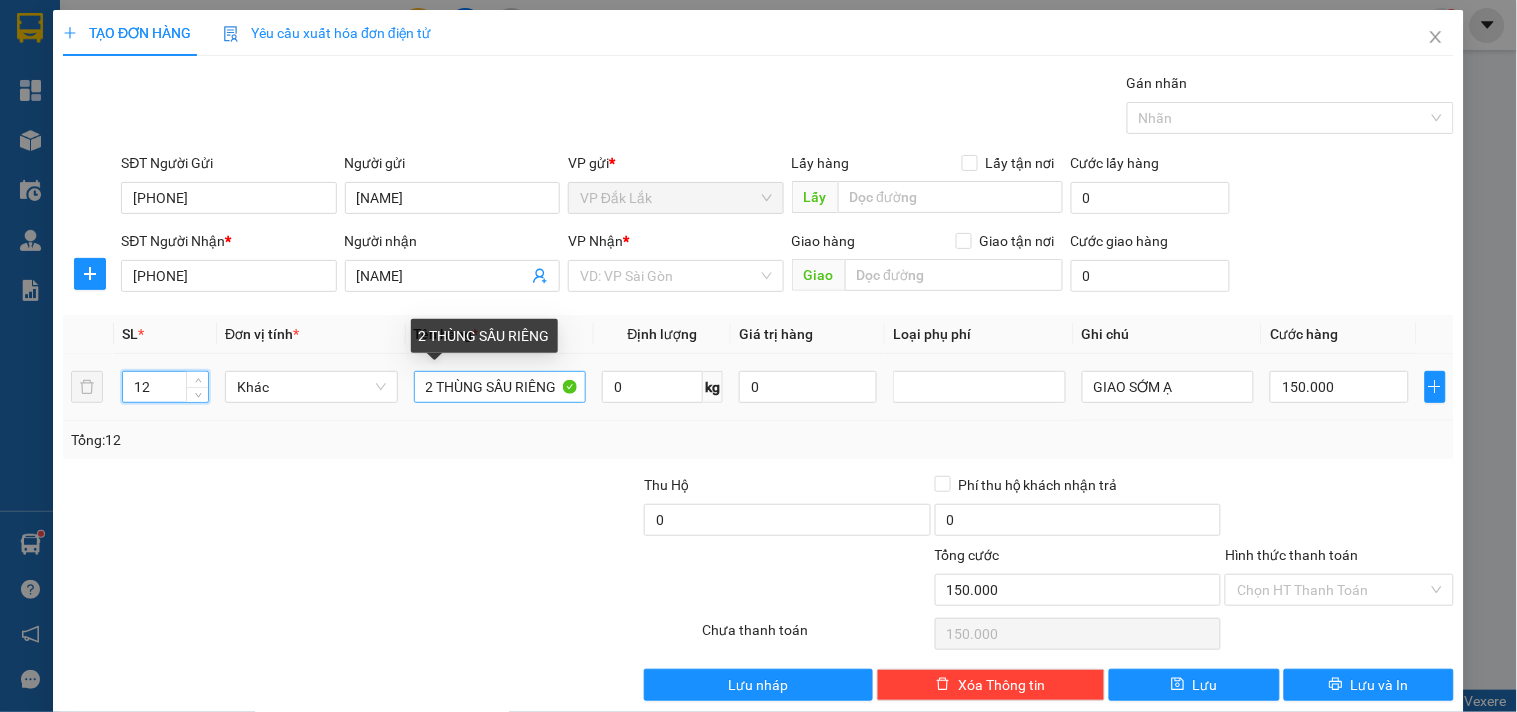 type on "12" 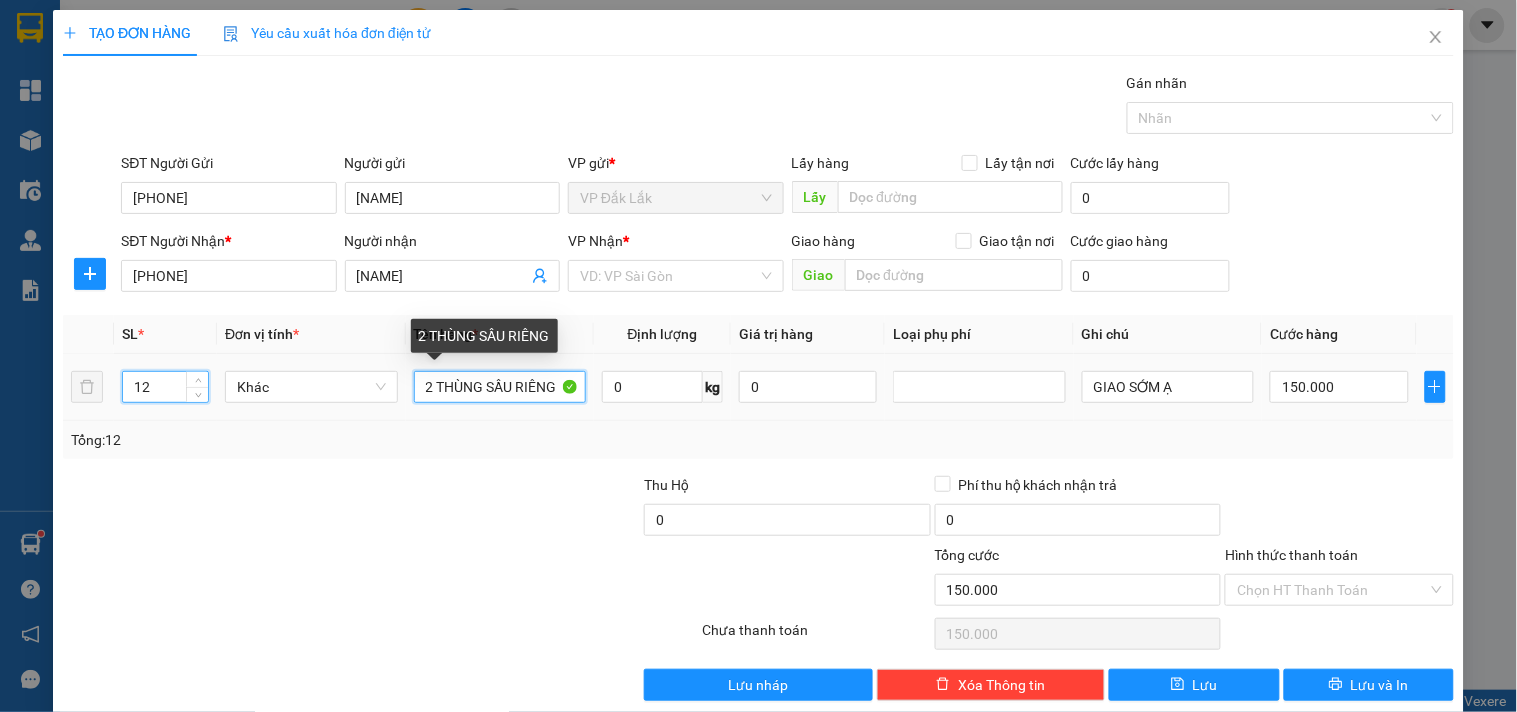 click on "2 THÙNG SẦU RIÊNG" at bounding box center [500, 387] 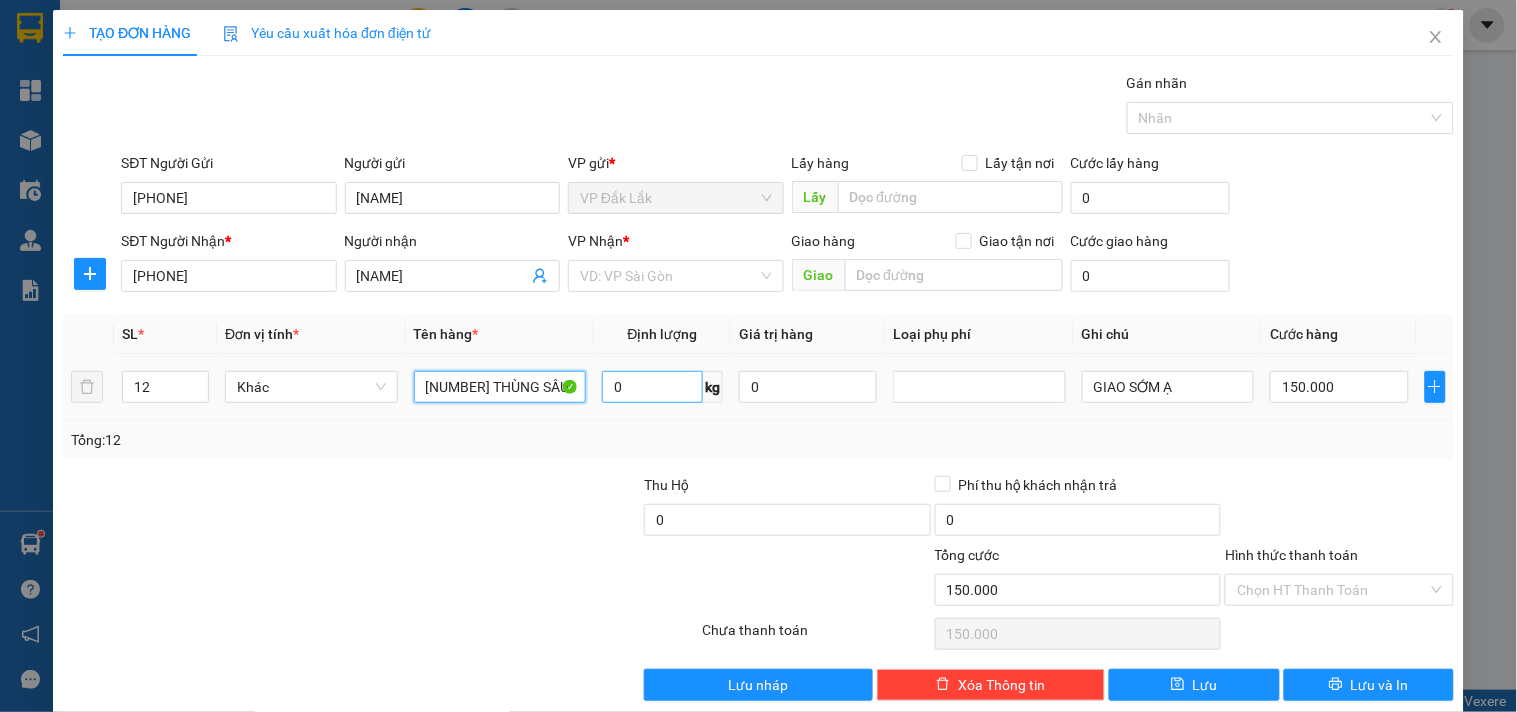 type on "[NUMBER] THÙNG SẦU RIÊNG" 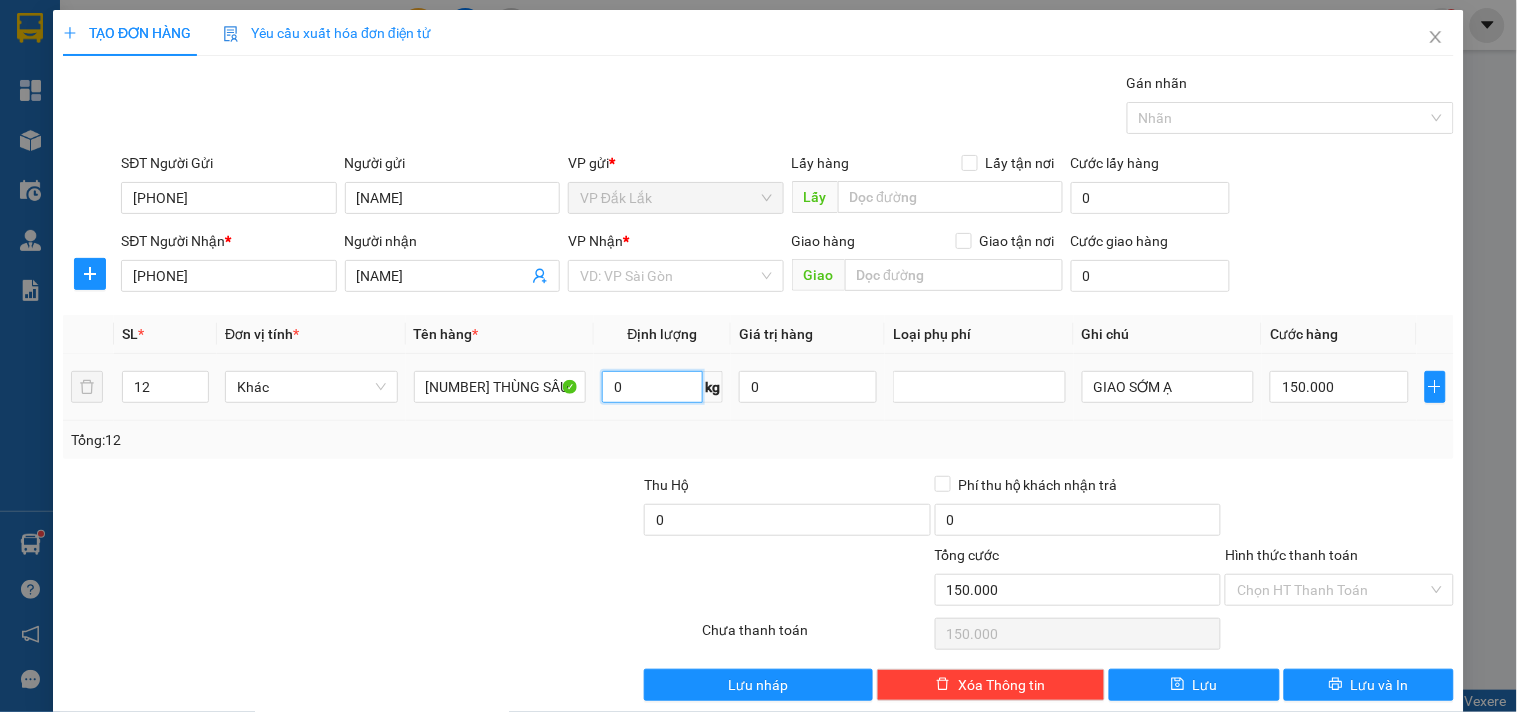 click on "0" at bounding box center (652, 387) 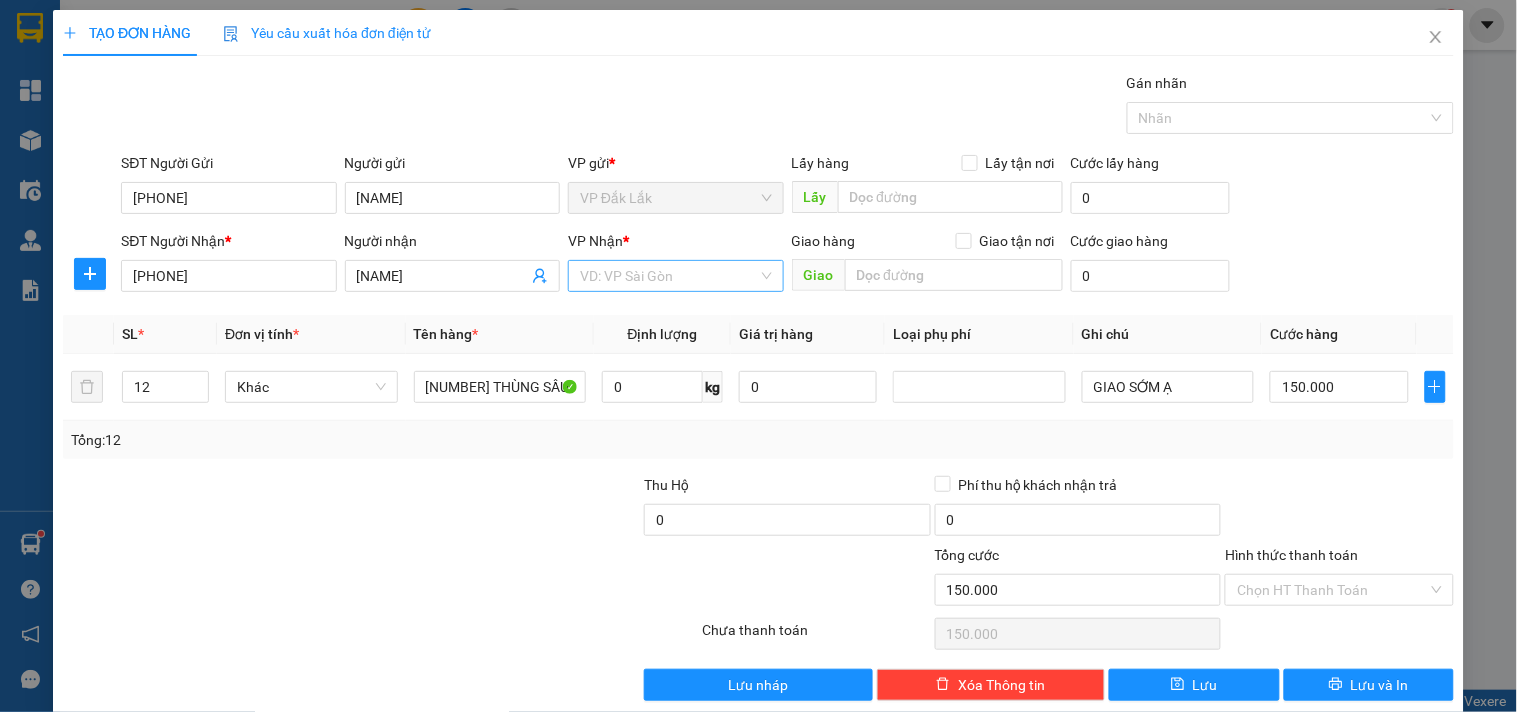 click at bounding box center [668, 276] 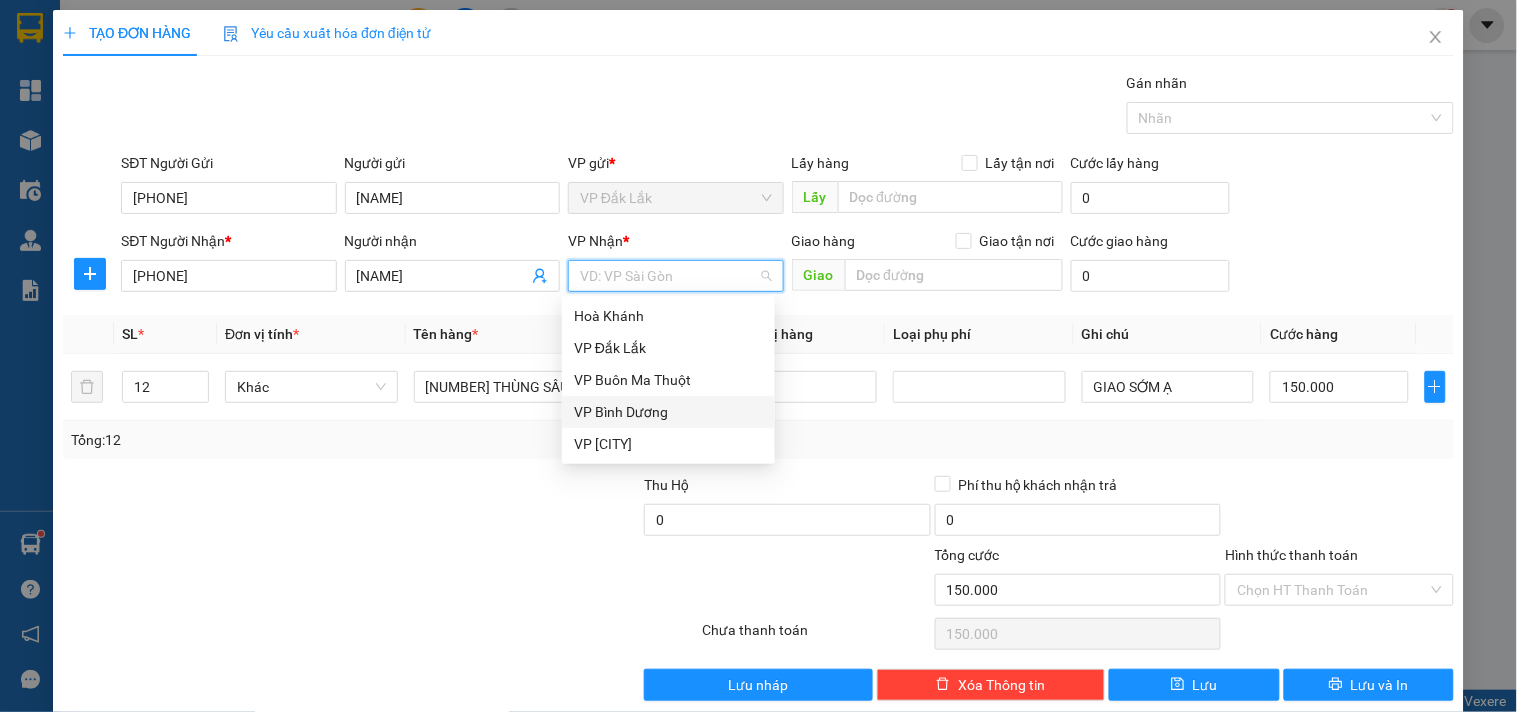 click on "VP Bình Dương" at bounding box center (668, 412) 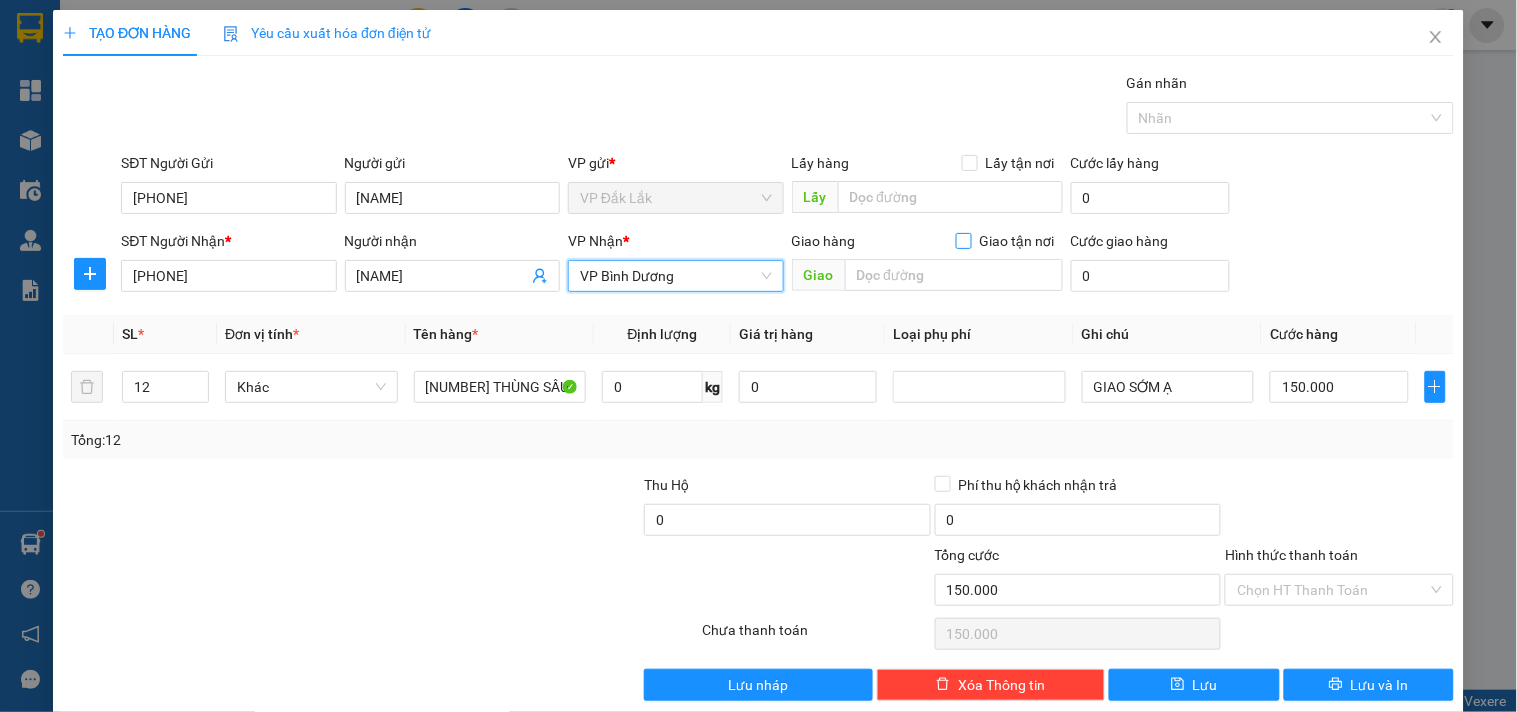 click on "Giao tận nơi" at bounding box center [963, 240] 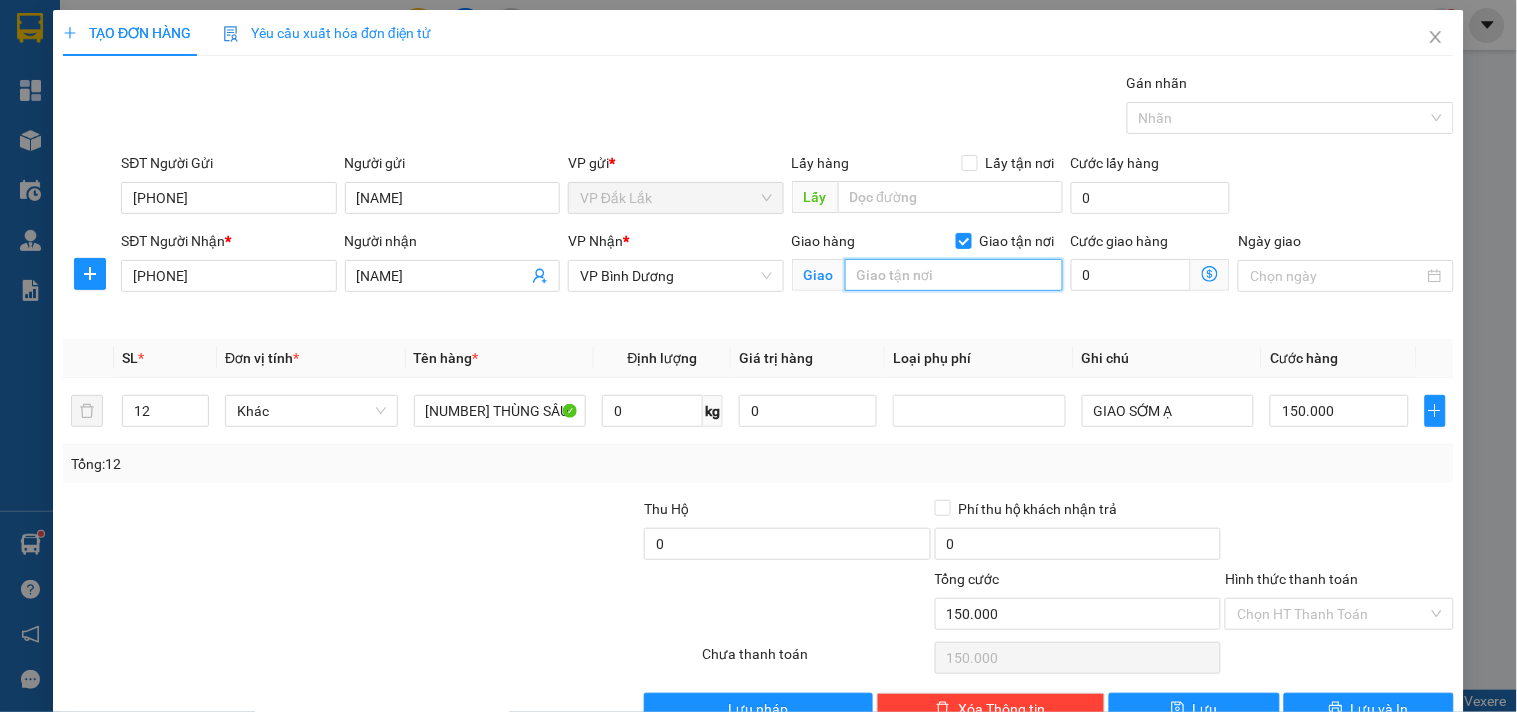 click at bounding box center [954, 275] 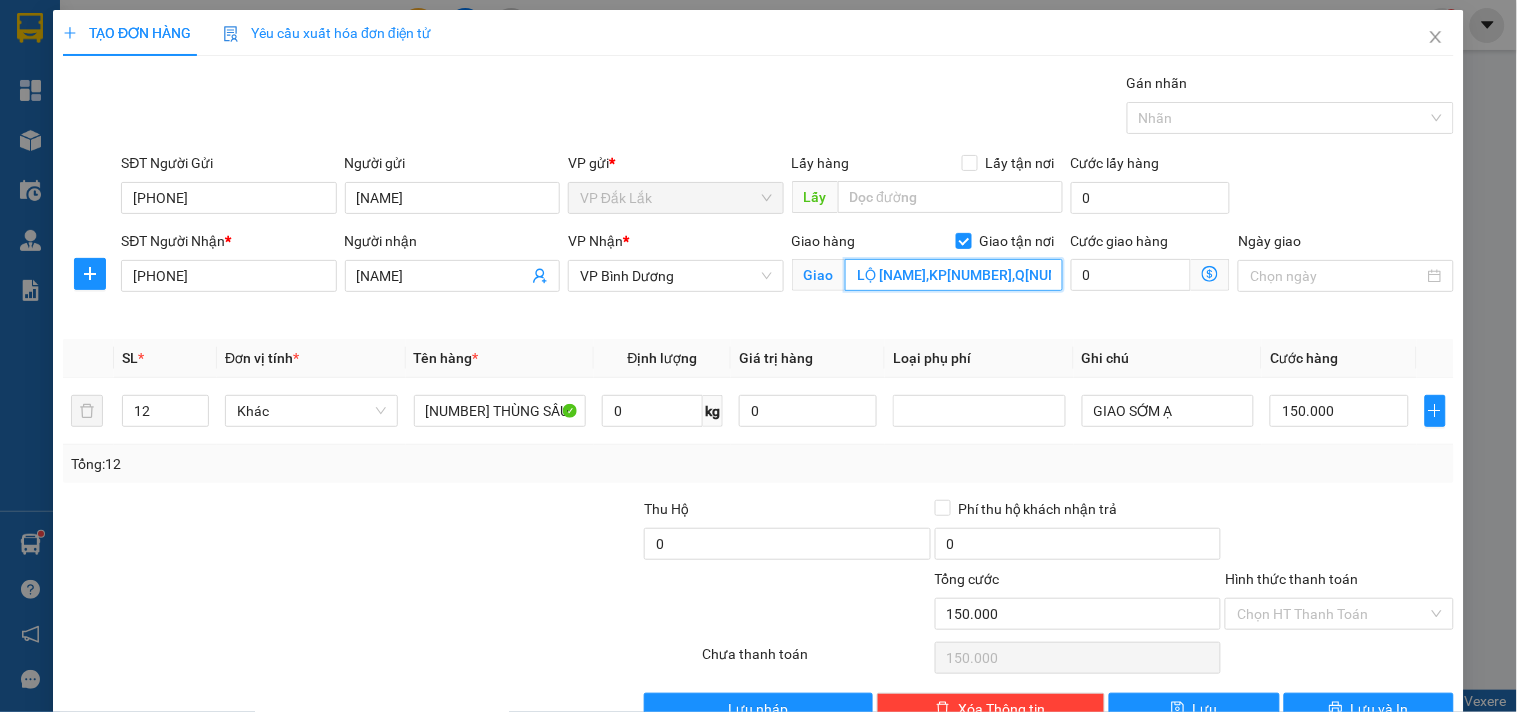 scroll, scrollTop: 0, scrollLeft: 368, axis: horizontal 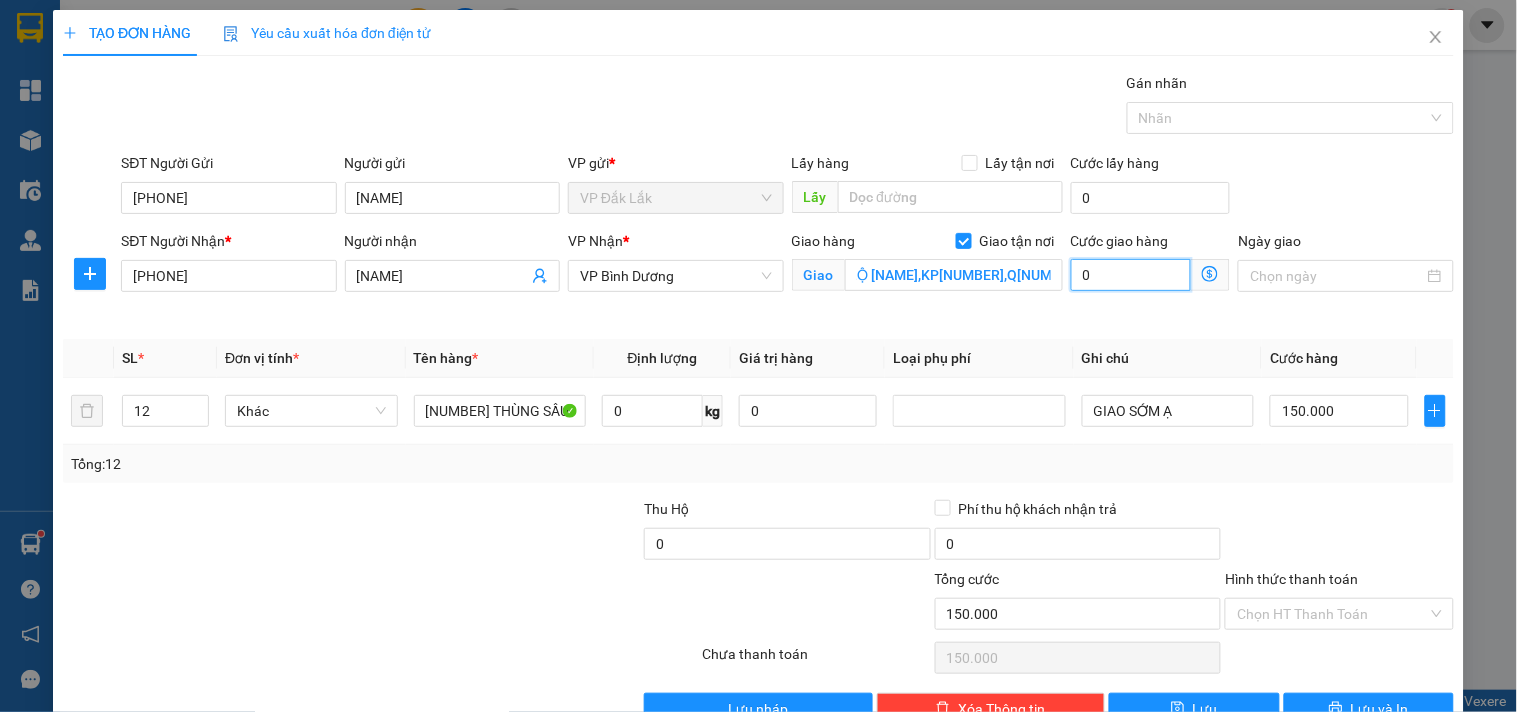 click on "0" at bounding box center [1131, 275] 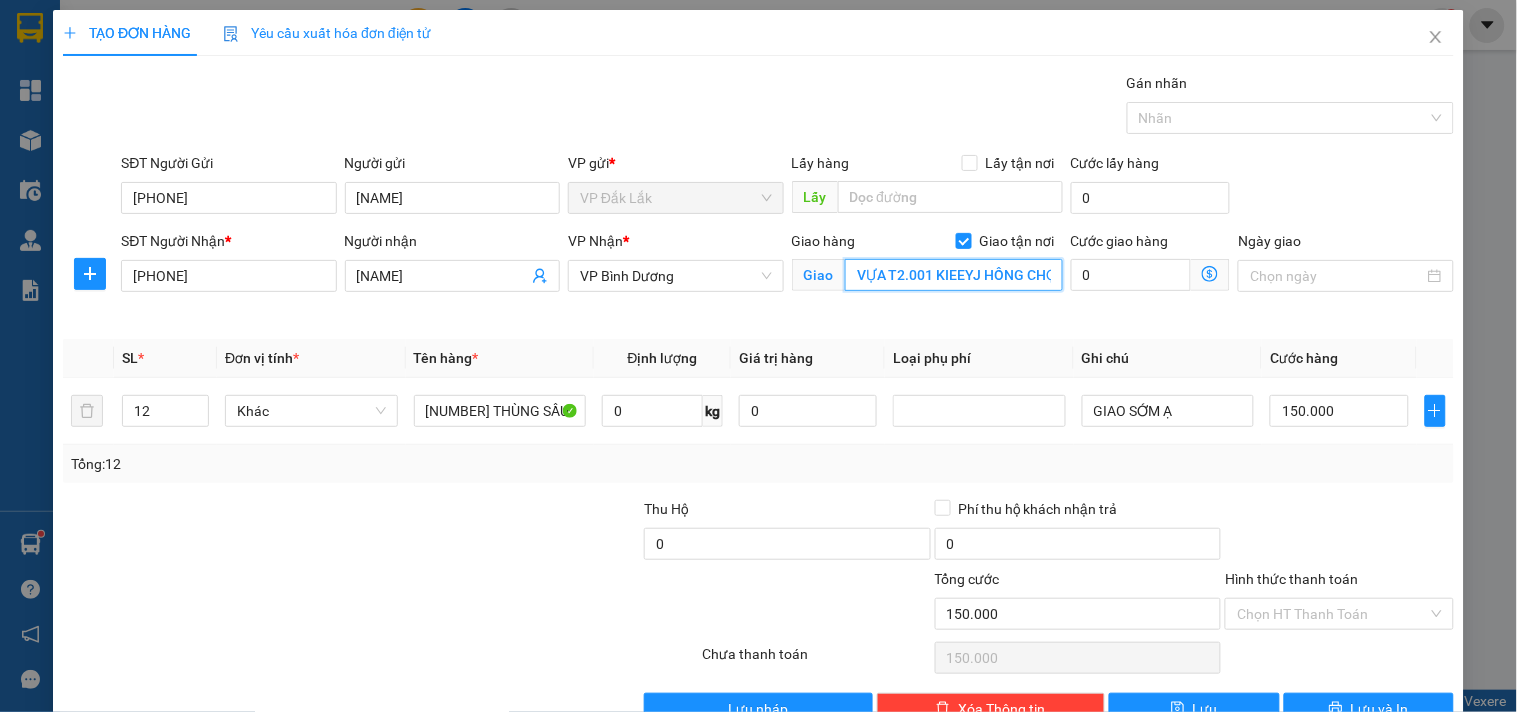 click on "VỰA T2.001 KIEEYJ HỒNG CHỢ ĐẦU MỐI BÌNH ĐIỀN,ĐẠI LỘ [NAME],KP[NUMBER],Q[NUMBER]" at bounding box center (954, 275) 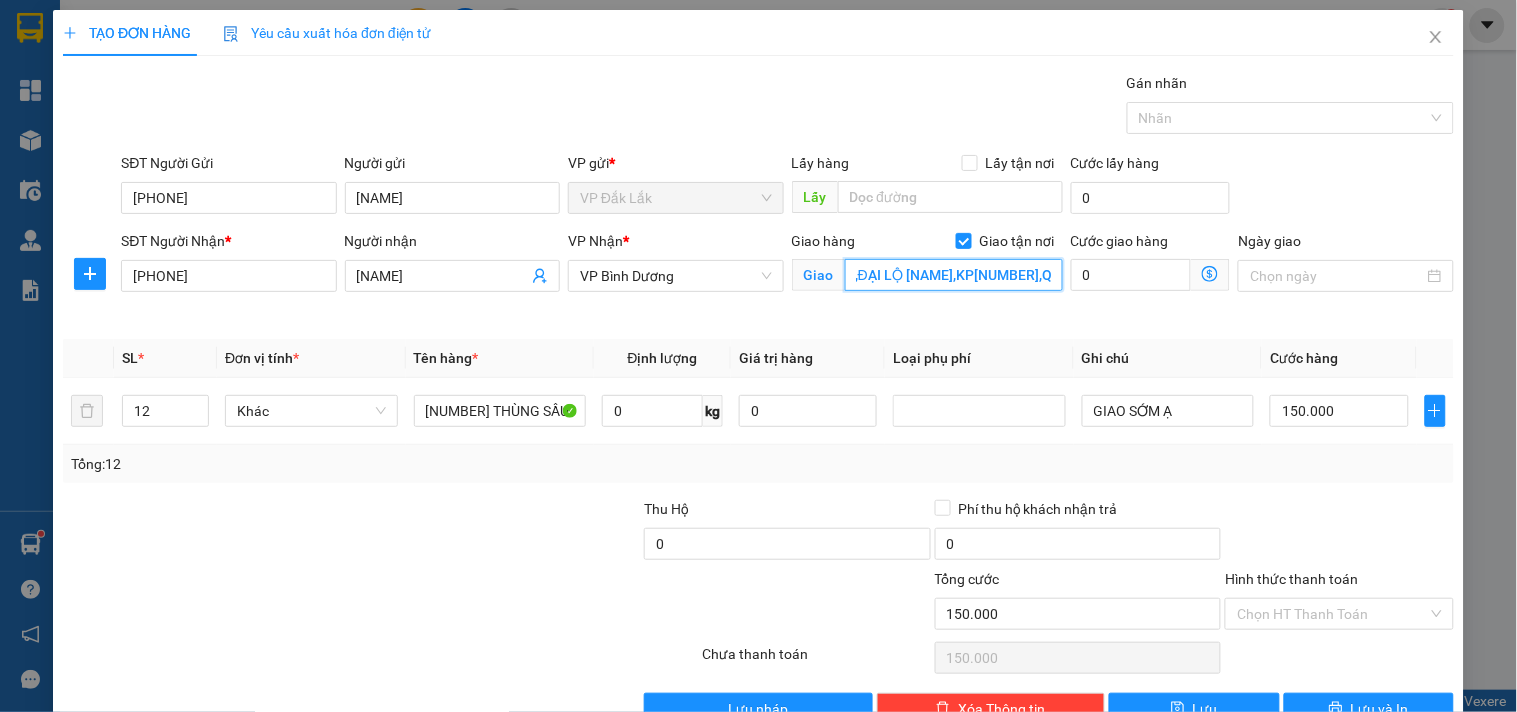 scroll, scrollTop: 0, scrollLeft: 356, axis: horizontal 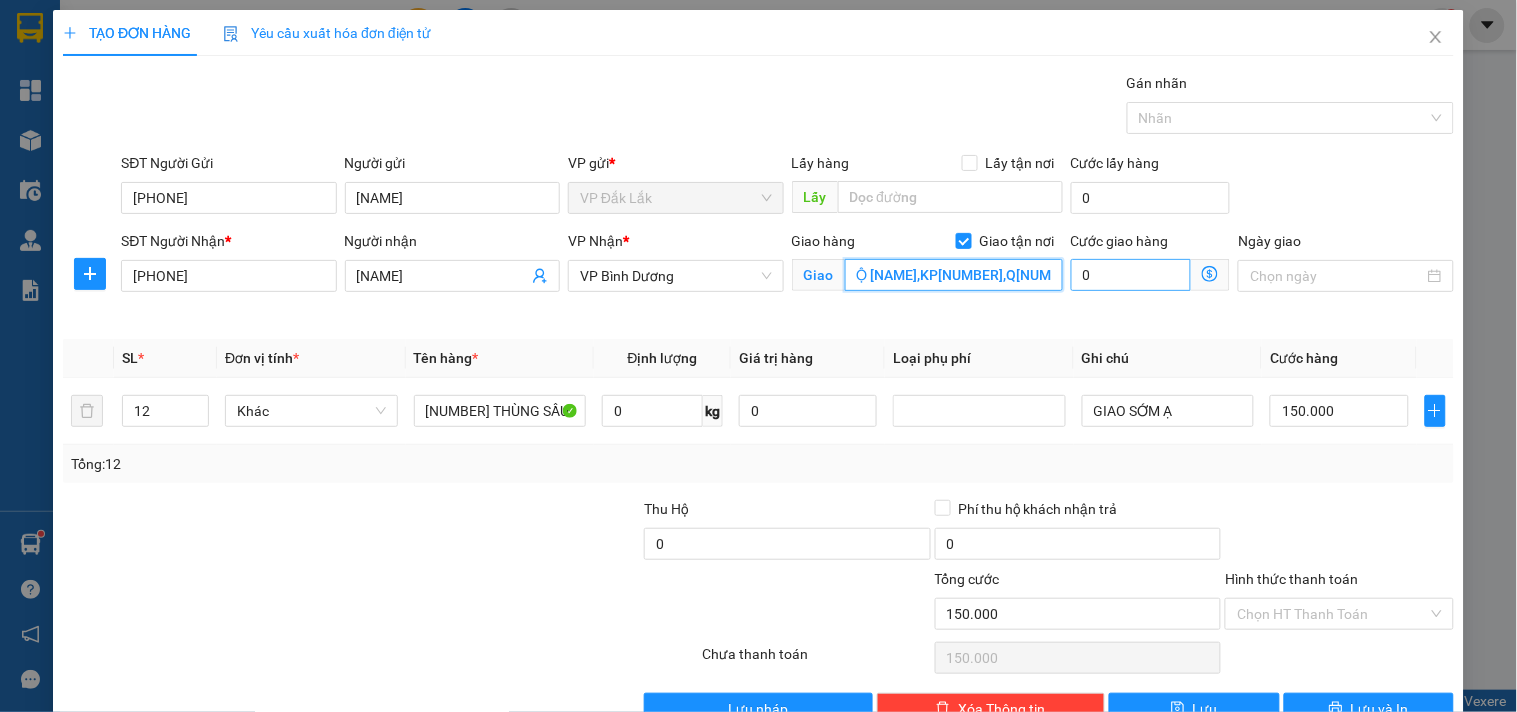 type on "VỰA T2.001 KIỆT HỒNG CHỢ ĐẦU MỐI BÌNH ĐIỀN,ĐẠI LỘ [NAME],KP[NUMBER],Q[NUMBER]" 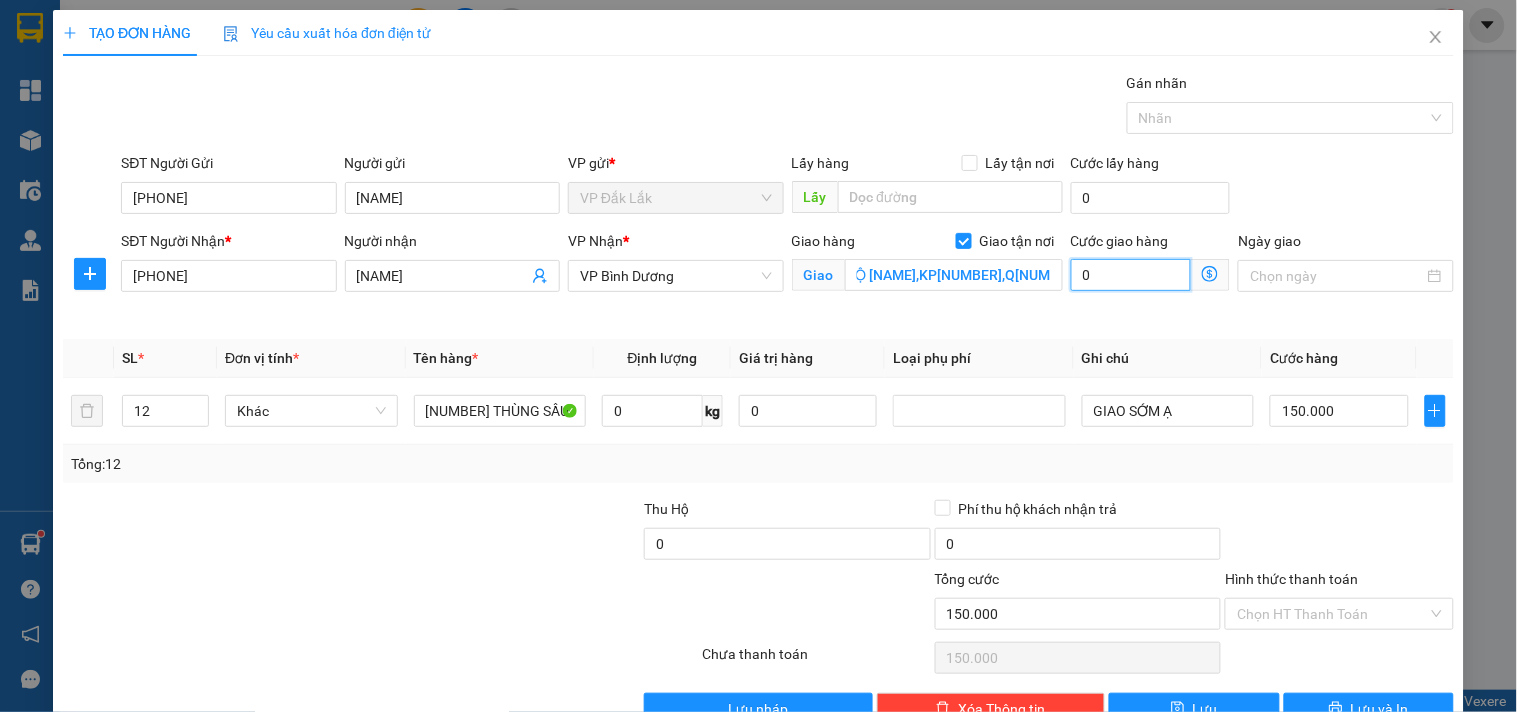 scroll, scrollTop: 0, scrollLeft: 0, axis: both 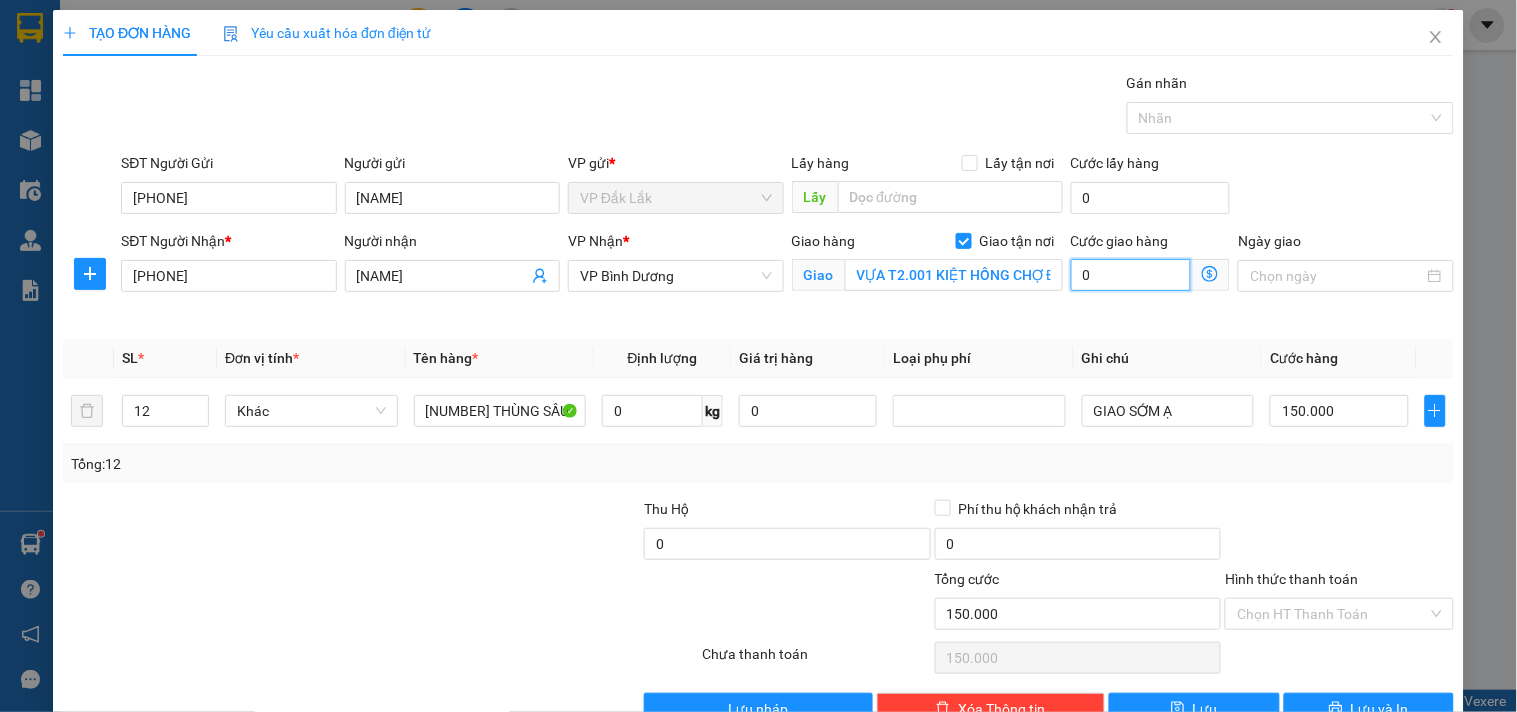 click on "0" at bounding box center [1131, 275] 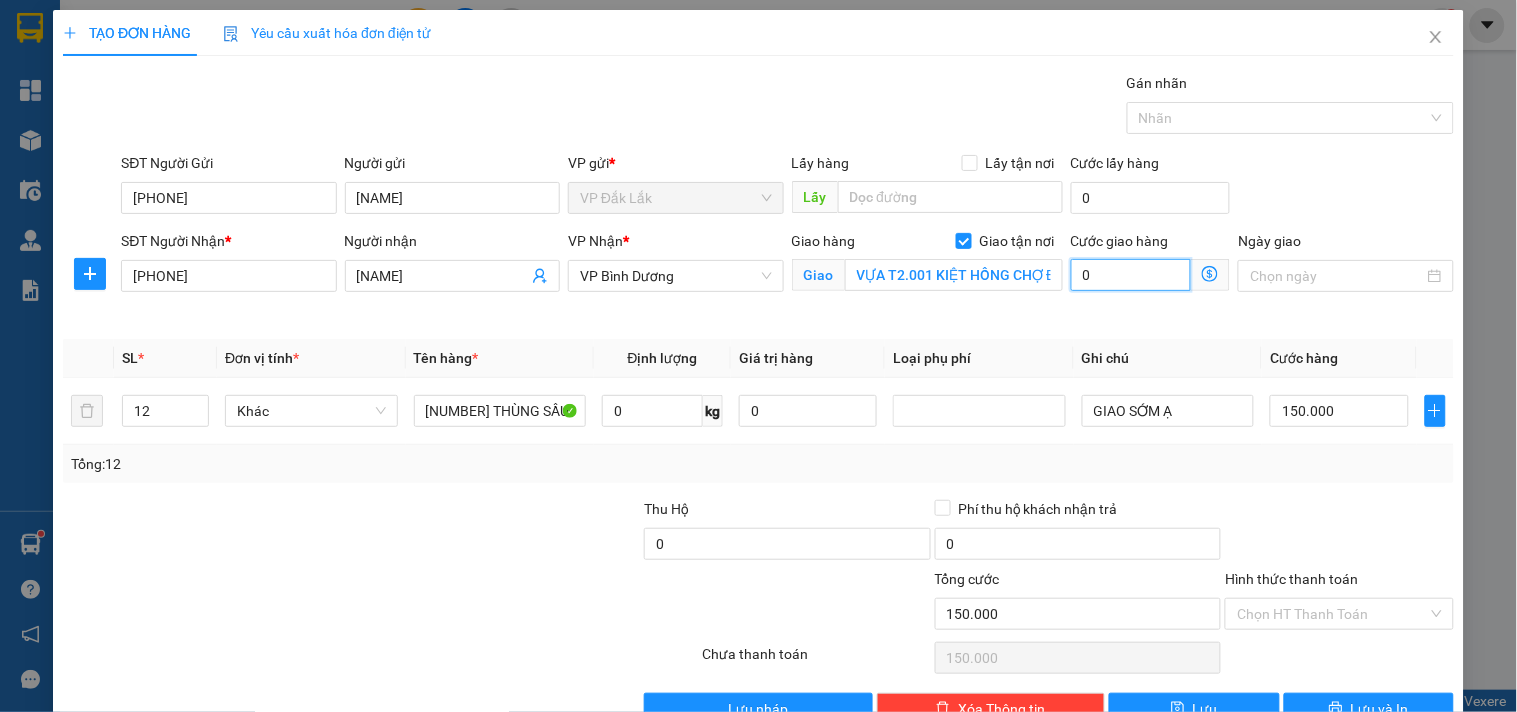 type on "150.009" 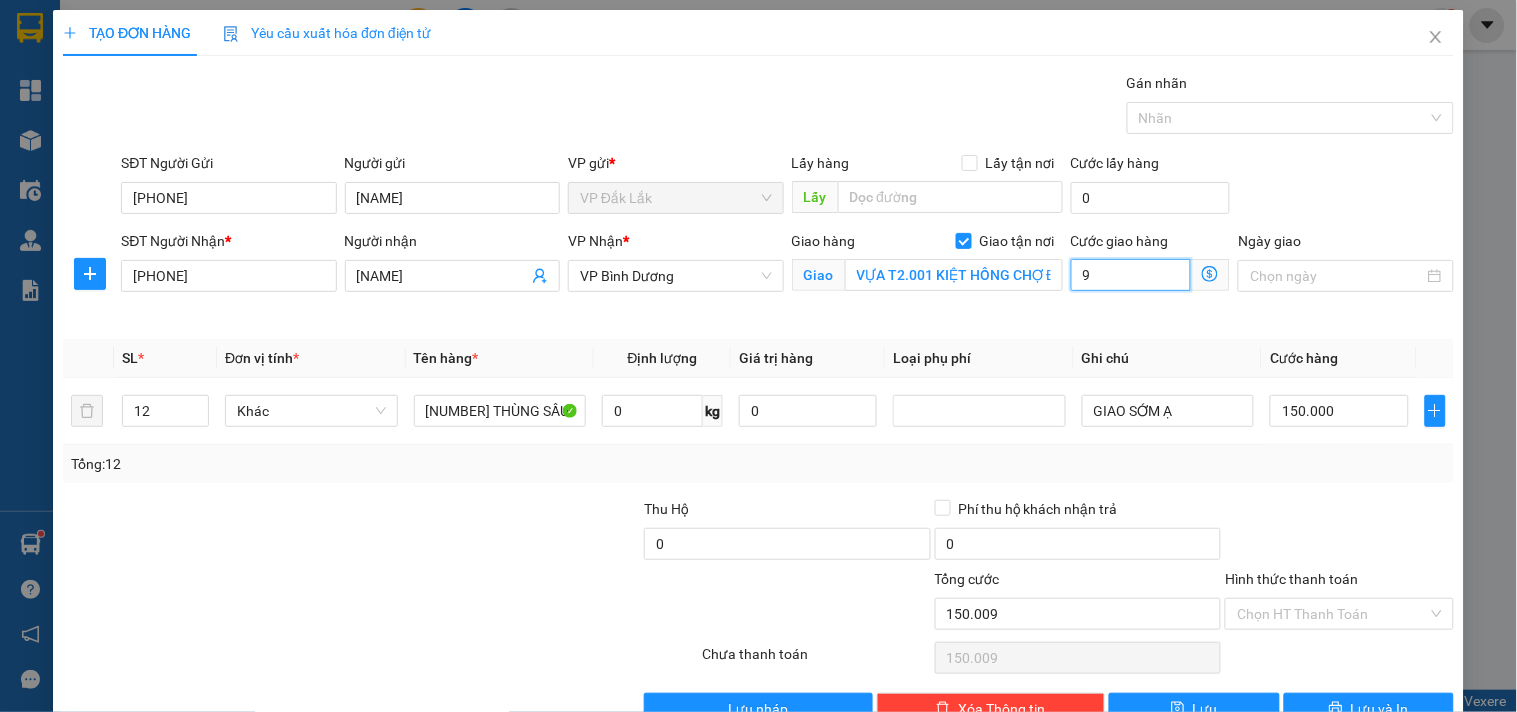 type on "[PRICE]" 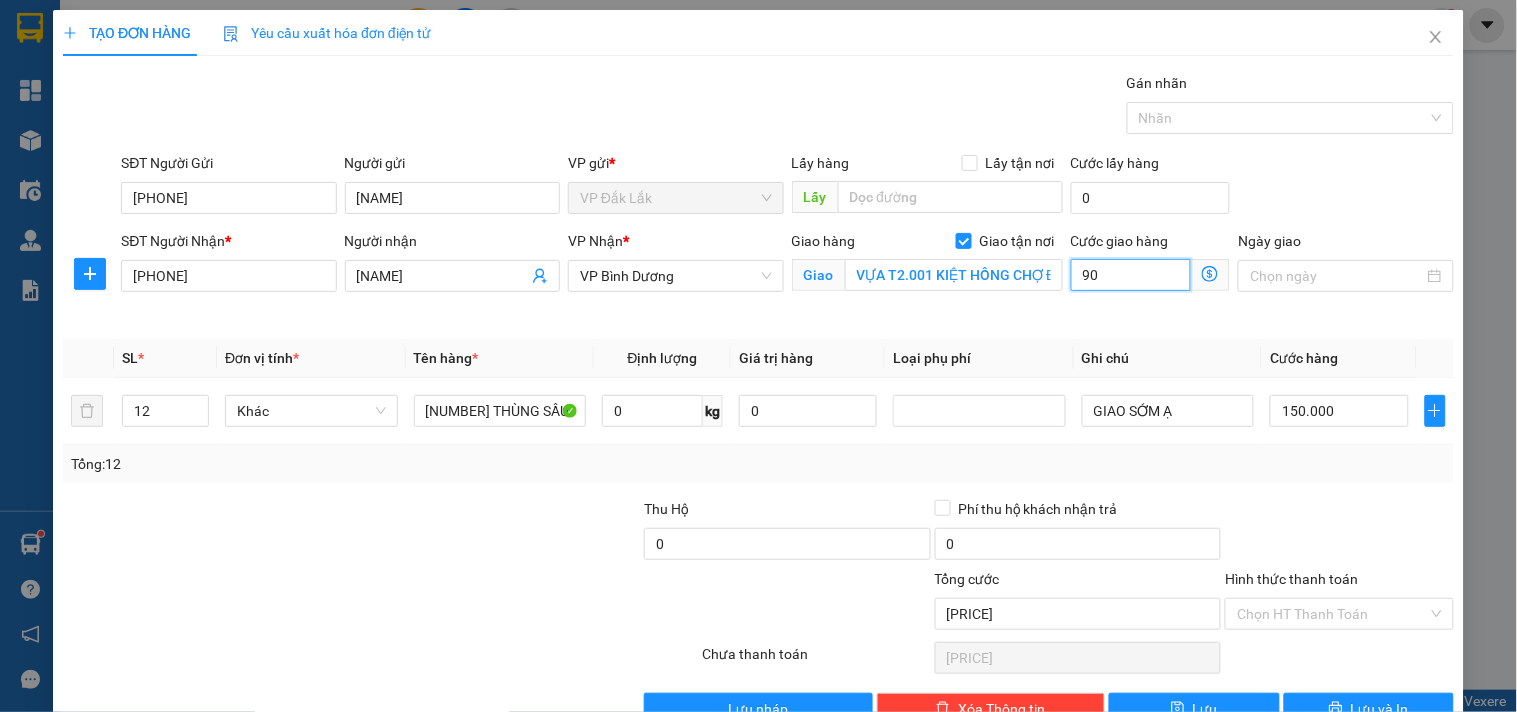 type on "[PRICE]" 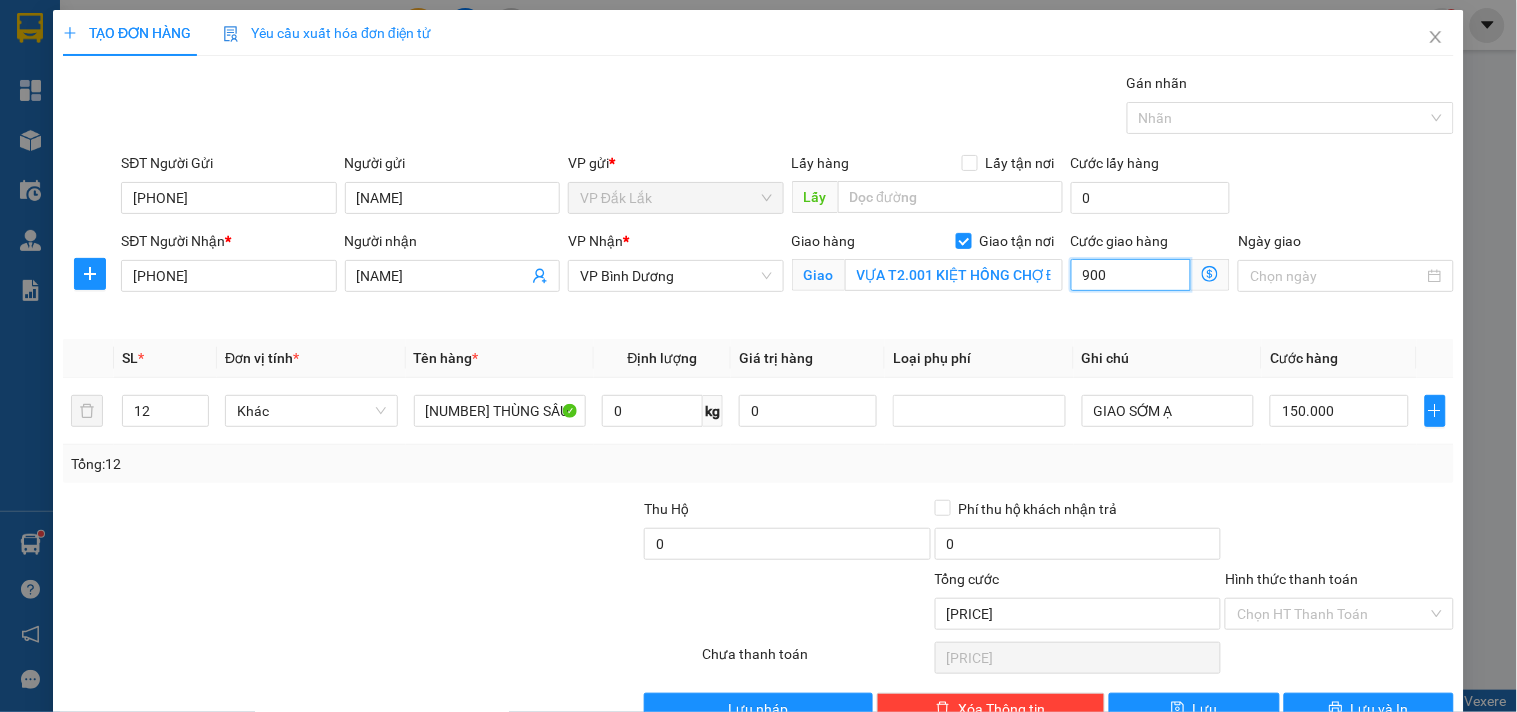 type on "159.000" 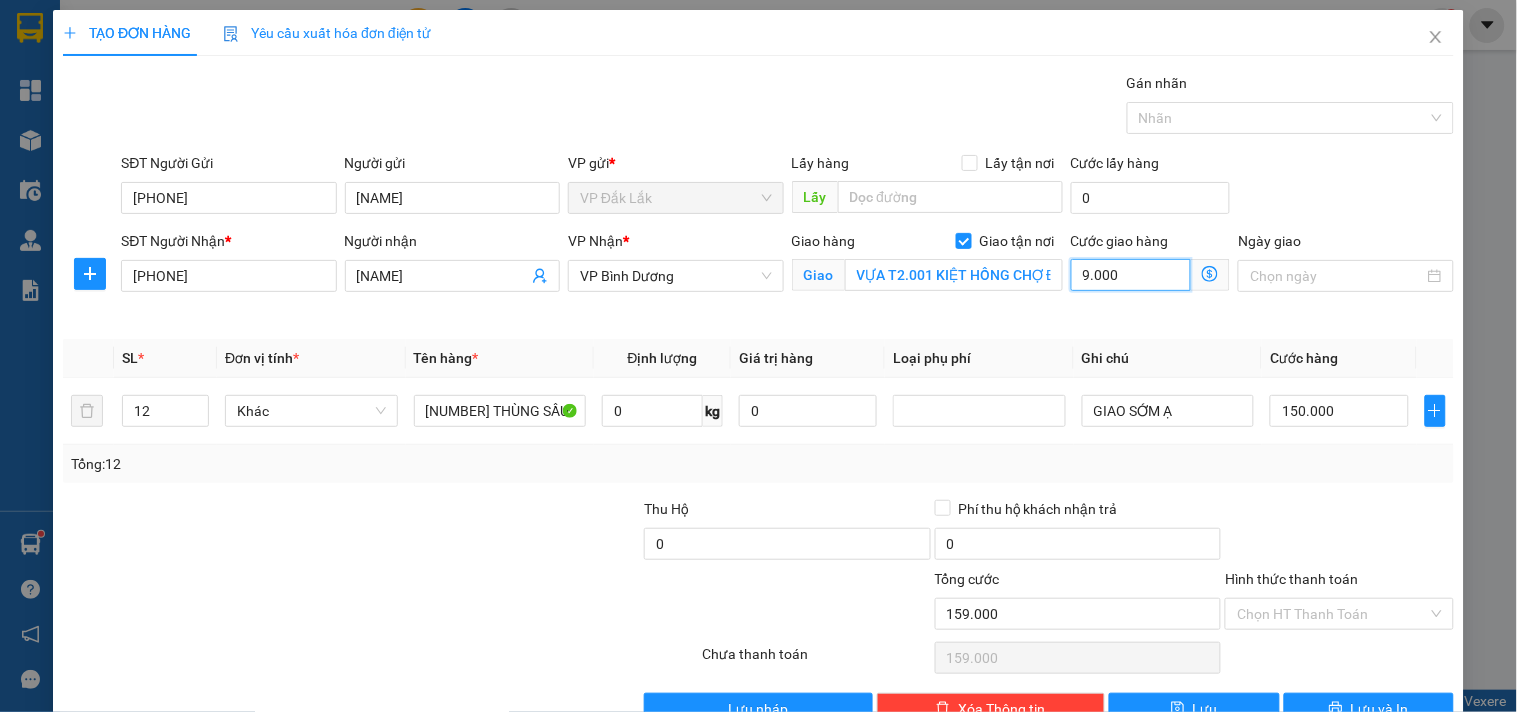 type on "240.000" 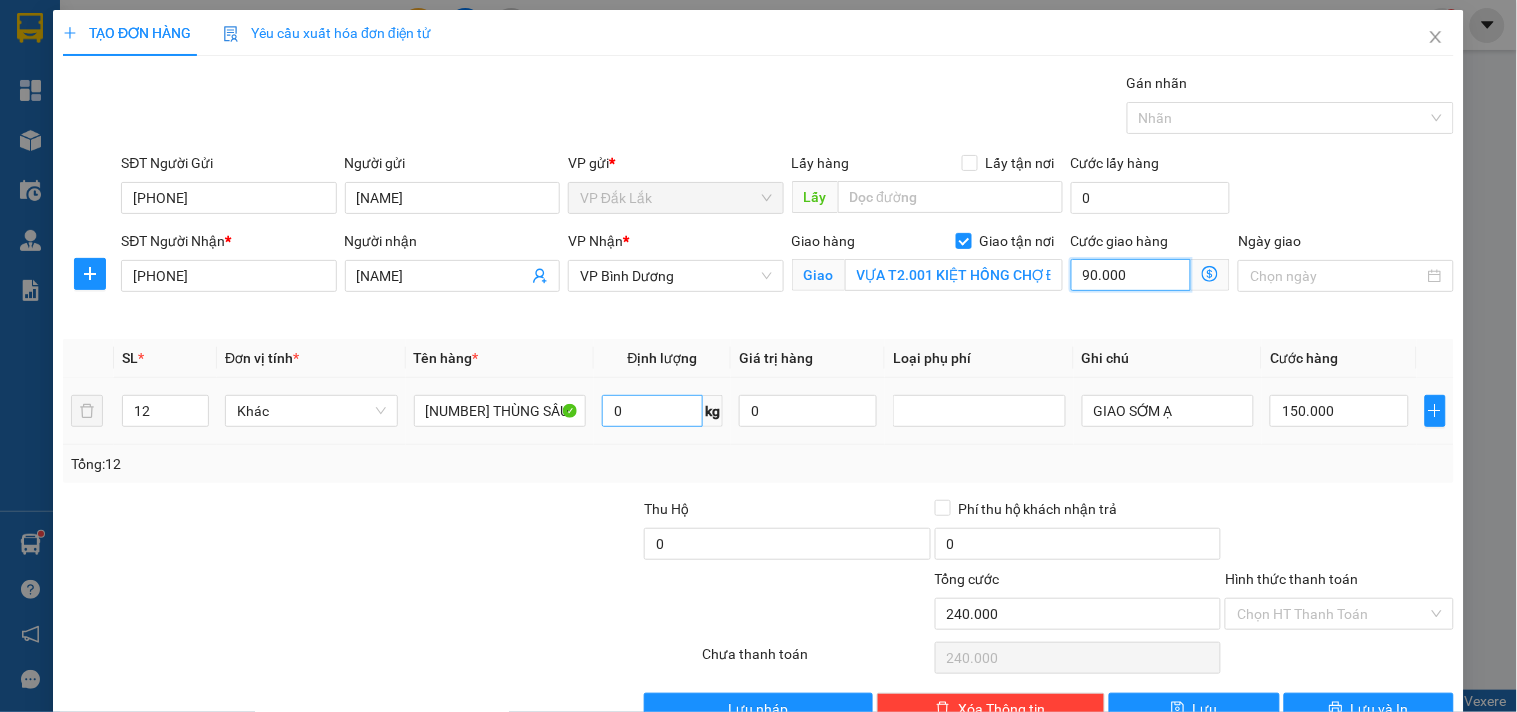 type on "90.000" 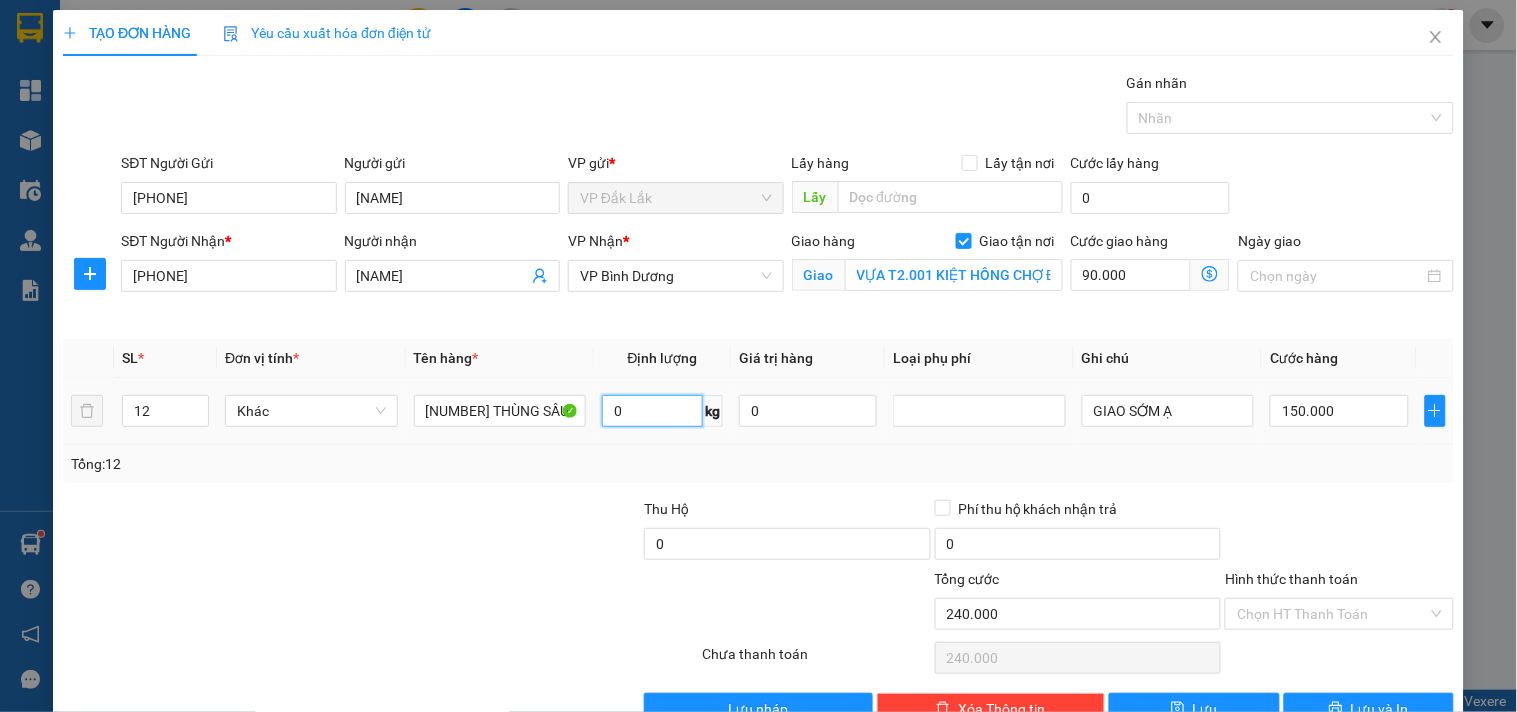 click on "0" at bounding box center (652, 411) 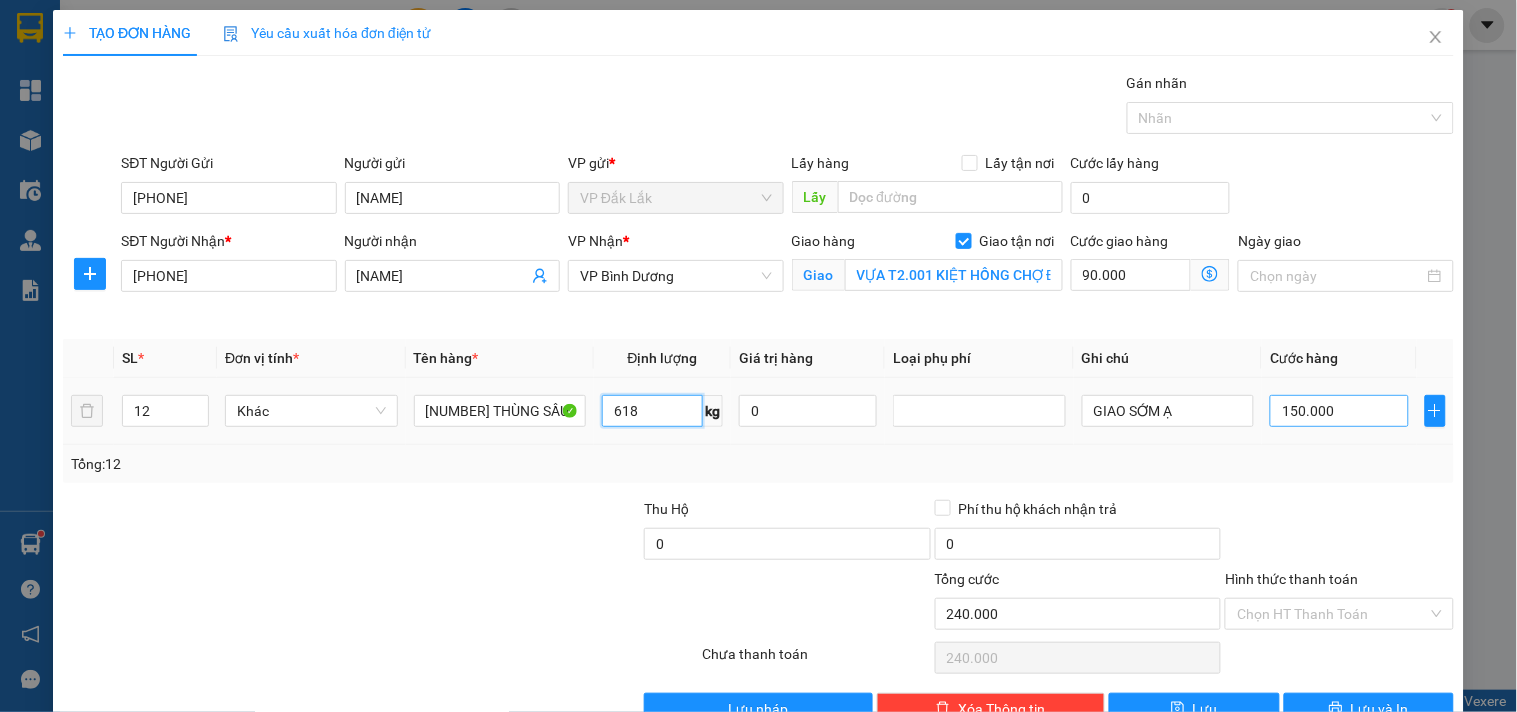 type on "618" 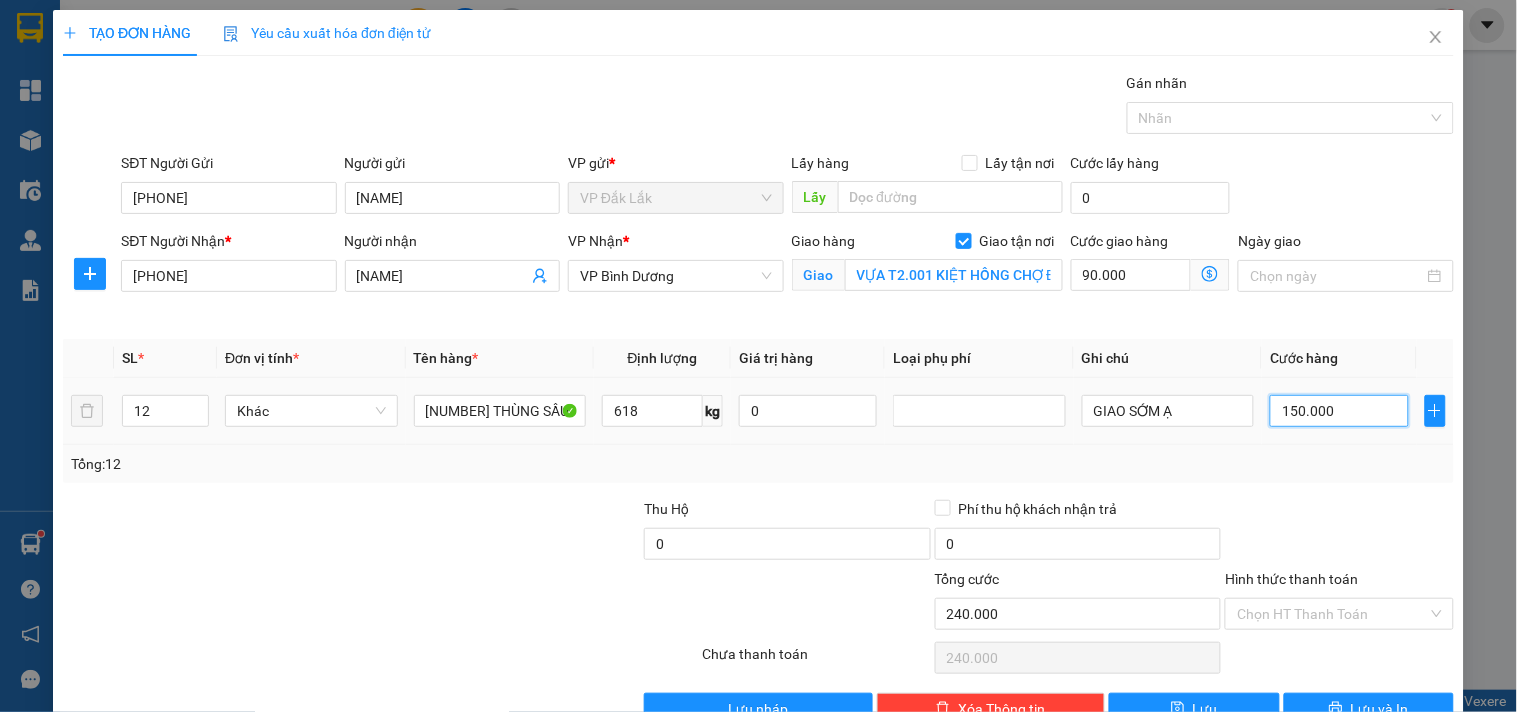 click on "150.000" at bounding box center (1339, 411) 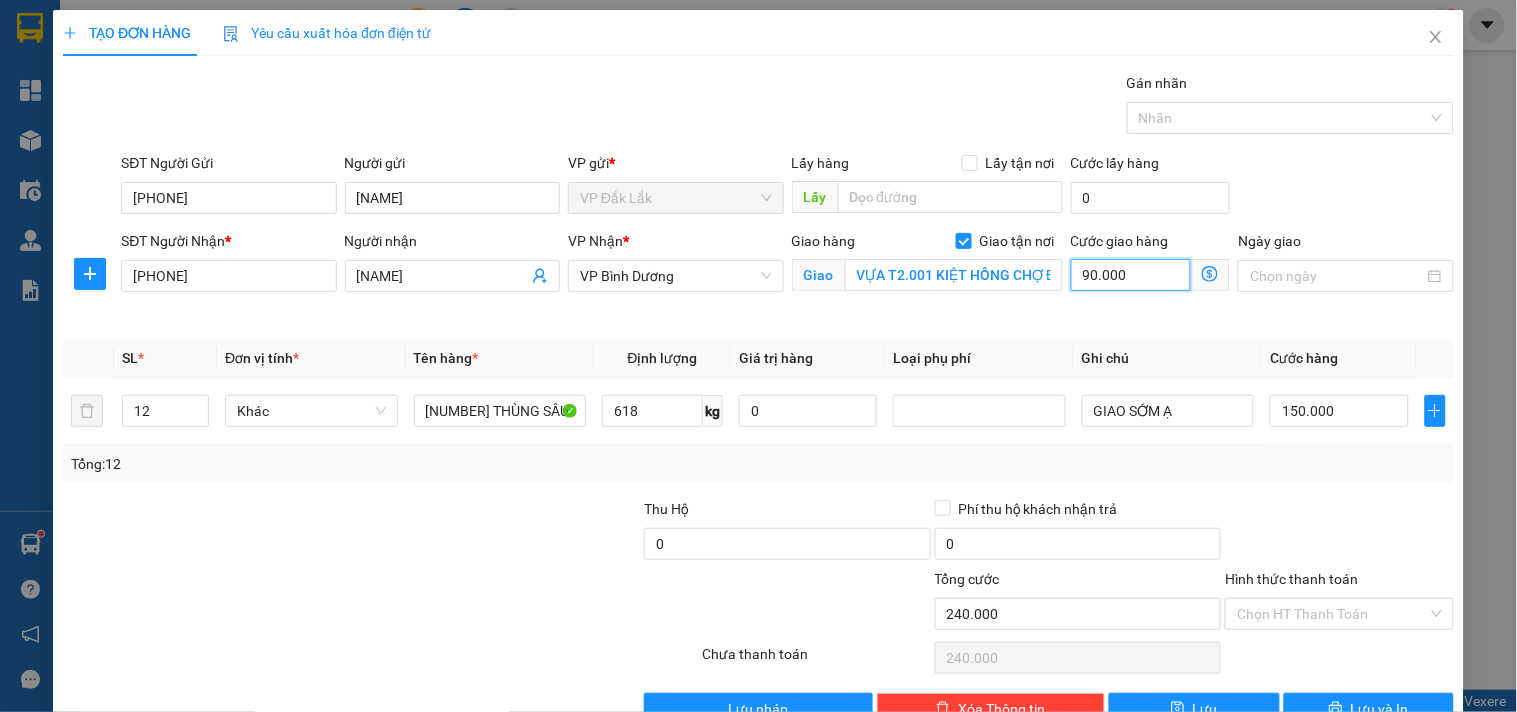 click on "90.000" at bounding box center (1131, 275) 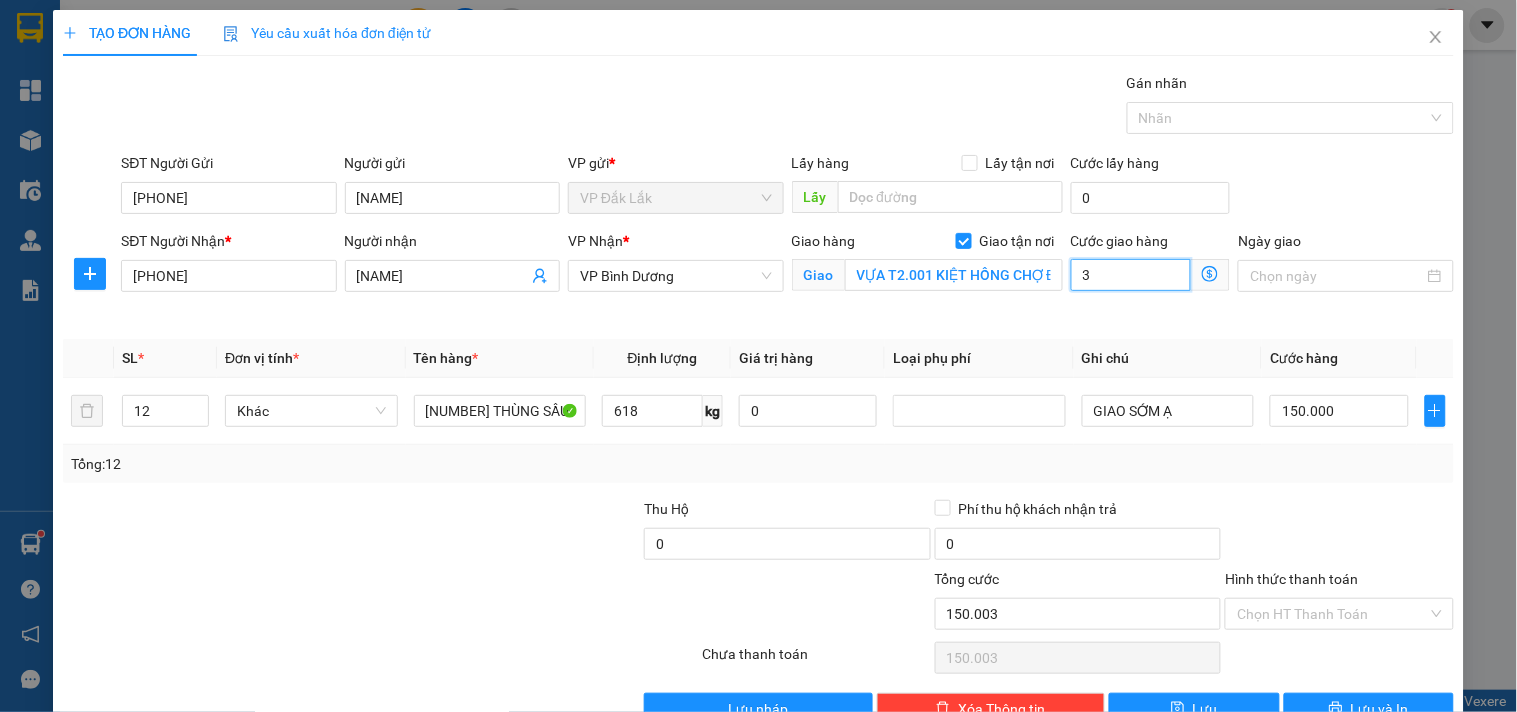 type on "[PRICE]" 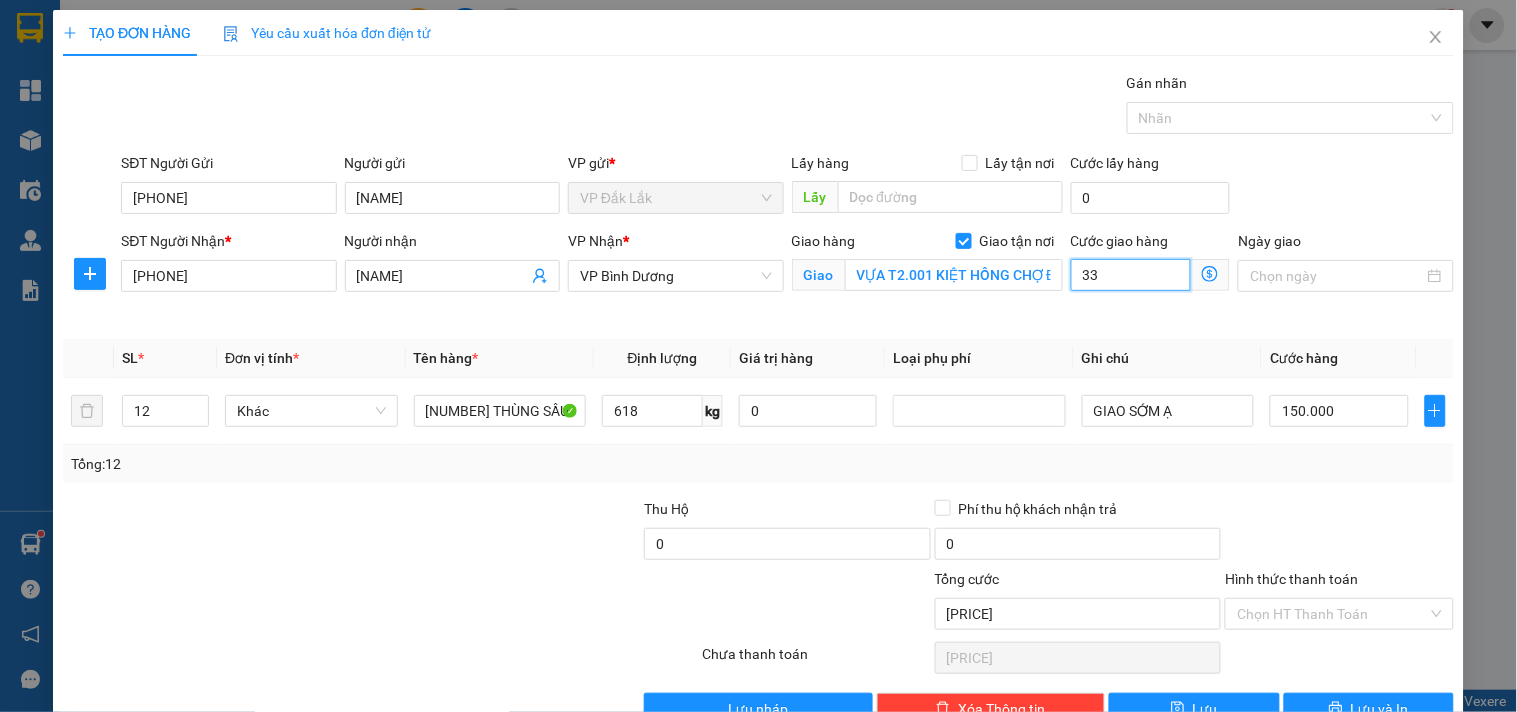 type on "[PRICE]" 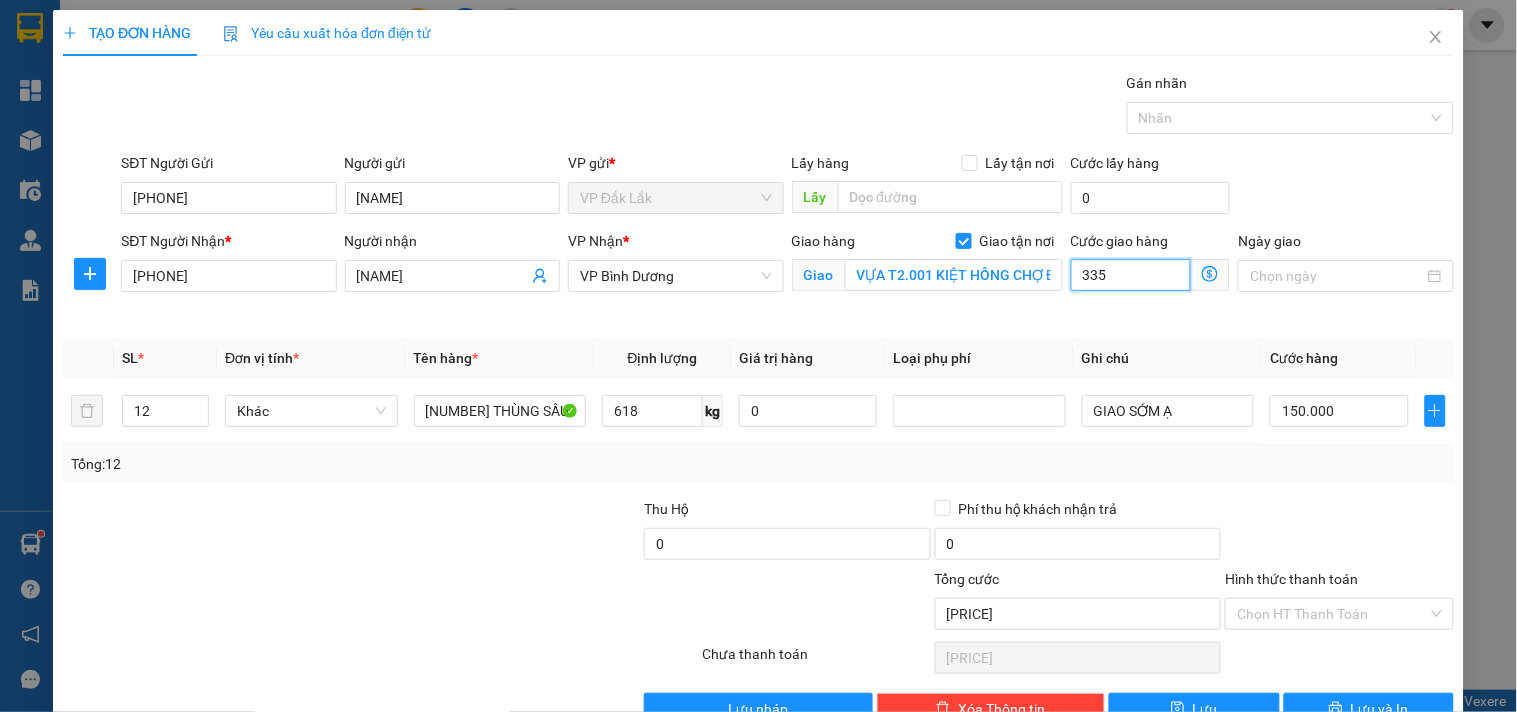 type on "[NUMBER]" 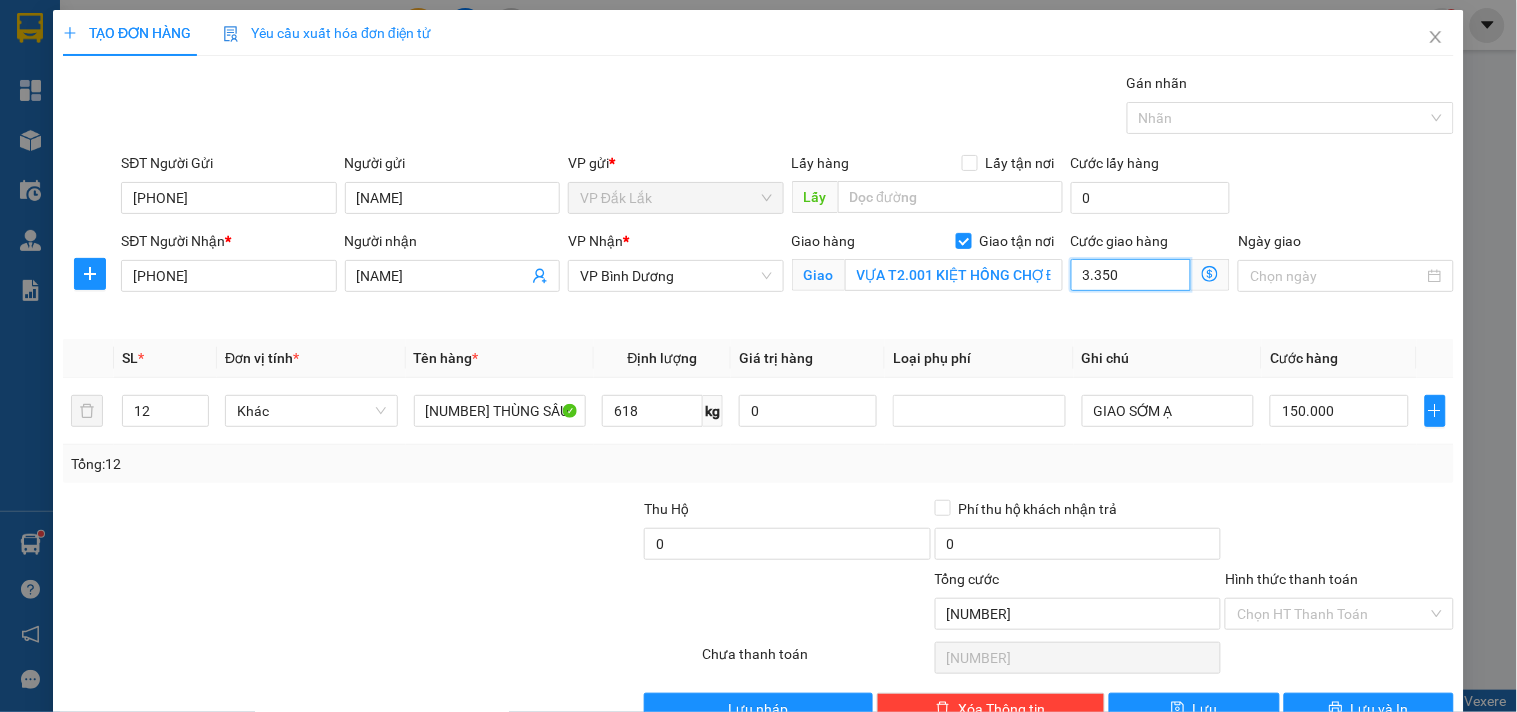 type on "[PRICE]" 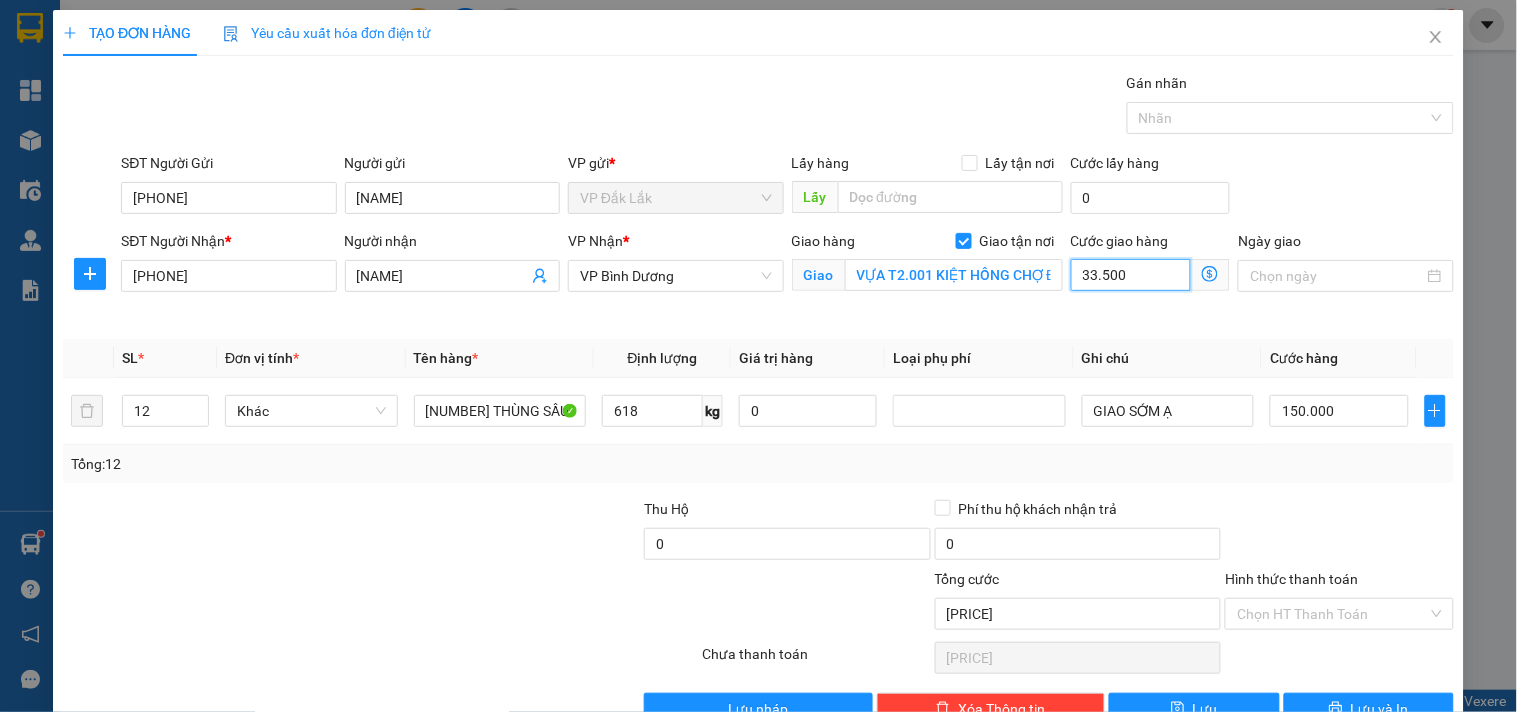 type on "485.000" 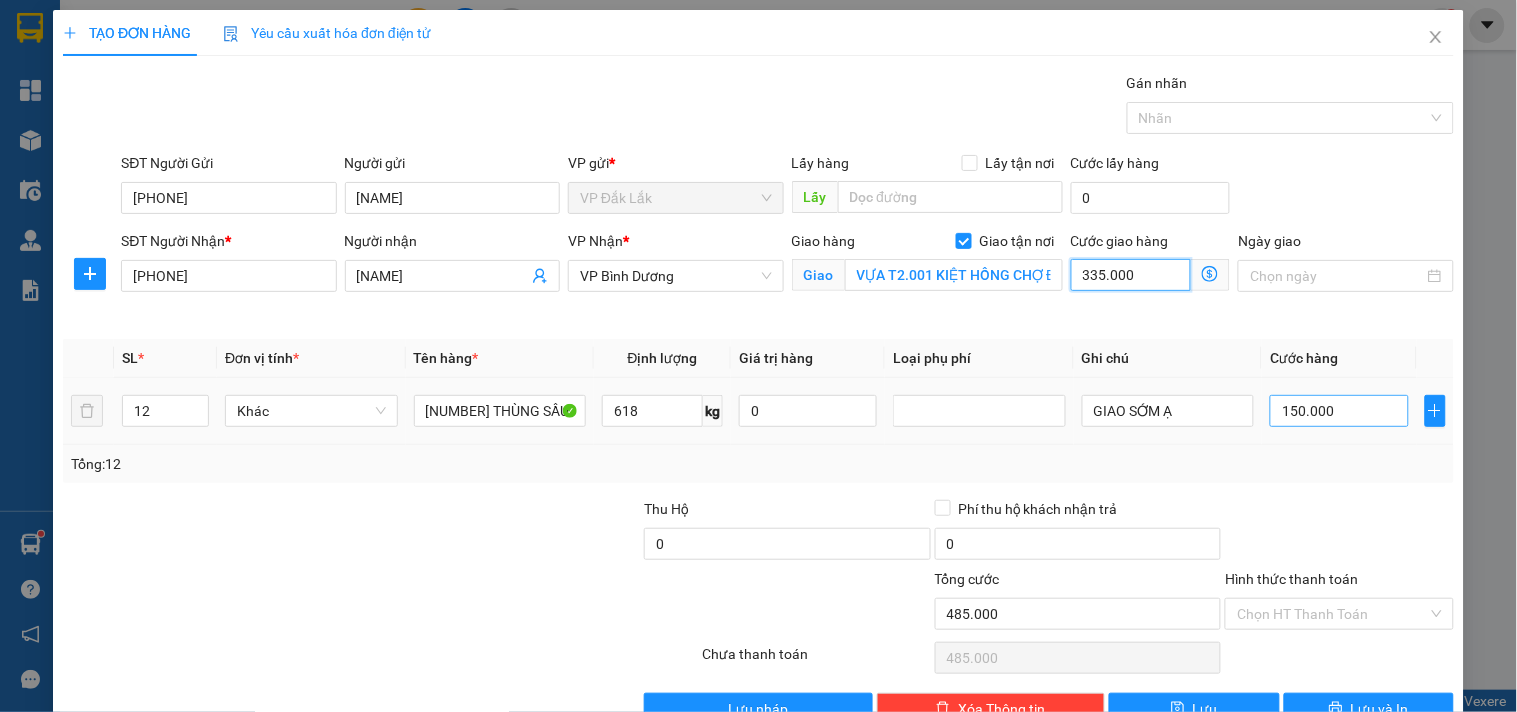 type on "335.000" 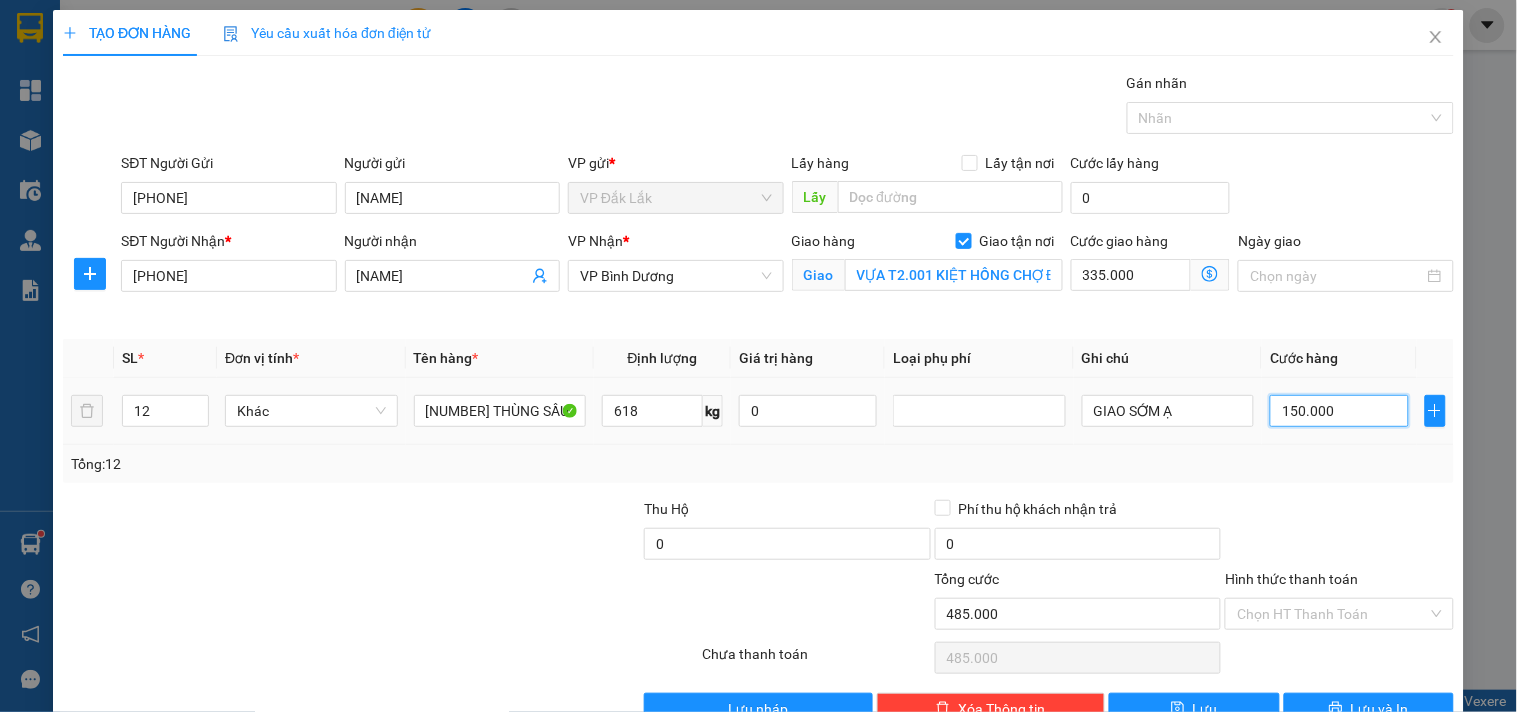 click on "150.000" at bounding box center [1339, 411] 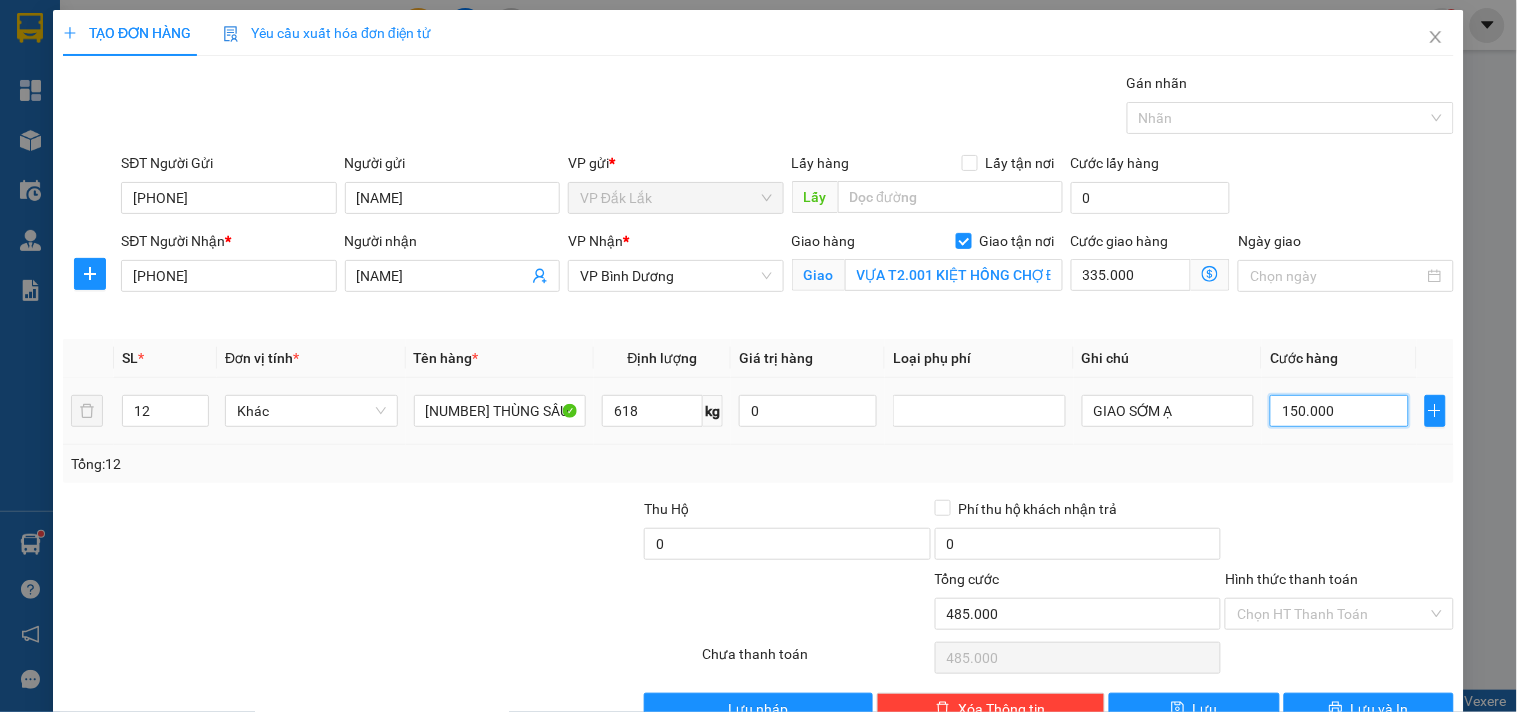 type on "9" 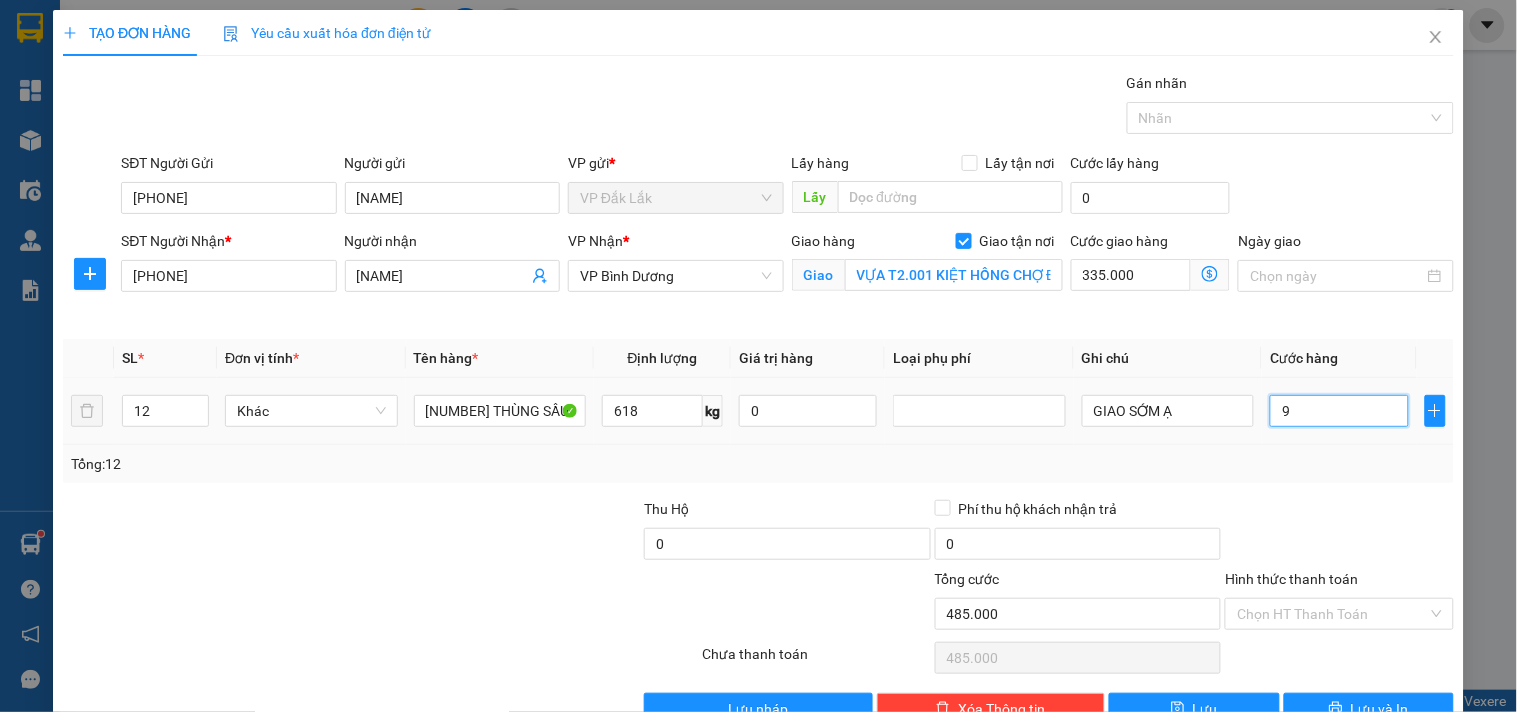 type on "[PRICE]" 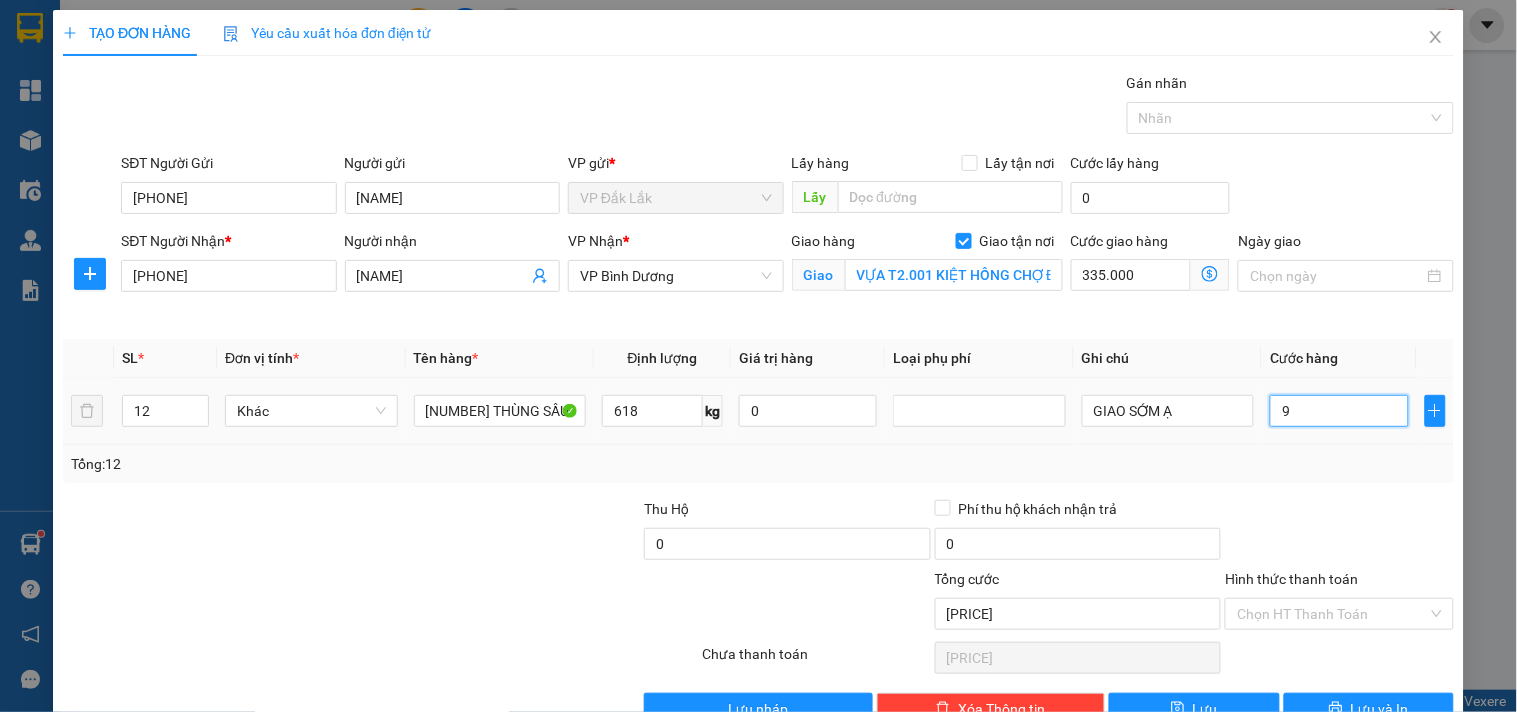 type on "90" 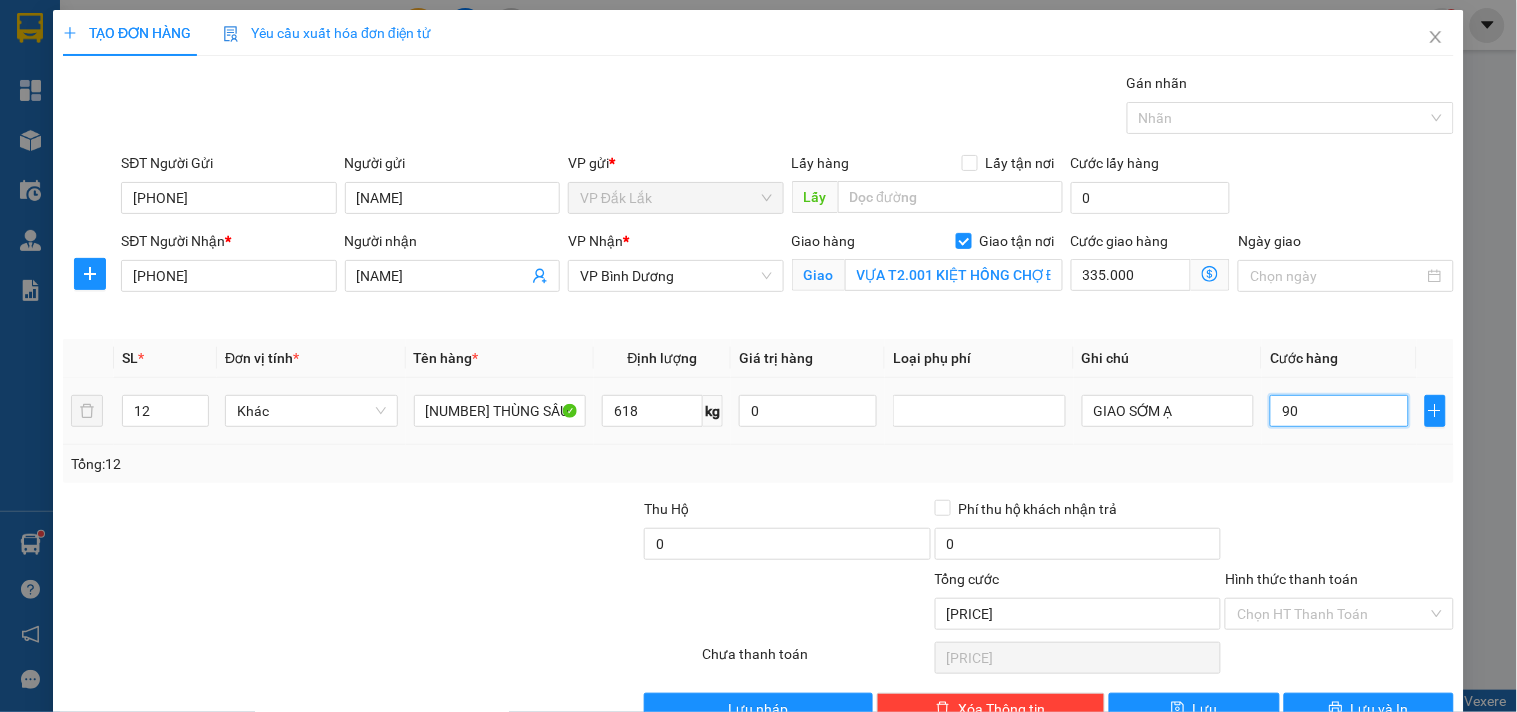 type on "[NUMBER]" 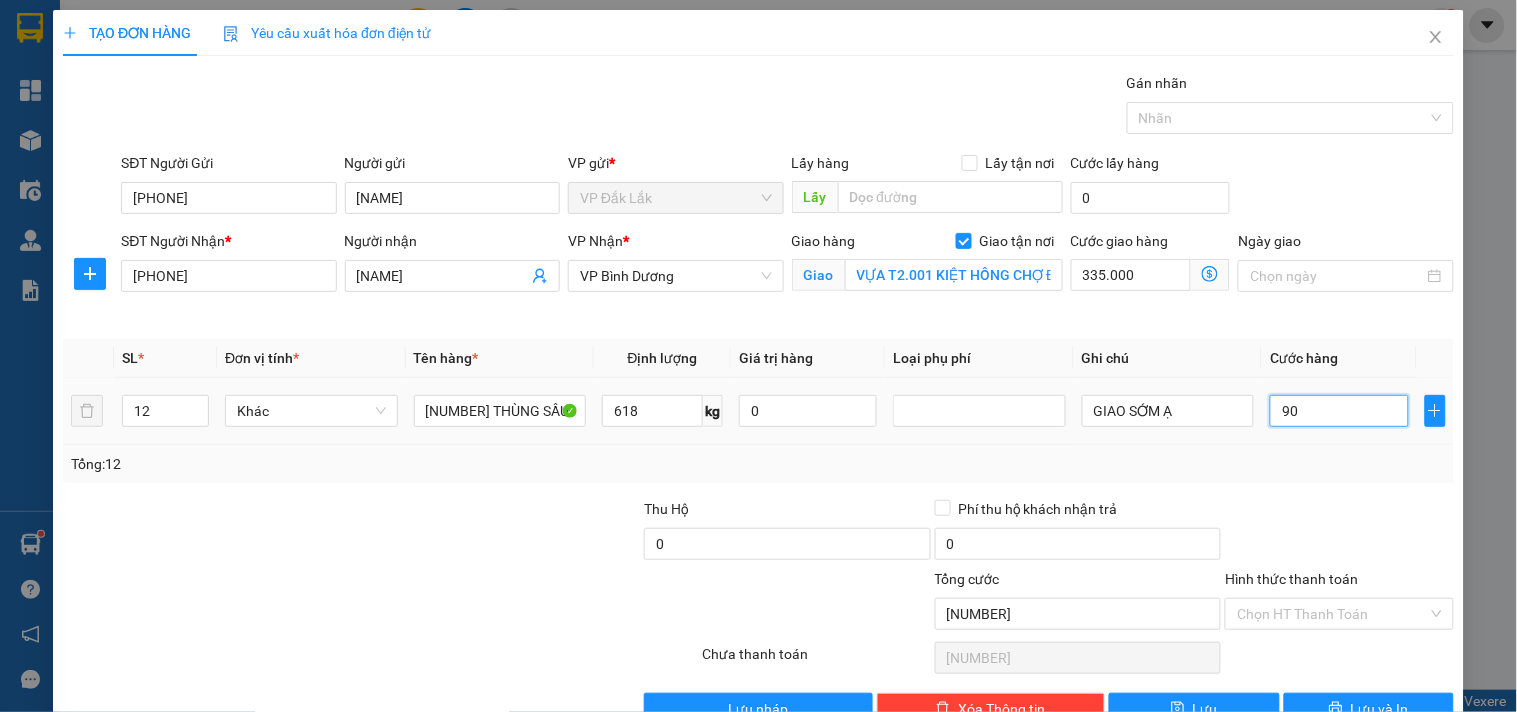 type on "[NUMBER]" 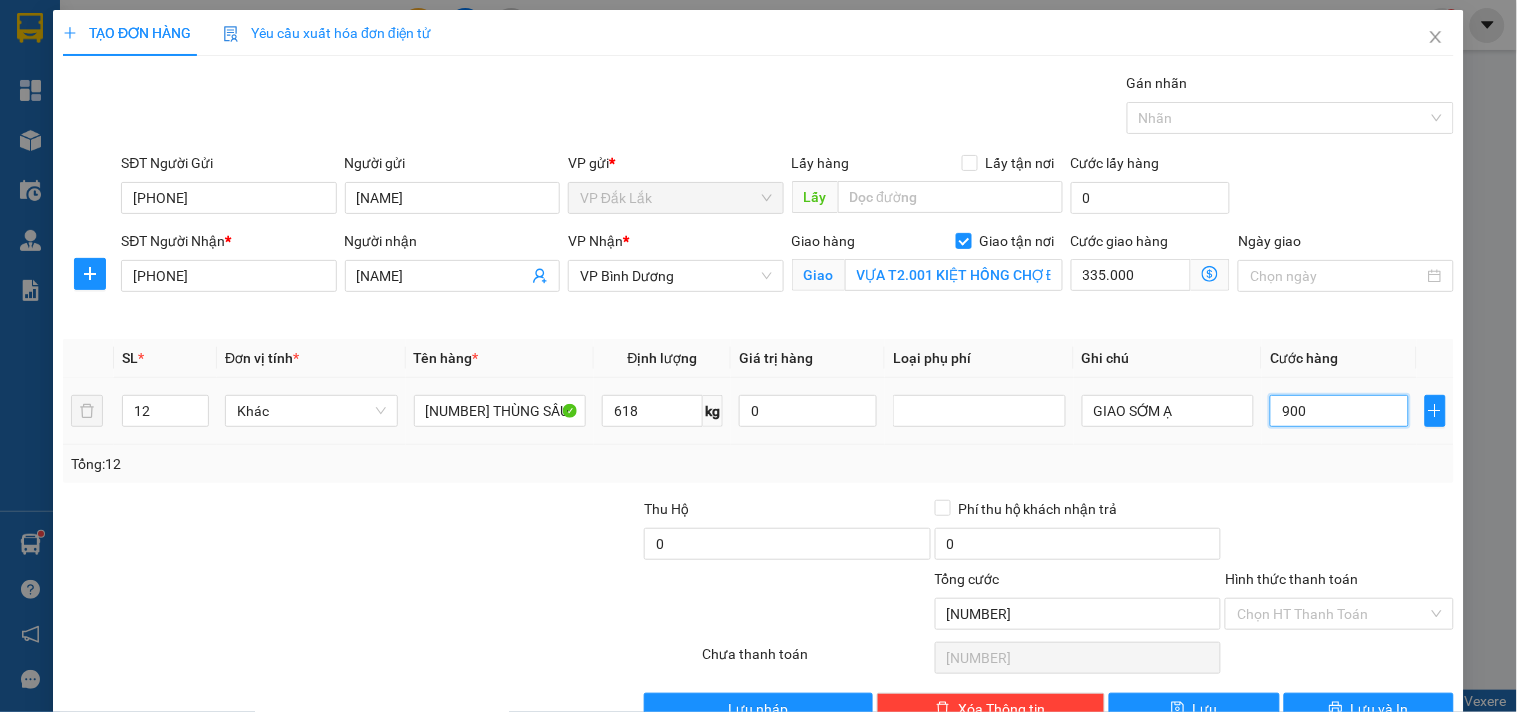type on "344.000" 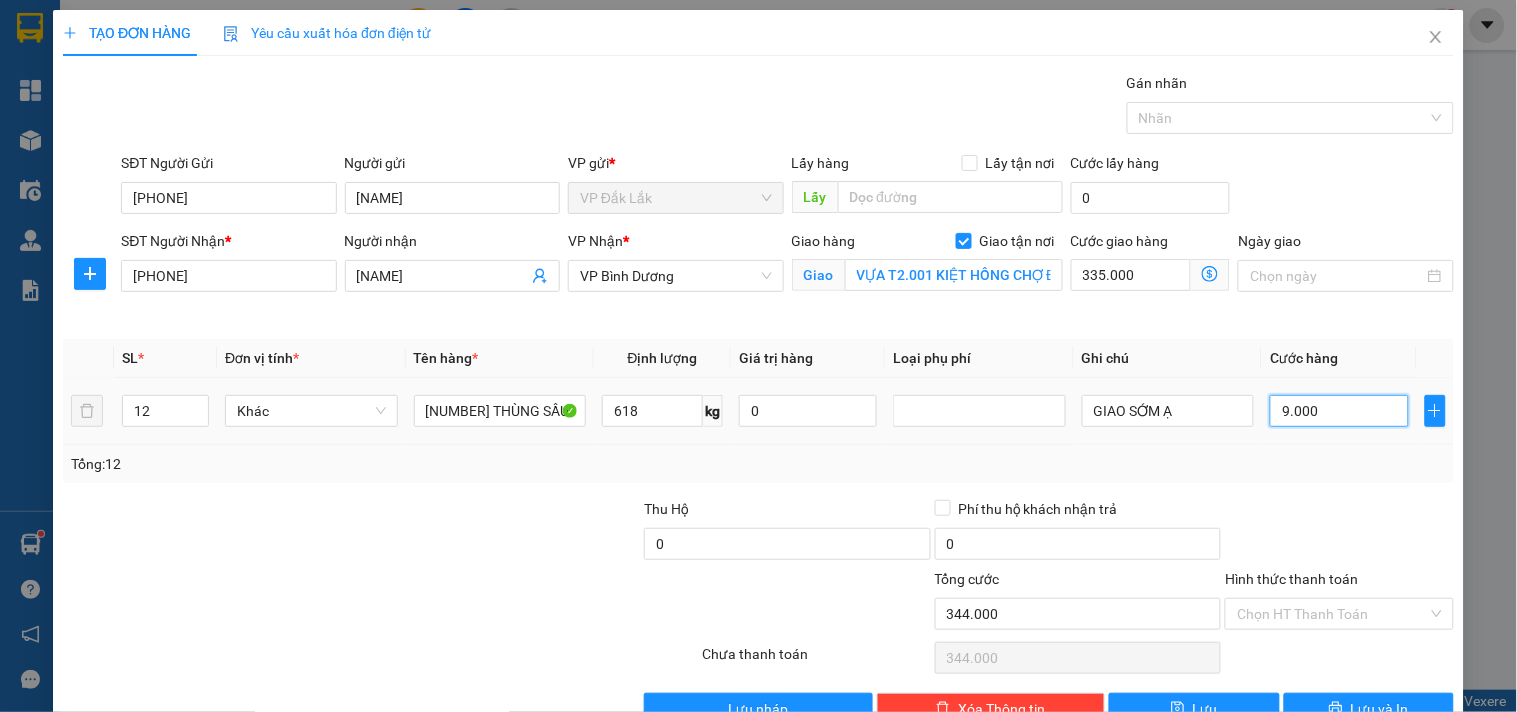 type on "90.000" 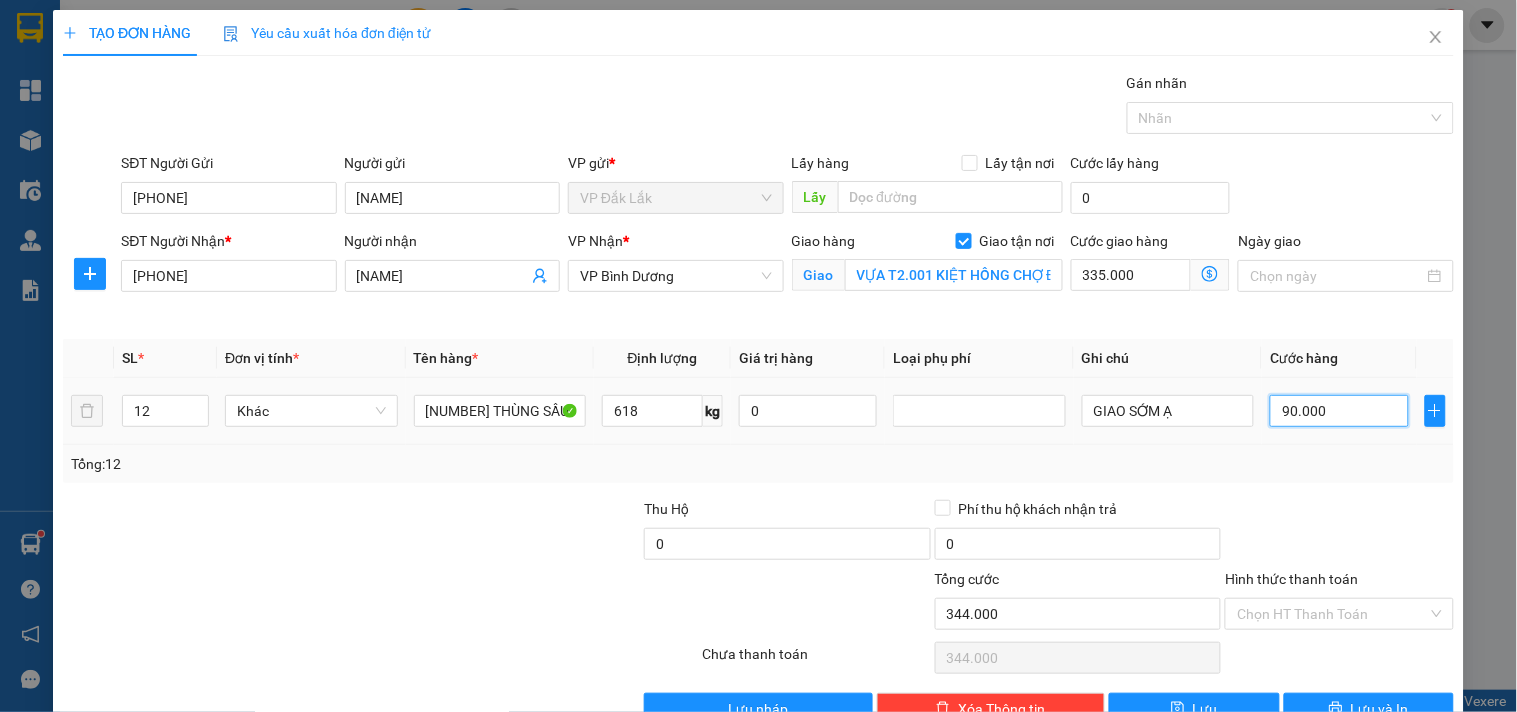 type on "425.000" 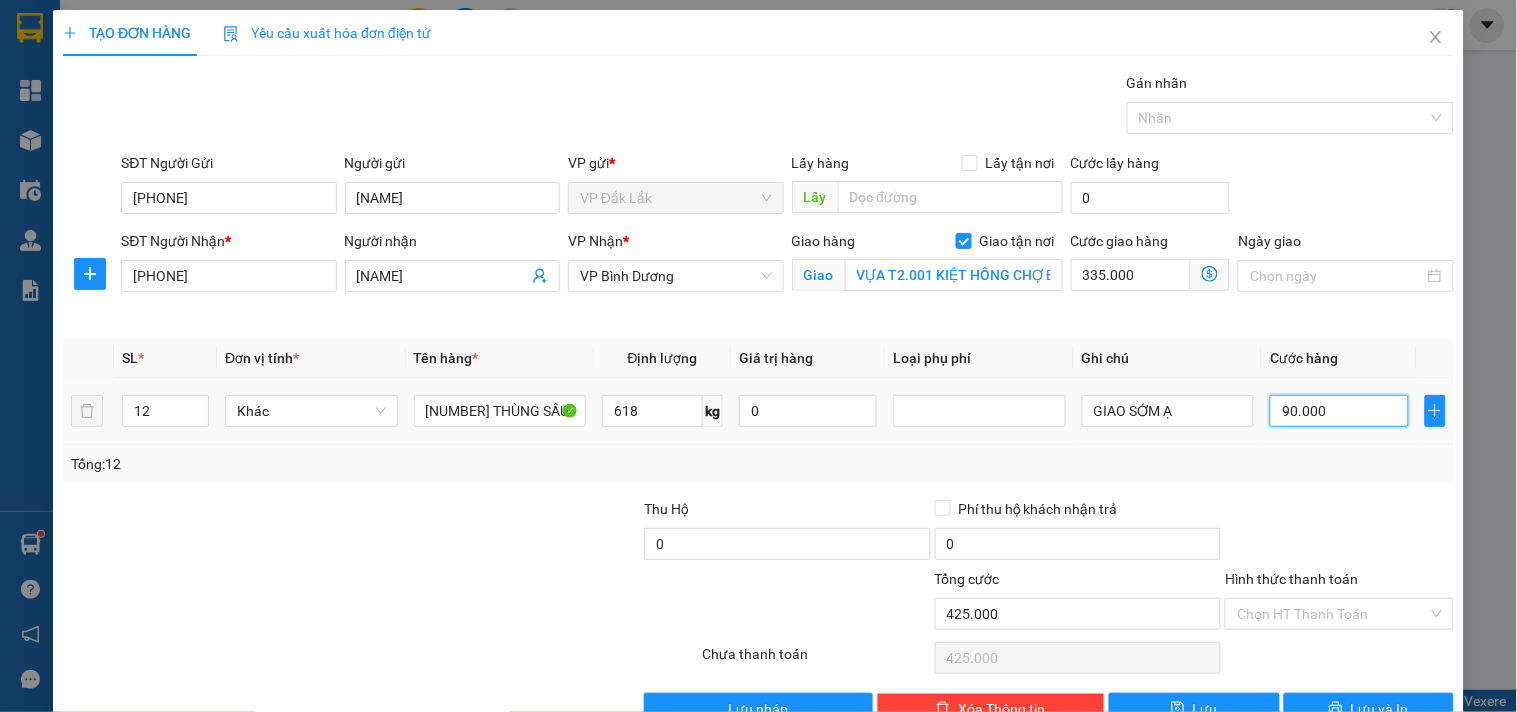 type on "1.235.000" 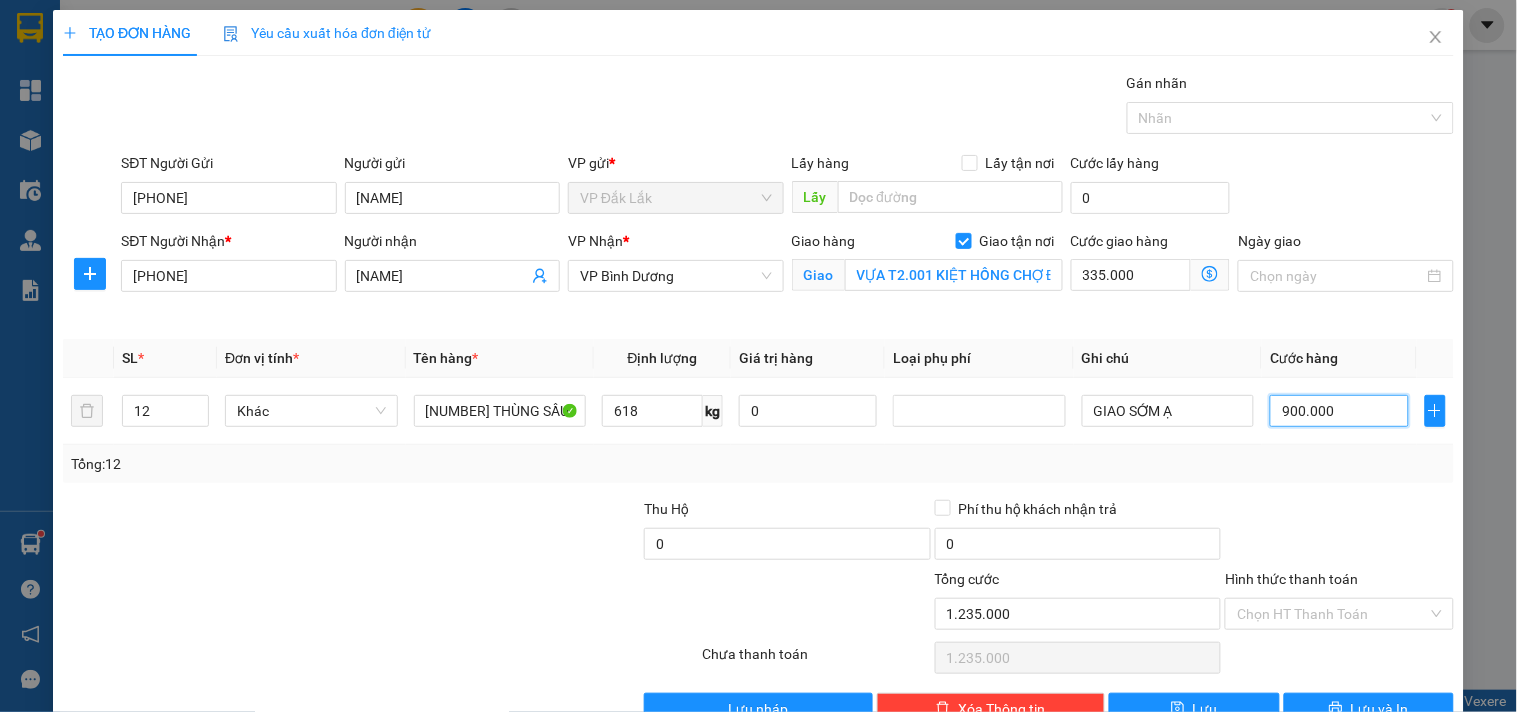 scroll, scrollTop: 52, scrollLeft: 0, axis: vertical 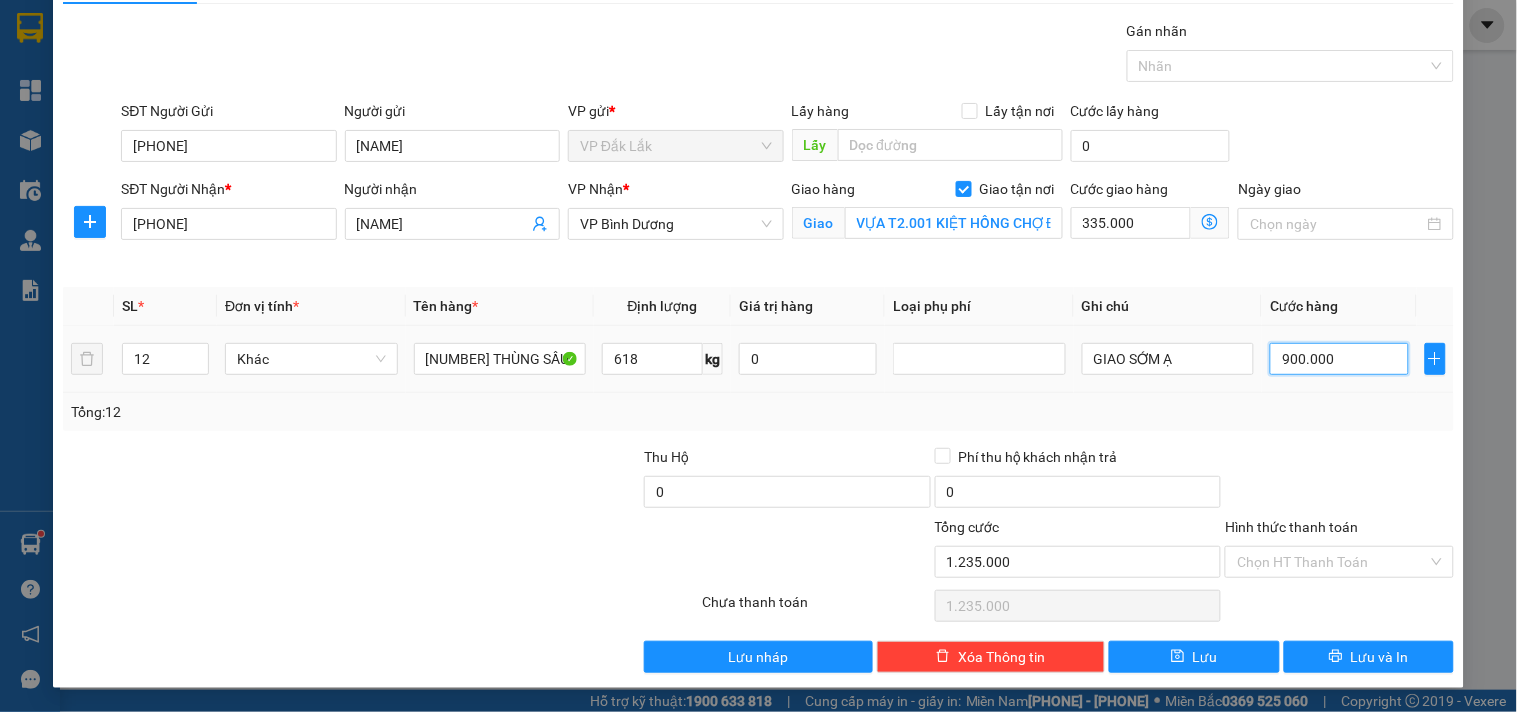 click on "900.000" at bounding box center [1339, 359] 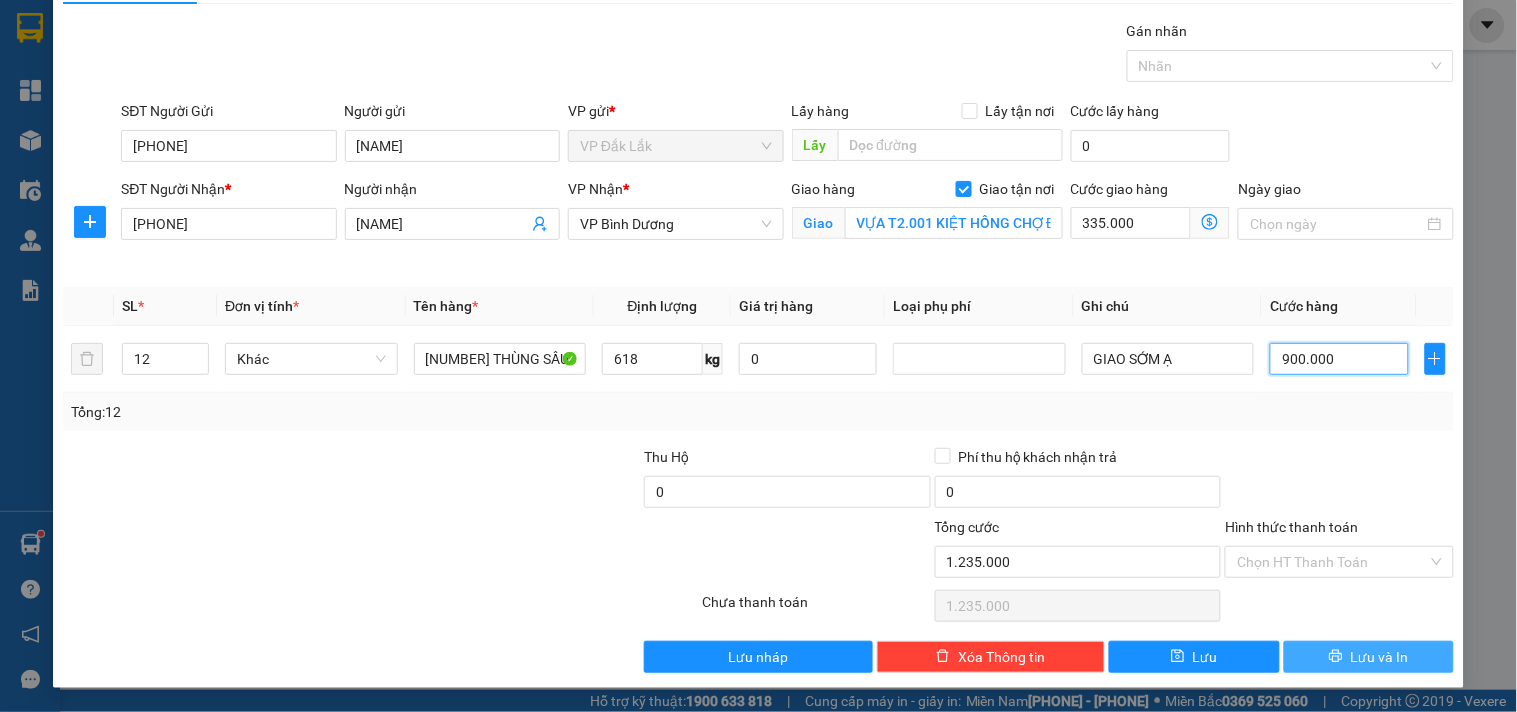 type on "900.000" 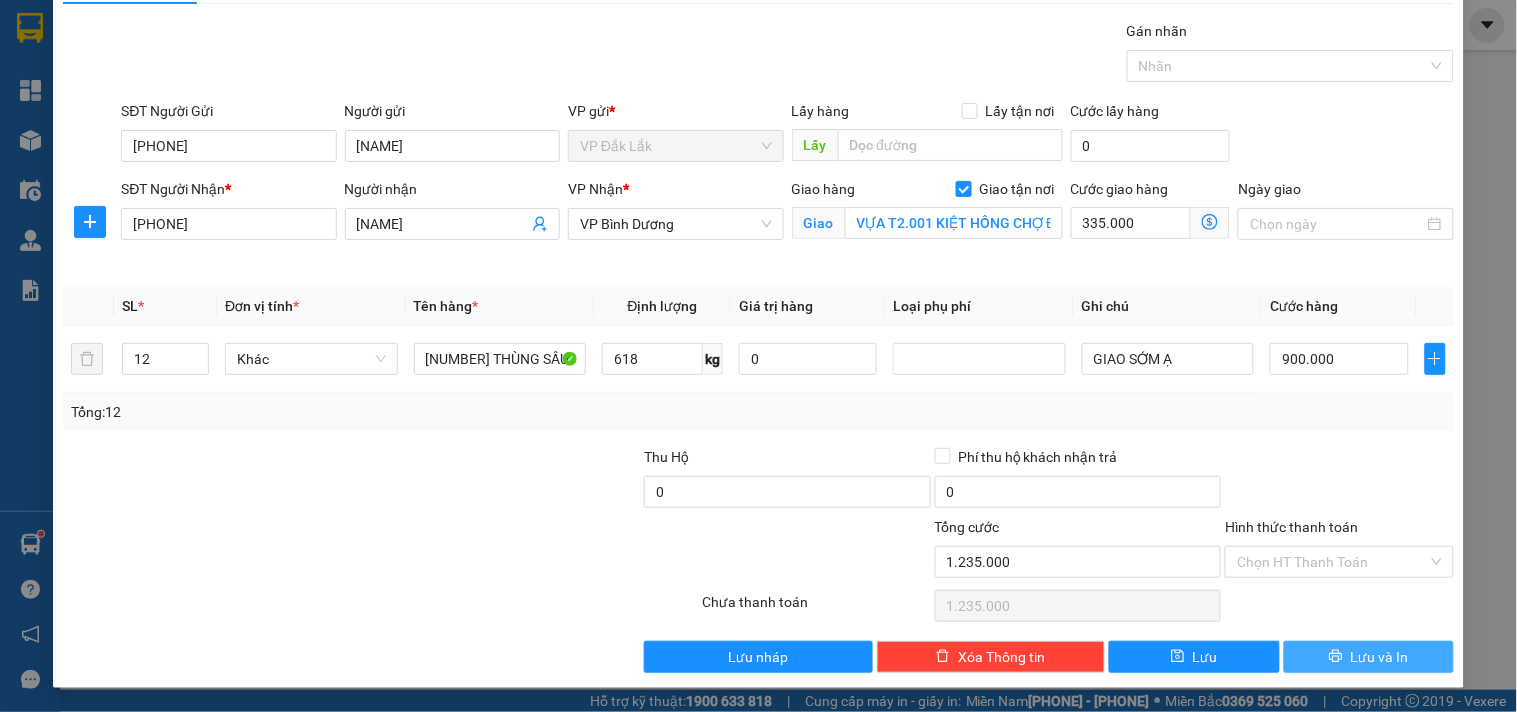 click on "Lưu và In" at bounding box center (1380, 657) 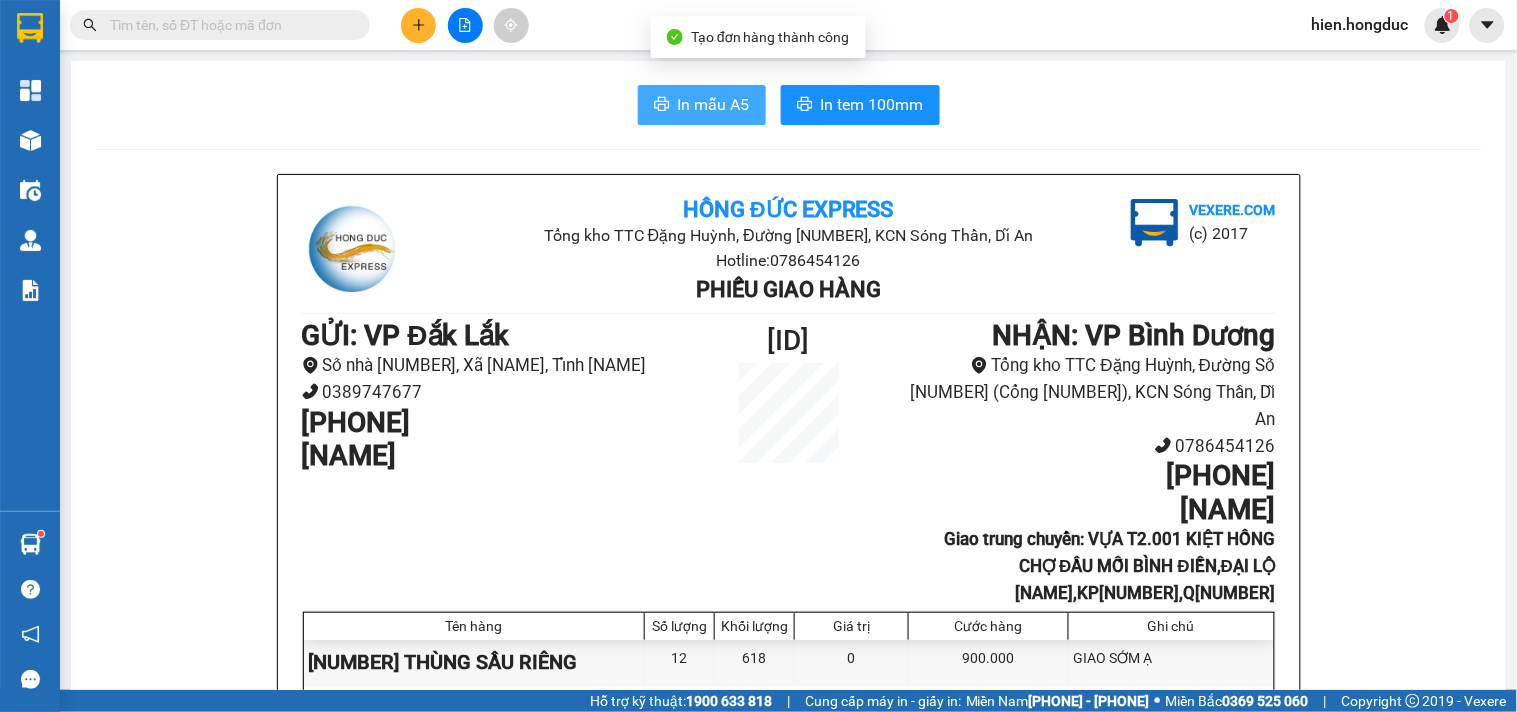 click 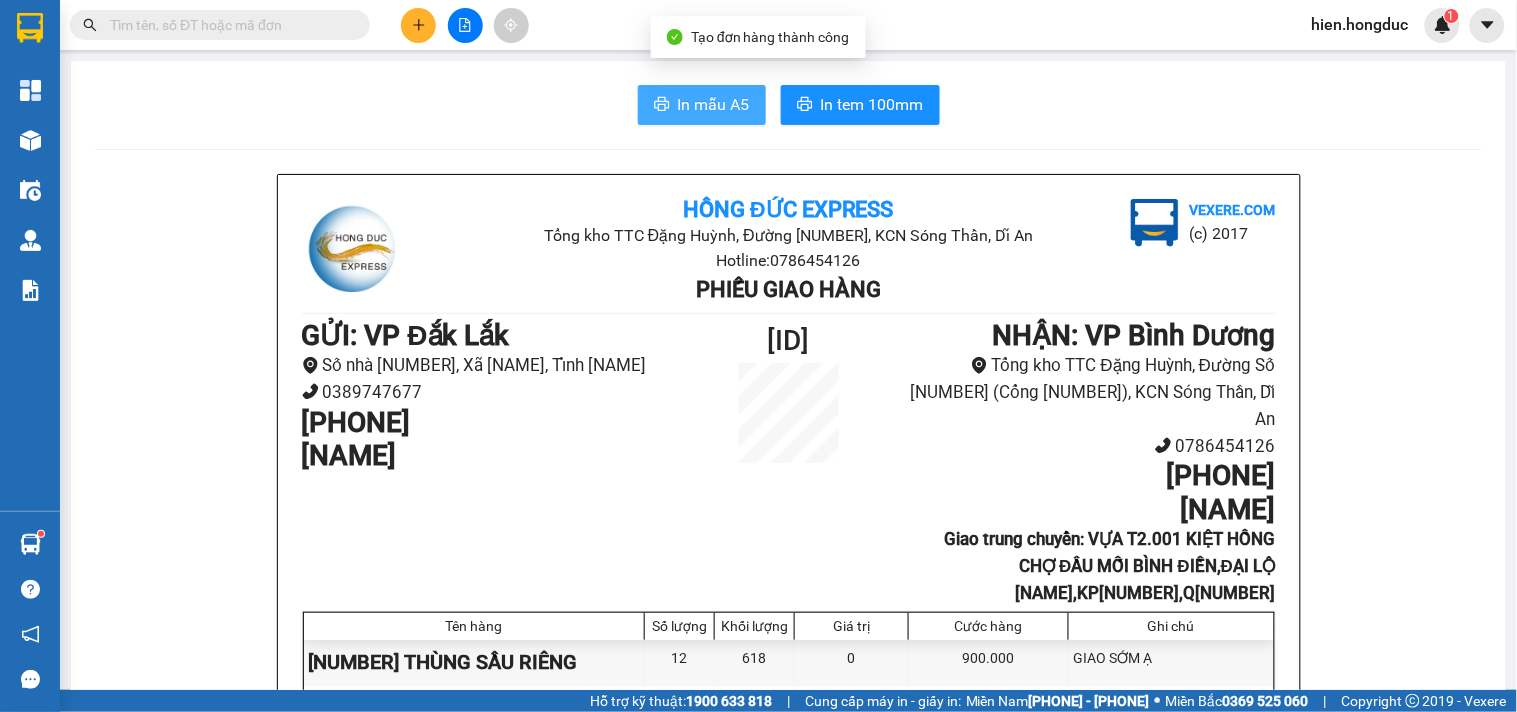 scroll, scrollTop: 0, scrollLeft: 0, axis: both 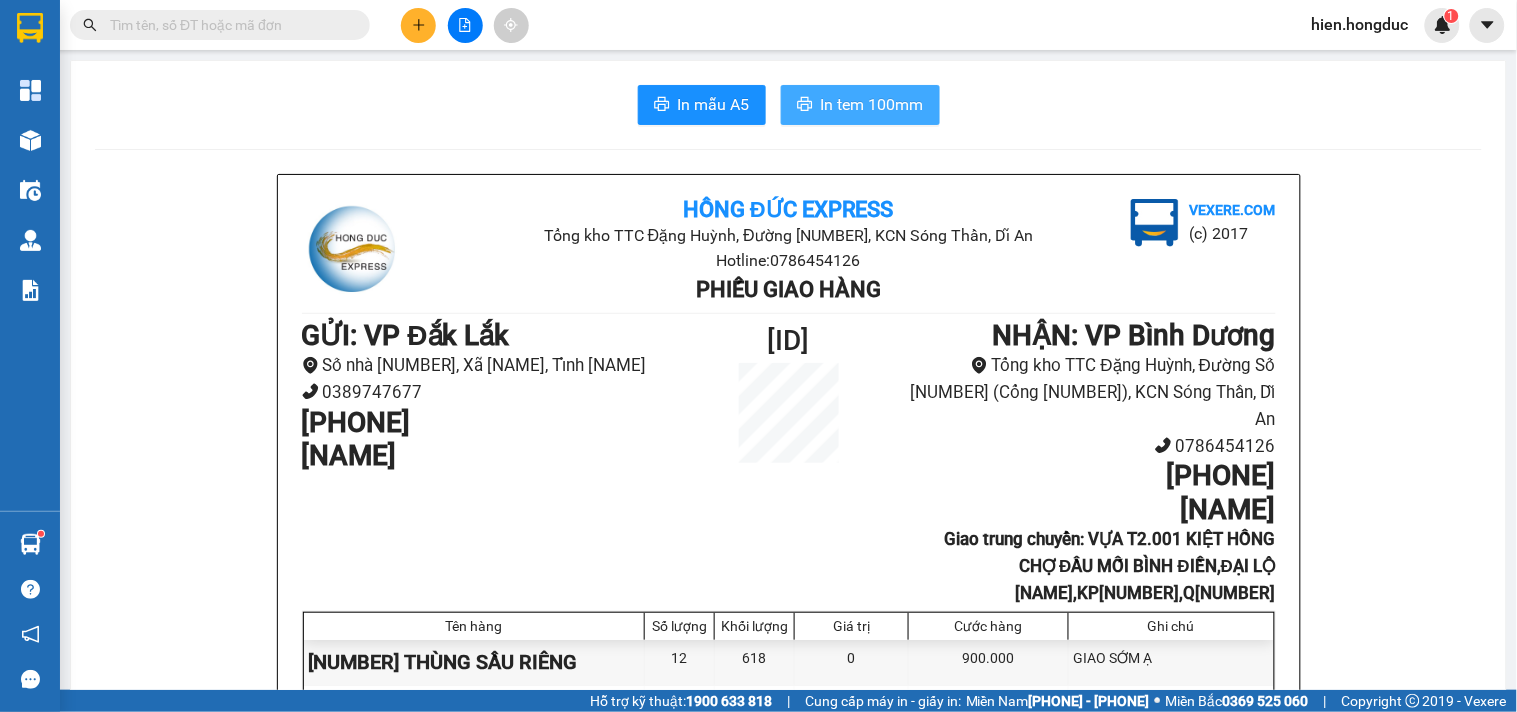 click on "In tem 100mm" at bounding box center (872, 104) 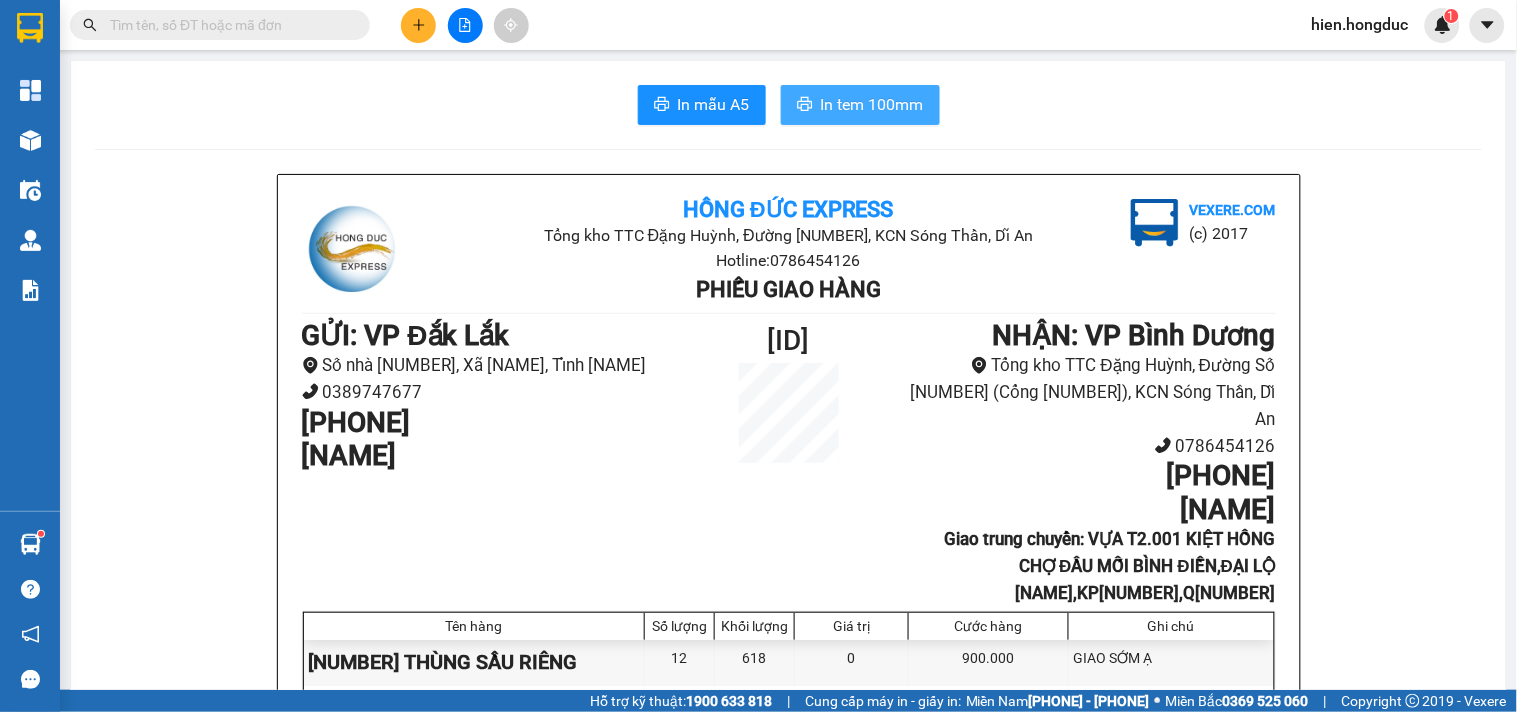 scroll, scrollTop: 0, scrollLeft: 0, axis: both 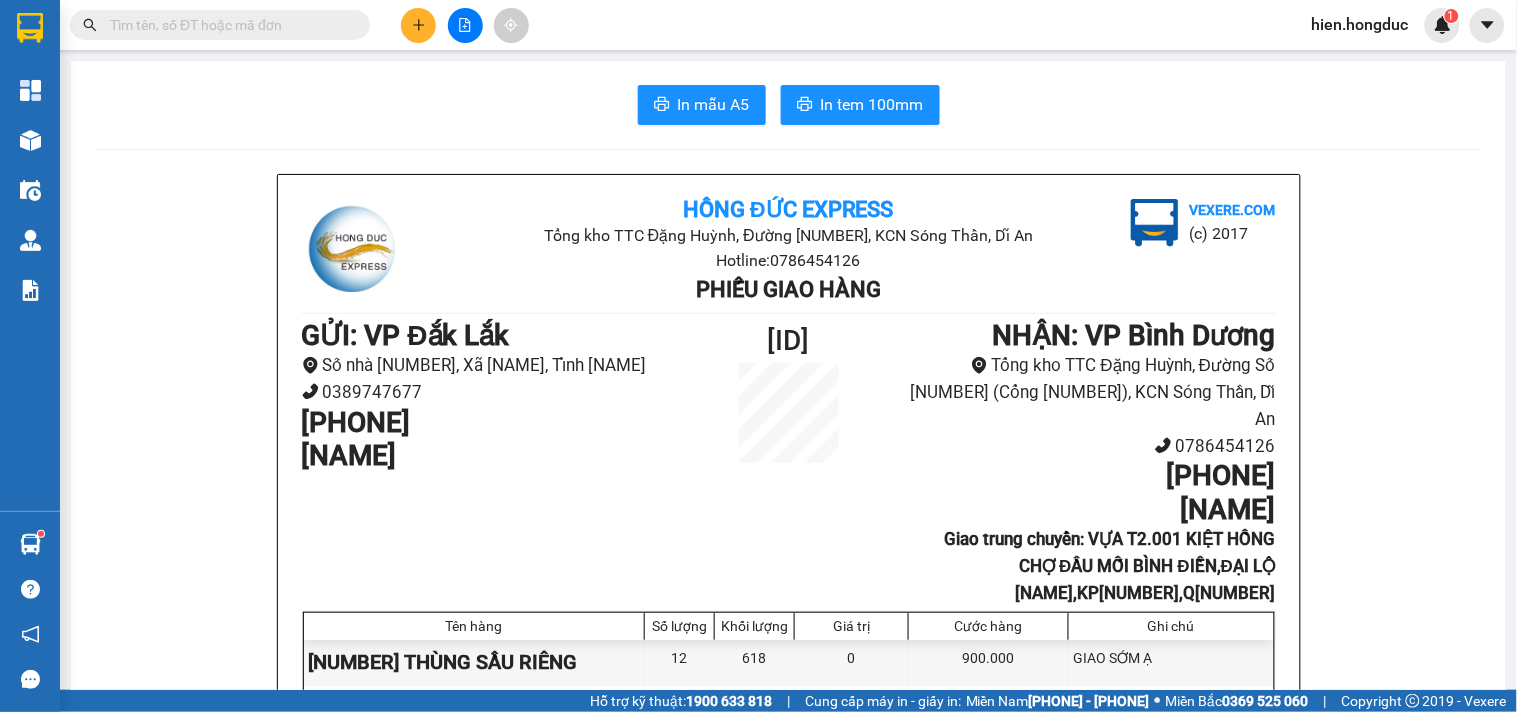 click at bounding box center [228, 25] 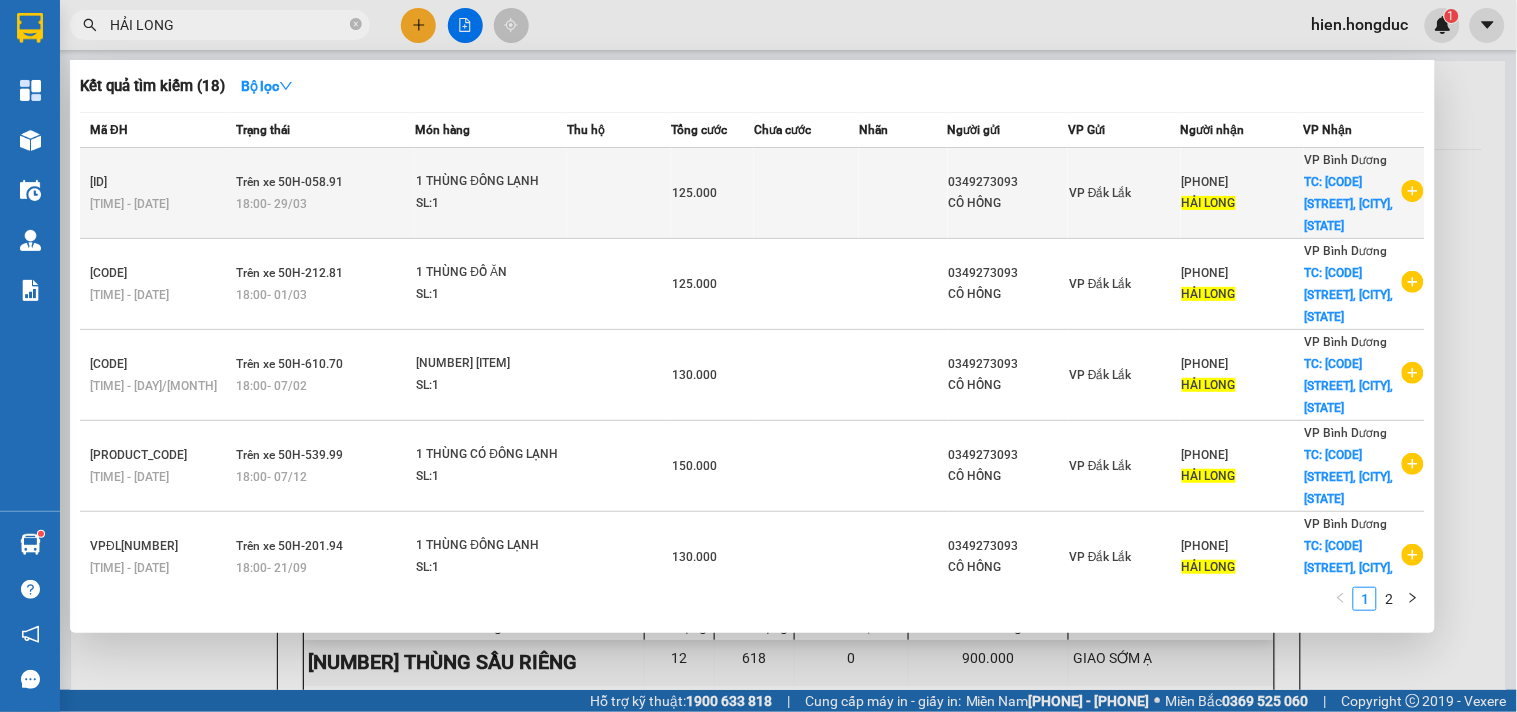 type on "HẢI LONG" 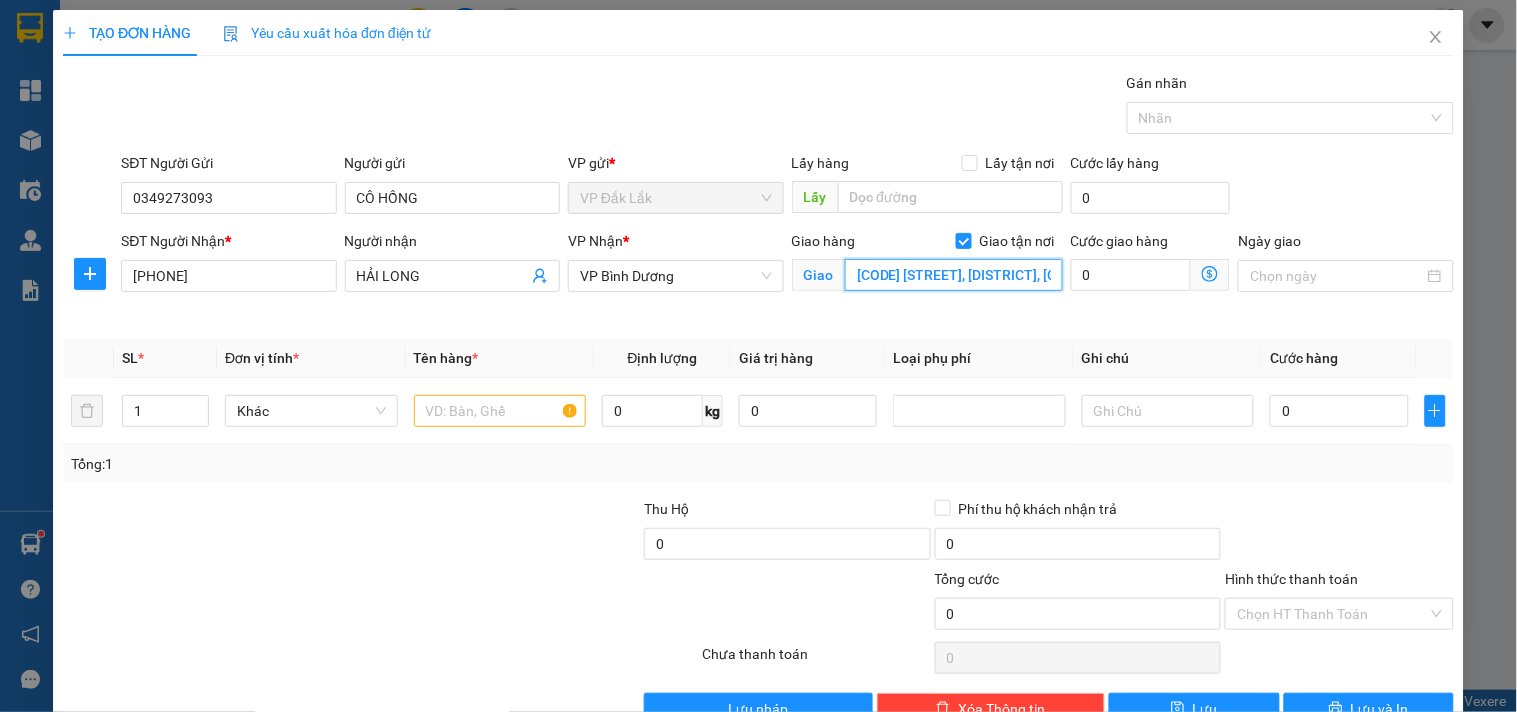 click on "[CODE] [STREET], [DISTRICT], [CITY]" at bounding box center [954, 275] 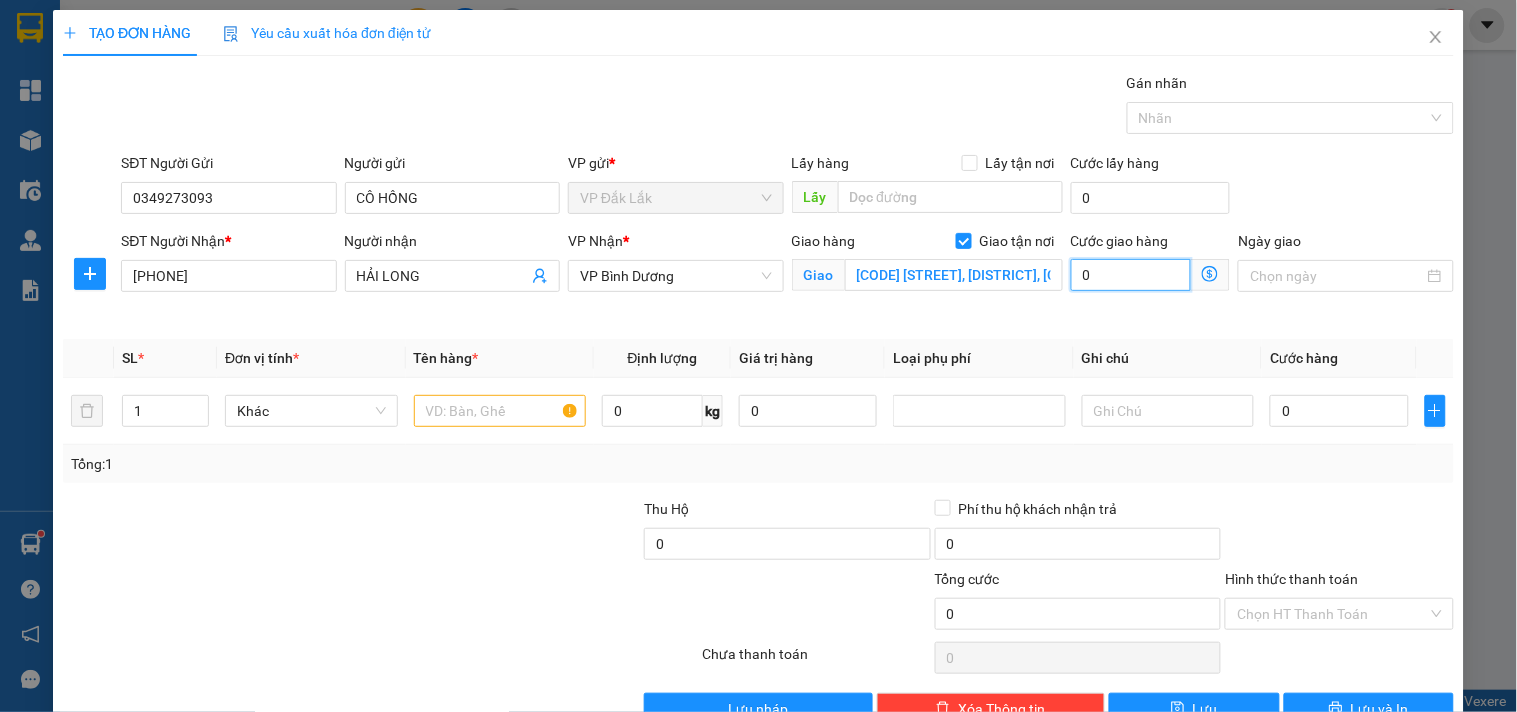click on "0" at bounding box center (1131, 275) 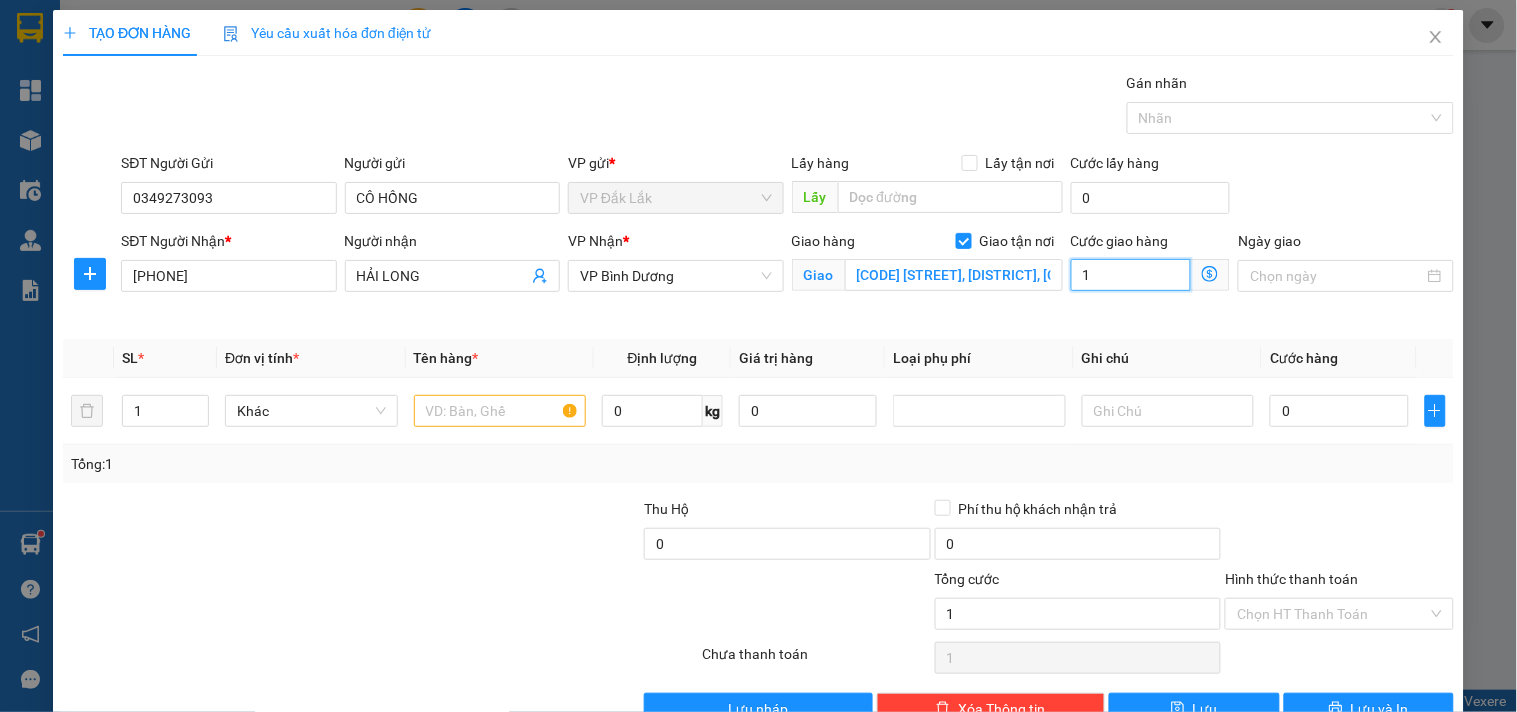 type on "11" 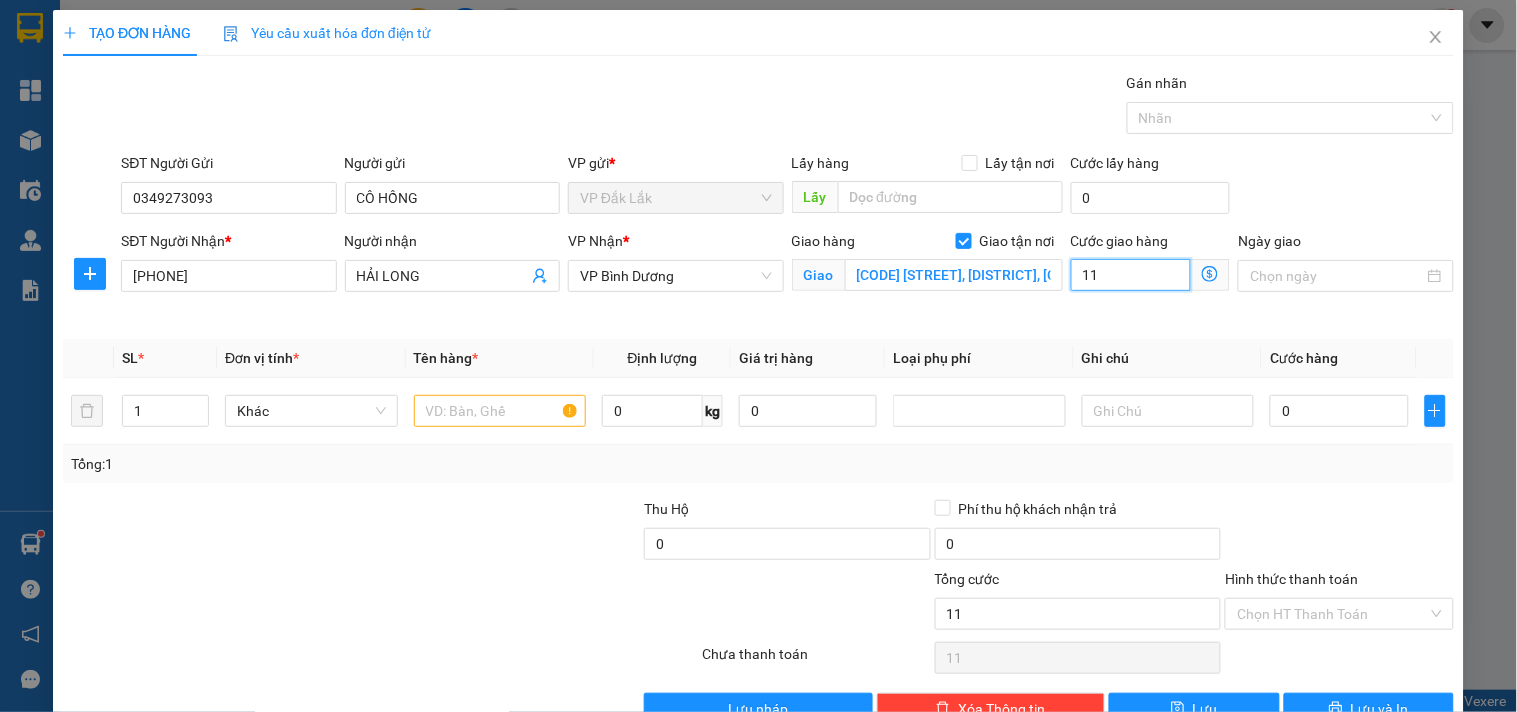 type on "115" 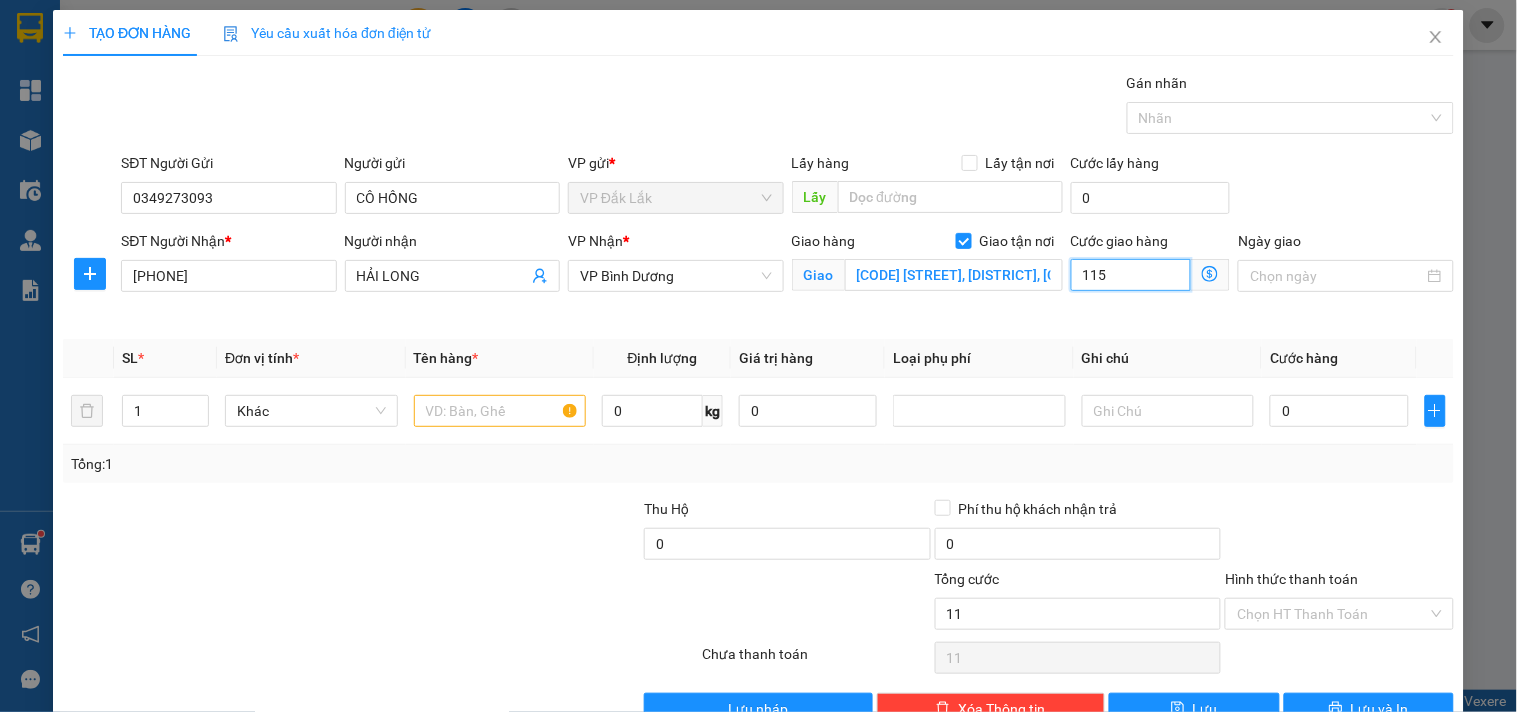 type on "115" 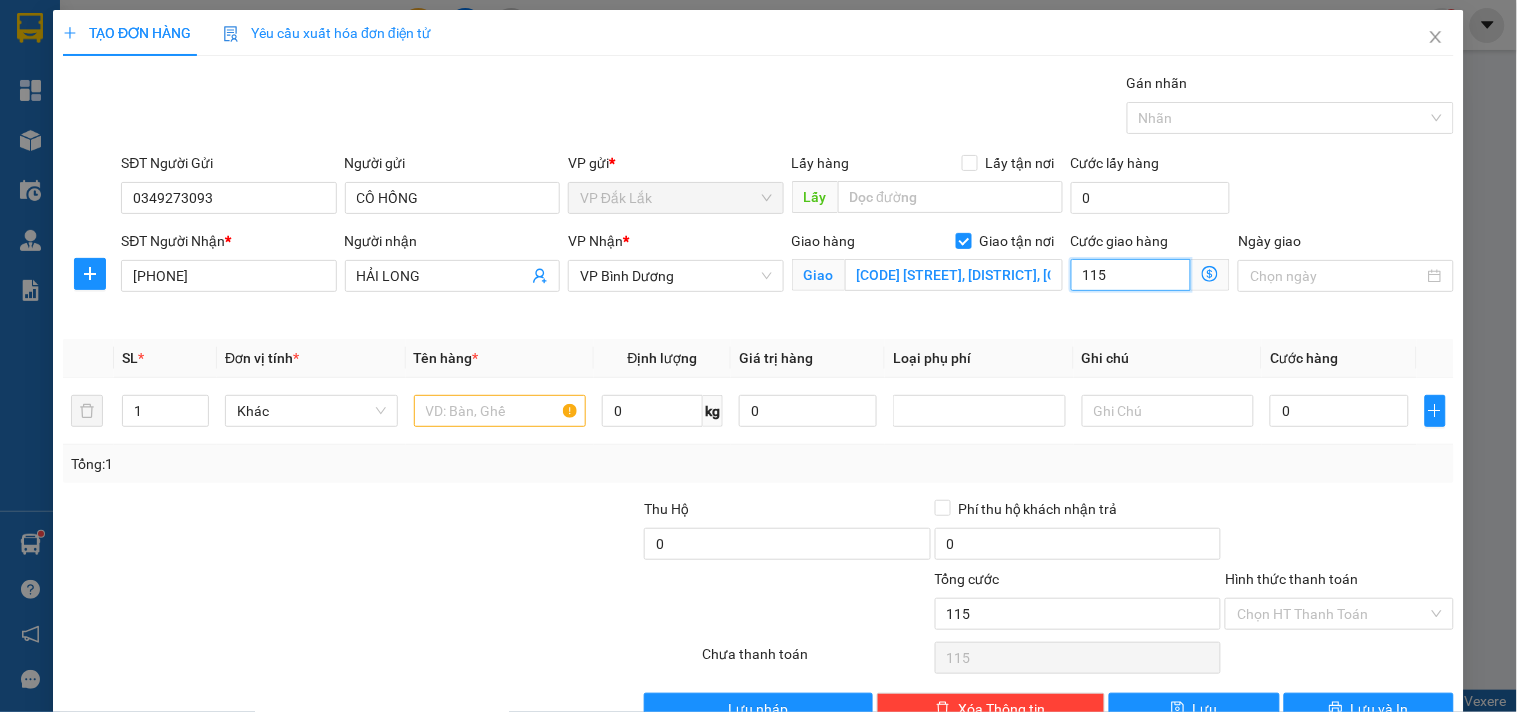 type on "1.150" 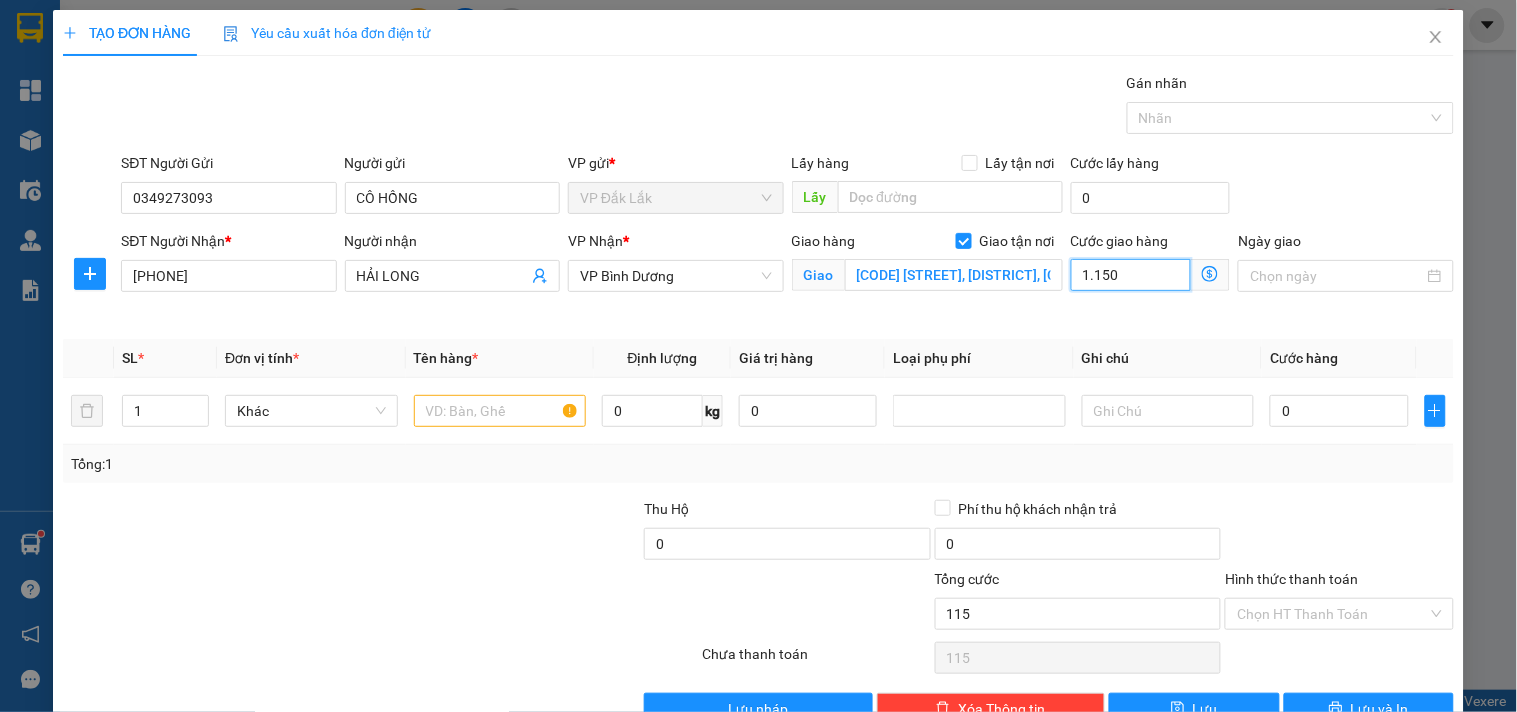 type on "1.150" 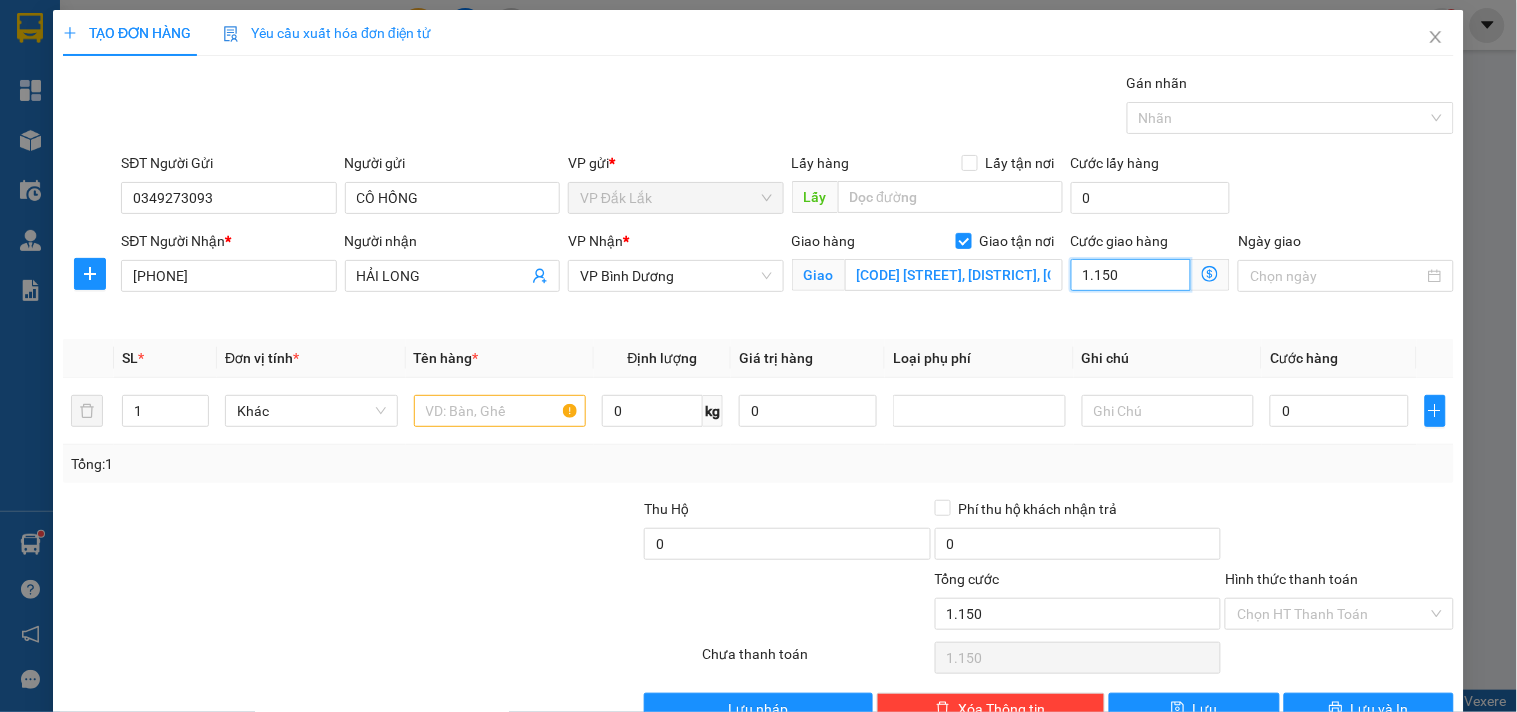 type on "11.500" 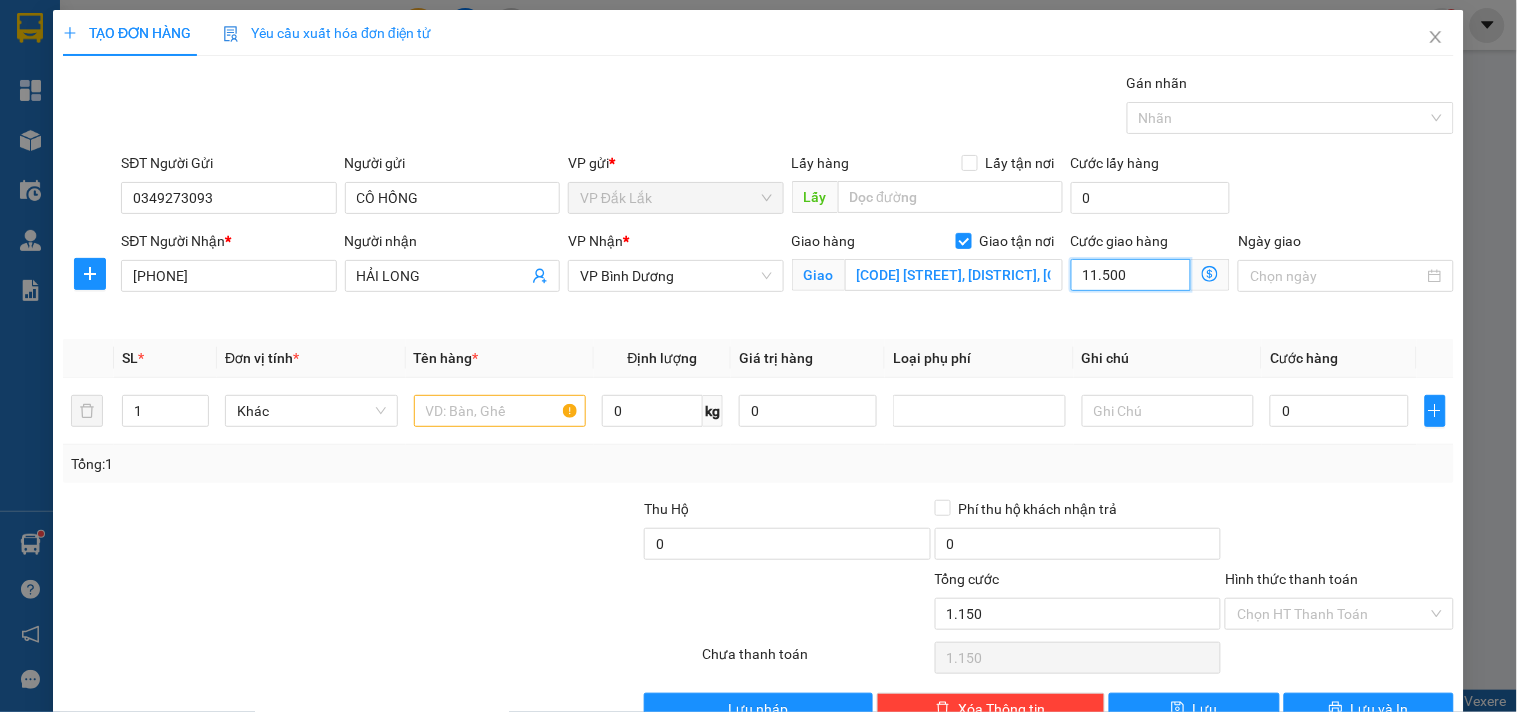 type on "11.500" 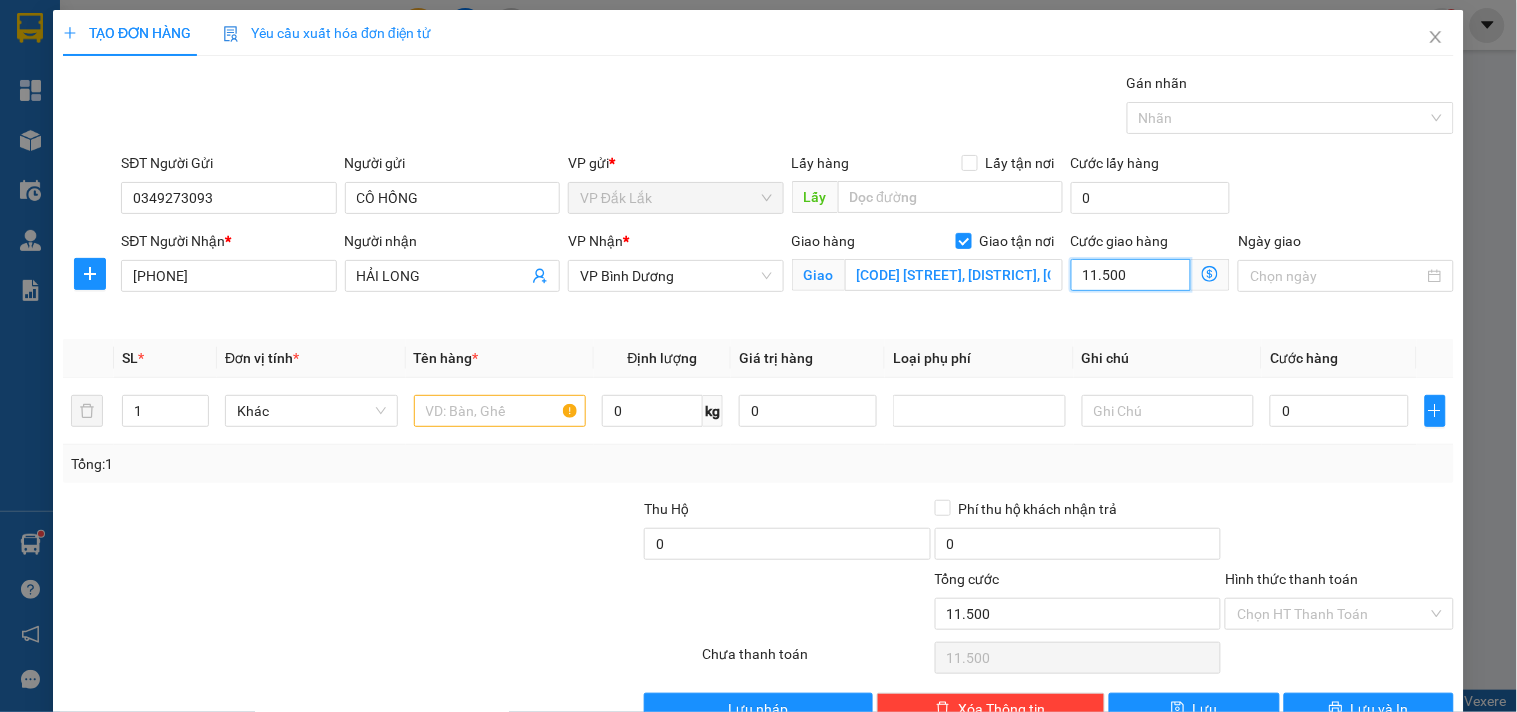 type on "115.000" 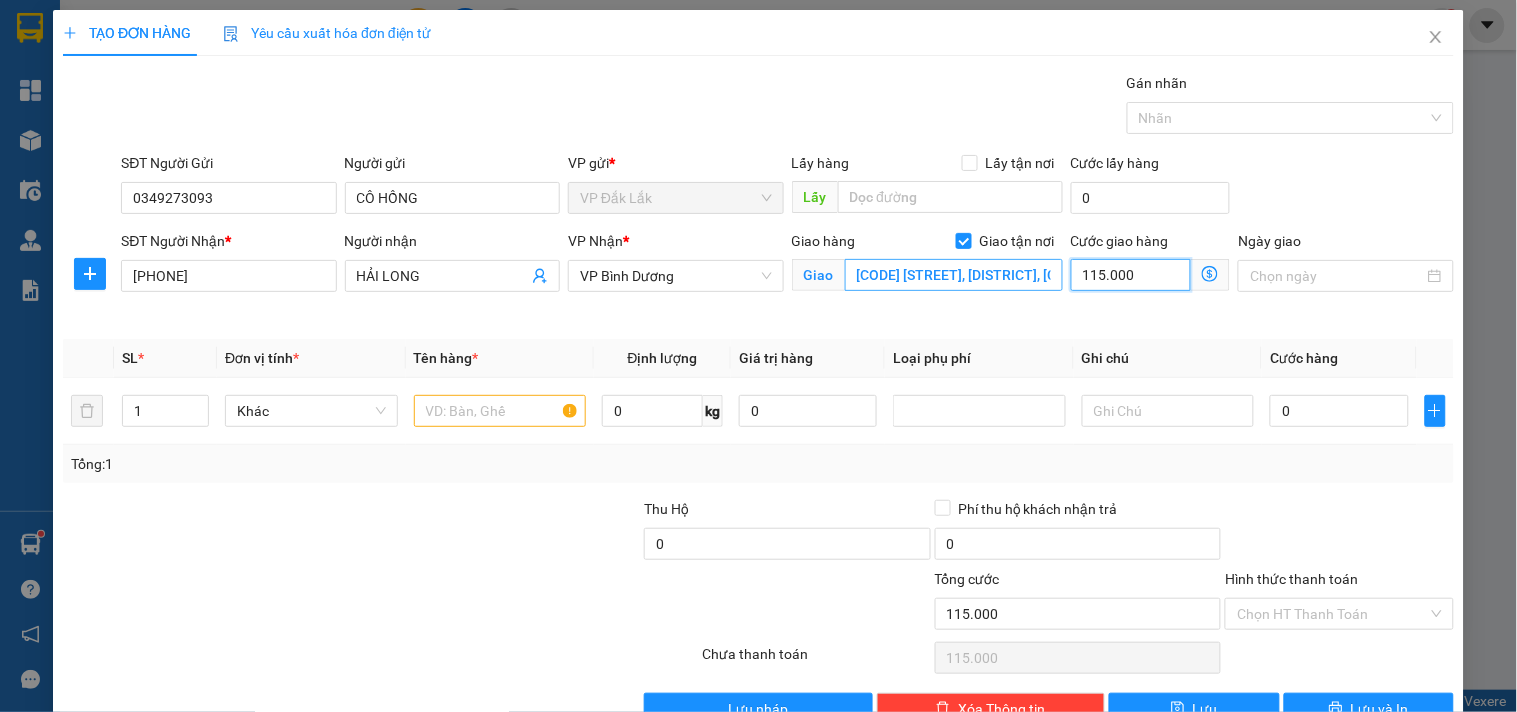 drag, startPoint x: 1136, startPoint y: 278, endPoint x: 1036, endPoint y: 286, distance: 100.31949 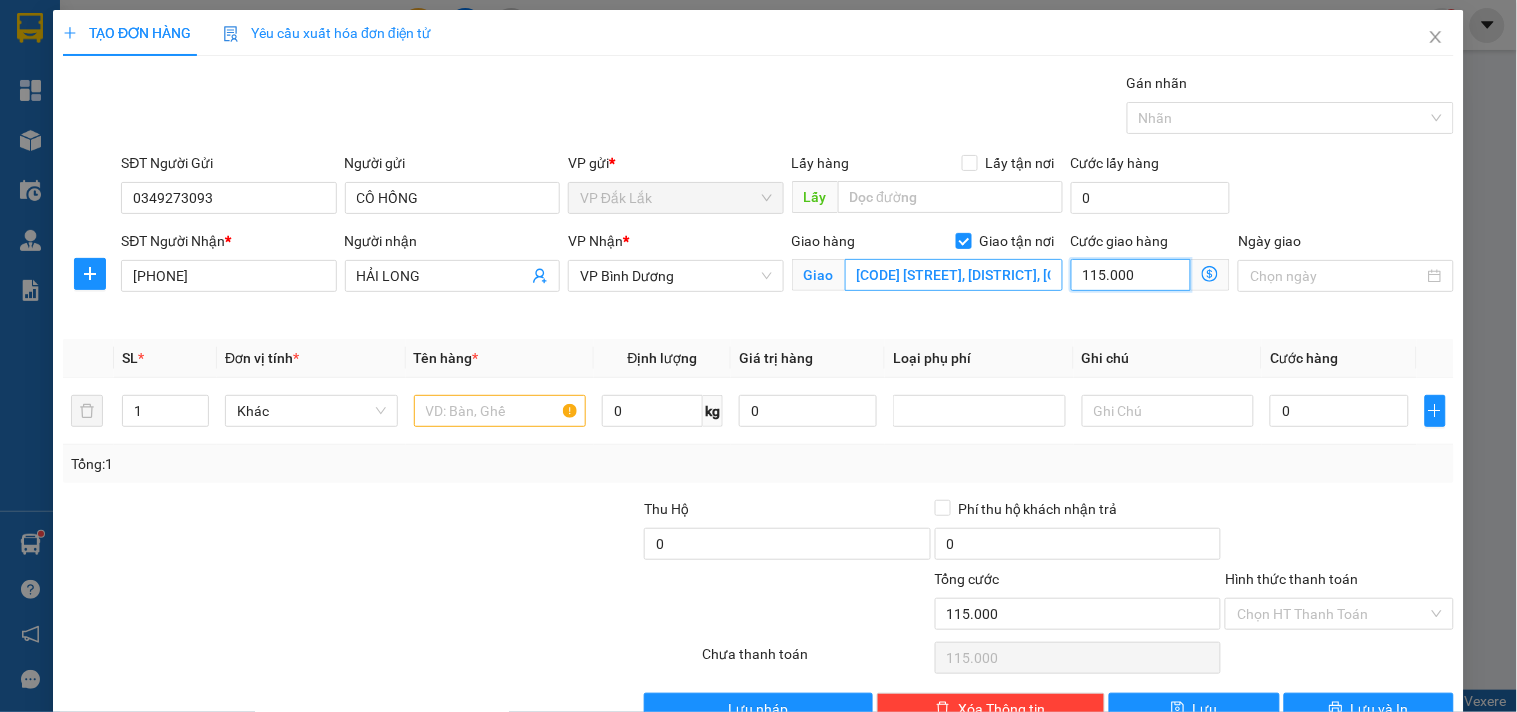 click on "VP Bình Dương Giao hàng Giao tận nơi Giao E608 CHUNG CƯ EHOME 2,Đ[NUMBER],P.[NAME] [NAME] [NAME] Cước giao hàng [PRICE]" at bounding box center (787, 277) 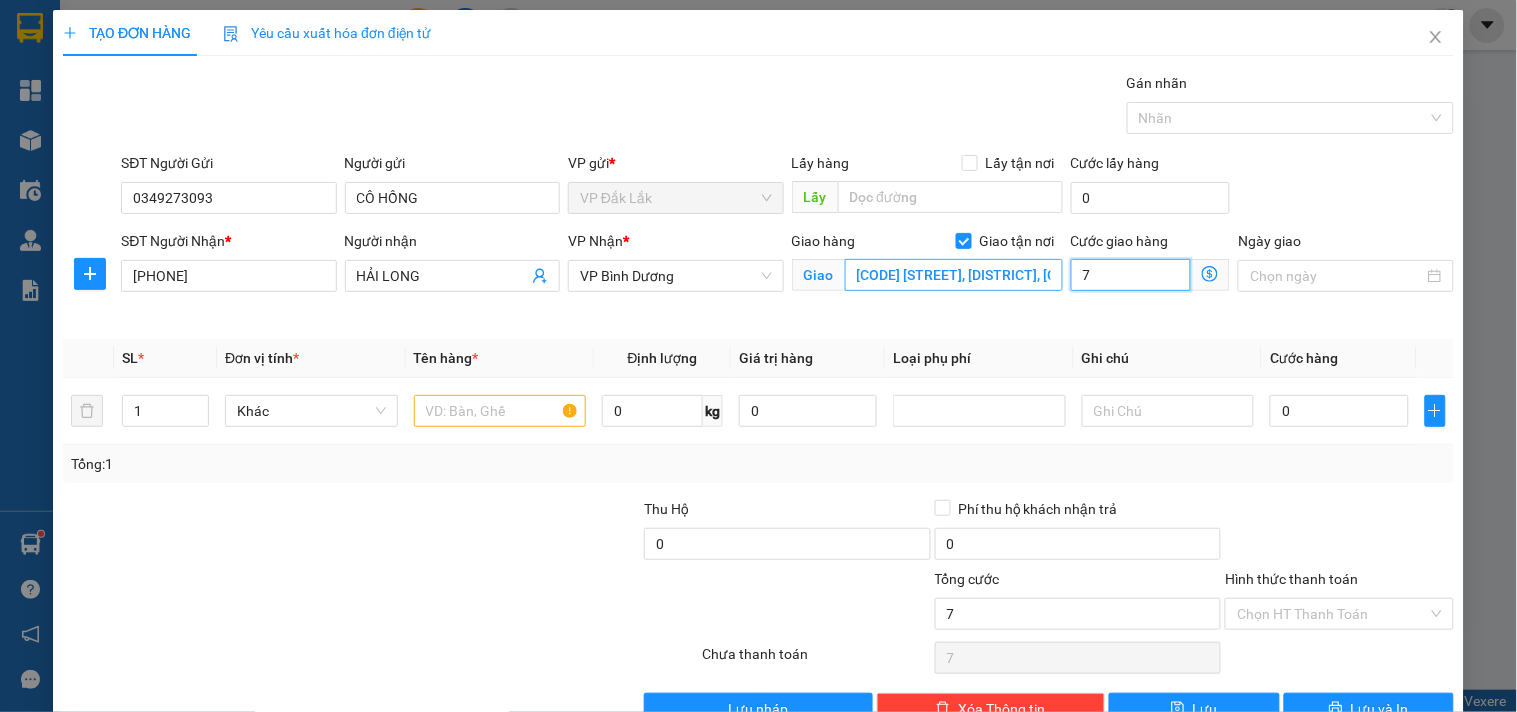 type on "75" 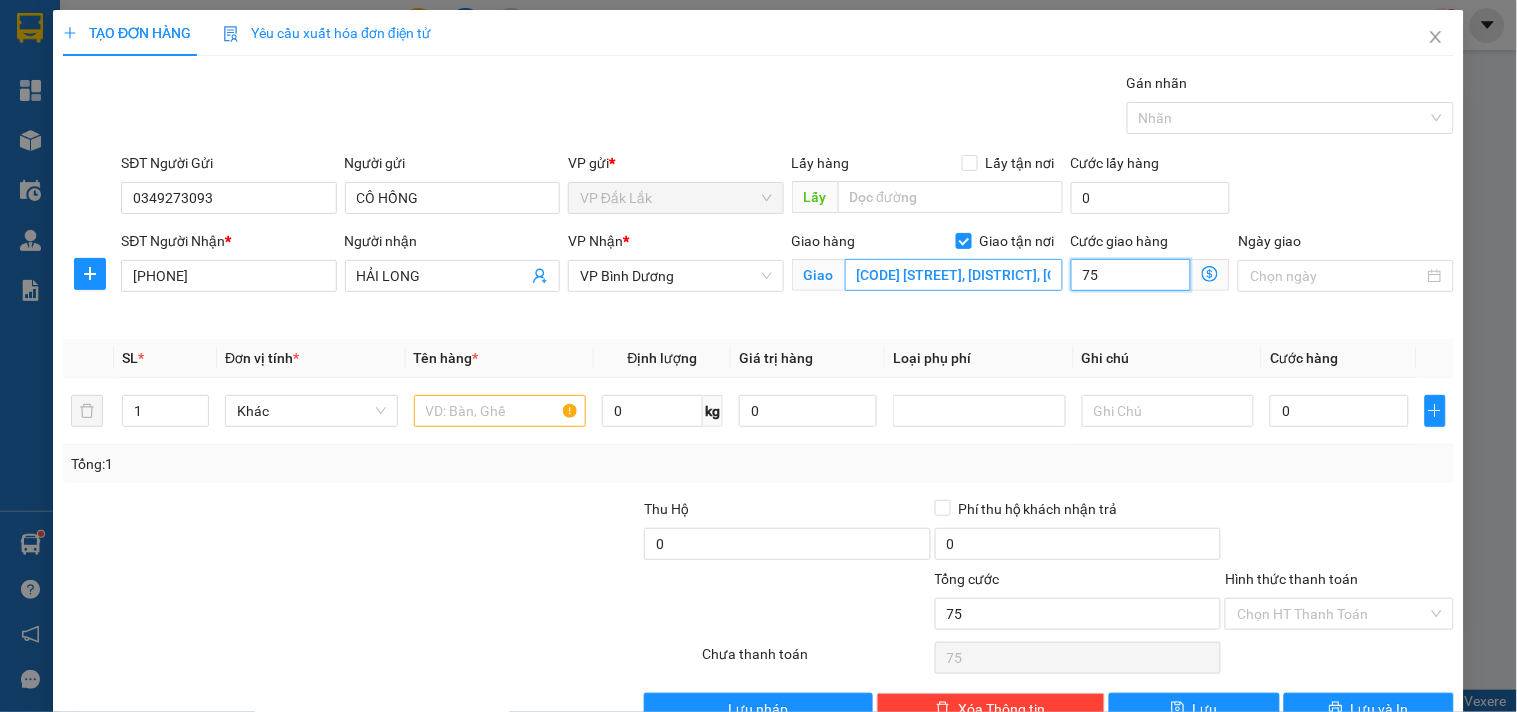 type on "750" 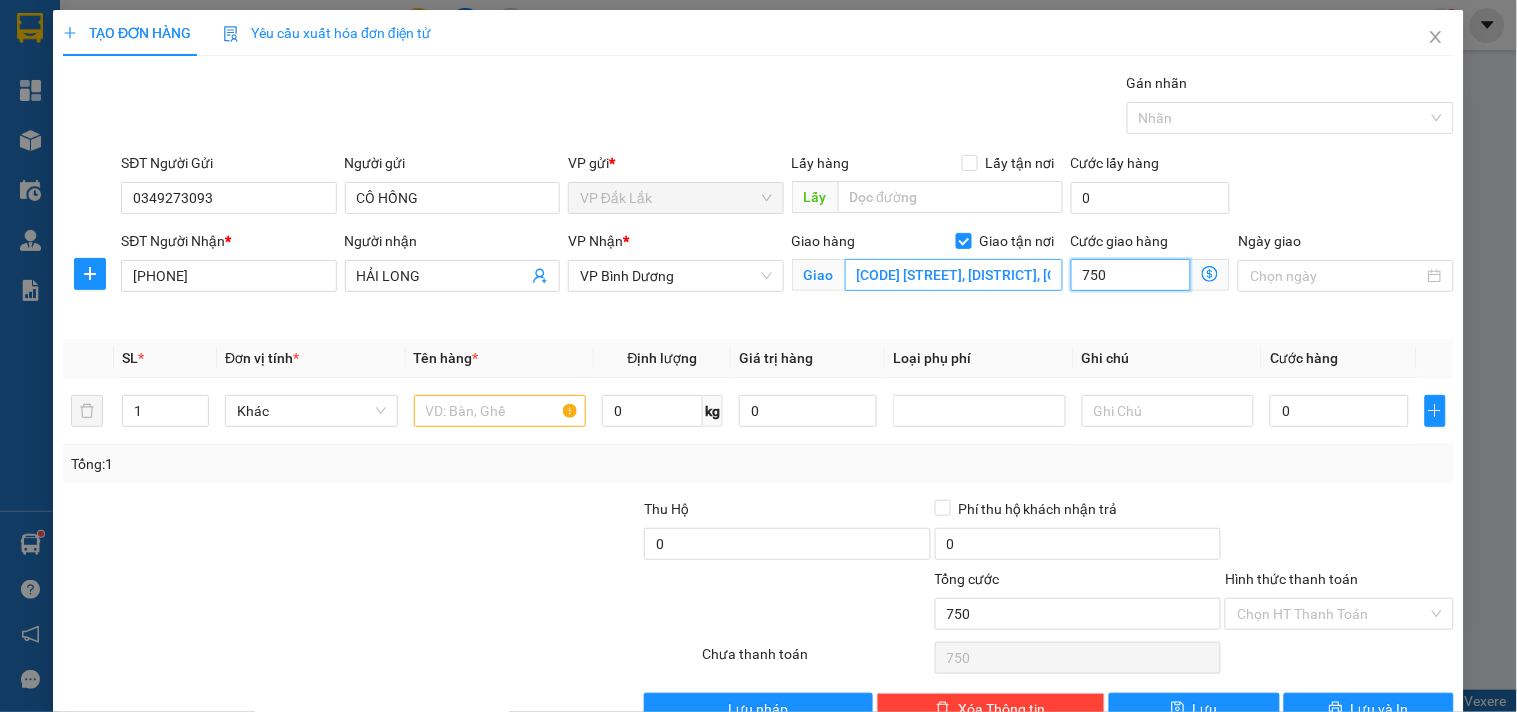 type on "7.500" 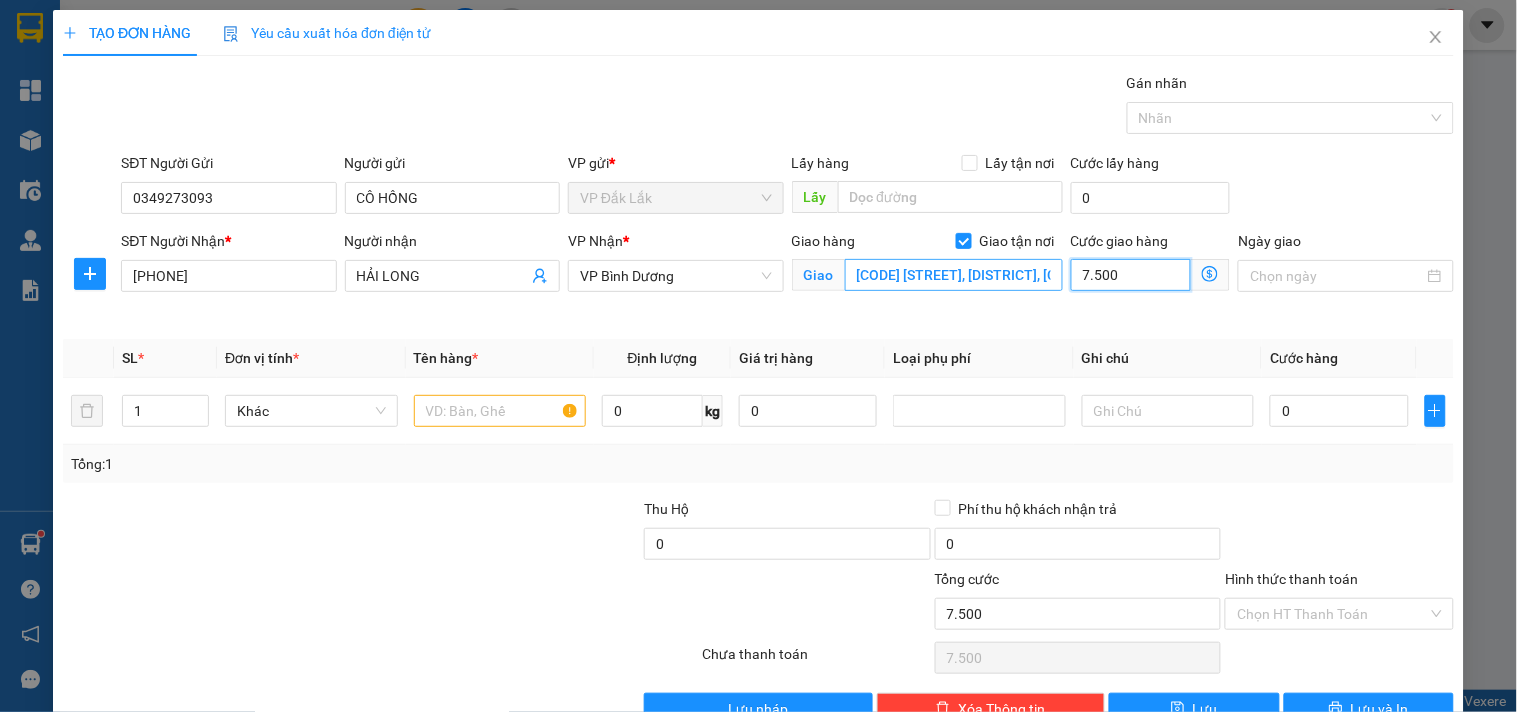 type on "75.000" 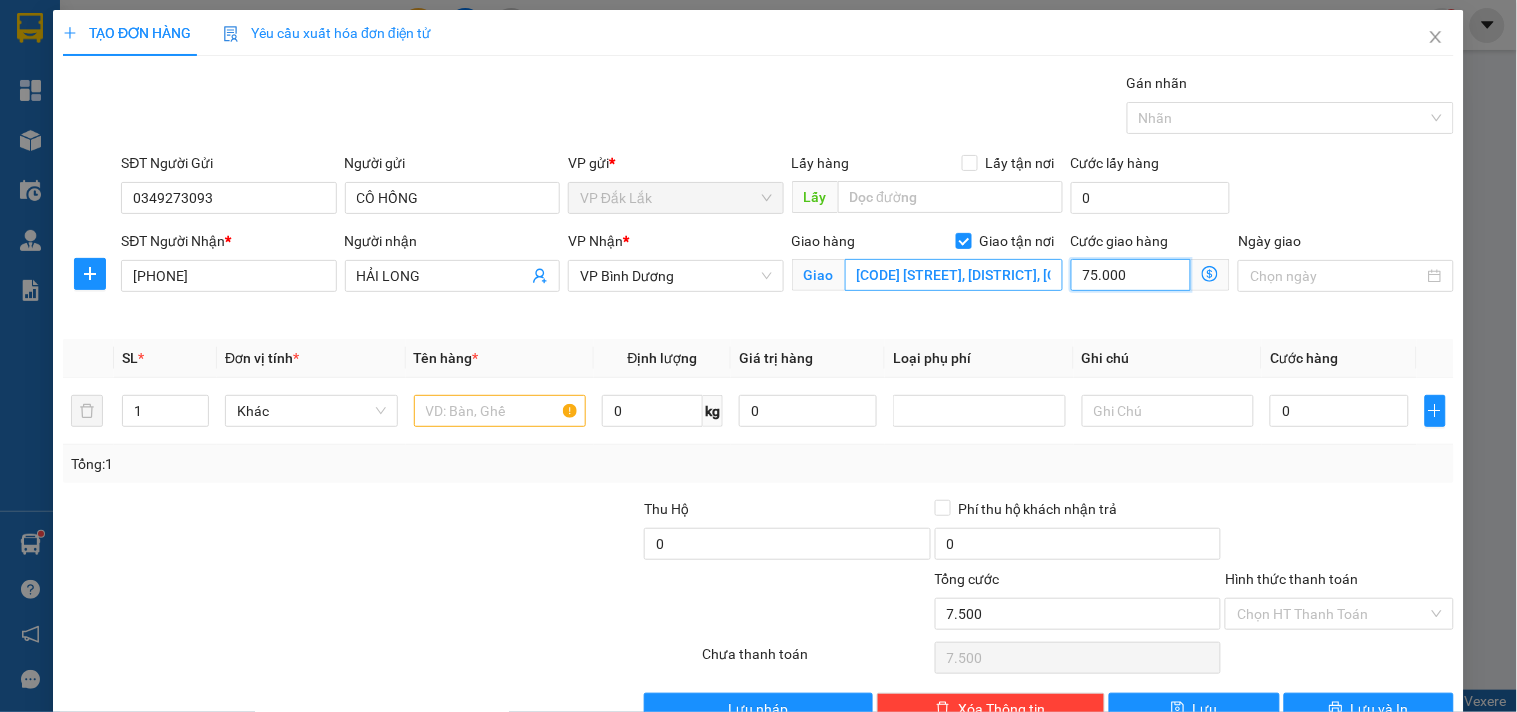 type on "75.000" 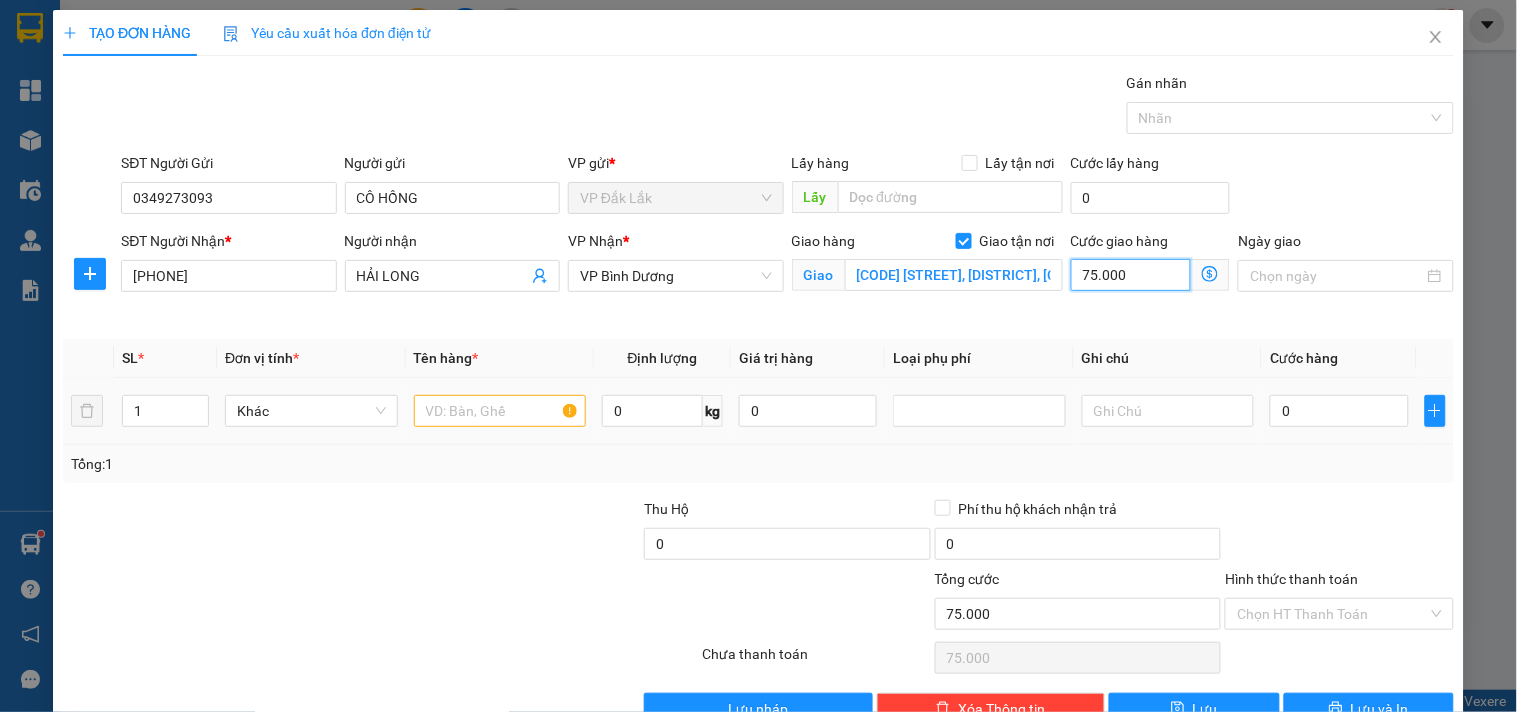 type 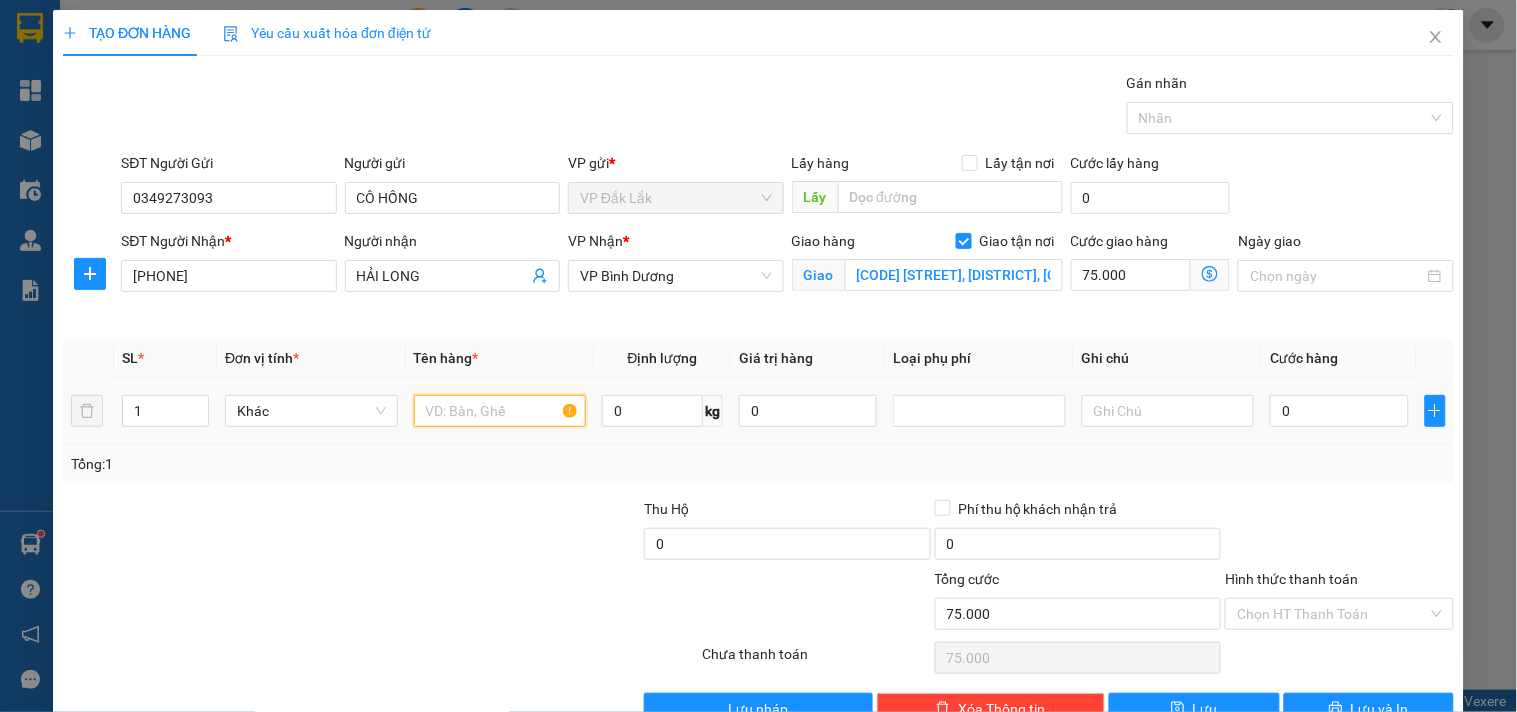 click at bounding box center [500, 411] 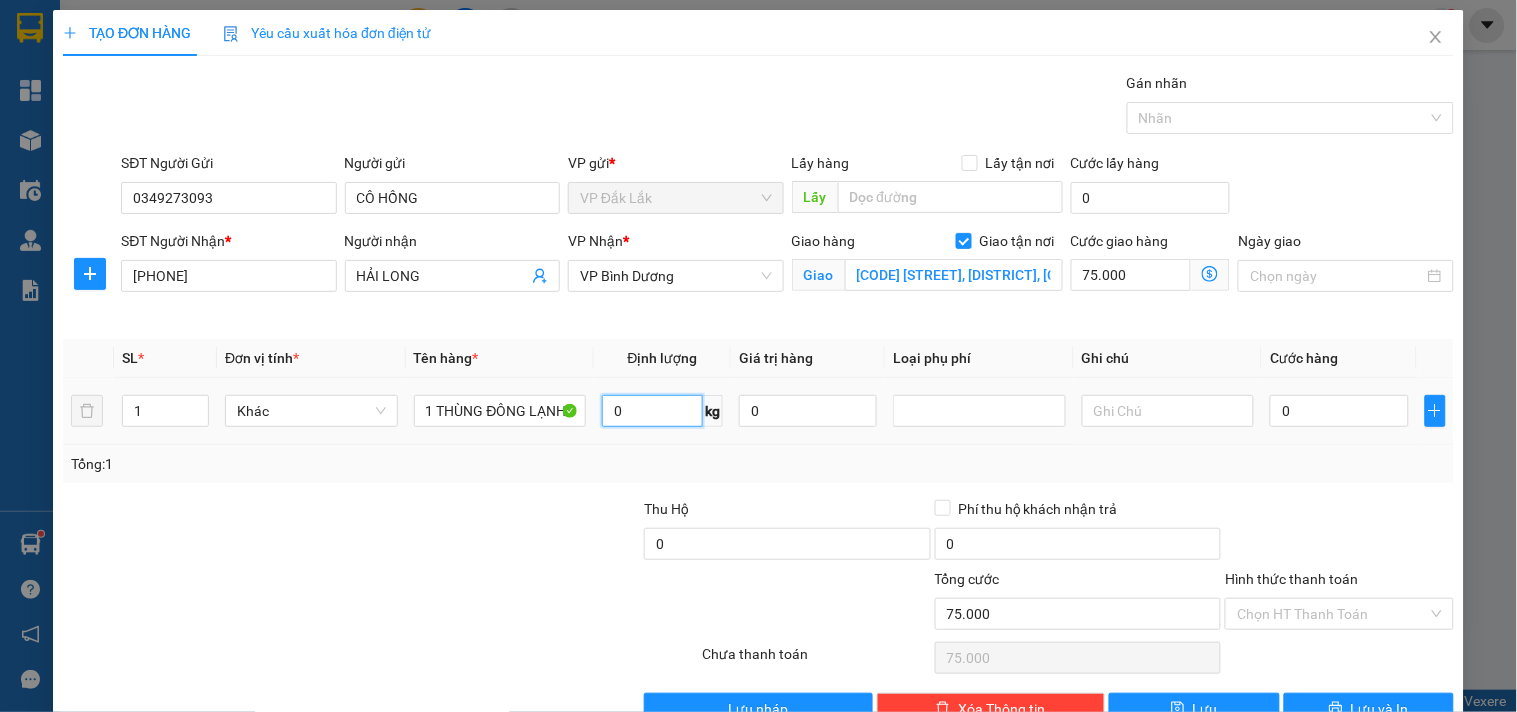 click on "0" at bounding box center (652, 411) 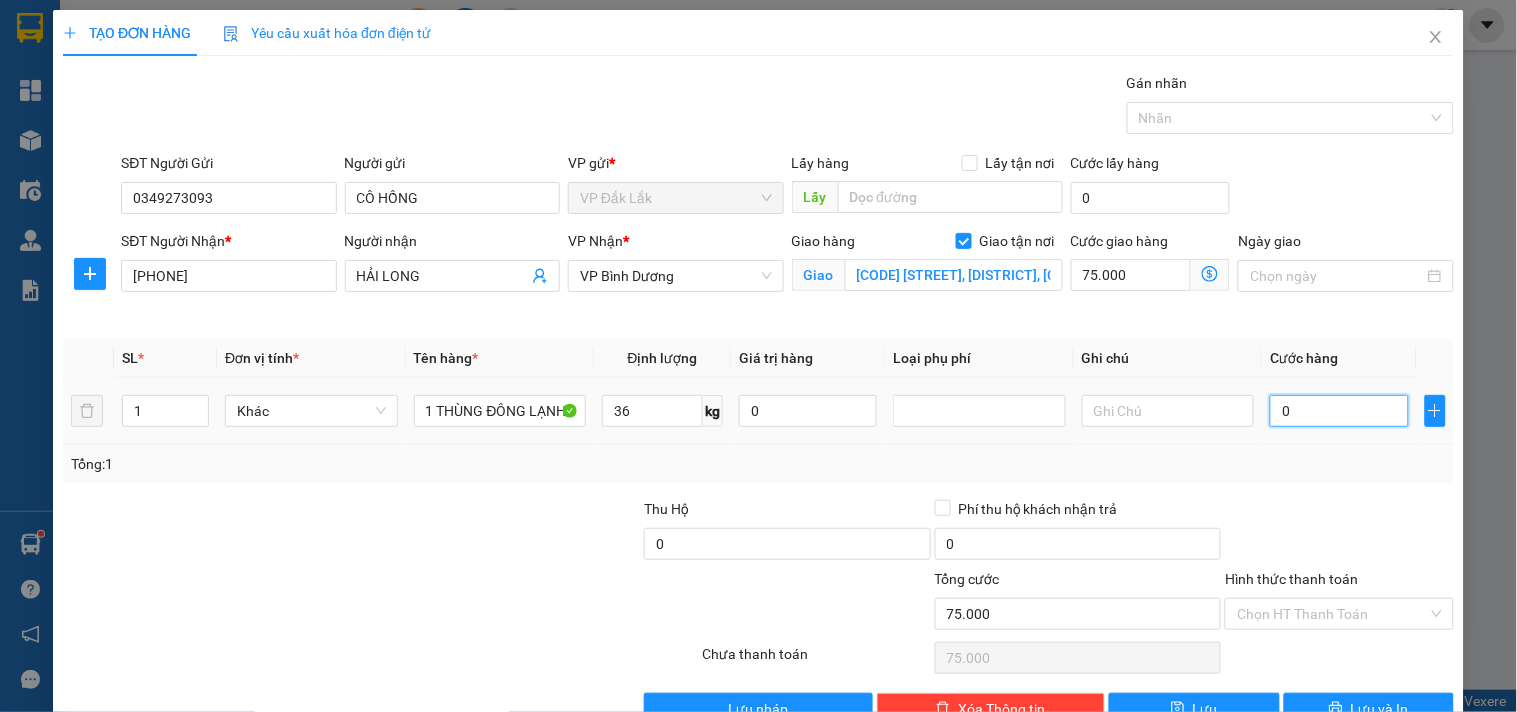 click on "0" at bounding box center [1339, 411] 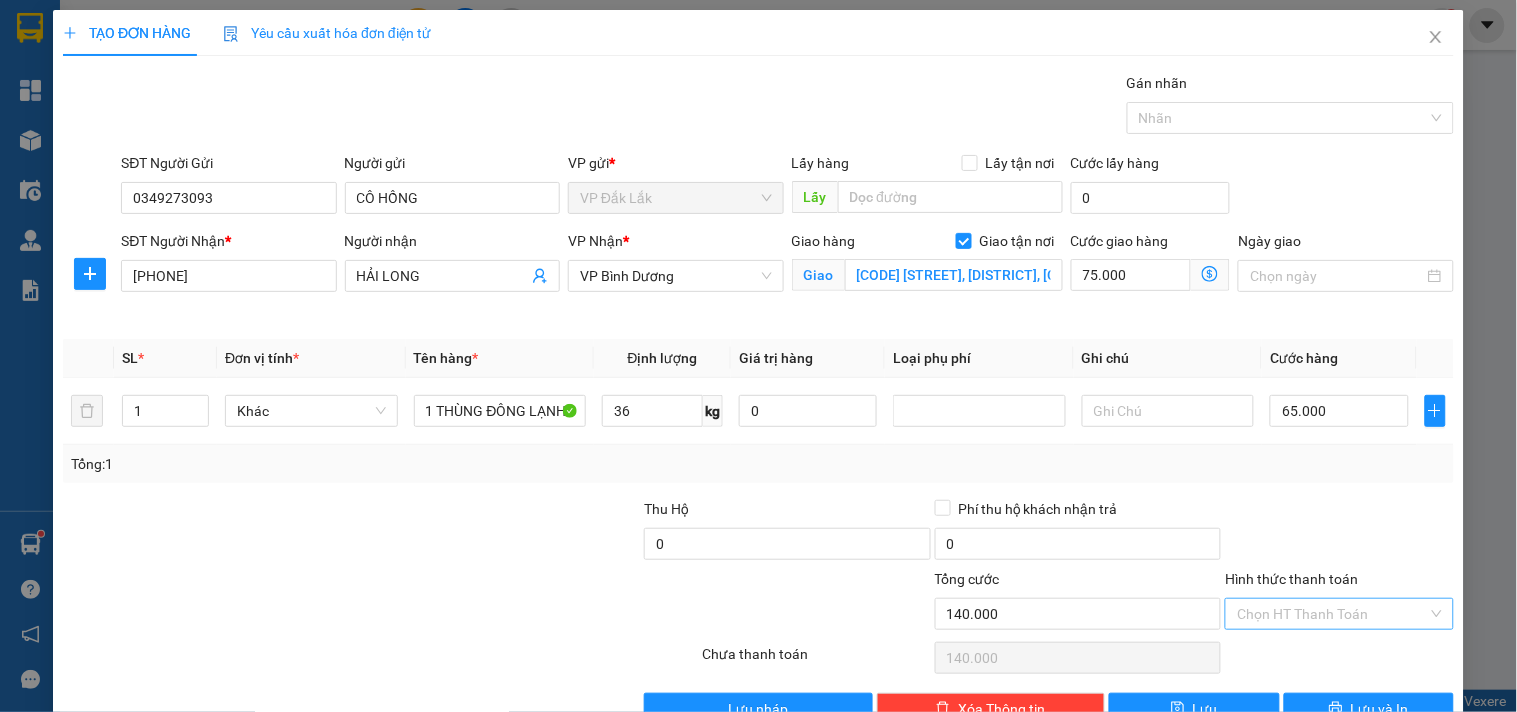 click on "Hình thức thanh toán" at bounding box center [1332, 614] 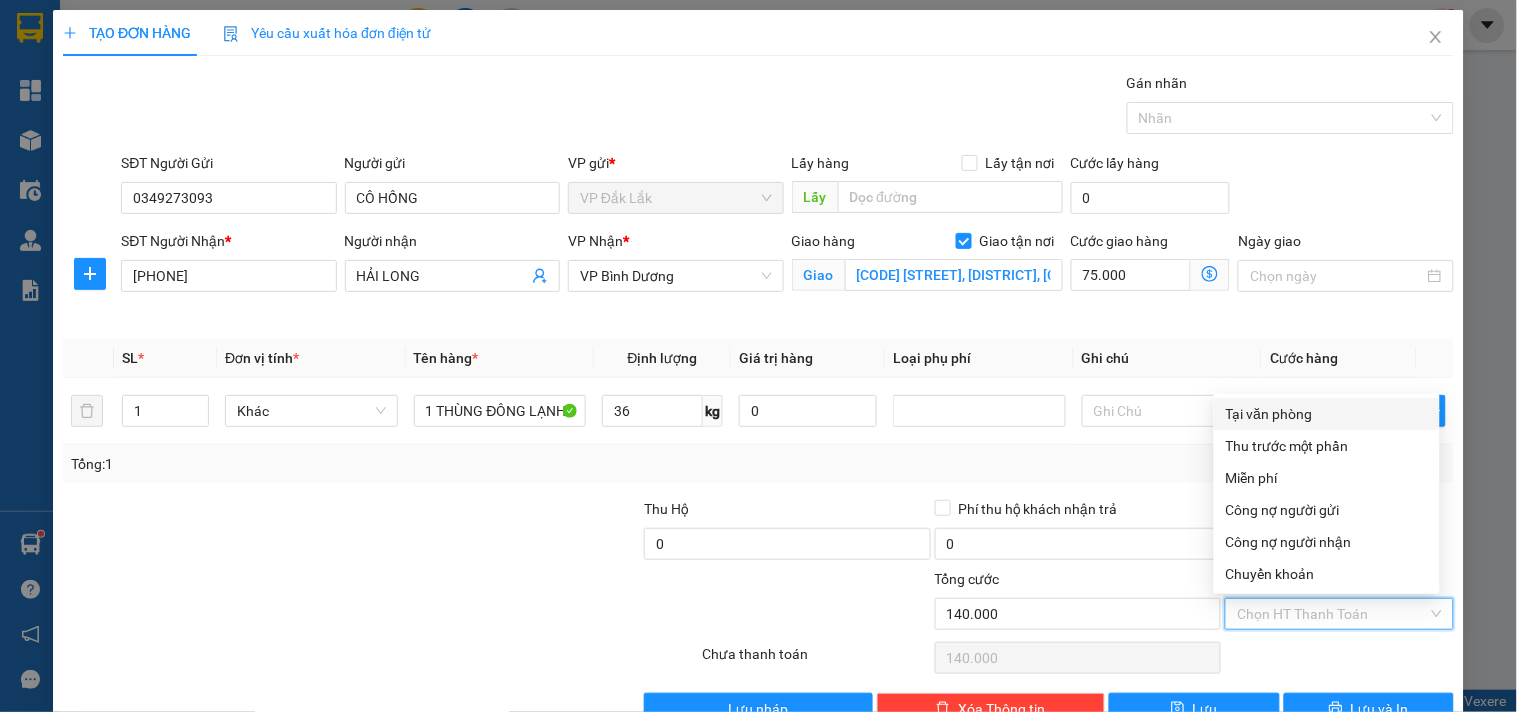 click on "Tại văn phòng" at bounding box center [1327, 414] 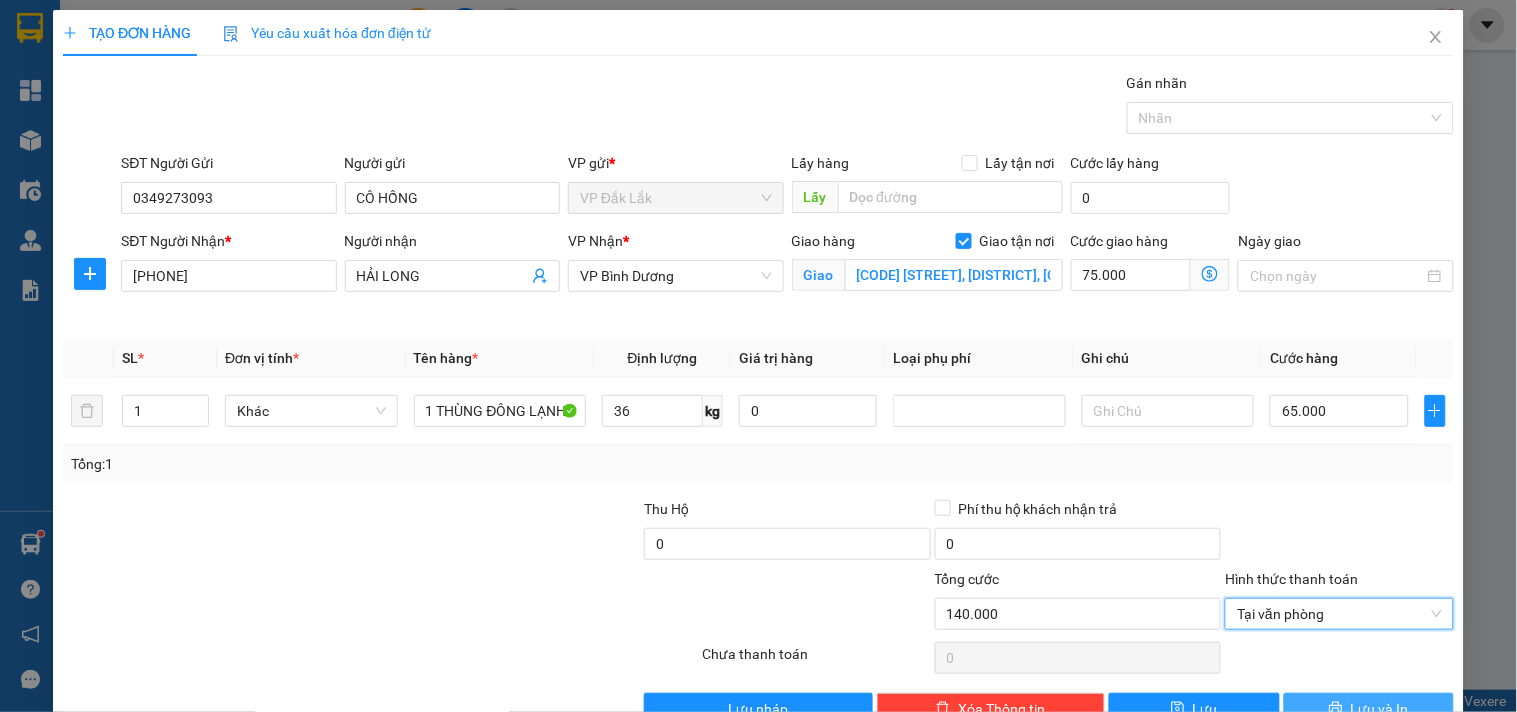 click on "Lưu và In" at bounding box center [1380, 709] 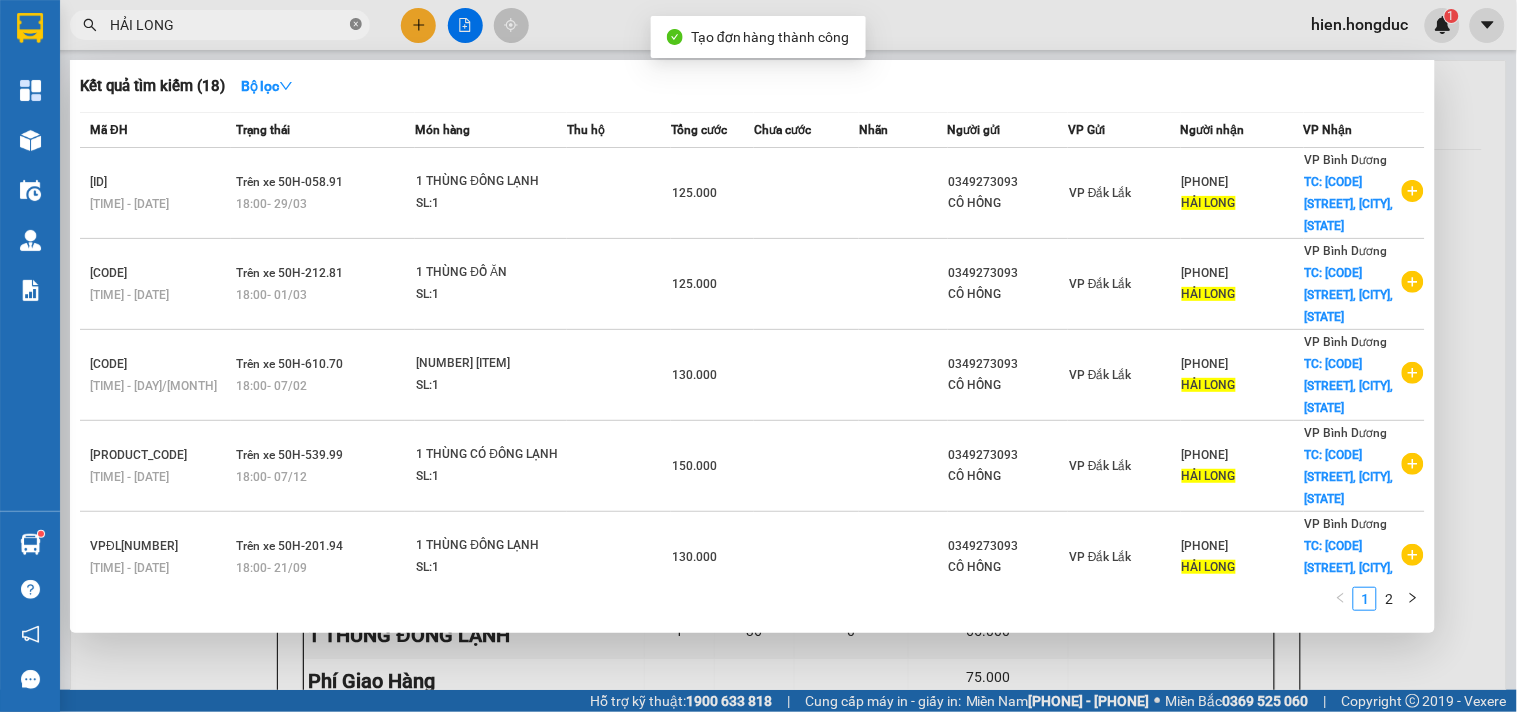click 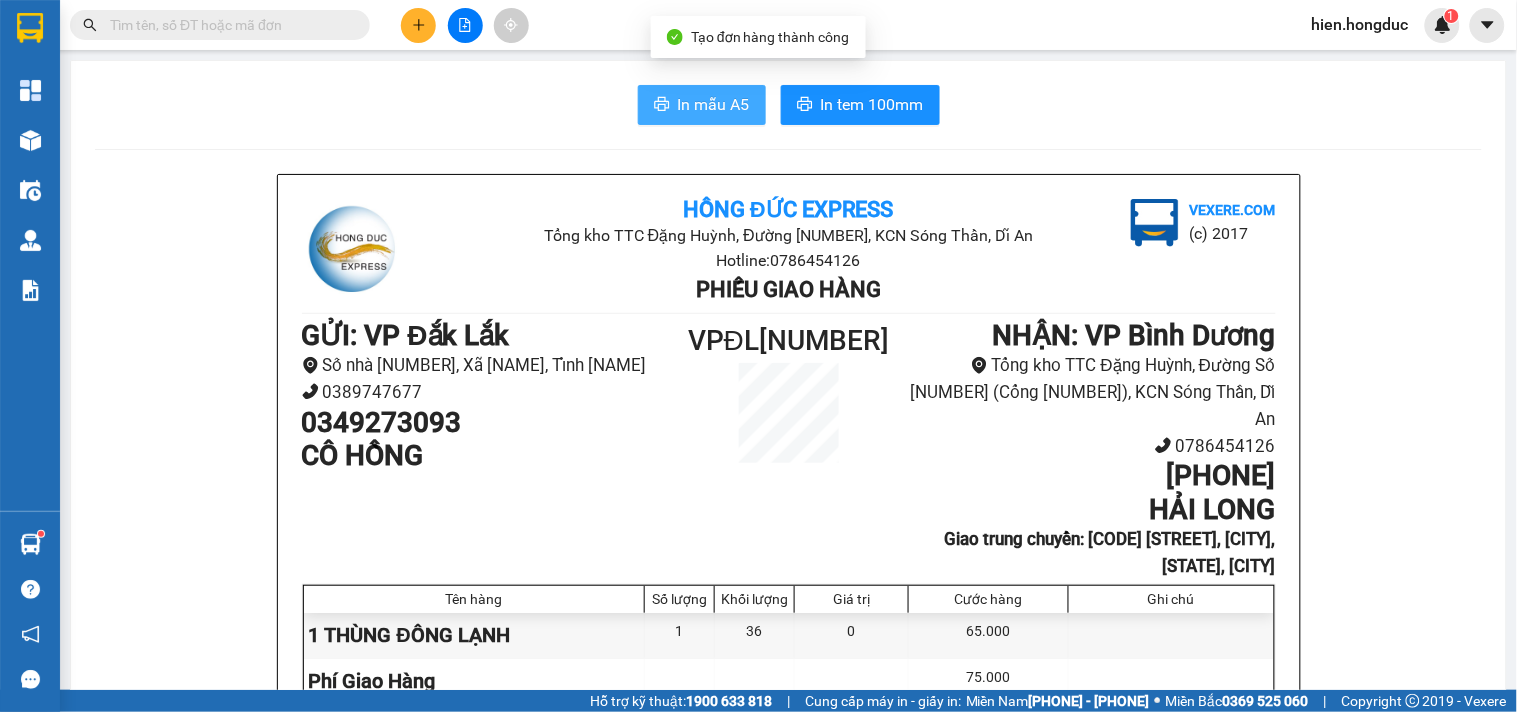 click on "In mẫu A5" at bounding box center (714, 104) 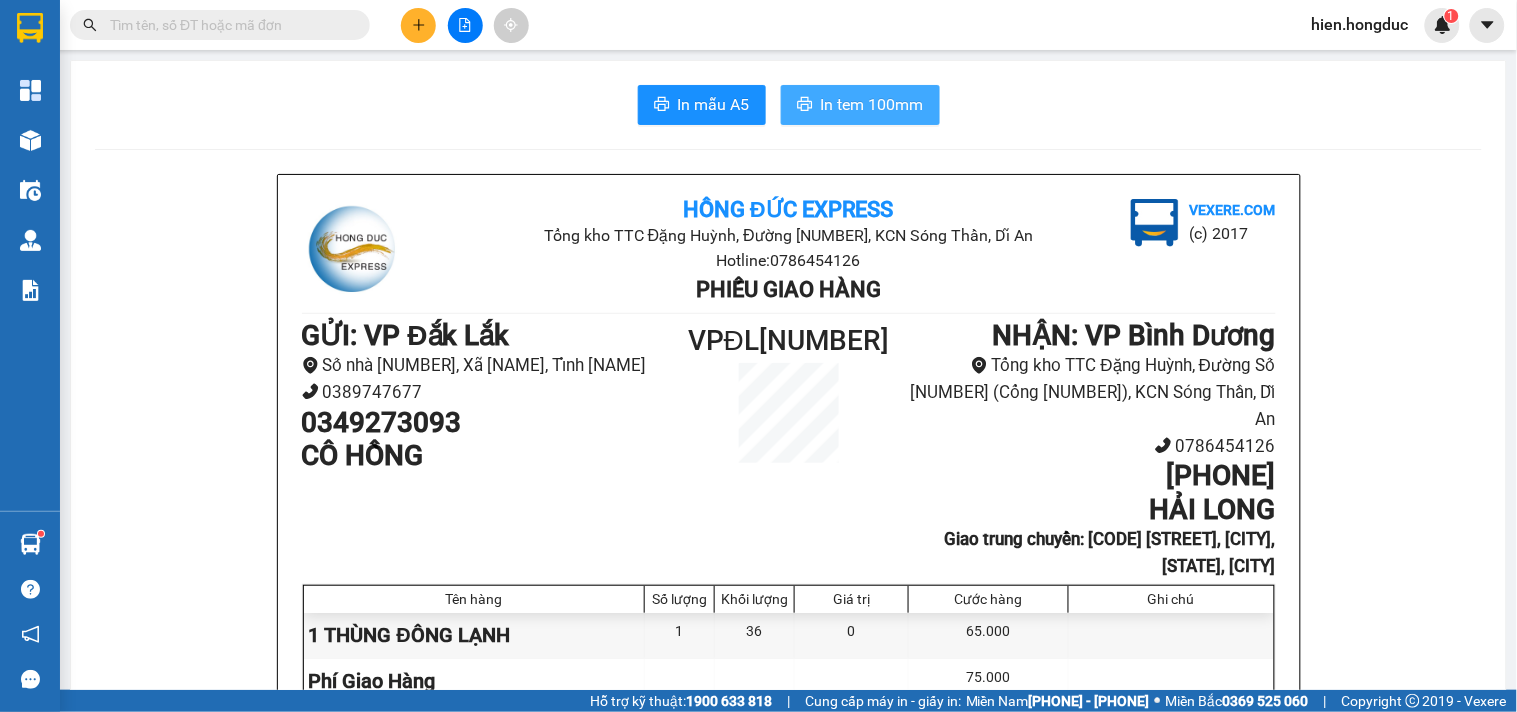 click on "In tem 100mm" at bounding box center [872, 104] 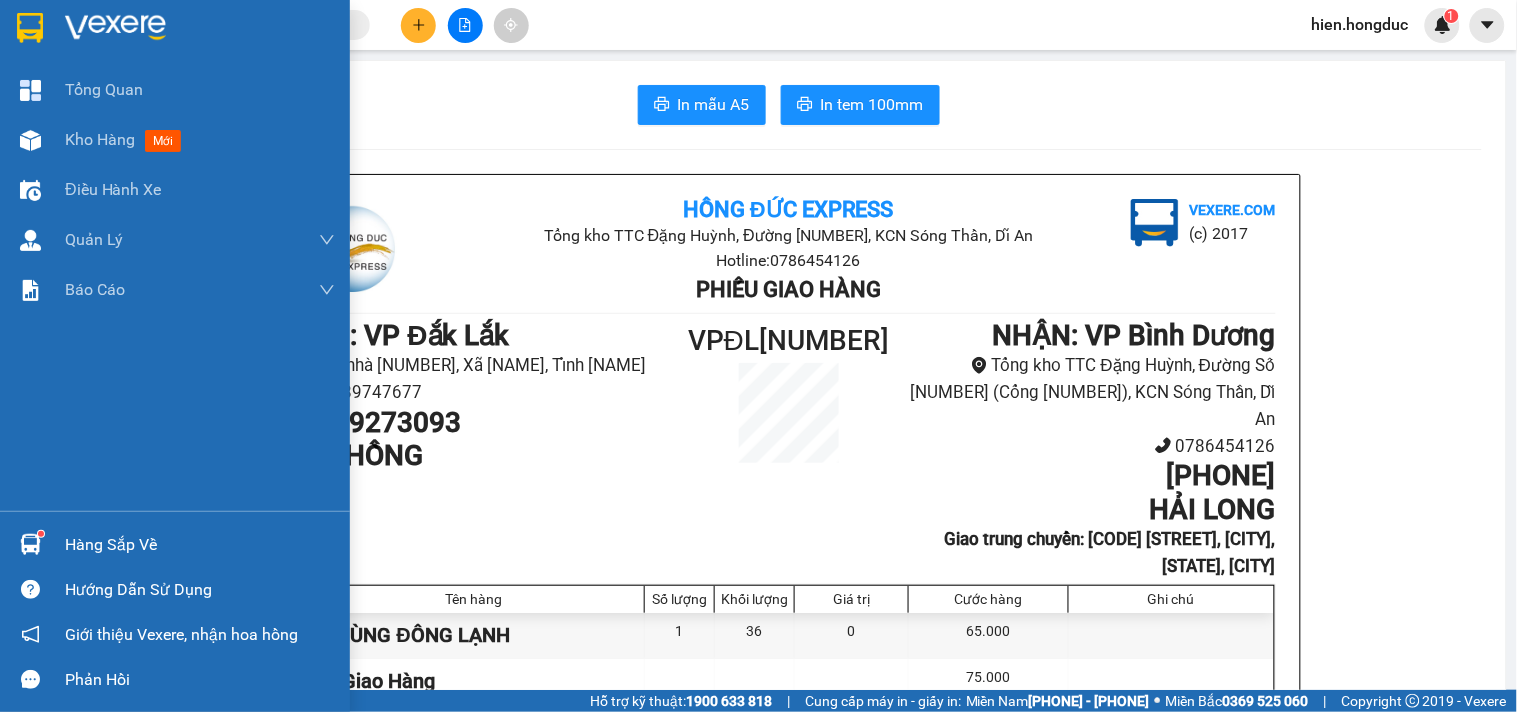 click at bounding box center [115, 28] 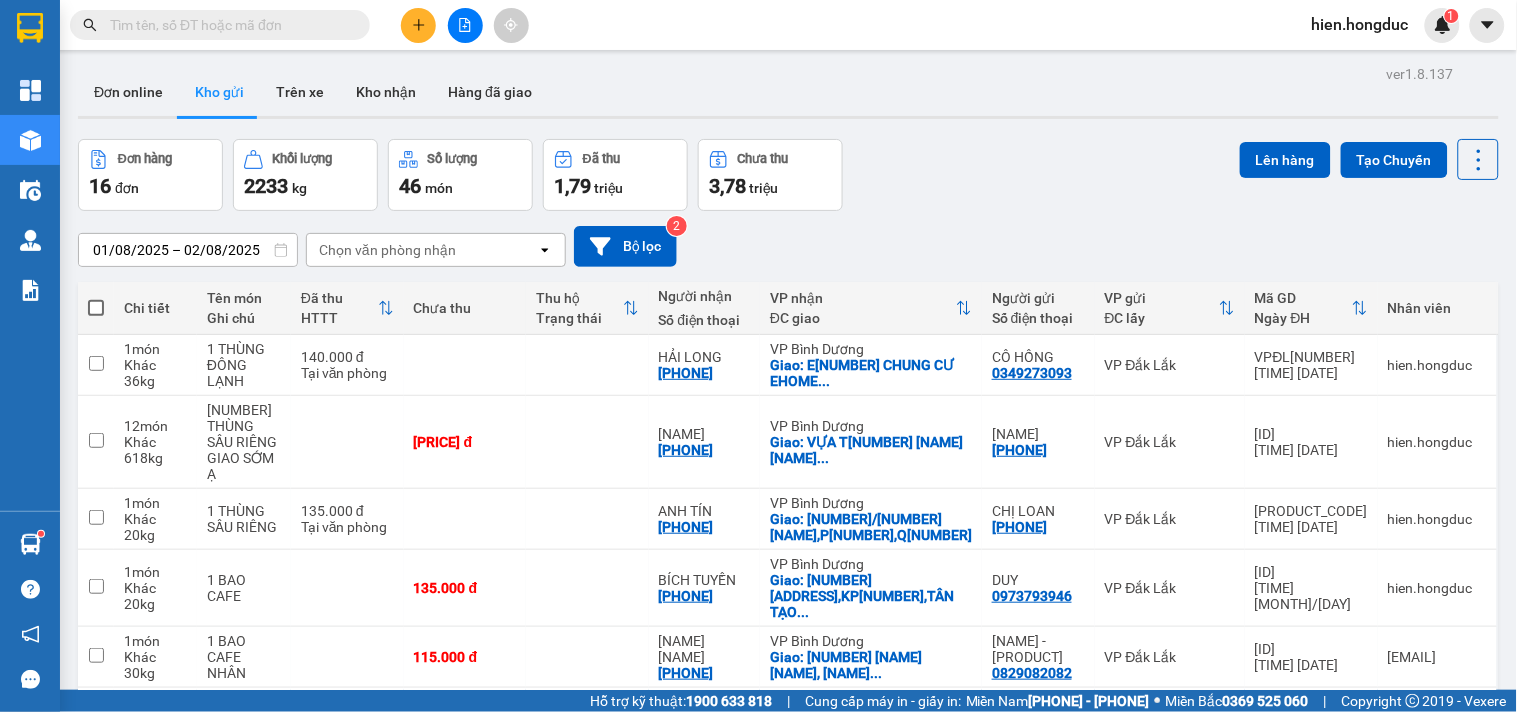 click on "2" at bounding box center [1281, 1105] 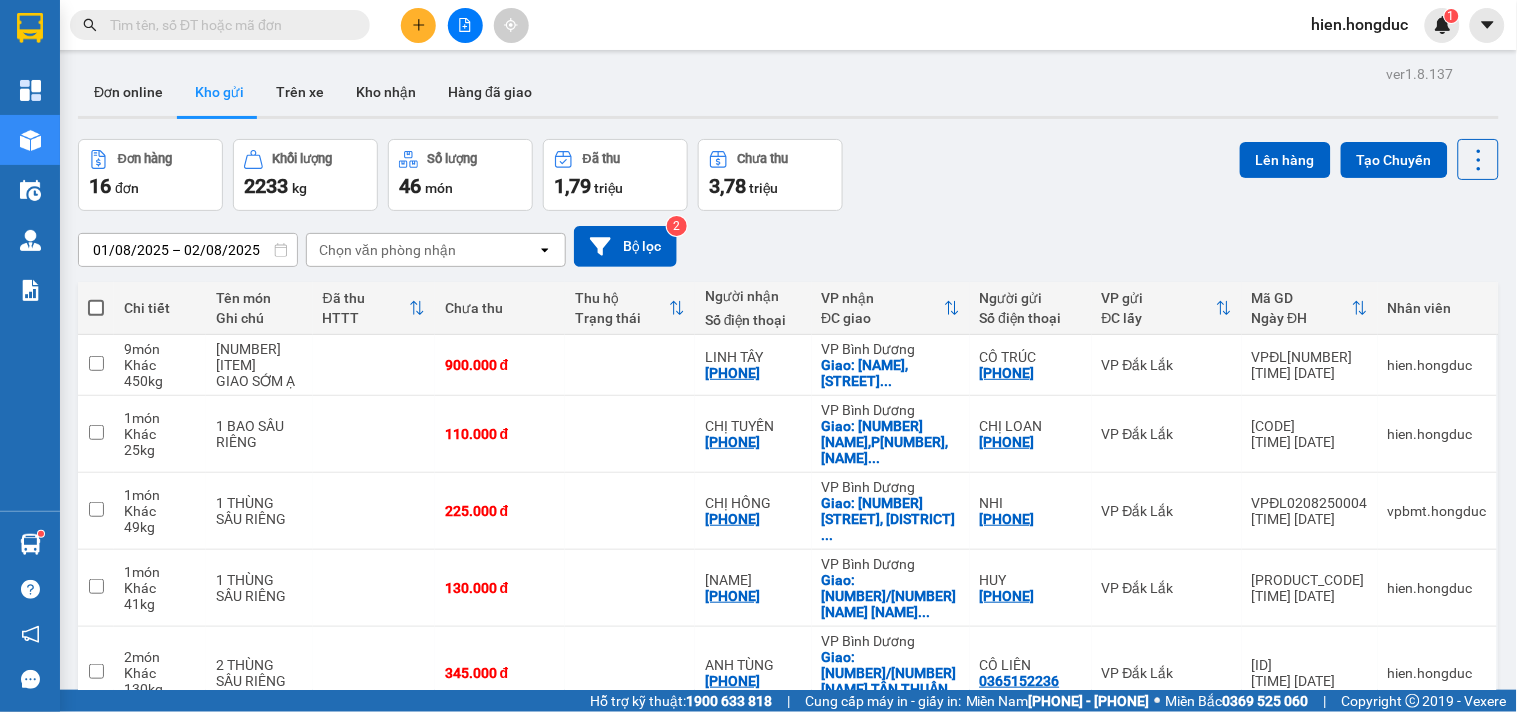 click on "1" at bounding box center (1246, 813) 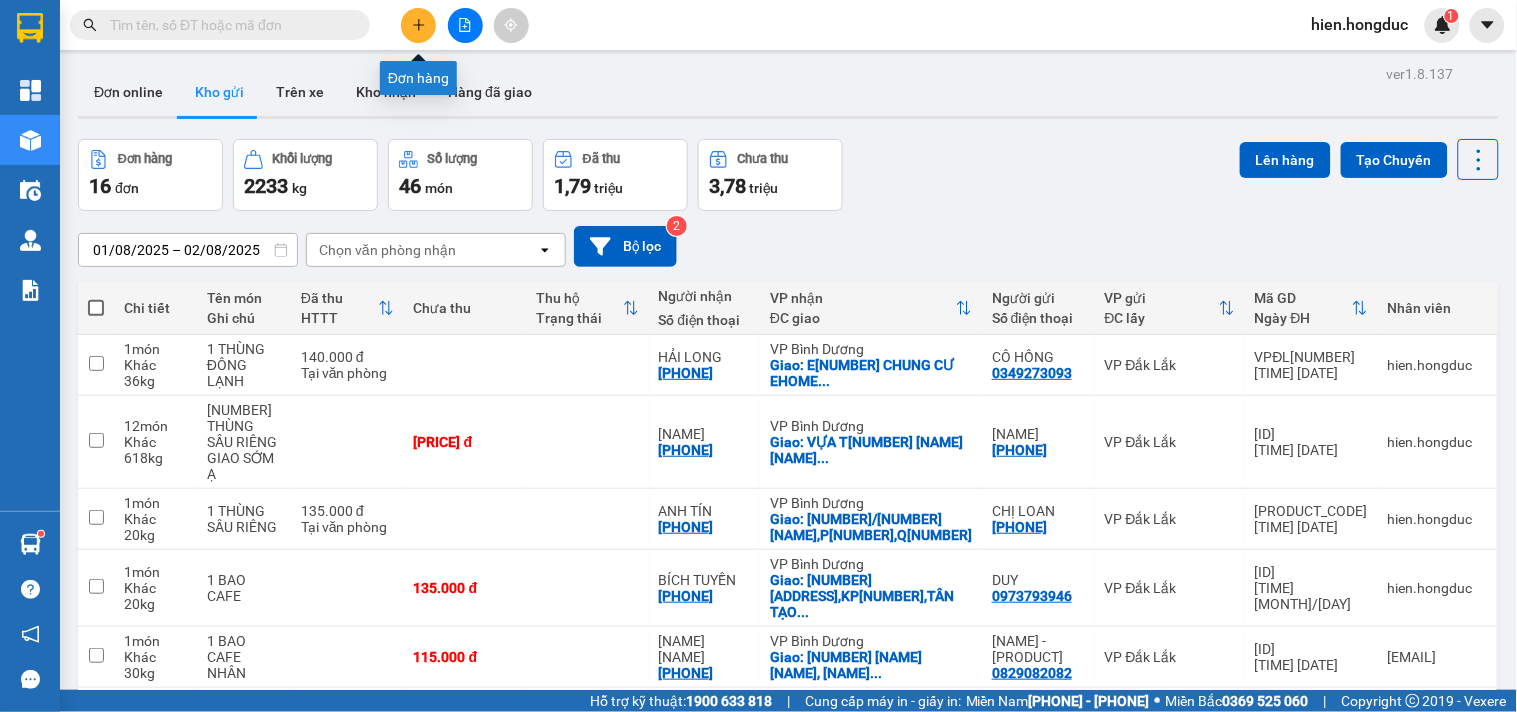 click at bounding box center (418, 25) 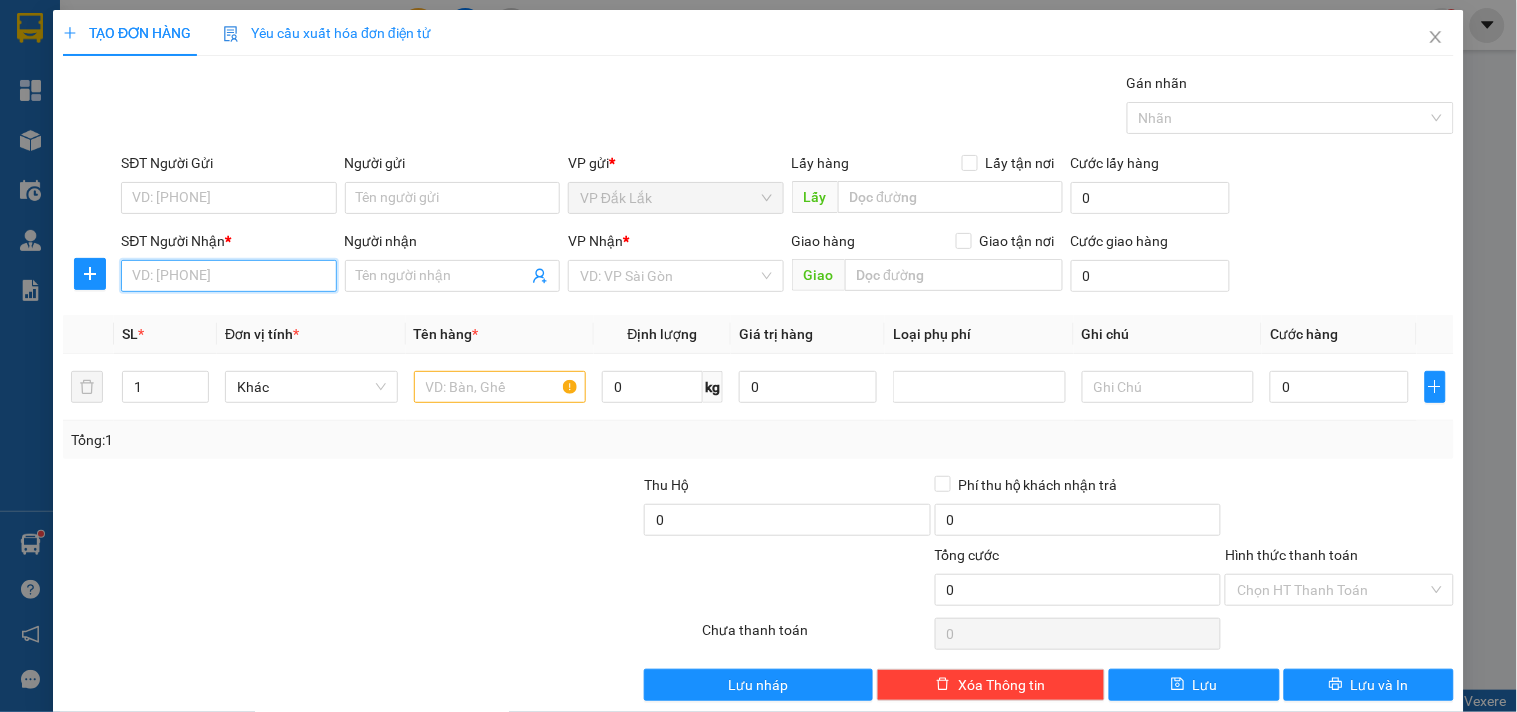 click on "SĐT Người Nhận  *" at bounding box center (228, 276) 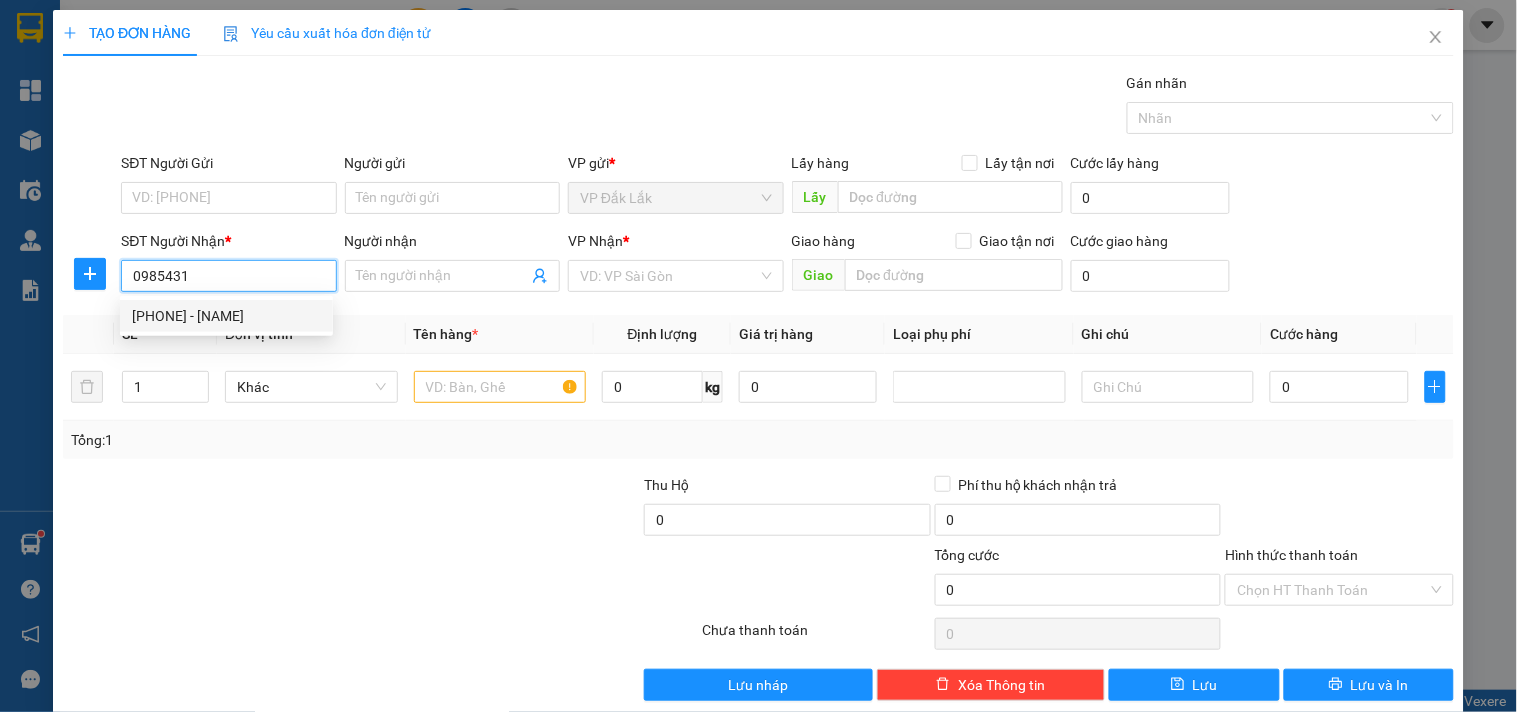 click on "[PHONE] - [NAME]" at bounding box center [226, 316] 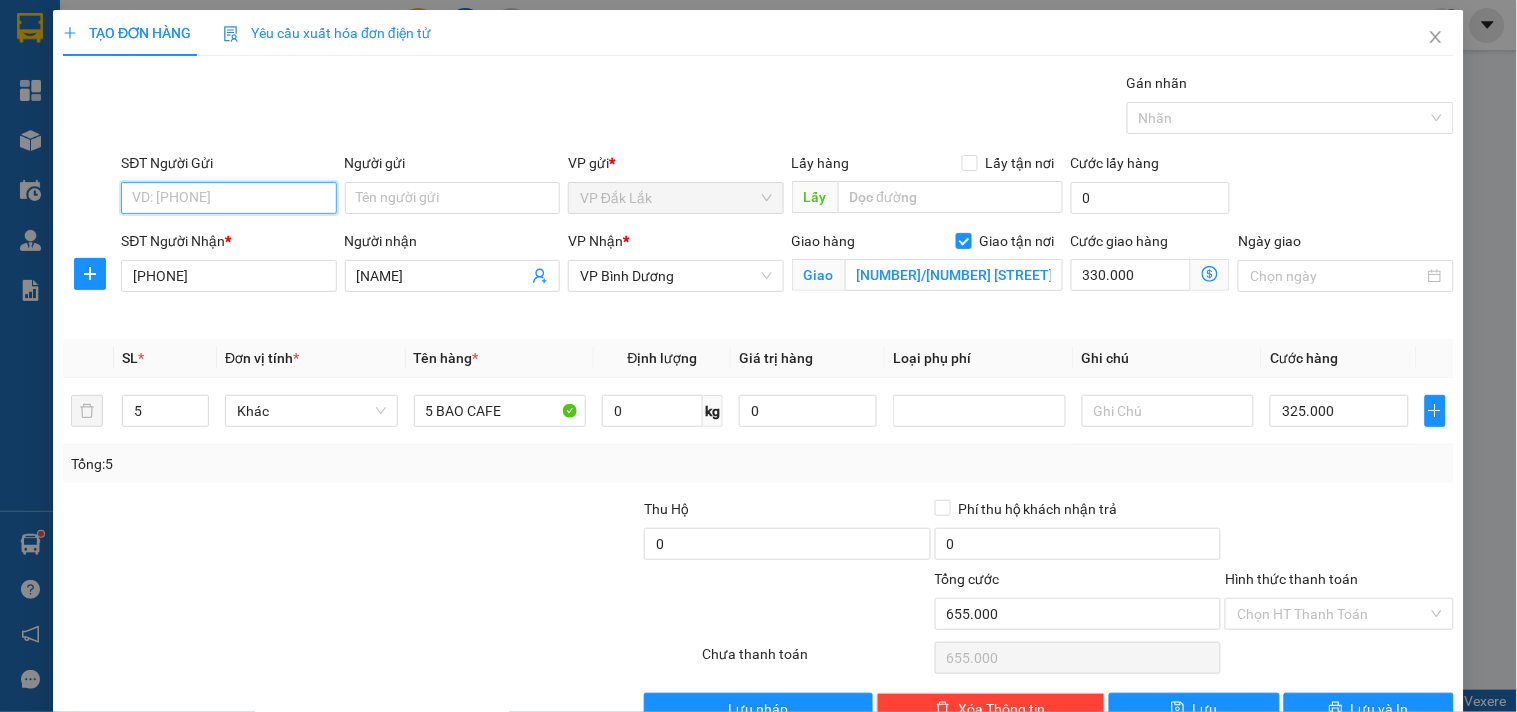 click on "SĐT Người Gửi" at bounding box center (228, 198) 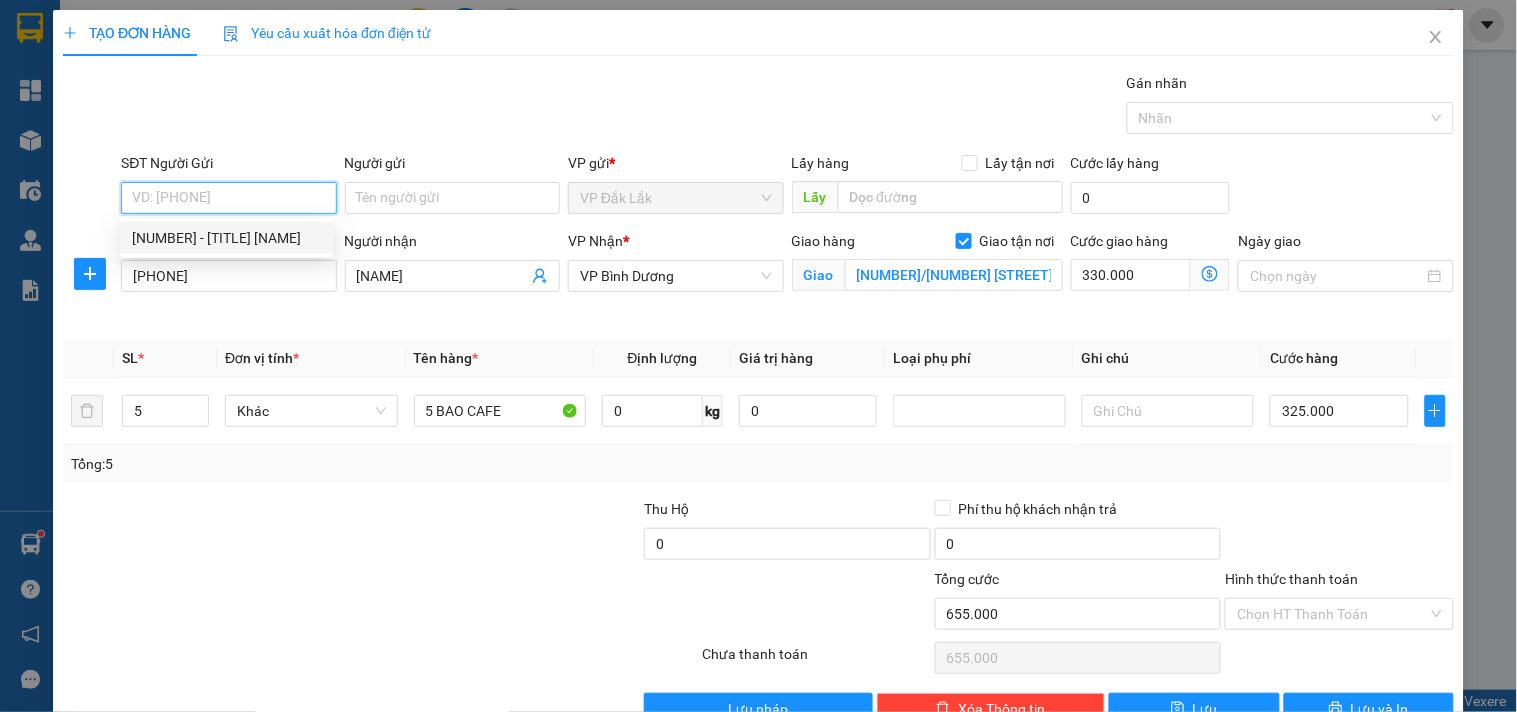 click on "[NUMBER] - [TITLE] [NAME]" at bounding box center [226, 238] 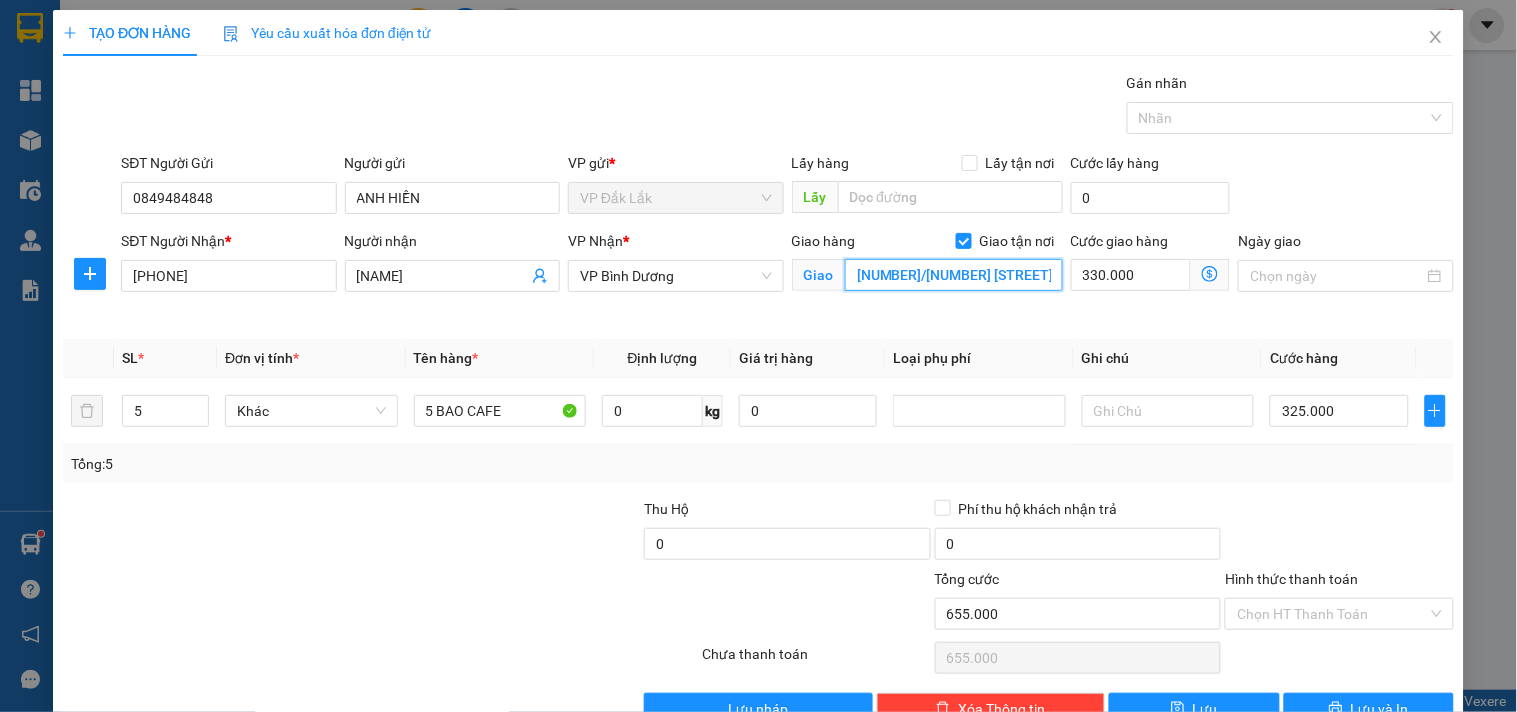 click on "[NUMBER]/[NUMBER] [STREET] [CITY], [STATE], [CITY]" at bounding box center (954, 275) 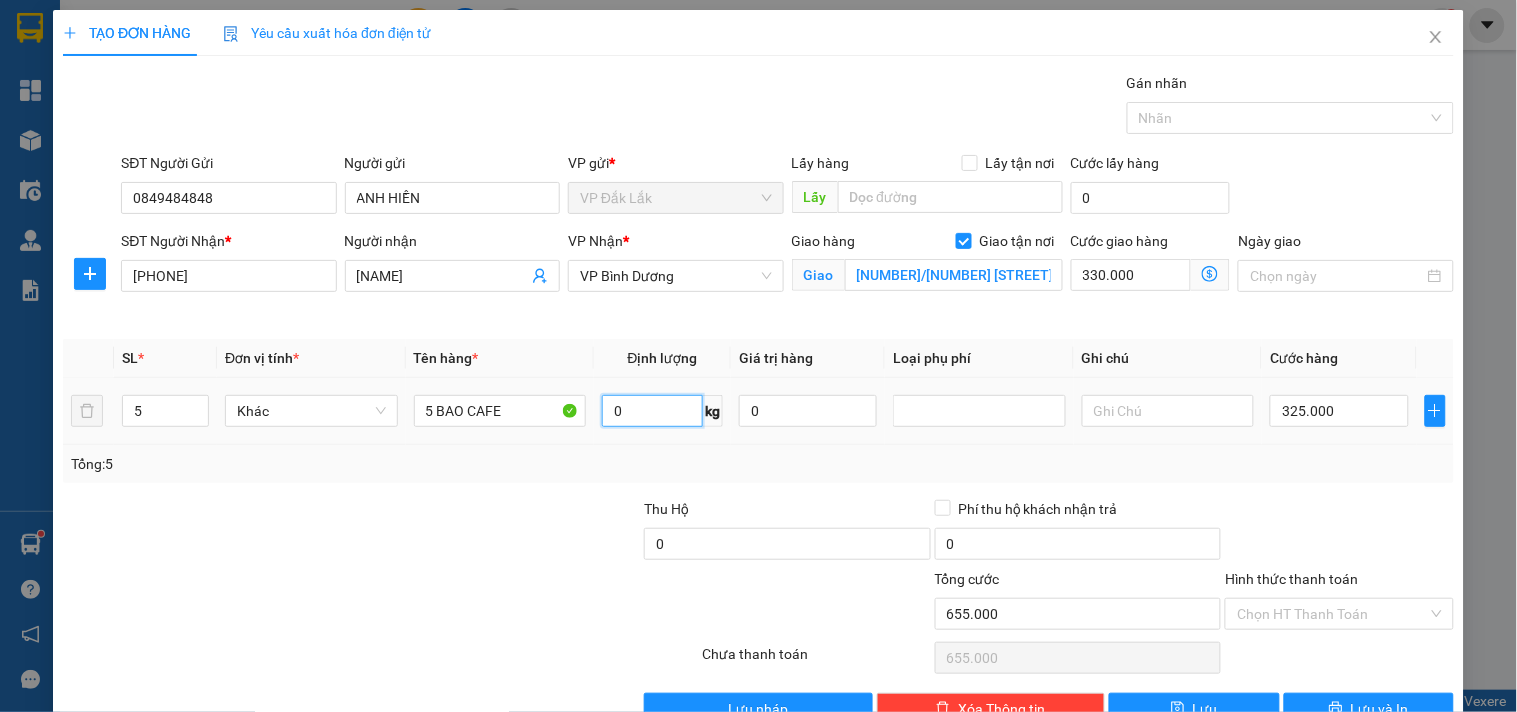 click on "0" at bounding box center (652, 411) 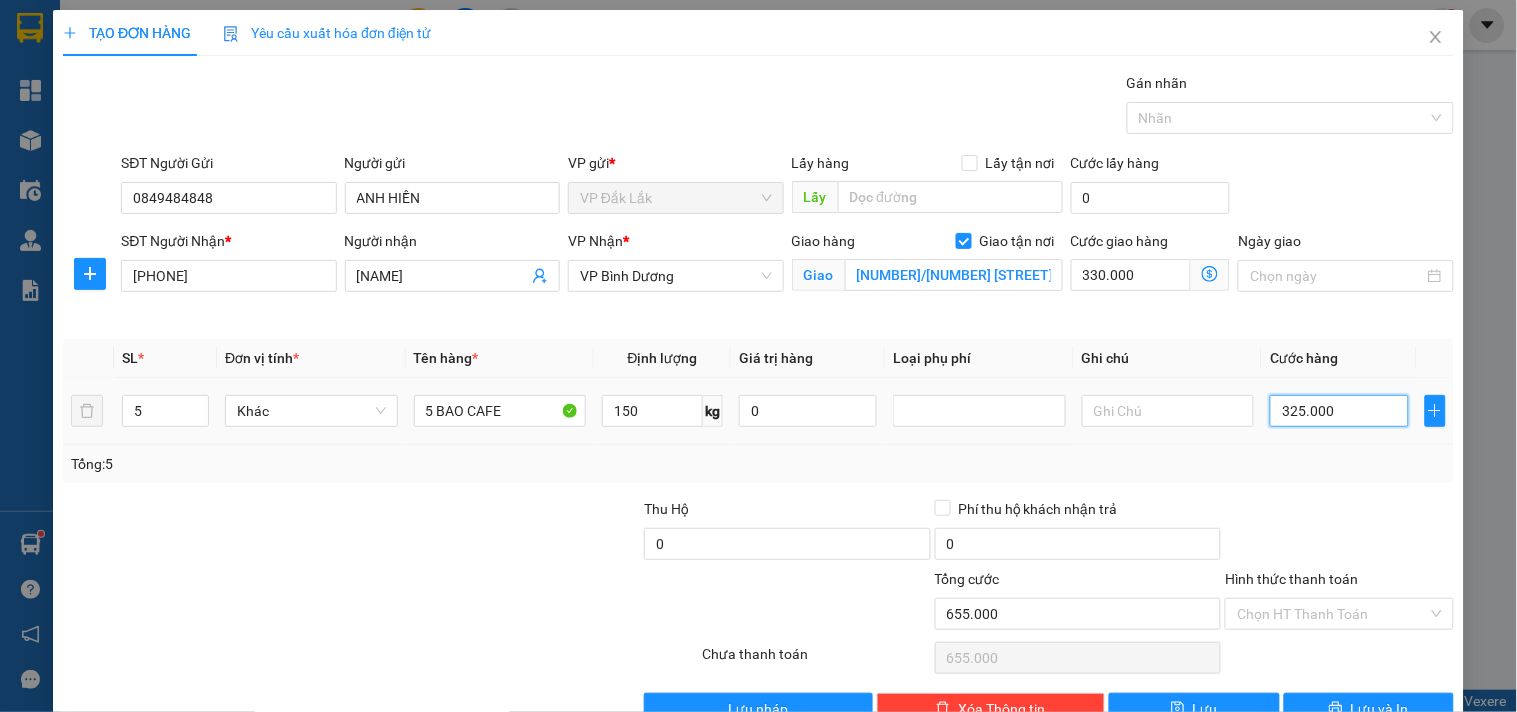 click on "325.000" at bounding box center (1339, 411) 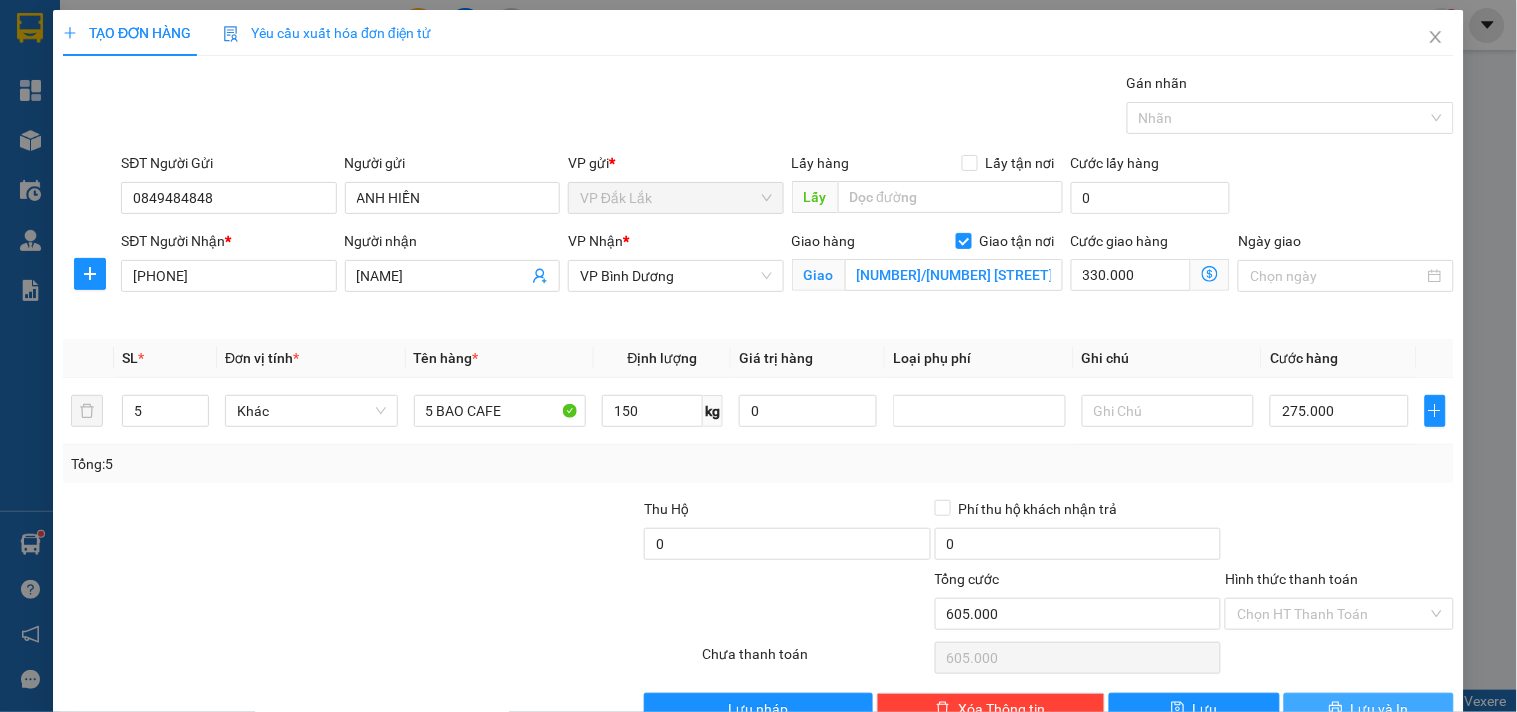 click on "Lưu và In" at bounding box center [1380, 709] 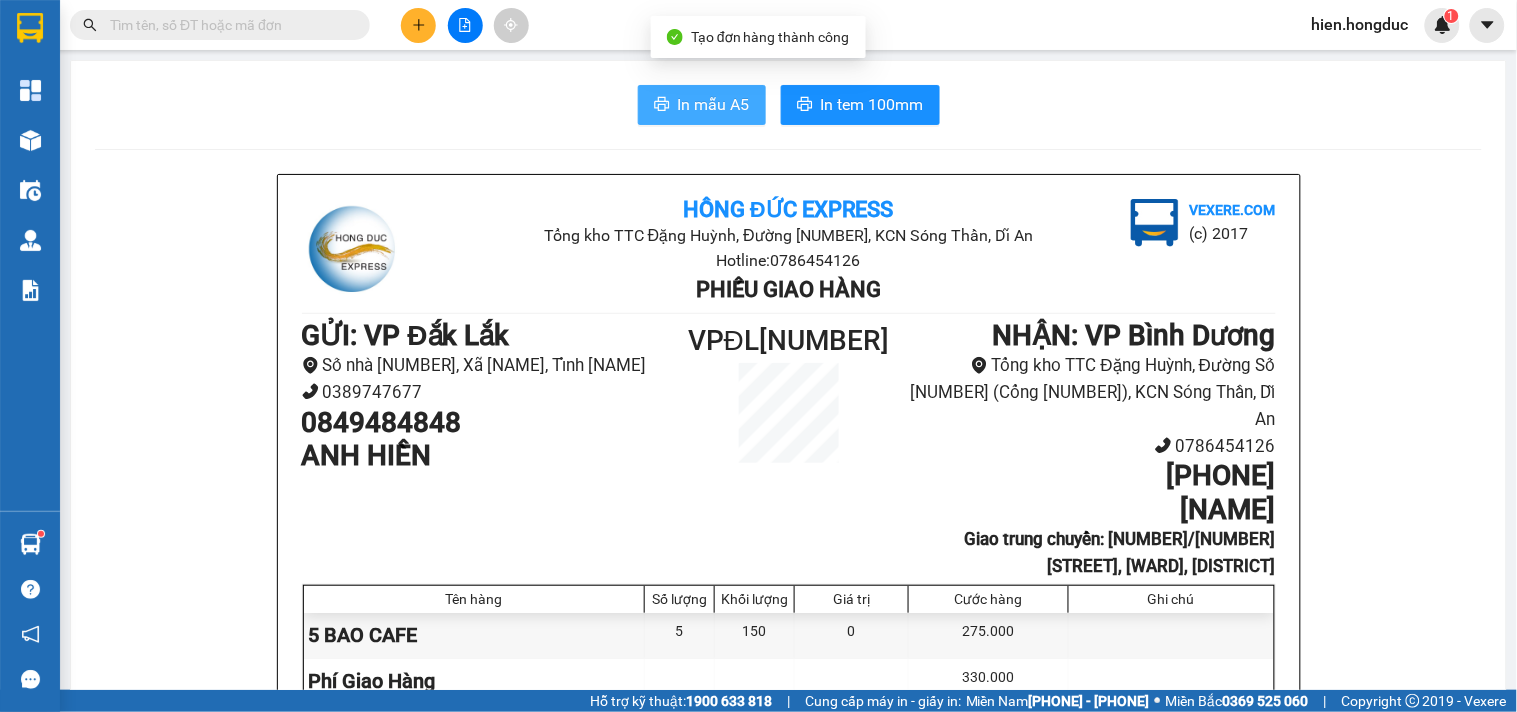click on "In mẫu A5" at bounding box center (714, 104) 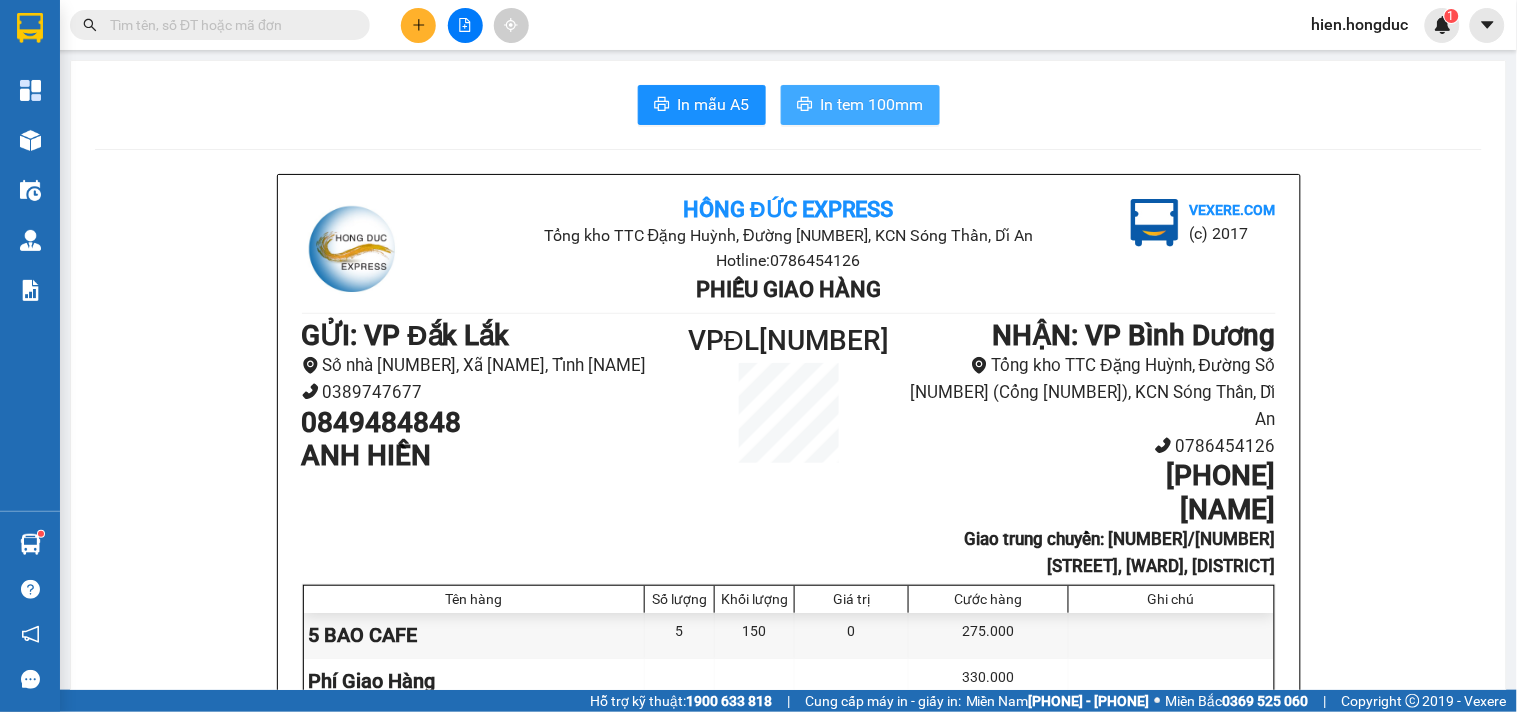 click on "In tem 100mm" at bounding box center (872, 104) 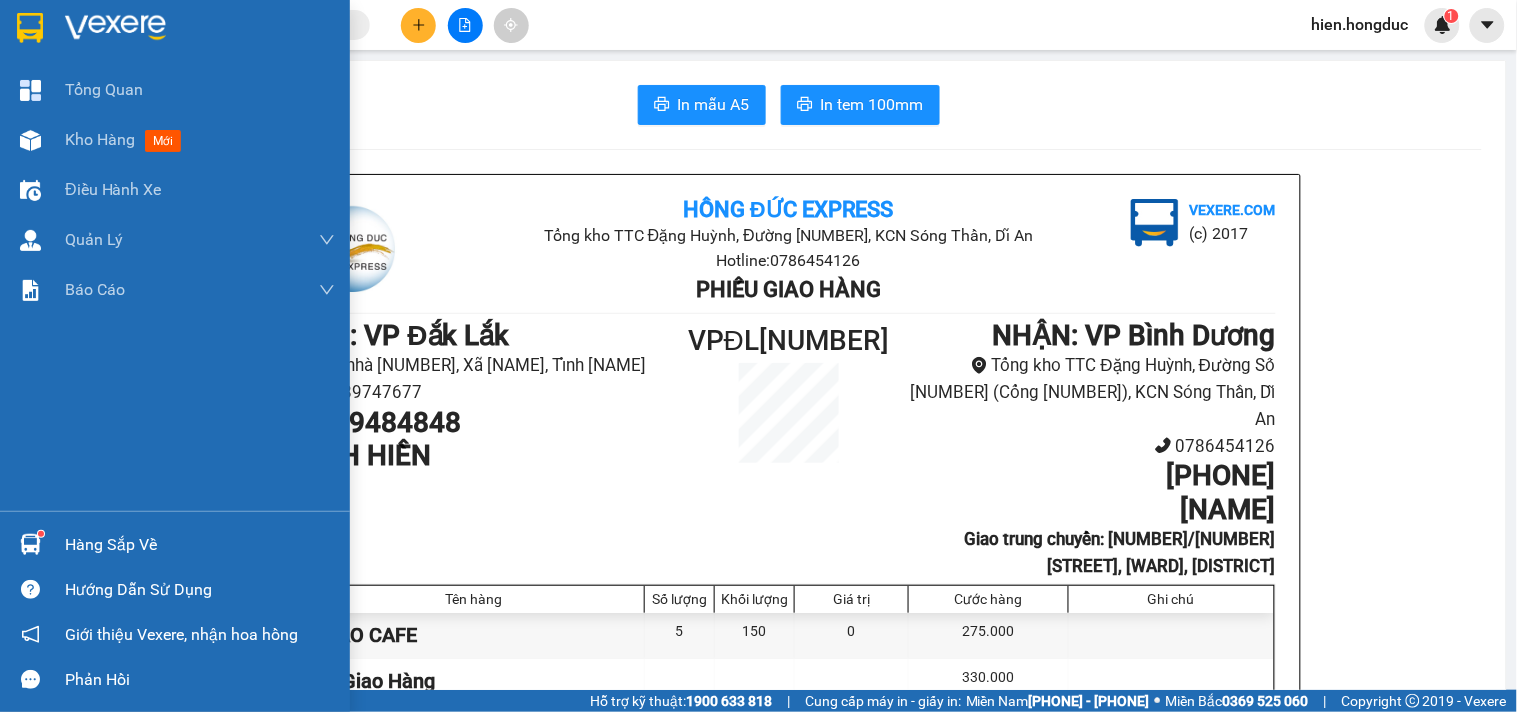 click at bounding box center [175, 32] 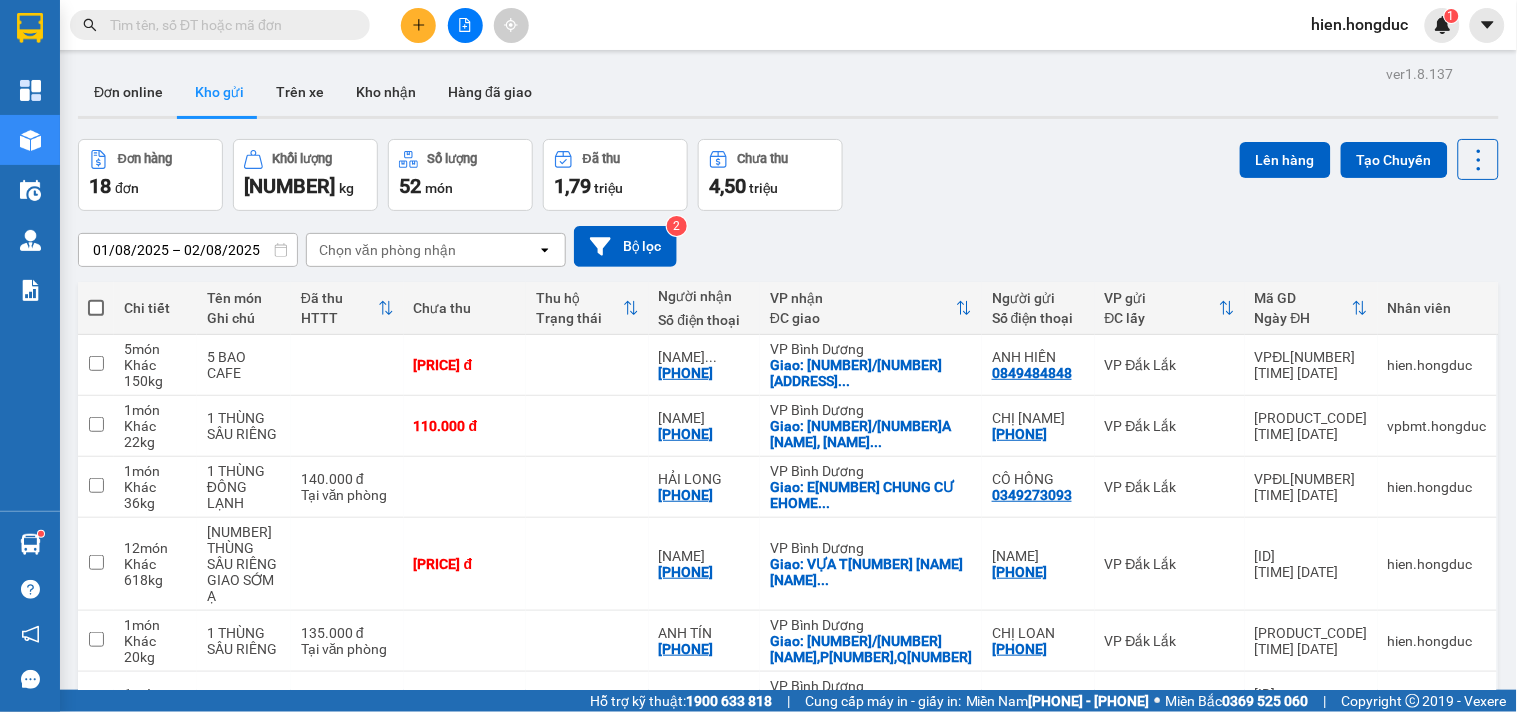 click at bounding box center [228, 25] 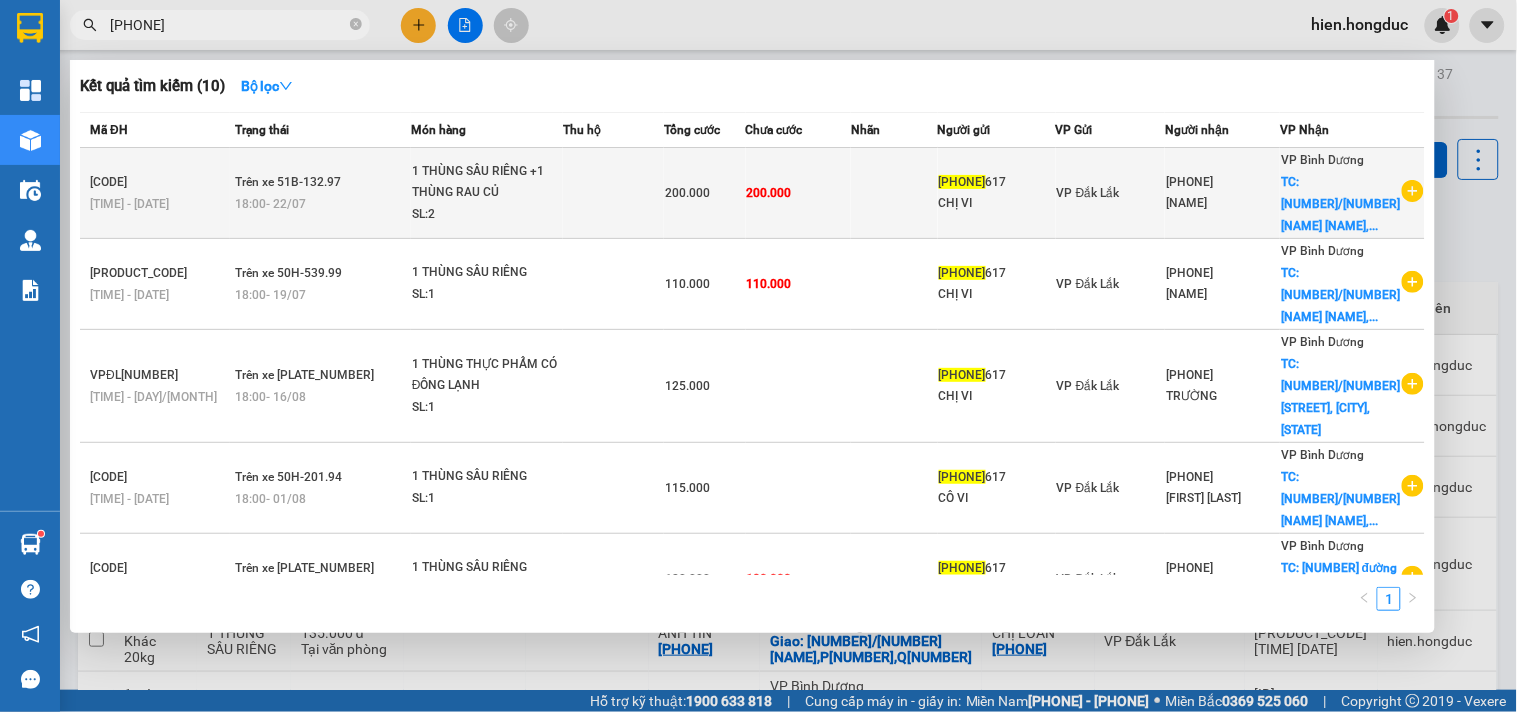 click 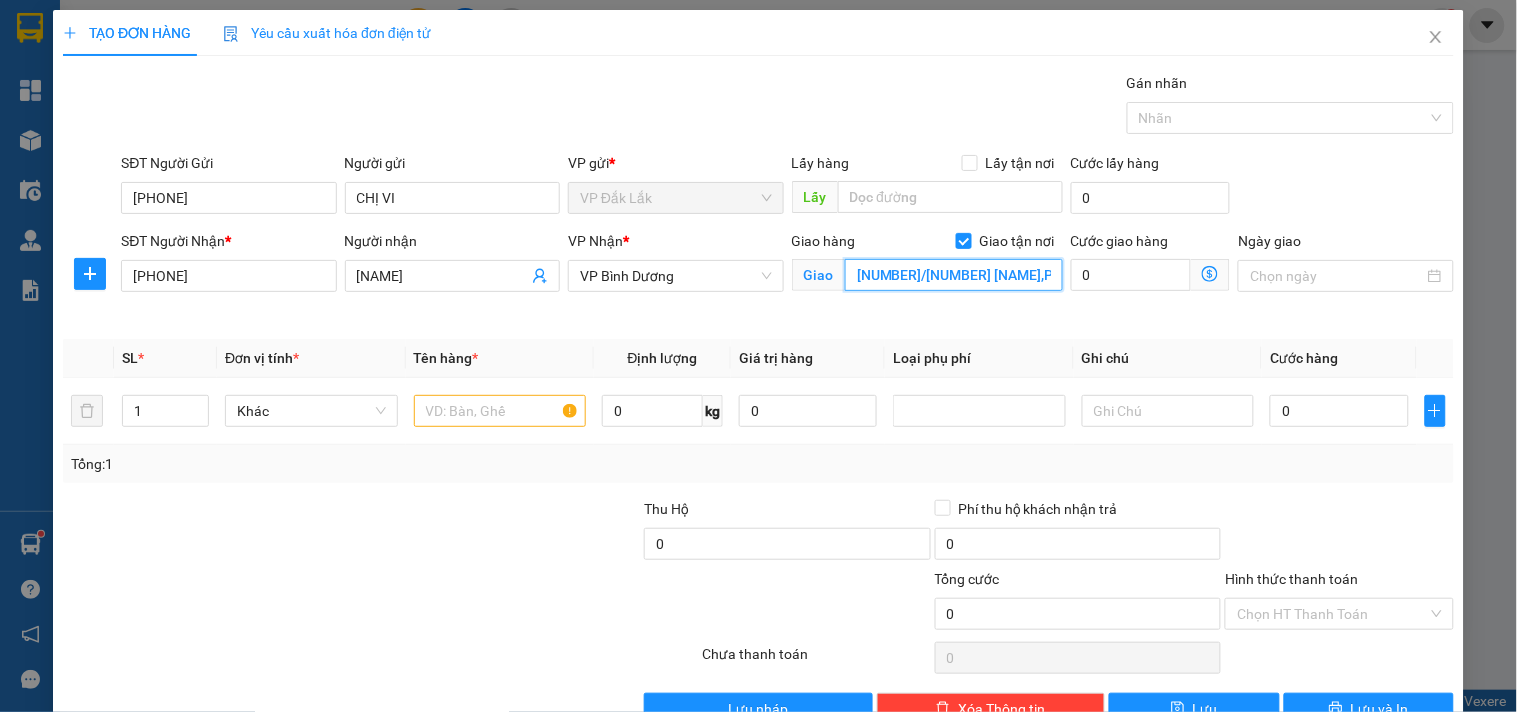 drag, startPoint x: 951, startPoint y: 286, endPoint x: 978, endPoint y: 271, distance: 30.88689 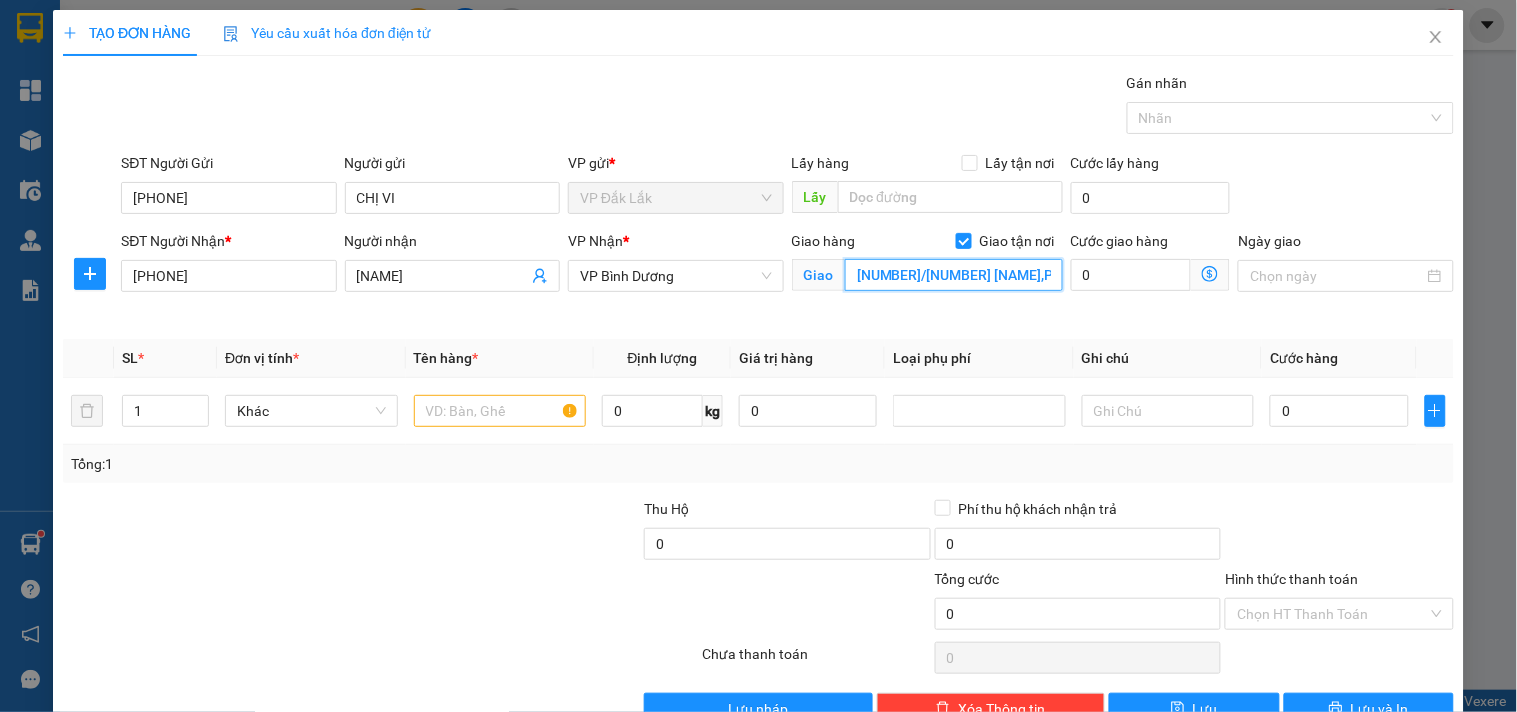click on "[NUMBER]/[NUMBER] [NAME],P[NUMBER],[NAME]" at bounding box center (954, 275) 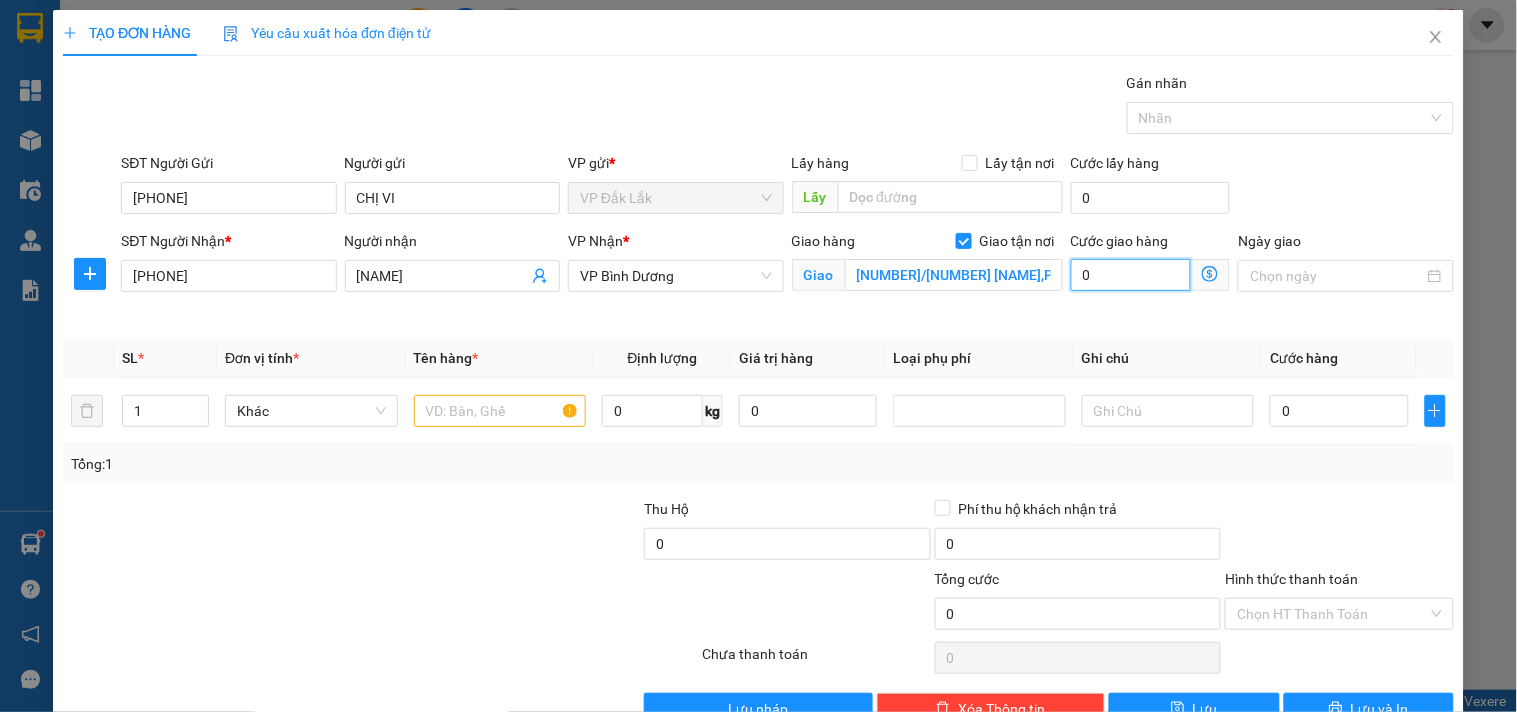 click on "0" at bounding box center [1131, 275] 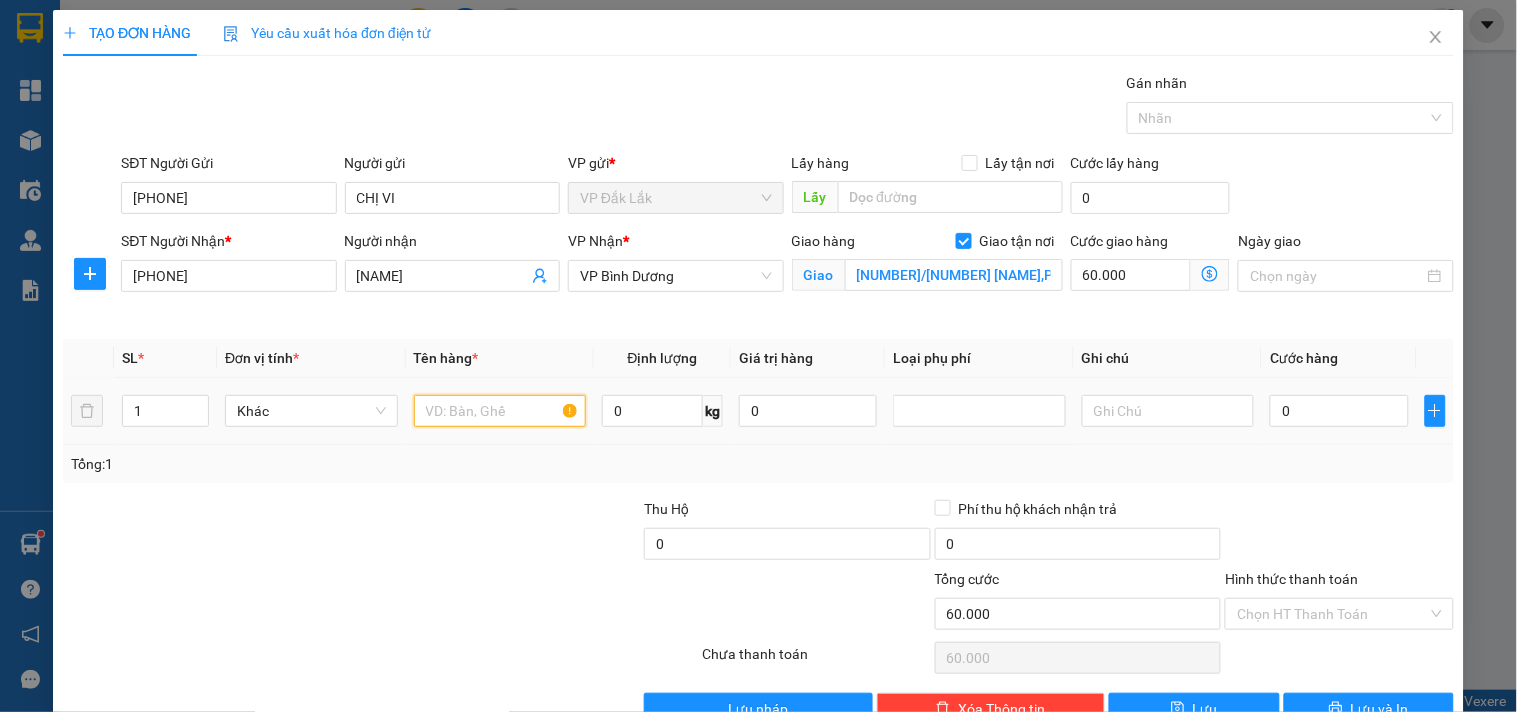 click at bounding box center (500, 411) 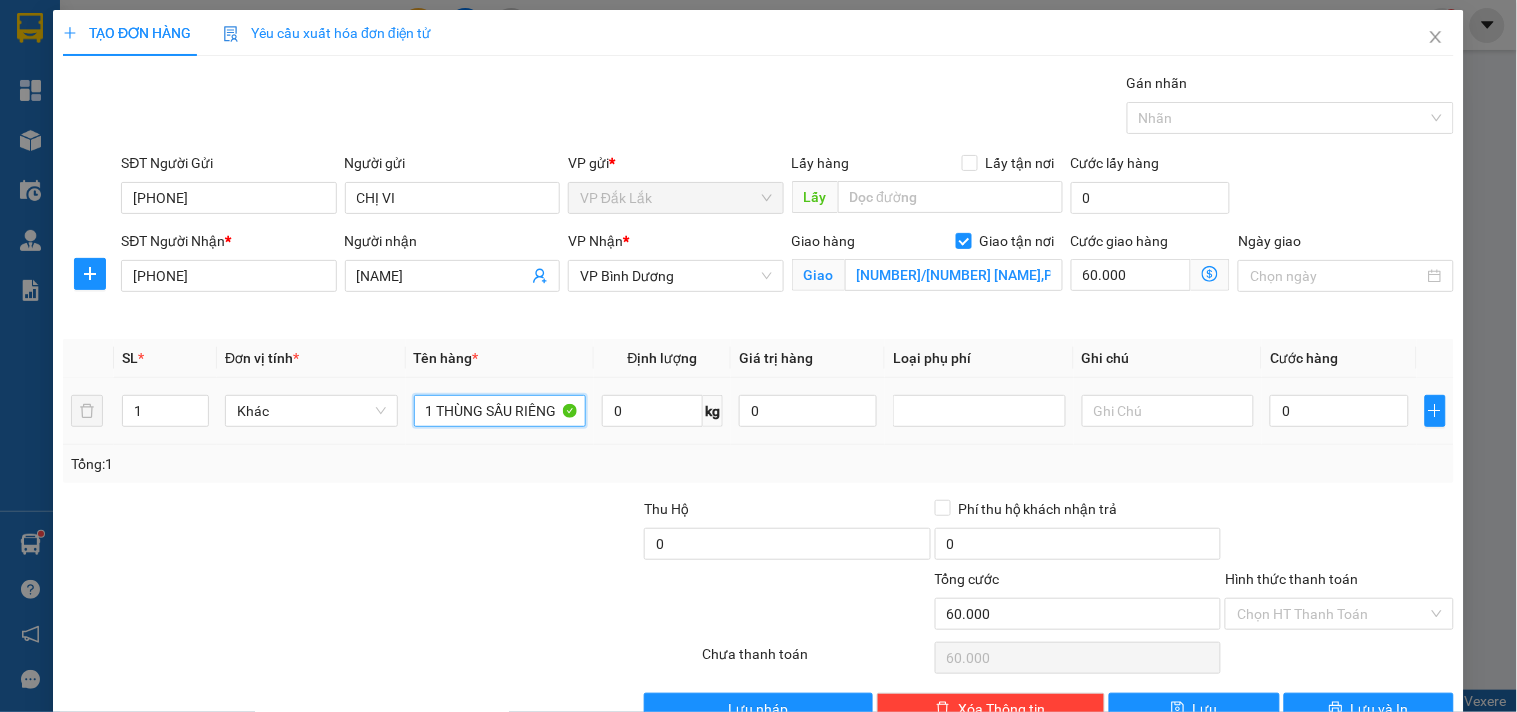 drag, startPoint x: 551, startPoint y: 411, endPoint x: 486, endPoint y: 428, distance: 67.18631 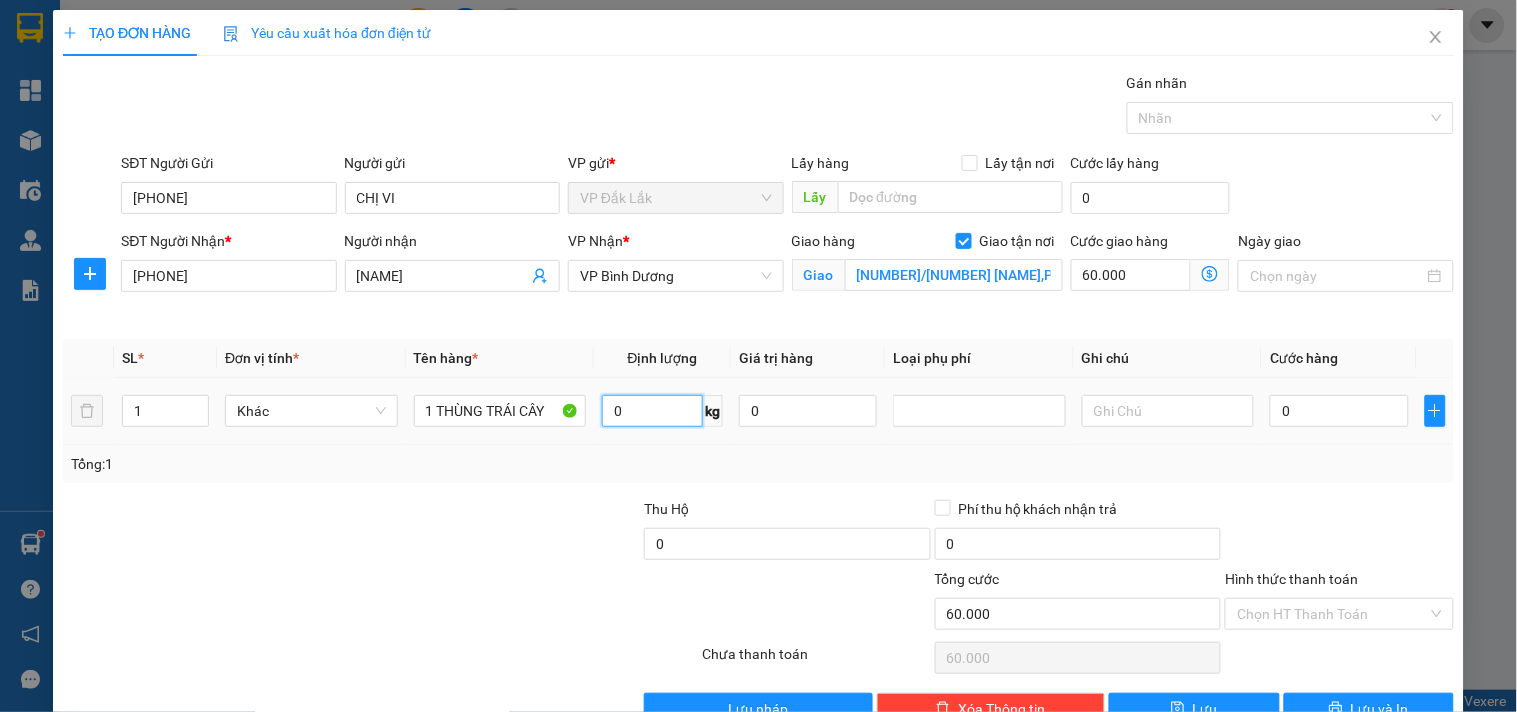 click on "0" at bounding box center [652, 411] 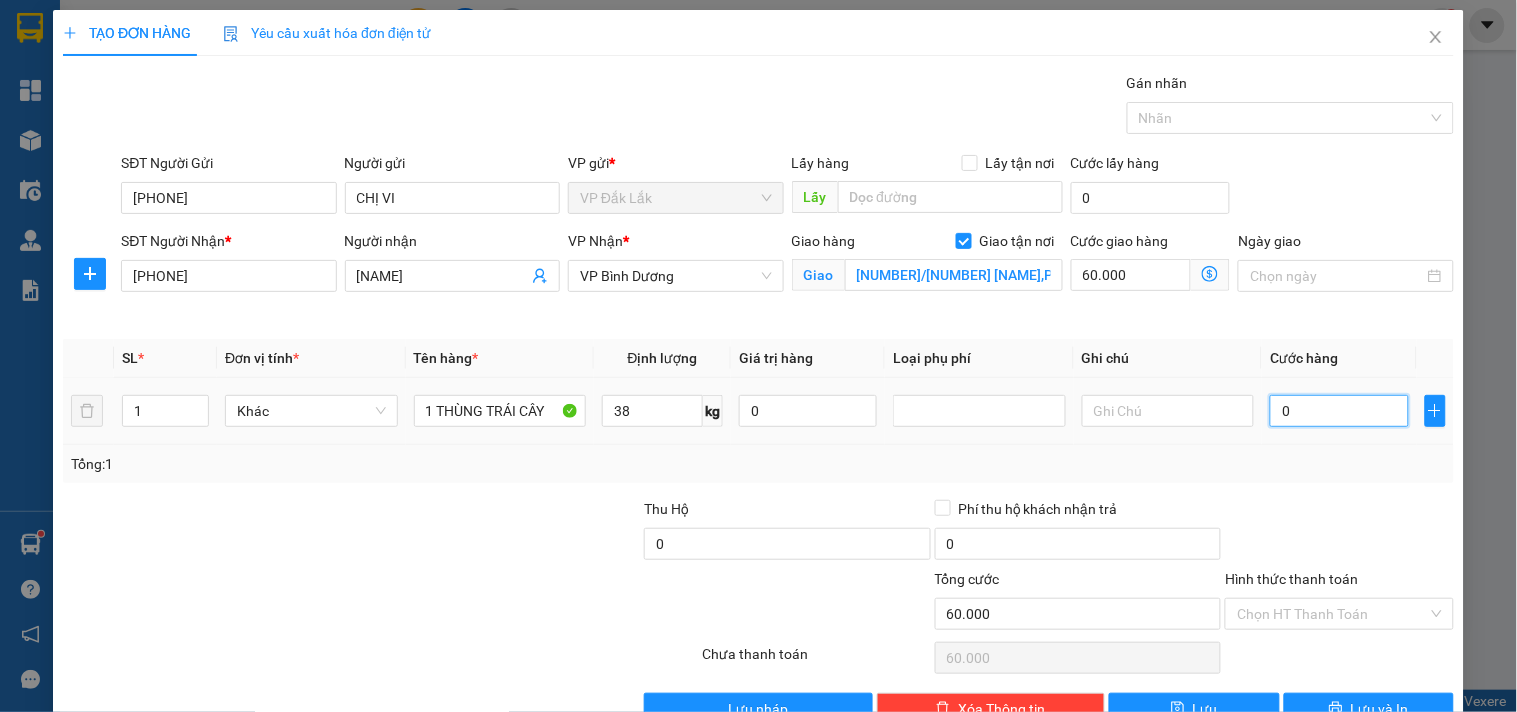 click on "0" at bounding box center (1339, 411) 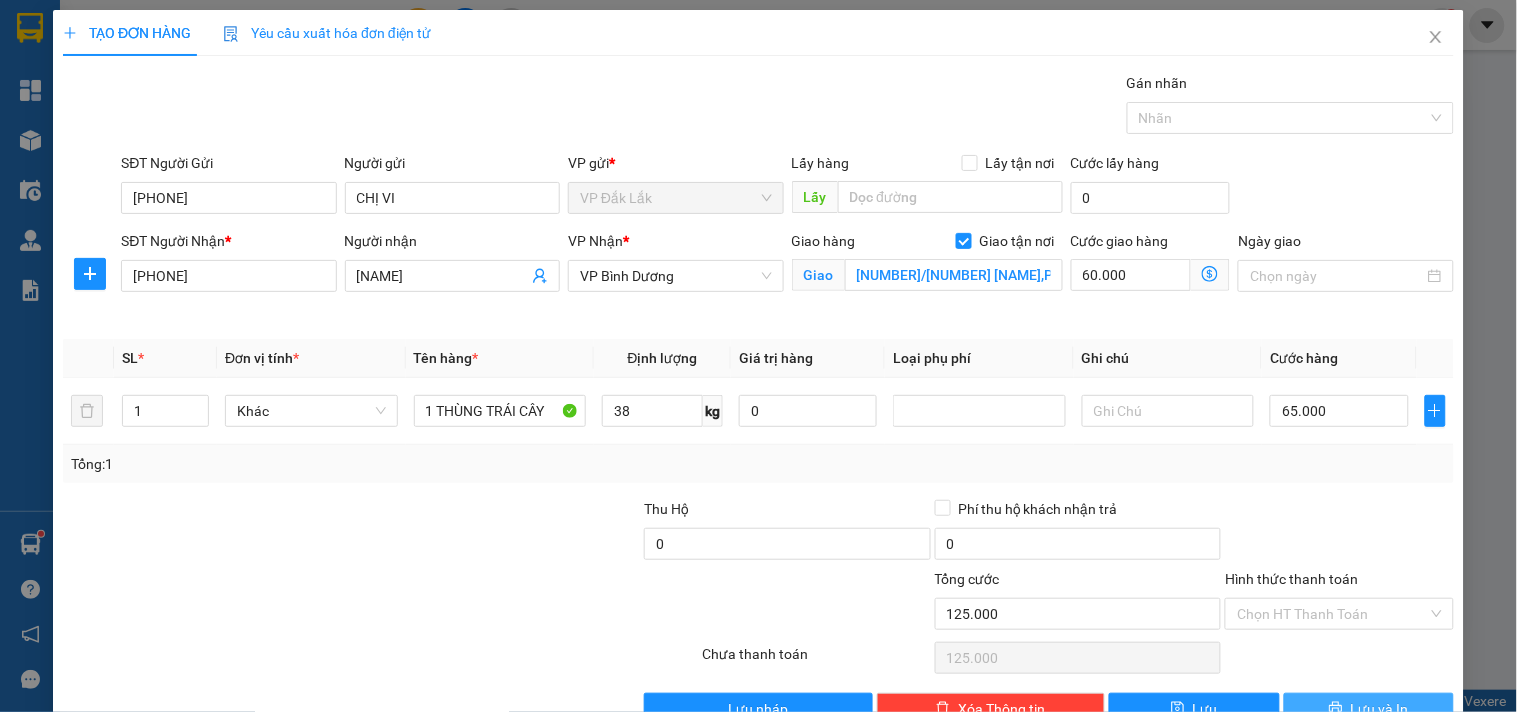 click on "Lưu và In" at bounding box center [1369, 709] 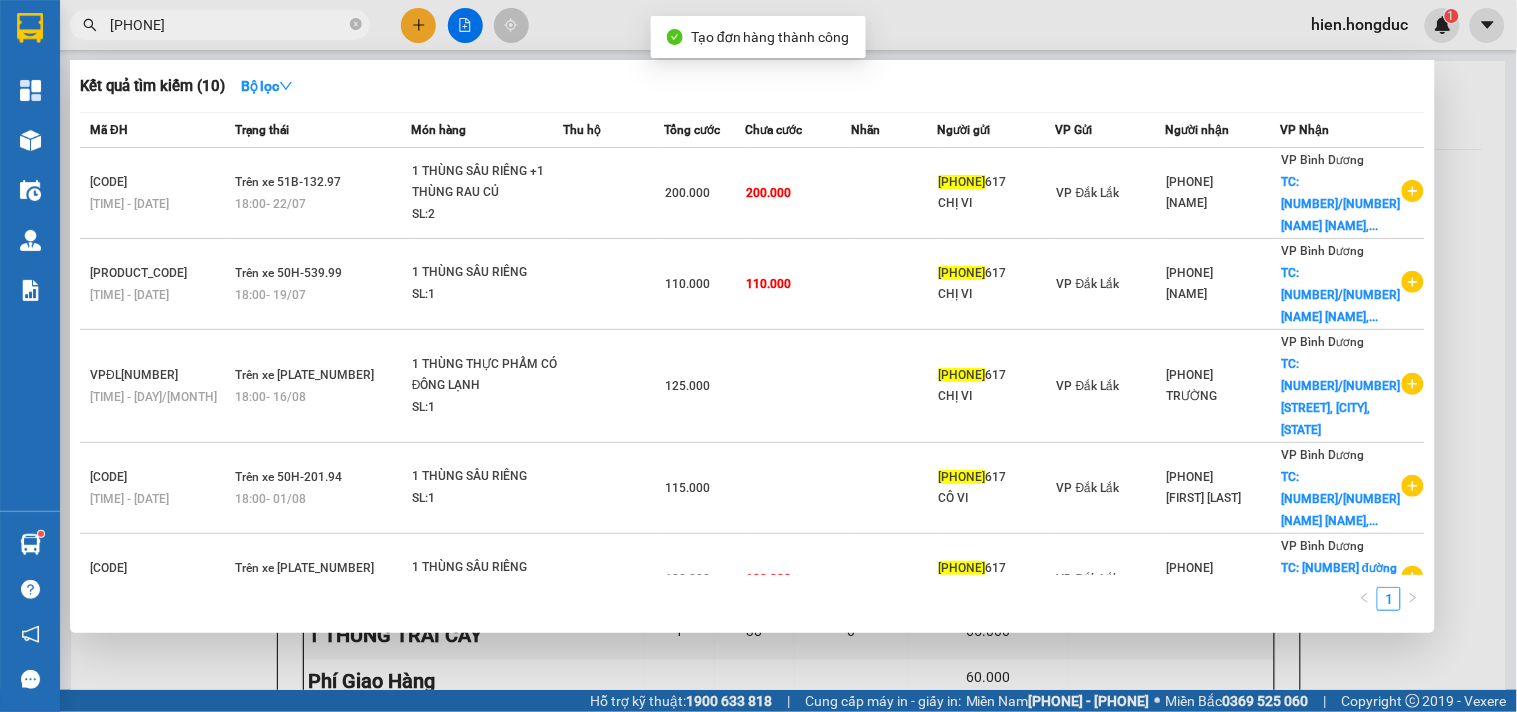 click on "[PHONE]" at bounding box center [220, 25] 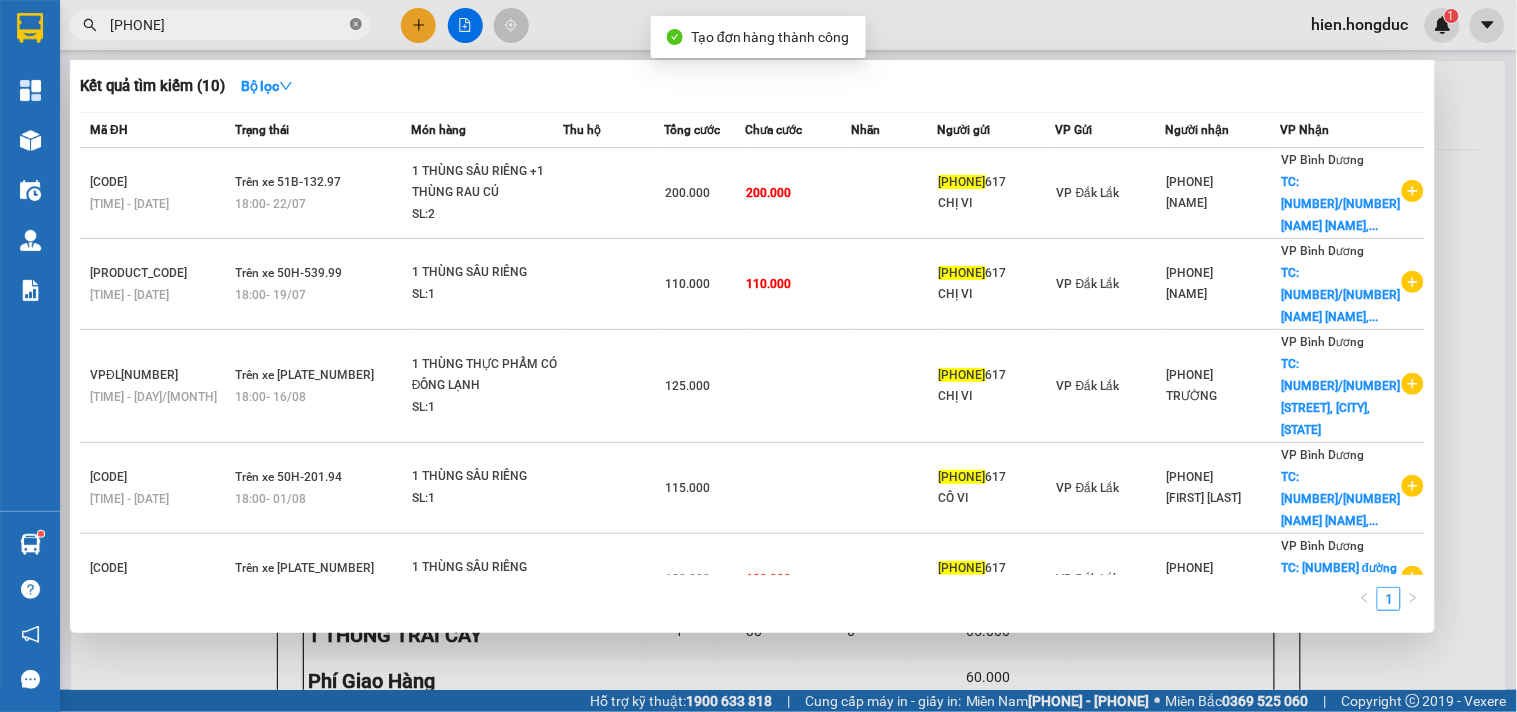 click 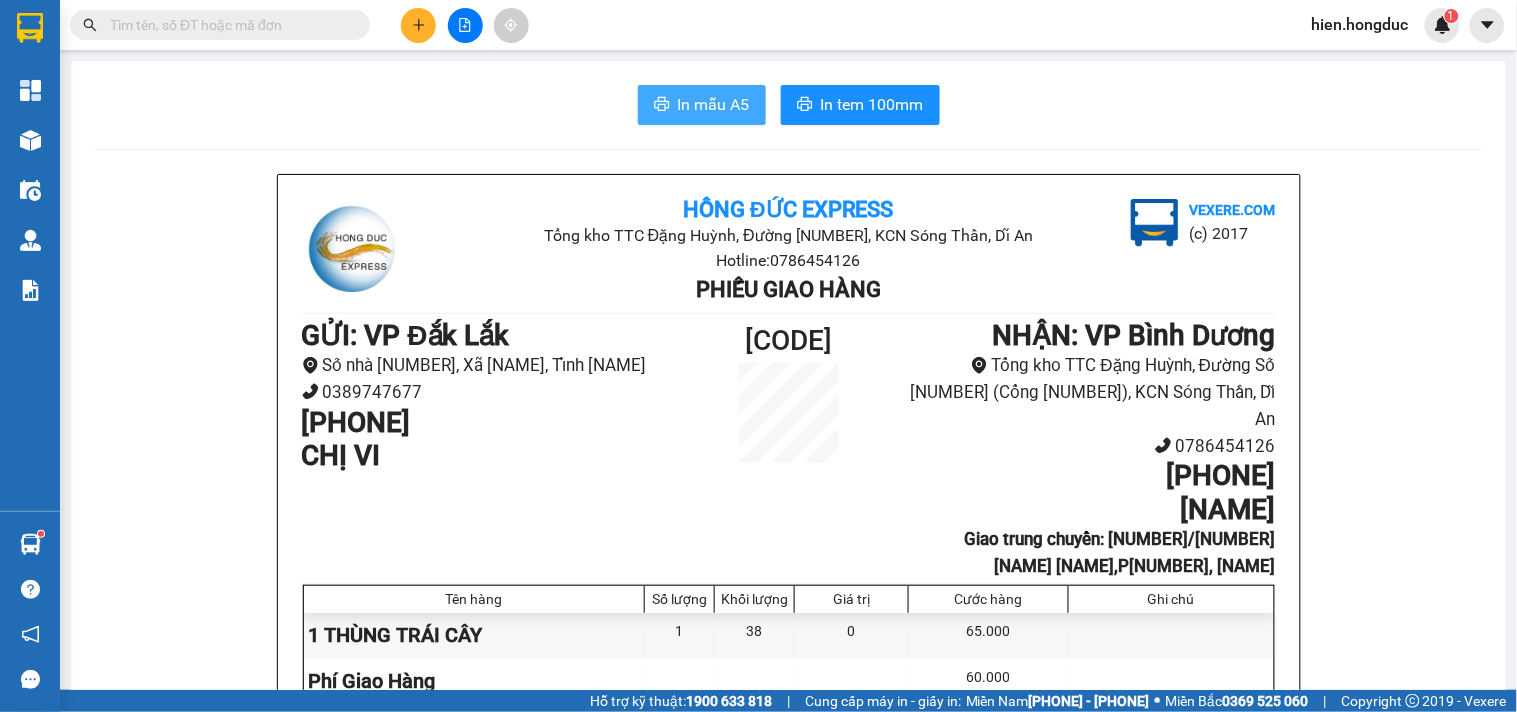 click 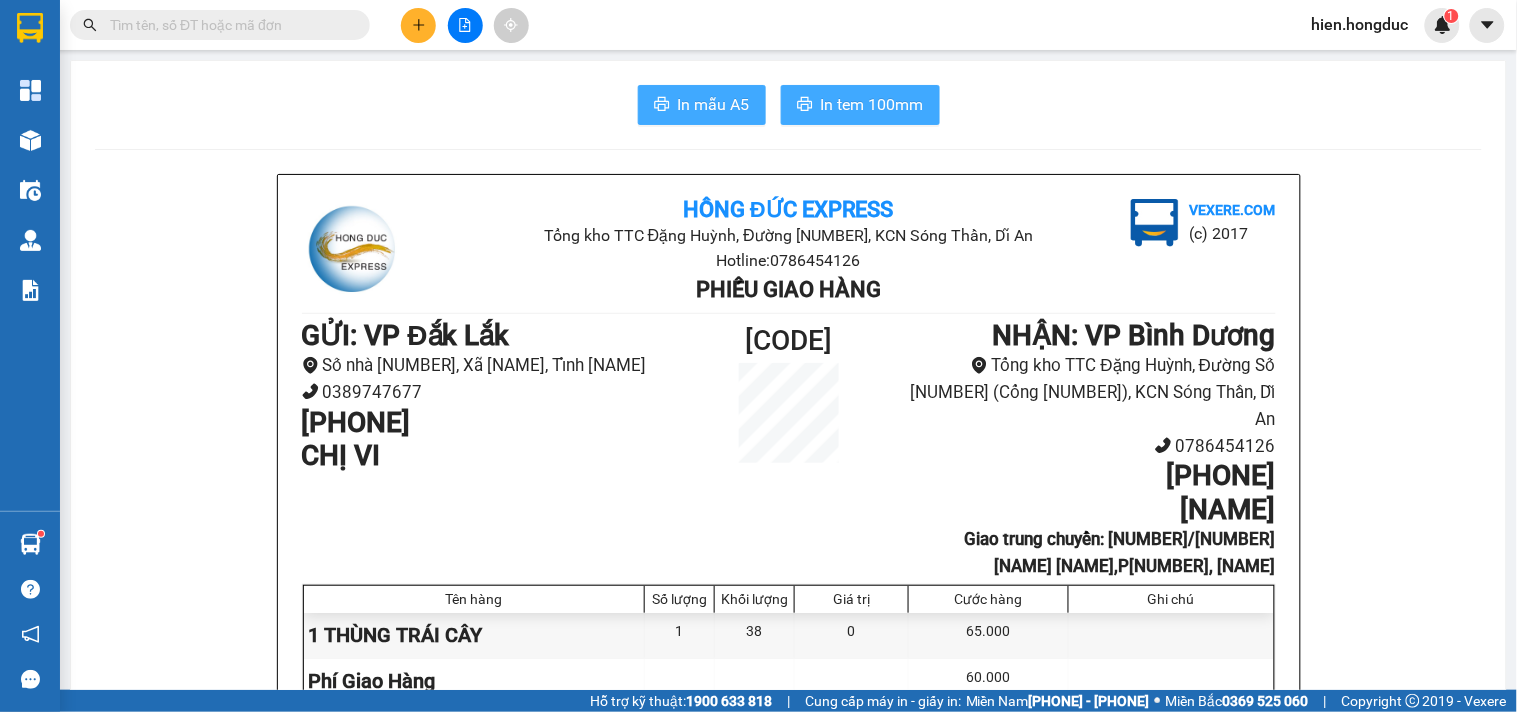 click on "In tem 100mm" at bounding box center (872, 104) 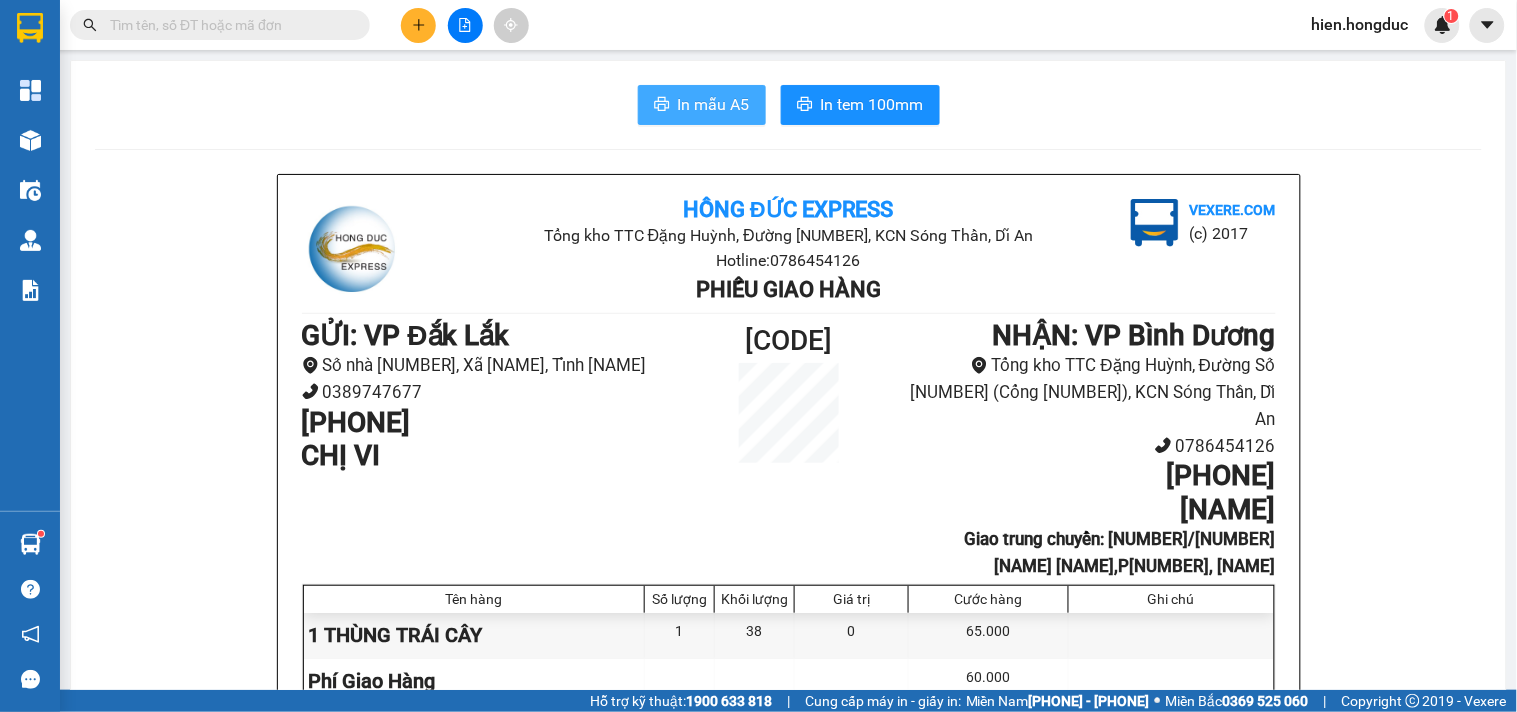 click at bounding box center (228, 25) 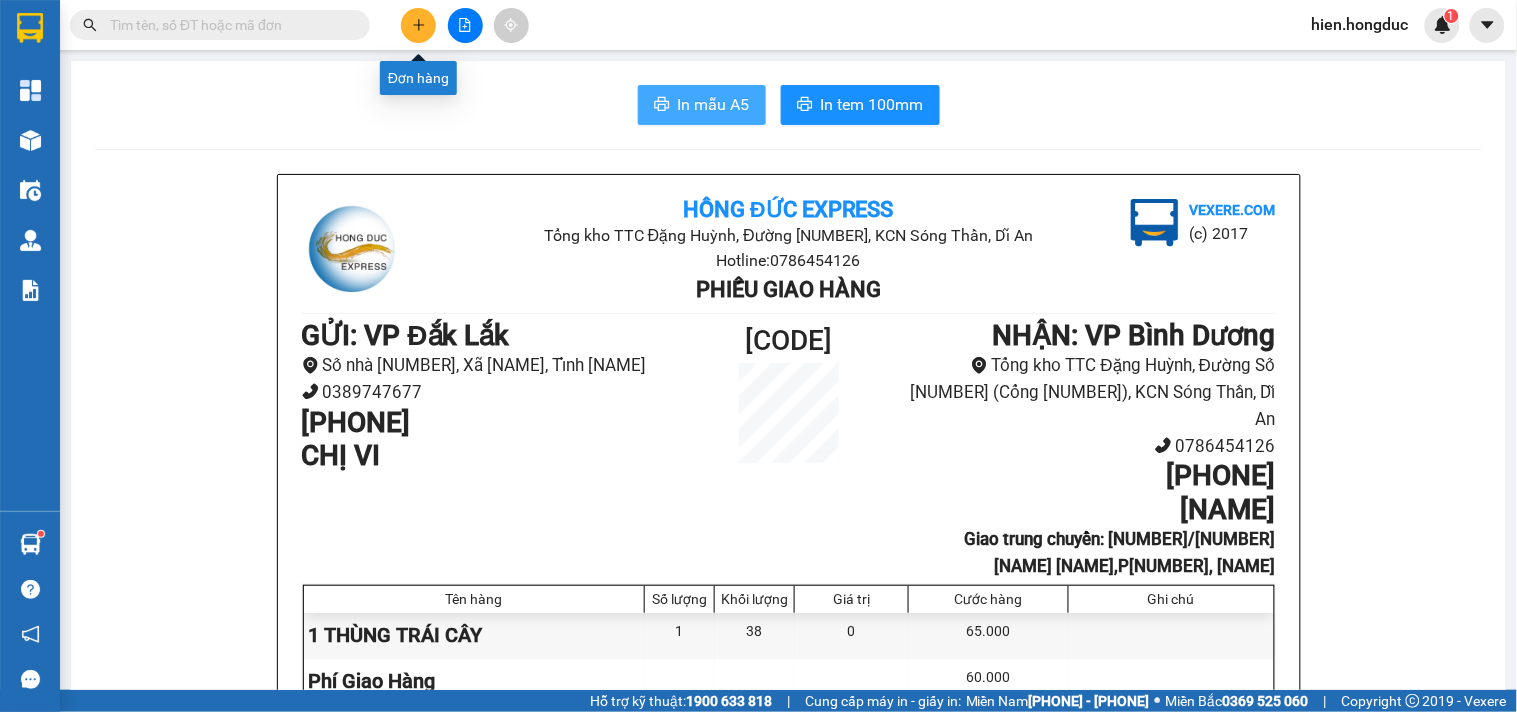 click at bounding box center [418, 25] 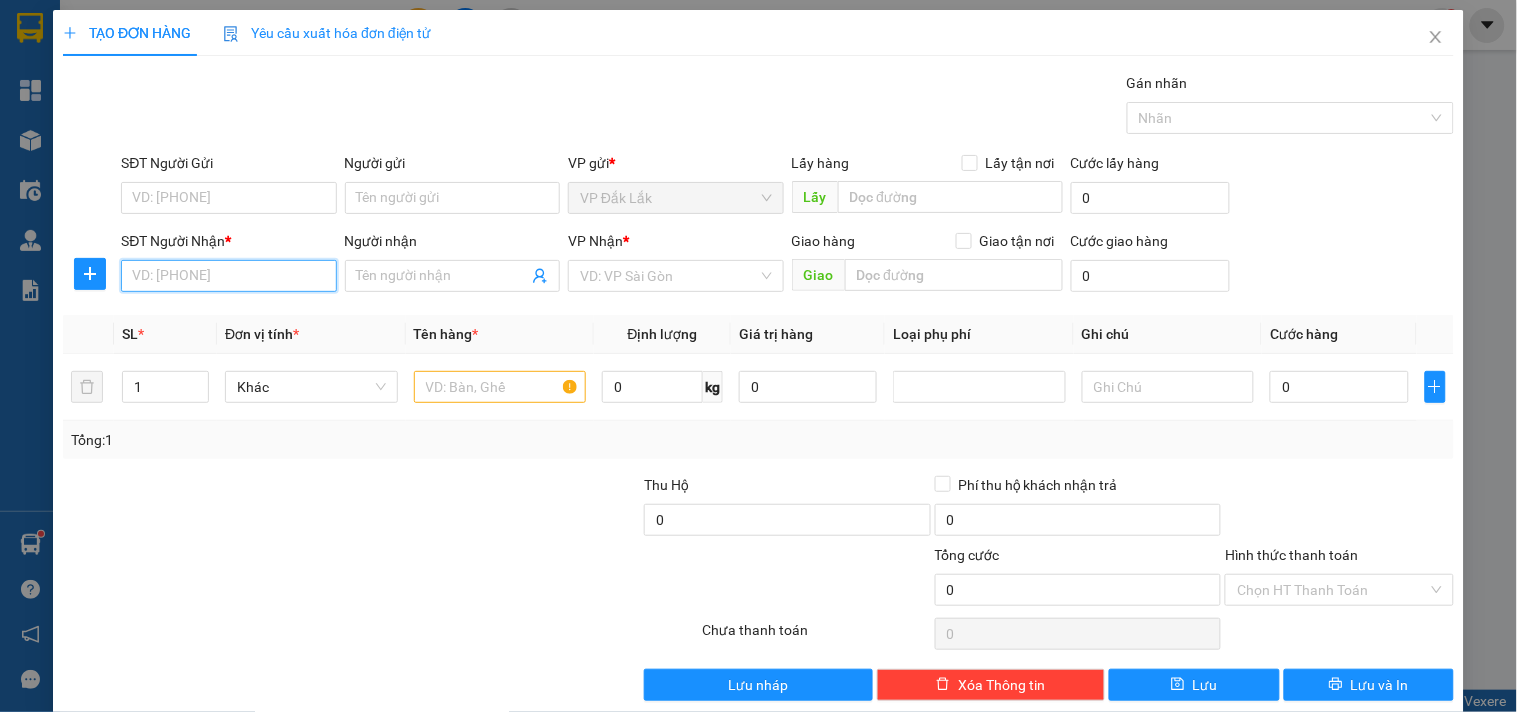 click on "SĐT Người Nhận  *" at bounding box center (228, 276) 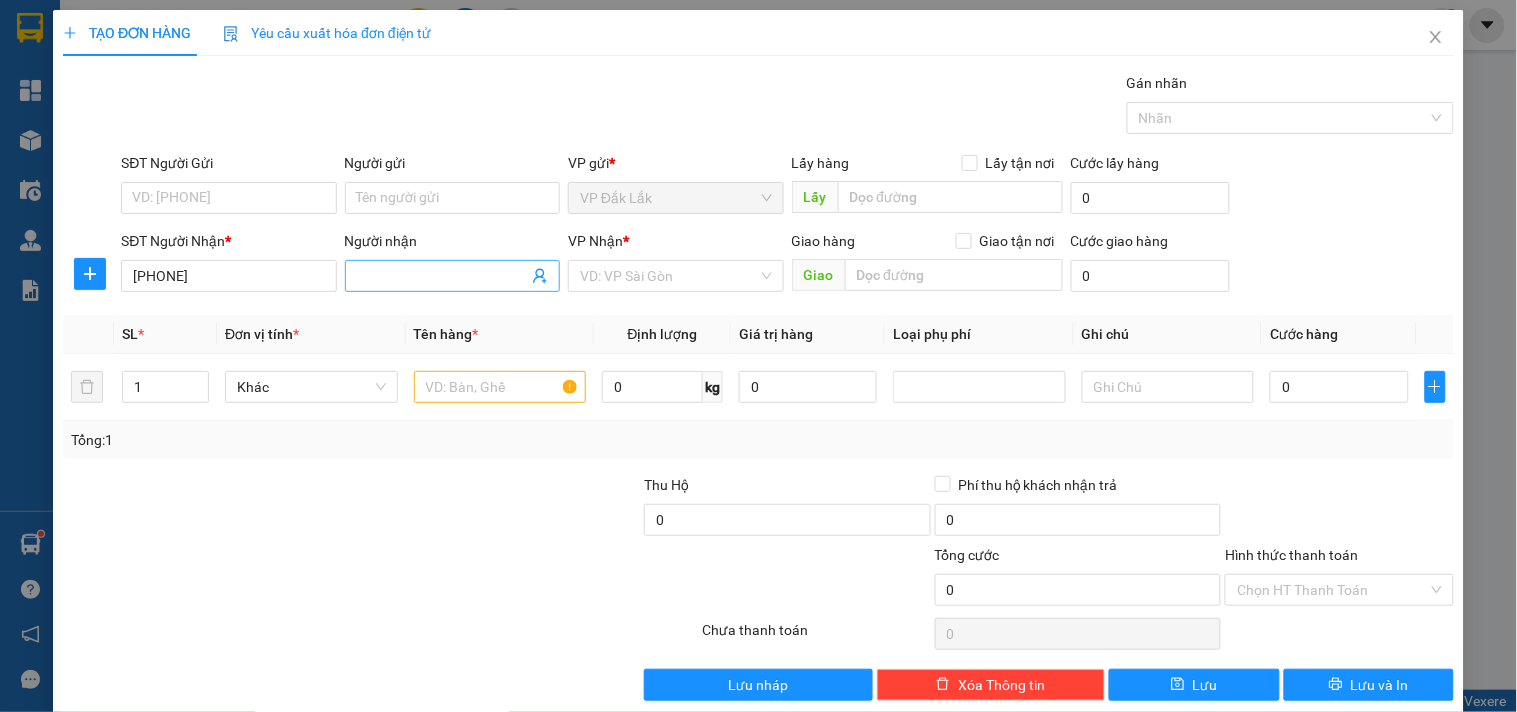 click on "Người nhận" at bounding box center (442, 276) 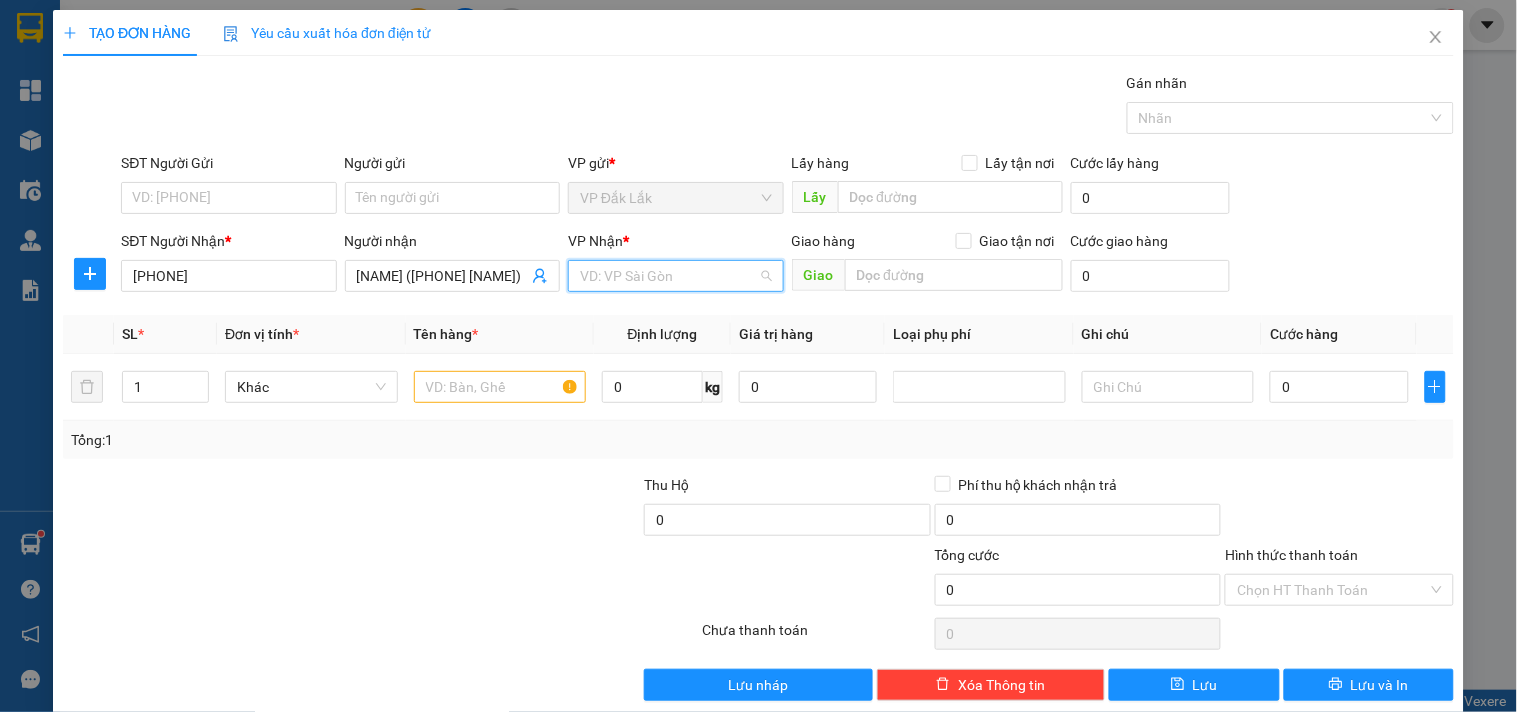 click at bounding box center (668, 276) 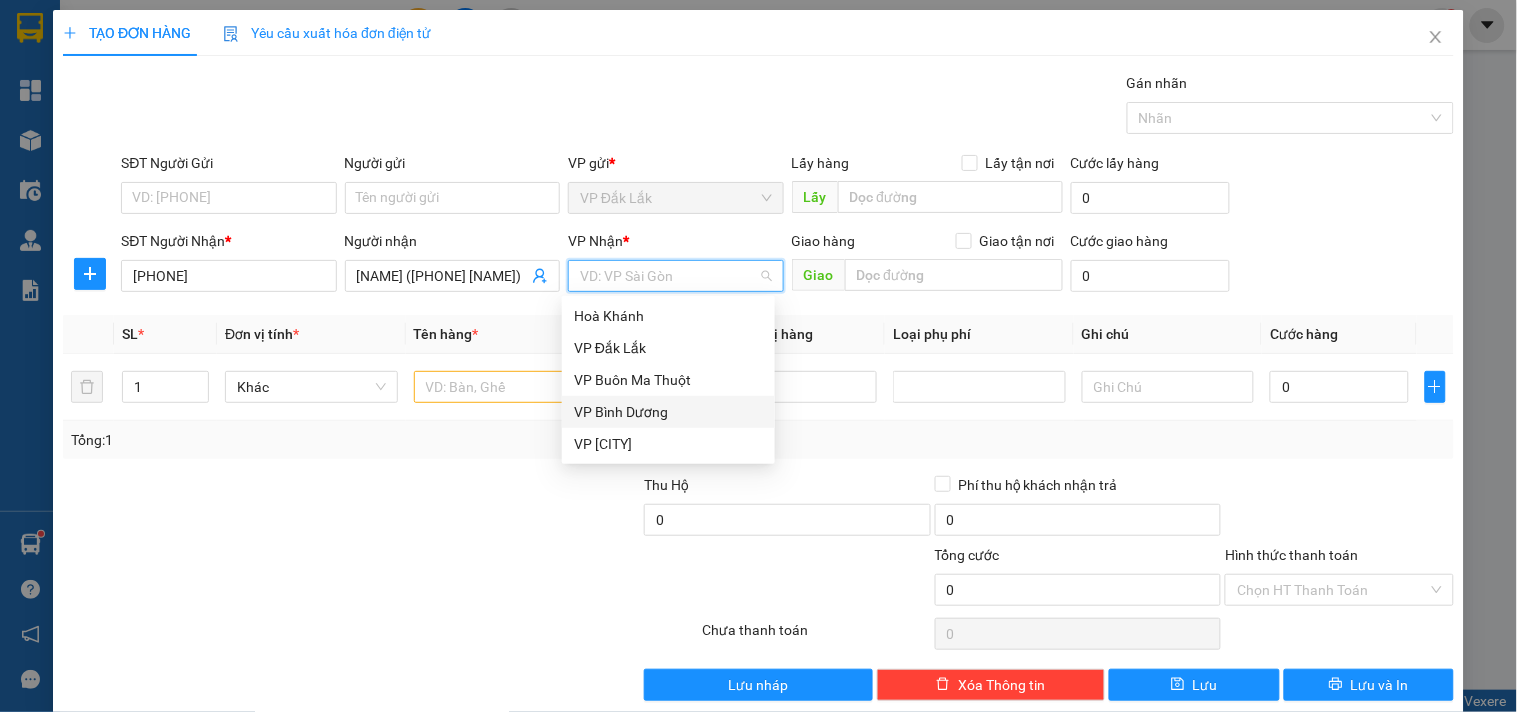 click on "VP Bình Dương" at bounding box center [668, 412] 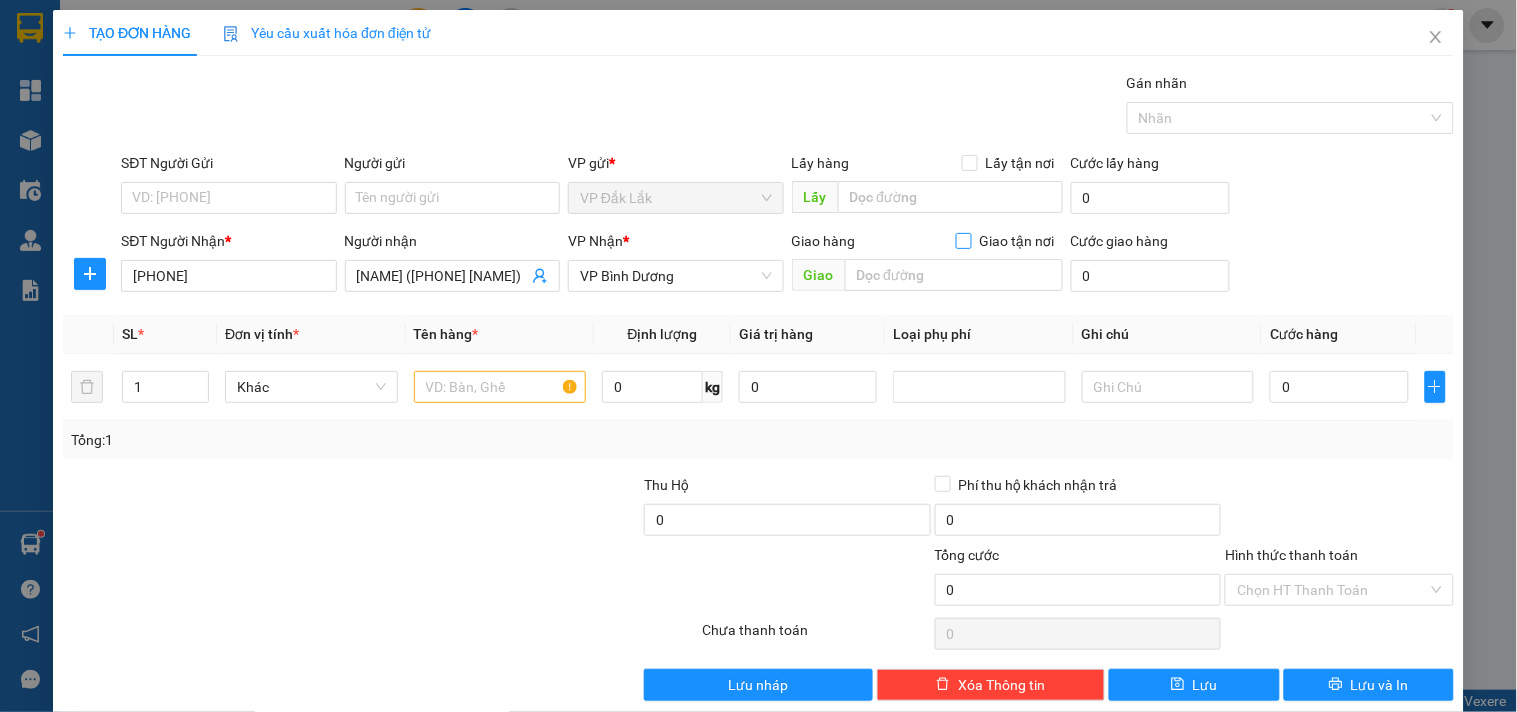 click on "Giao tận nơi" at bounding box center (963, 240) 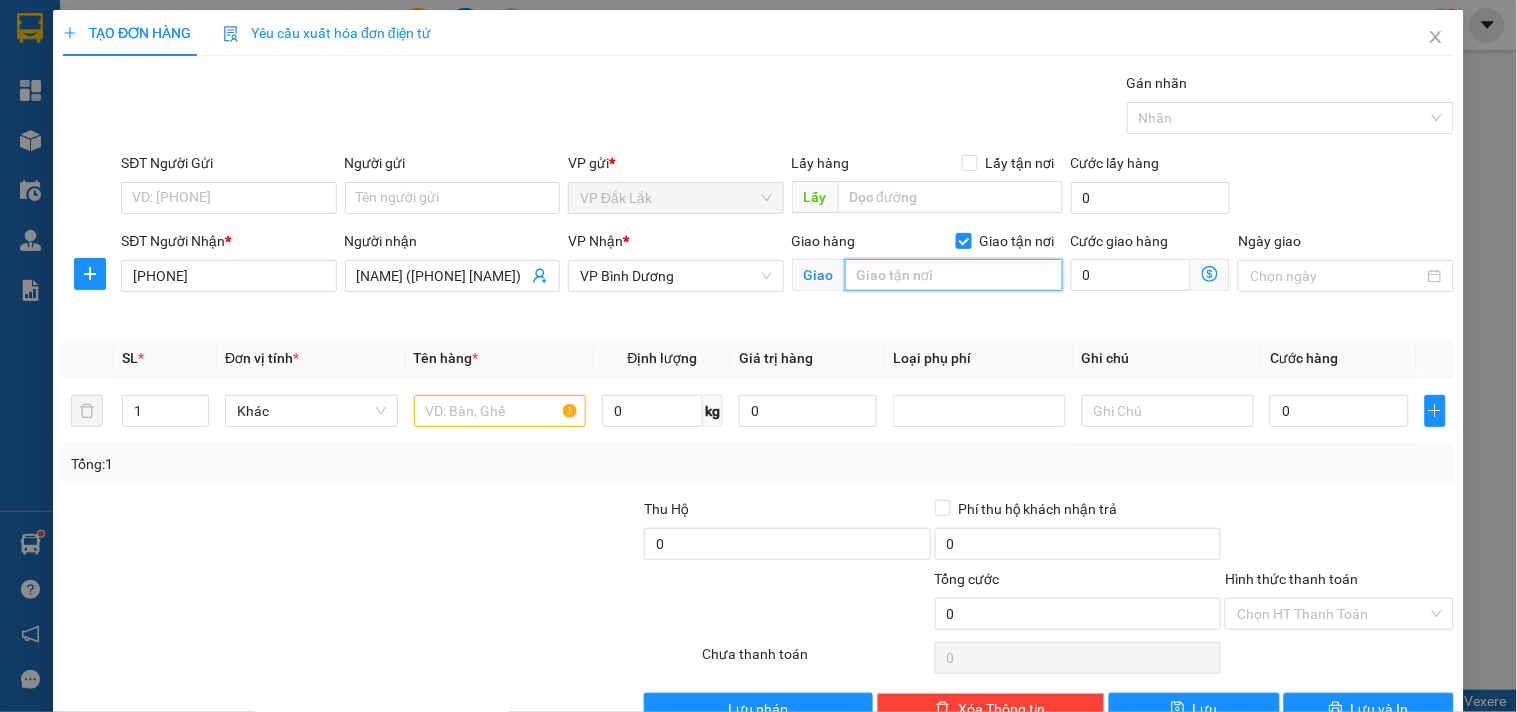 click at bounding box center (954, 275) 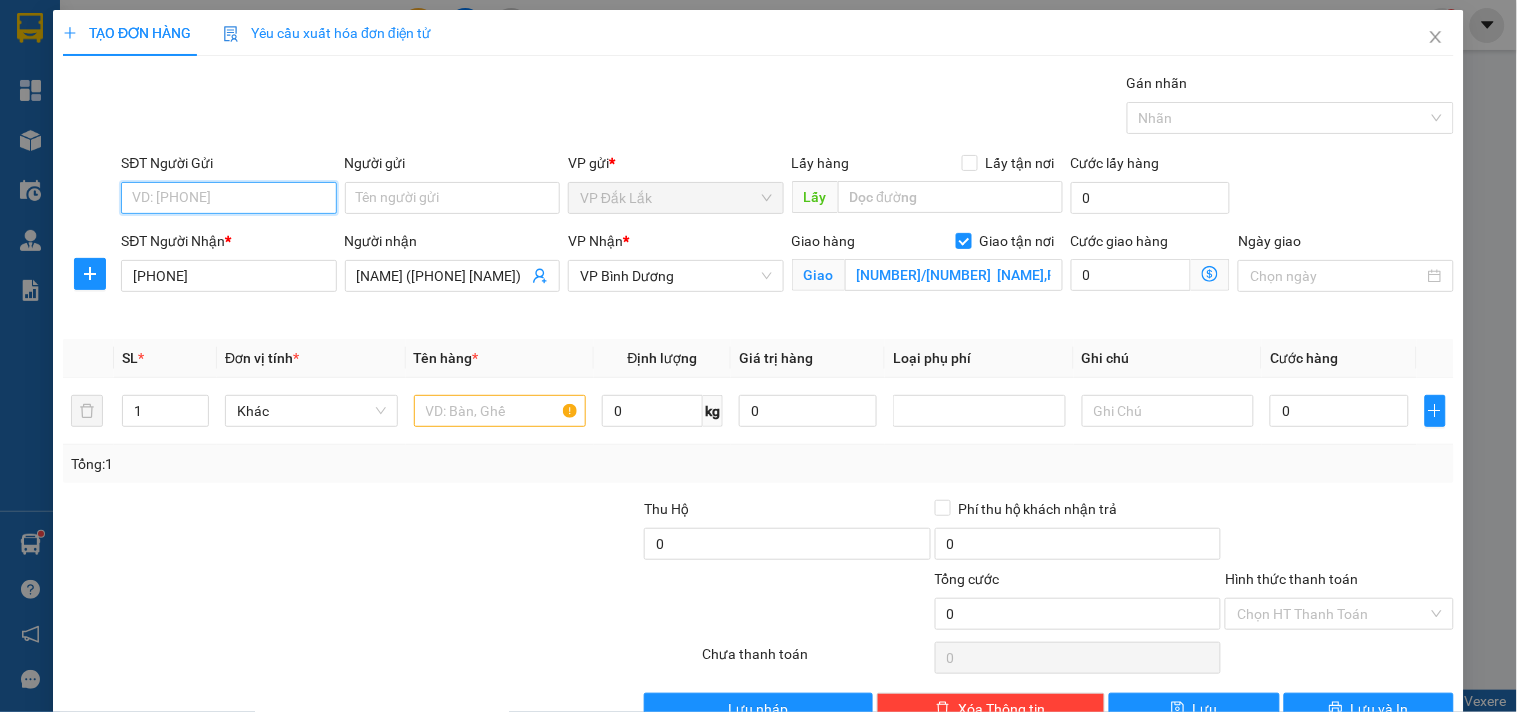 click on "SĐT Người Gửi" at bounding box center [228, 198] 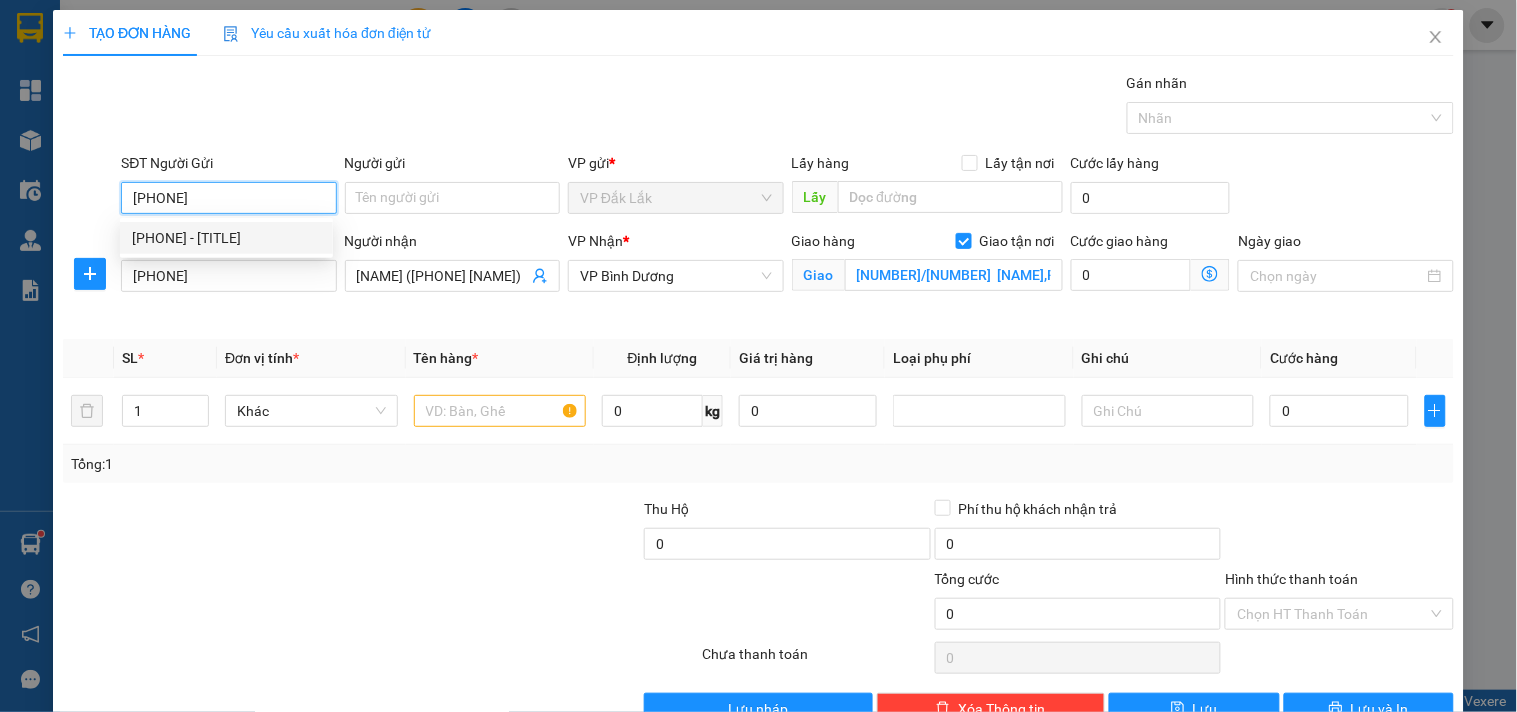 click on "[PHONE] - [TITLE]" at bounding box center (226, 238) 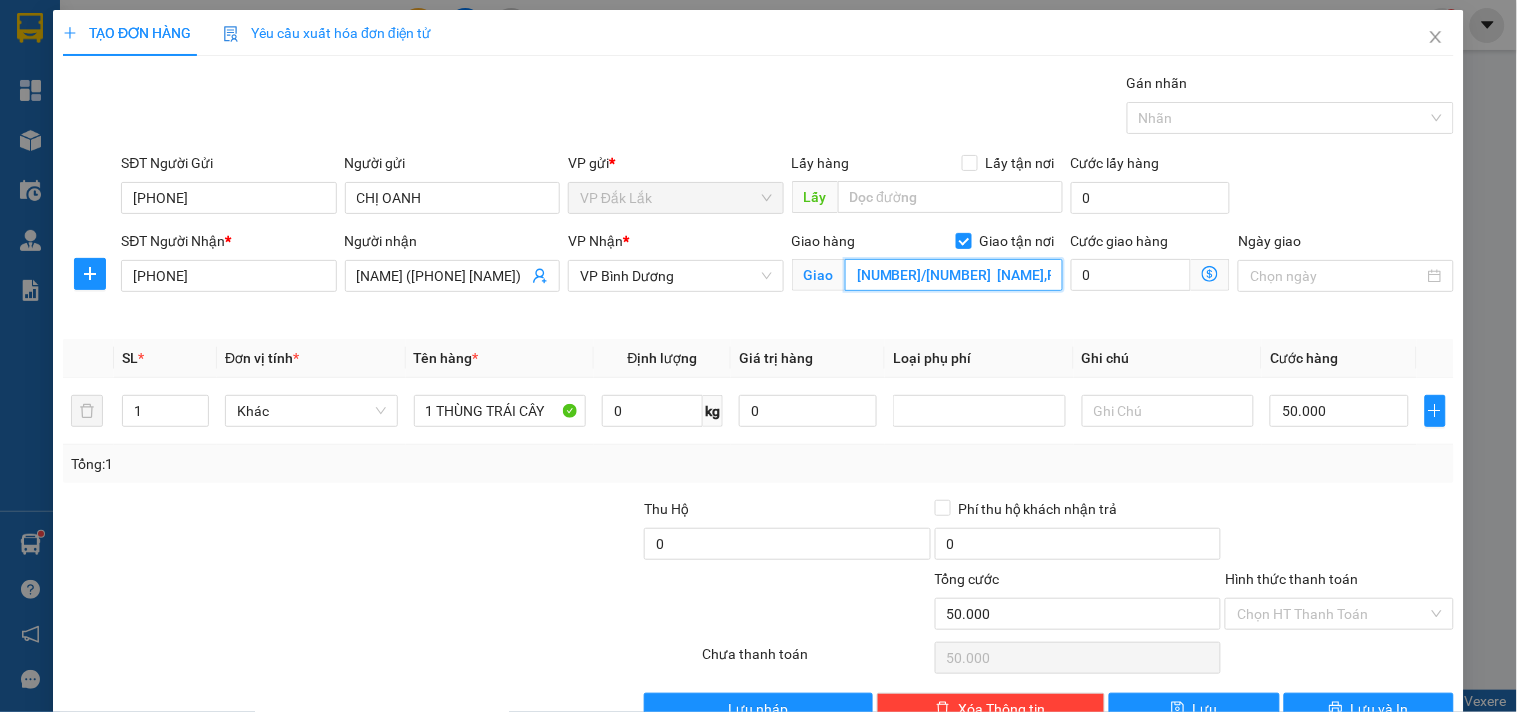 click on "[NUMBER]/[NUMBER]  [NAME],P[NUMBER], [NAME] [NAME]" at bounding box center (954, 275) 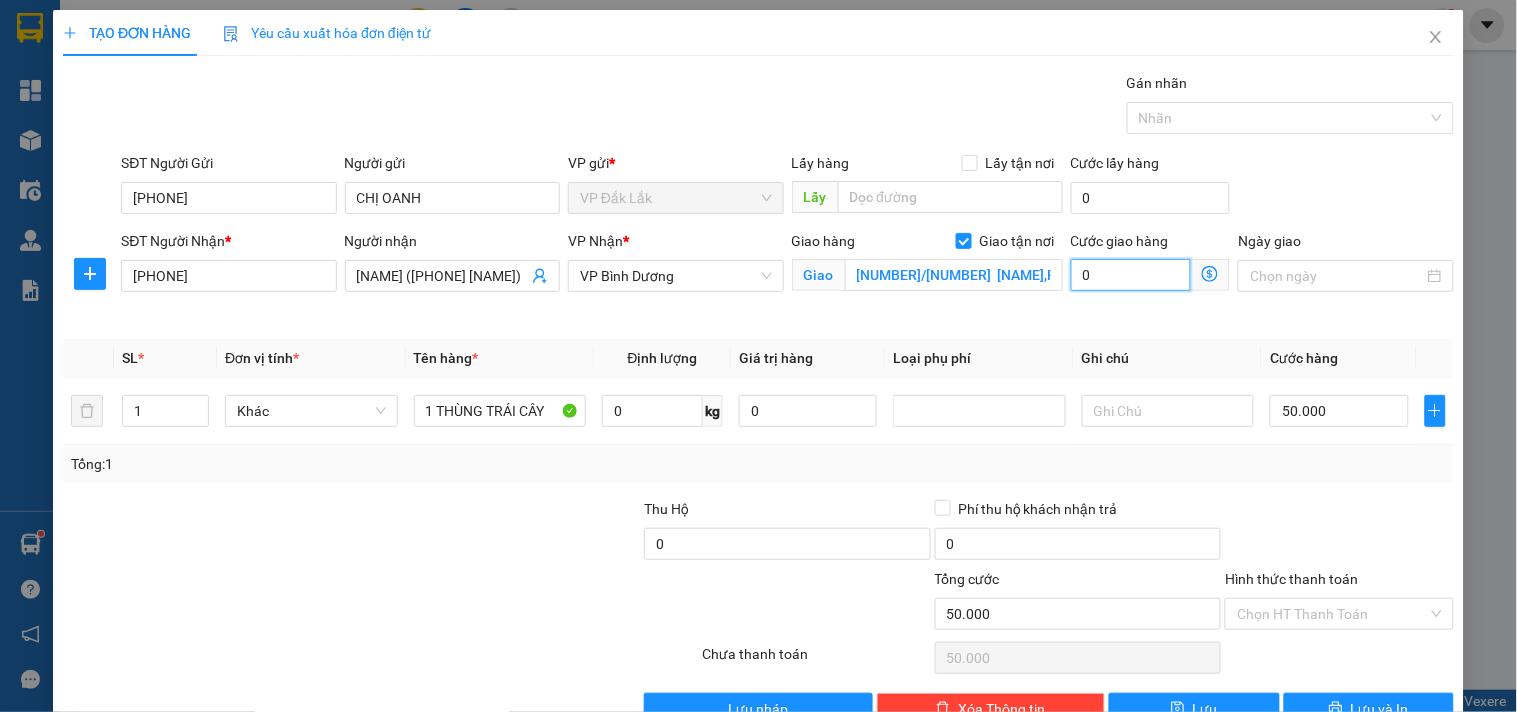 click on "0" at bounding box center [1131, 275] 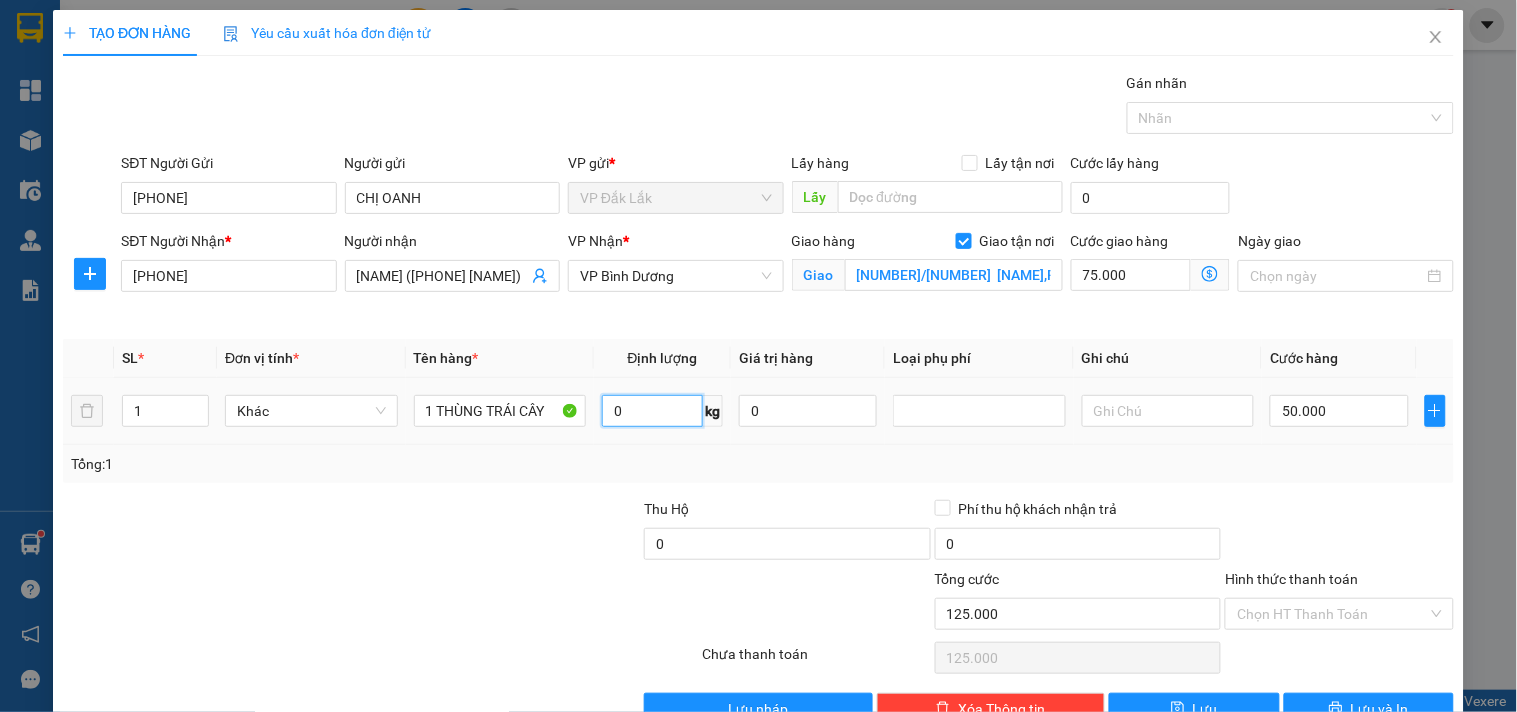 click on "0" at bounding box center (652, 411) 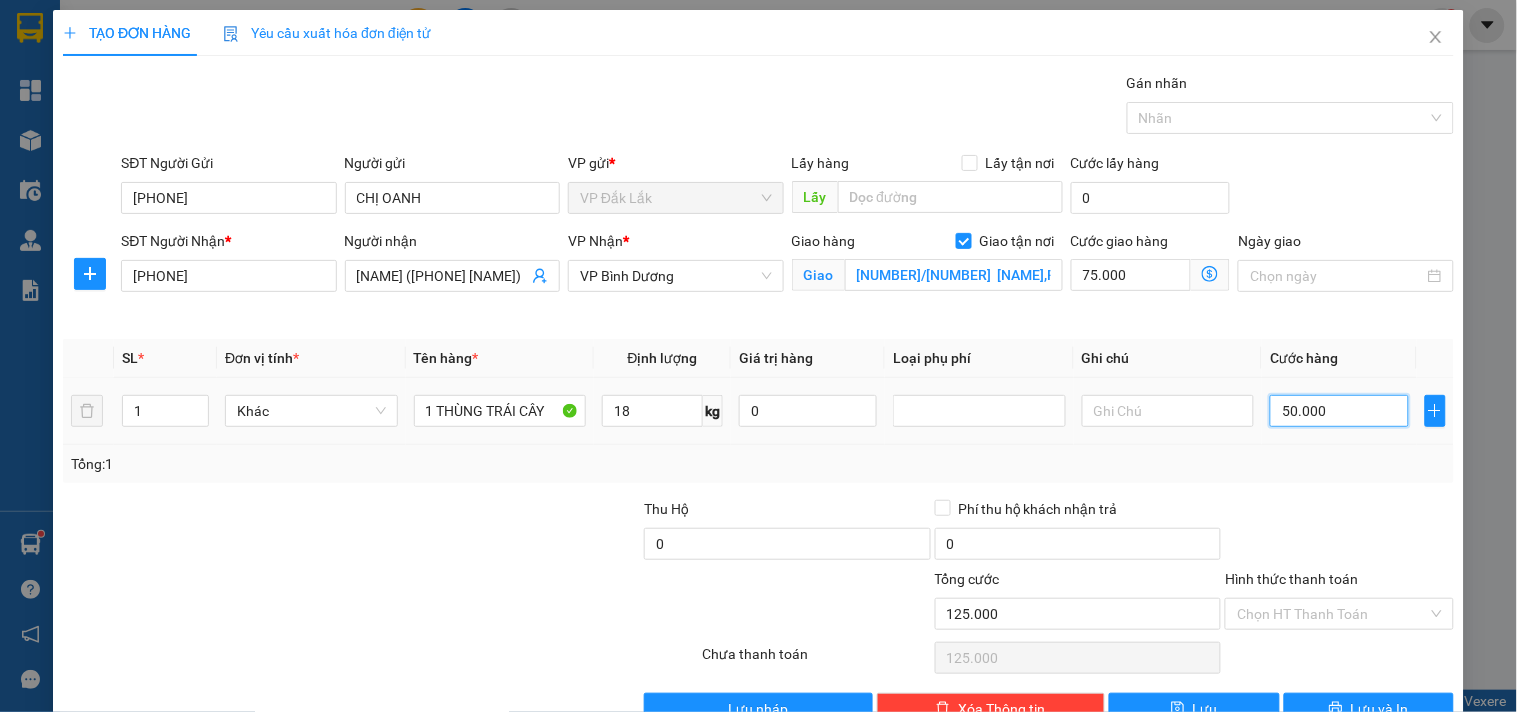 click on "50.000" at bounding box center [1339, 411] 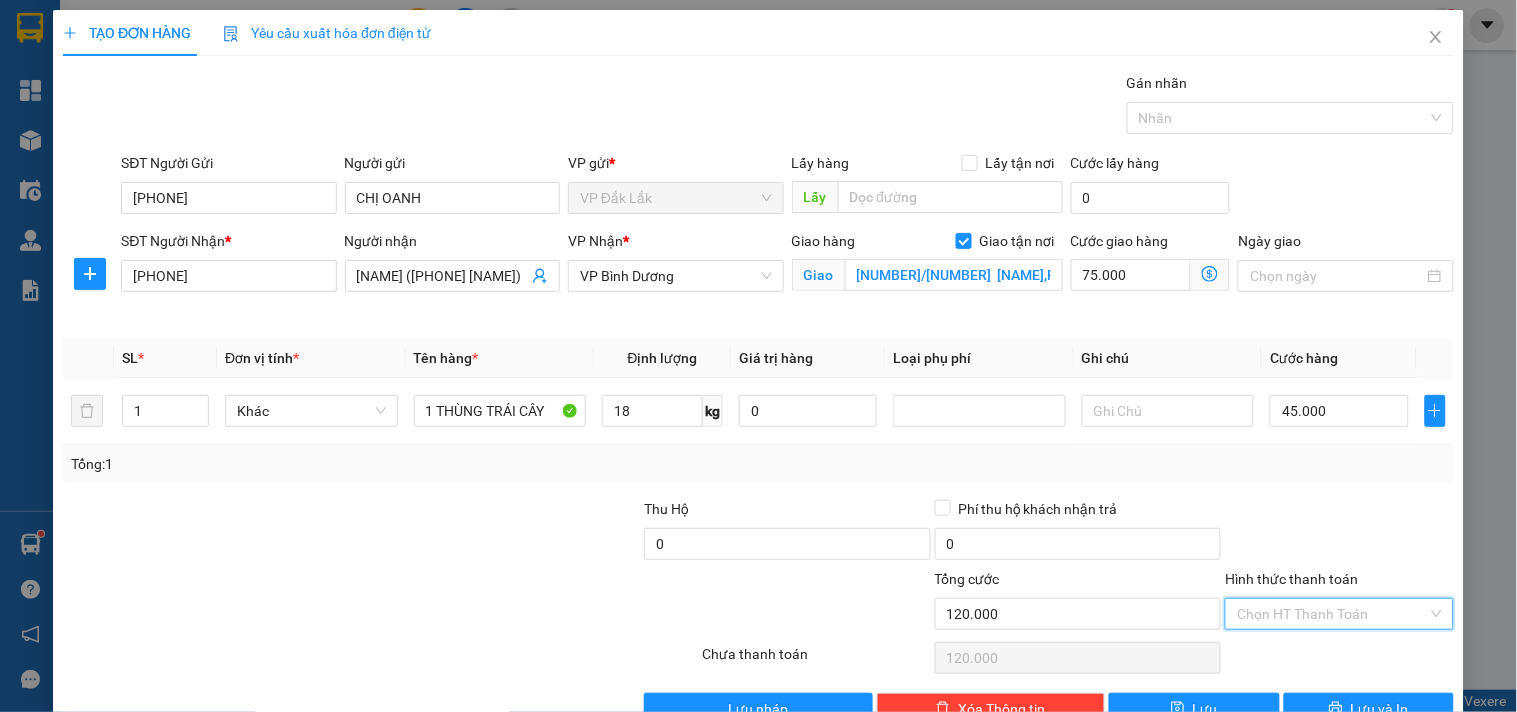 click on "Hình thức thanh toán" at bounding box center (1332, 614) 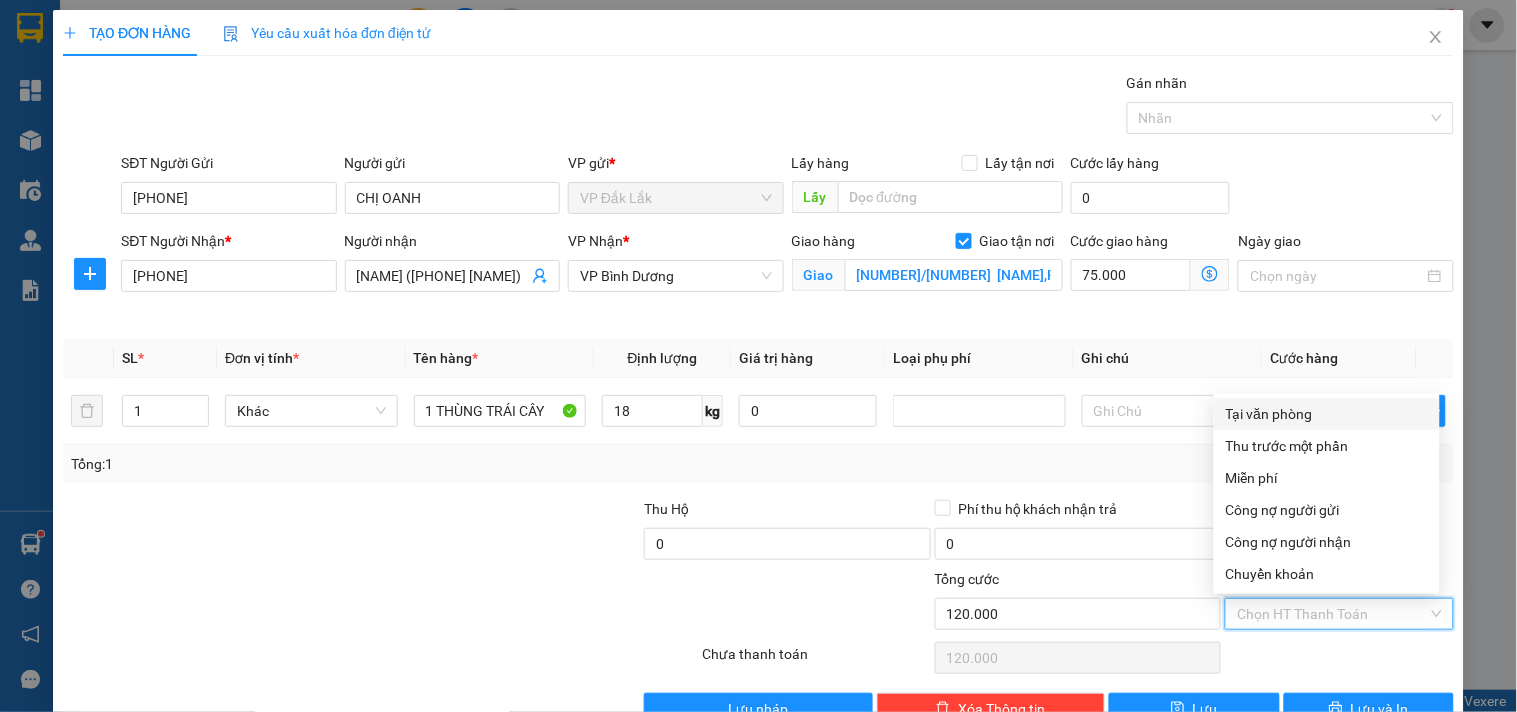 click on "Tại văn phòng" at bounding box center (1327, 414) 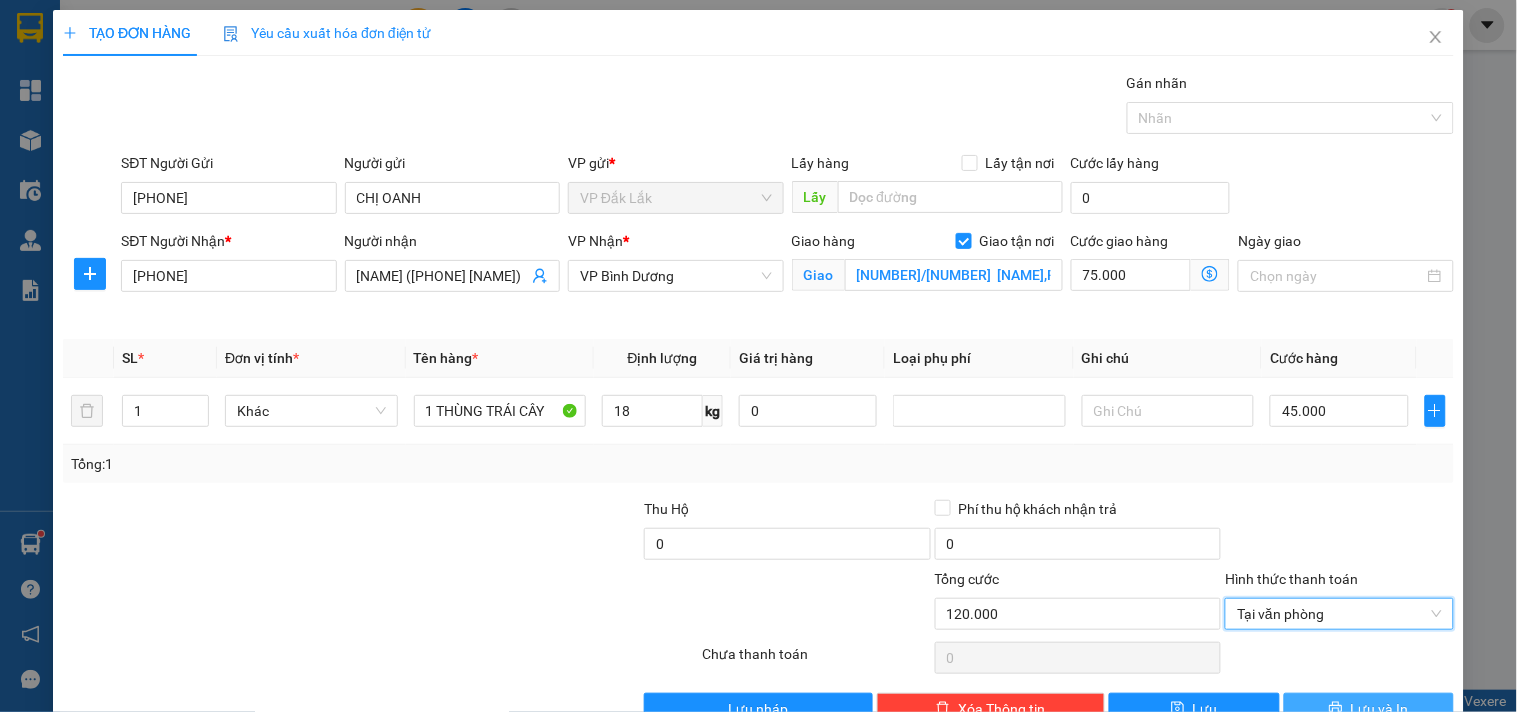 click on "Lưu và In" at bounding box center [1380, 709] 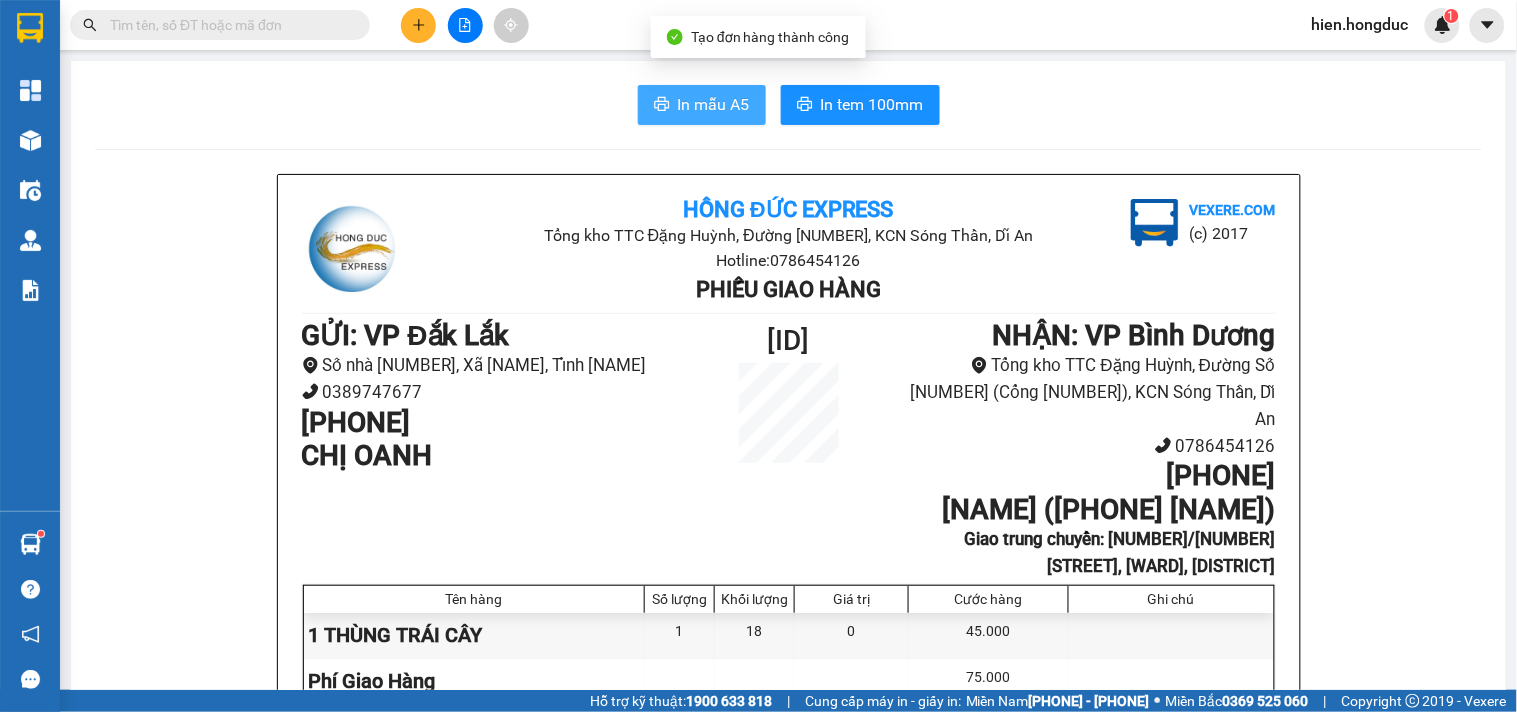 click on "In mẫu A5" at bounding box center (702, 105) 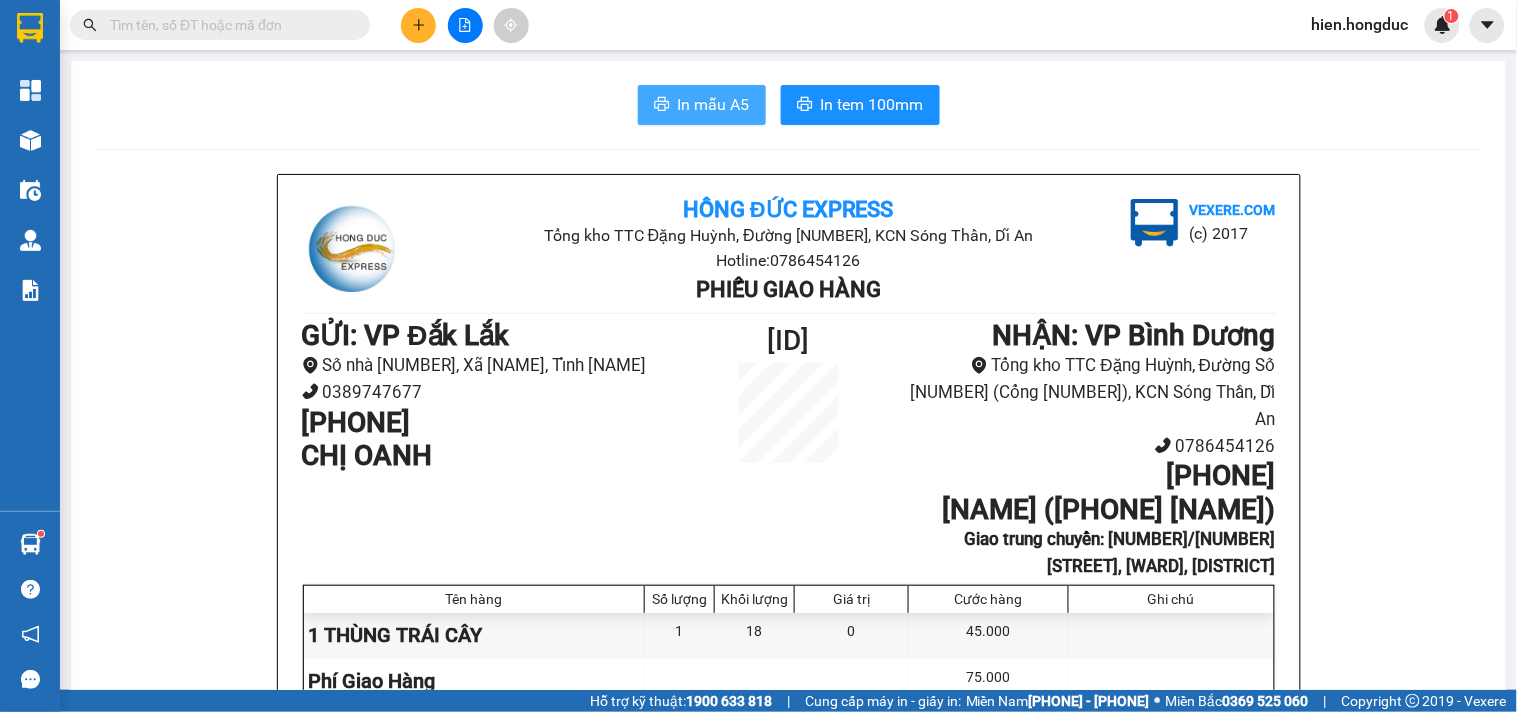 click on "In mẫu A5" at bounding box center [714, 104] 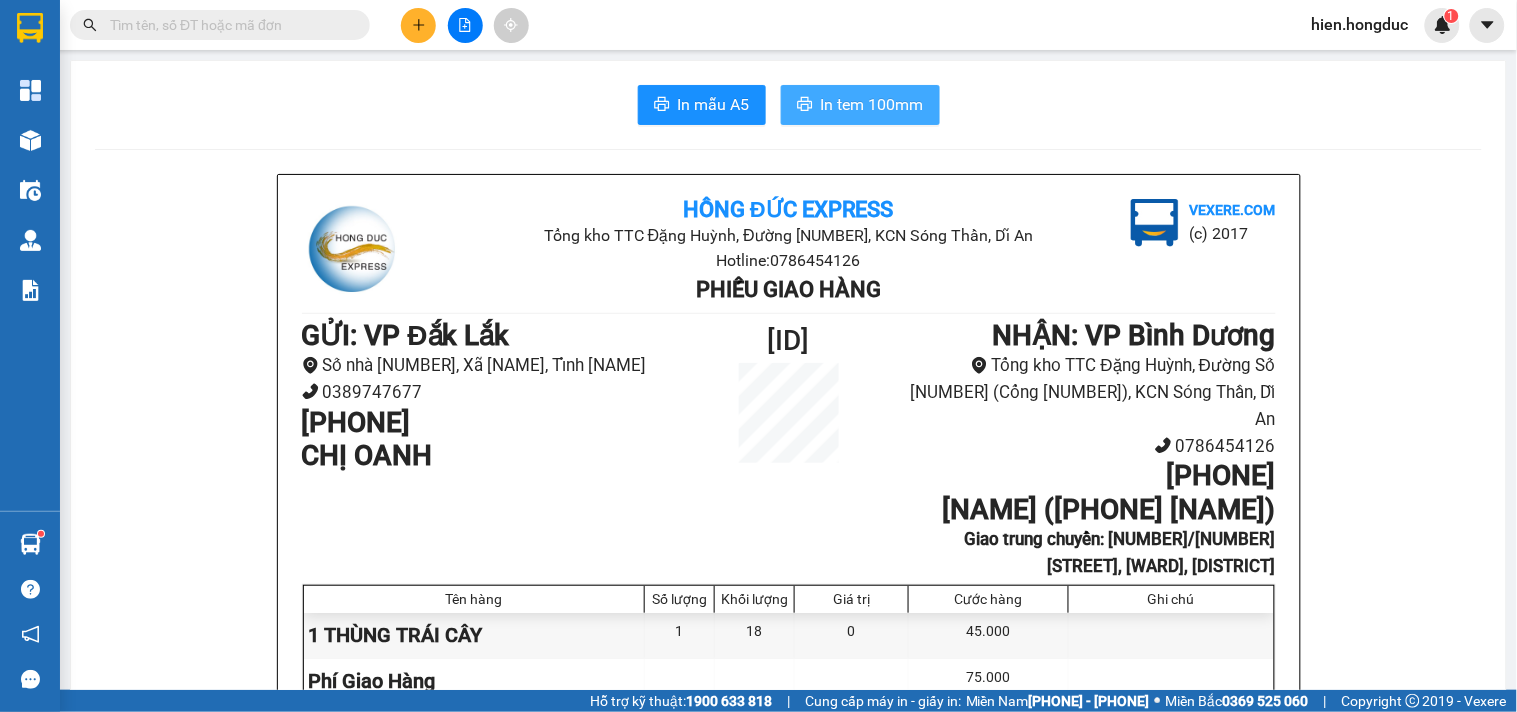 click on "In tem 100mm" at bounding box center [872, 104] 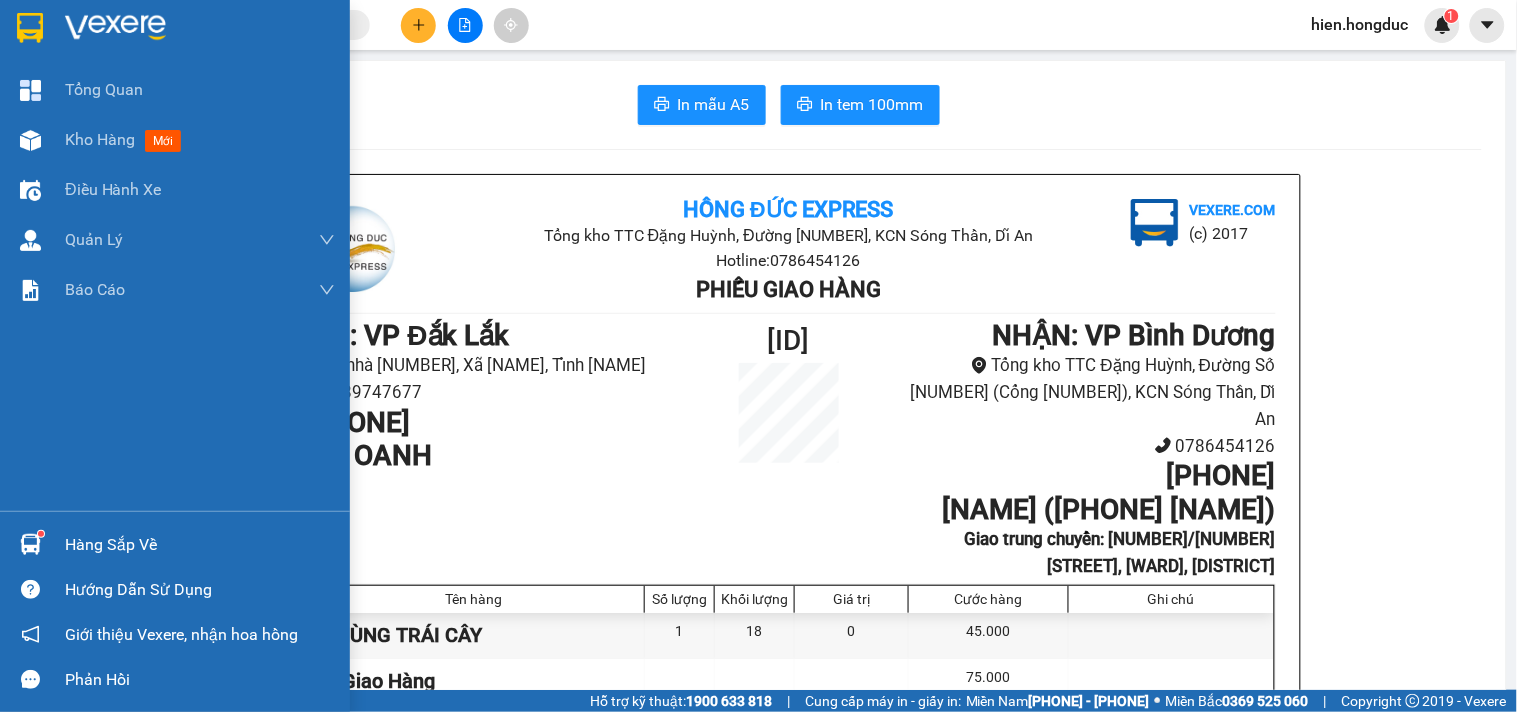 click at bounding box center (115, 28) 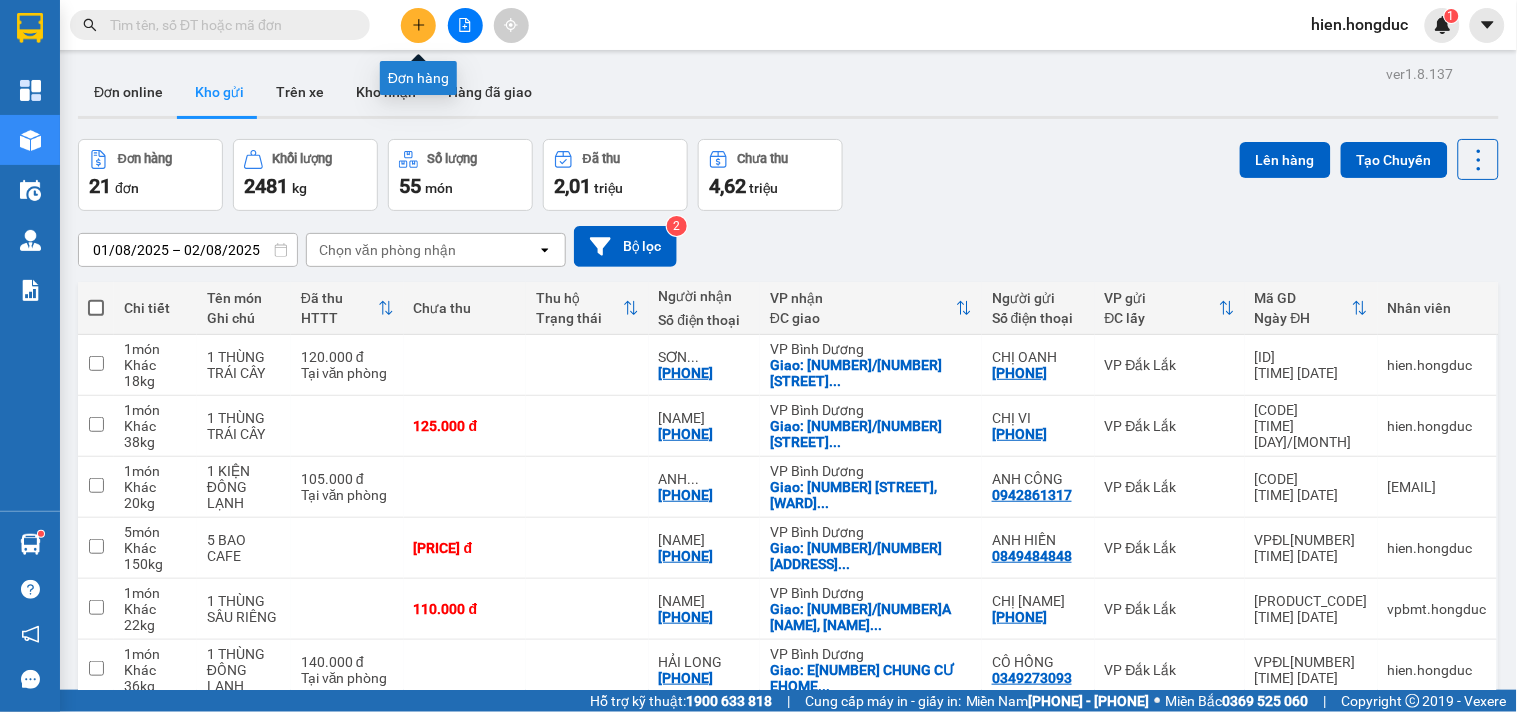 click at bounding box center (418, 25) 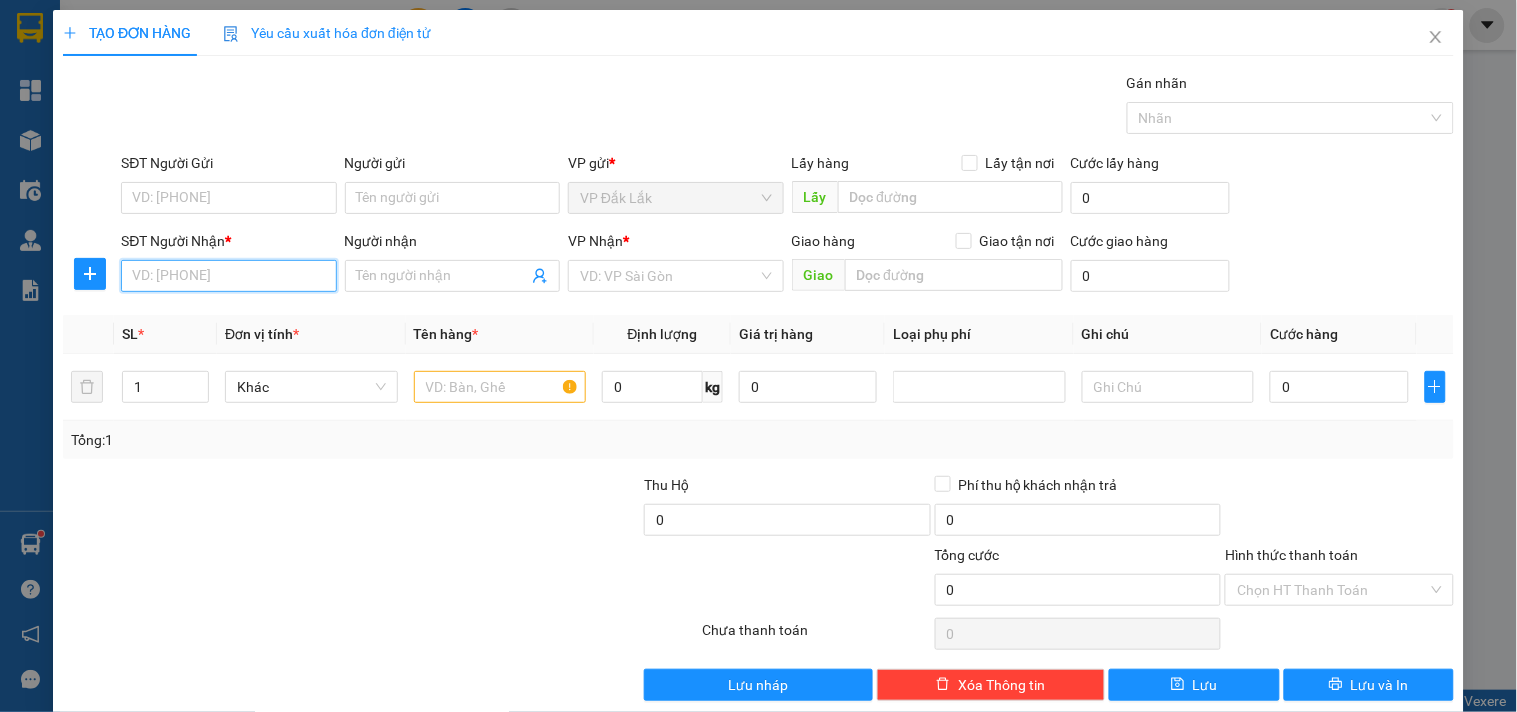 click on "SĐT Người Nhận  *" at bounding box center [228, 276] 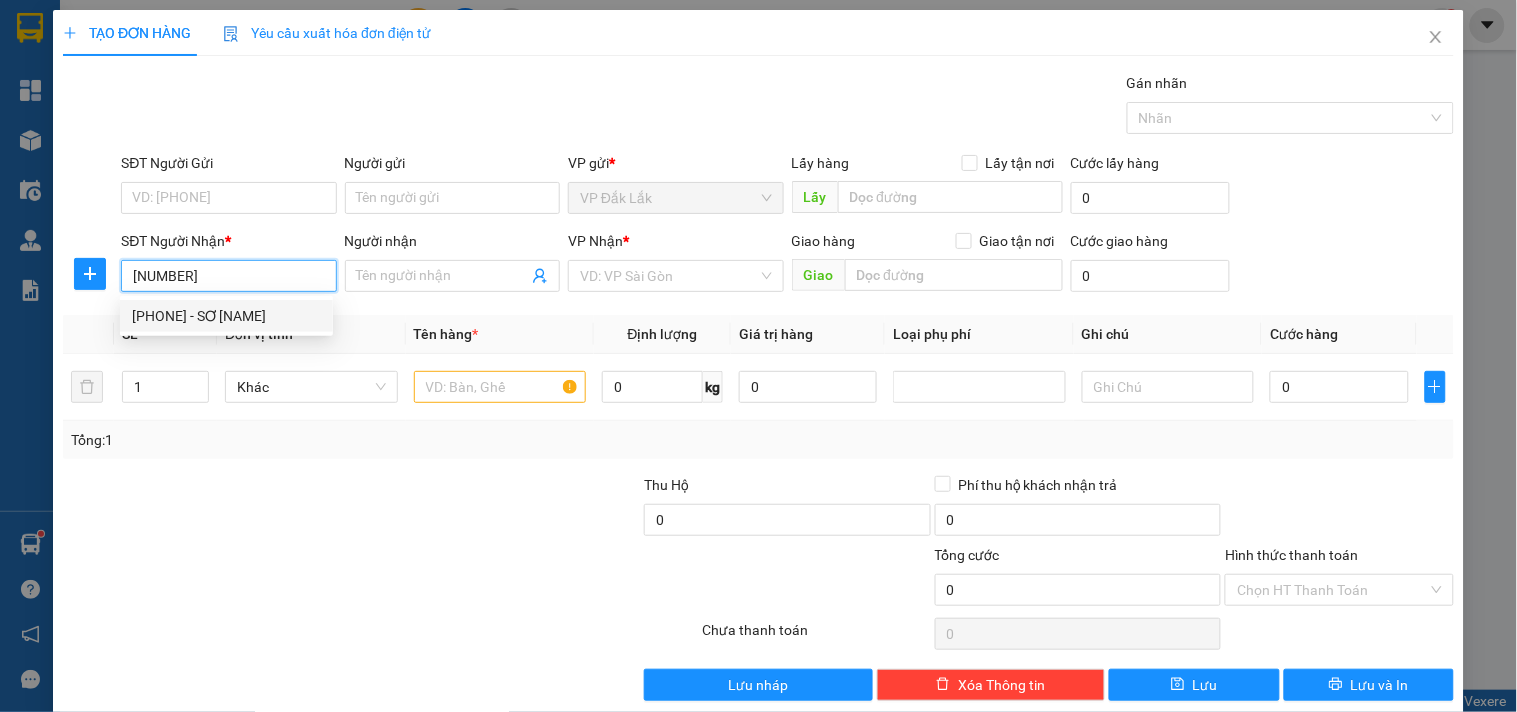 click on "[PHONE] - SƠ [NAME]" at bounding box center [226, 316] 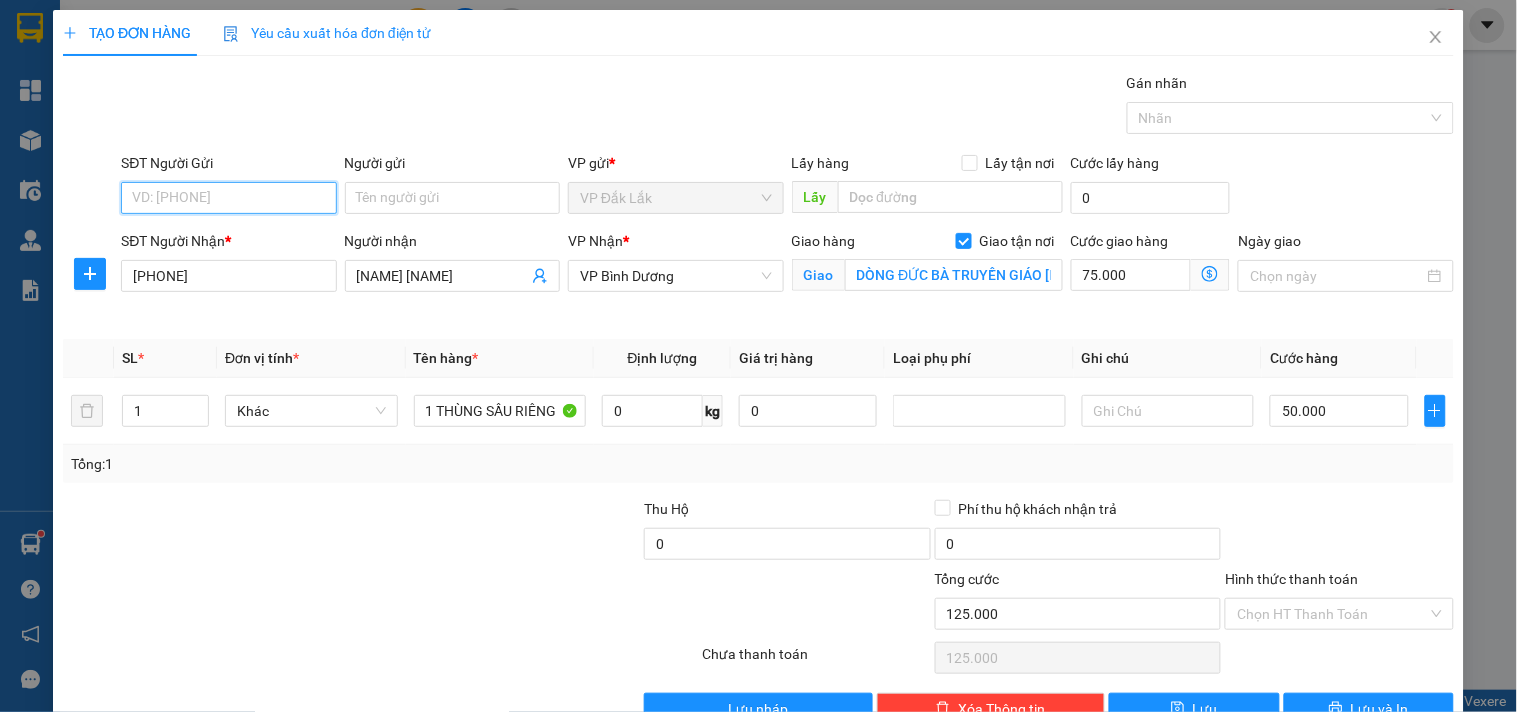 click on "SĐT Người Gửi" at bounding box center [228, 198] 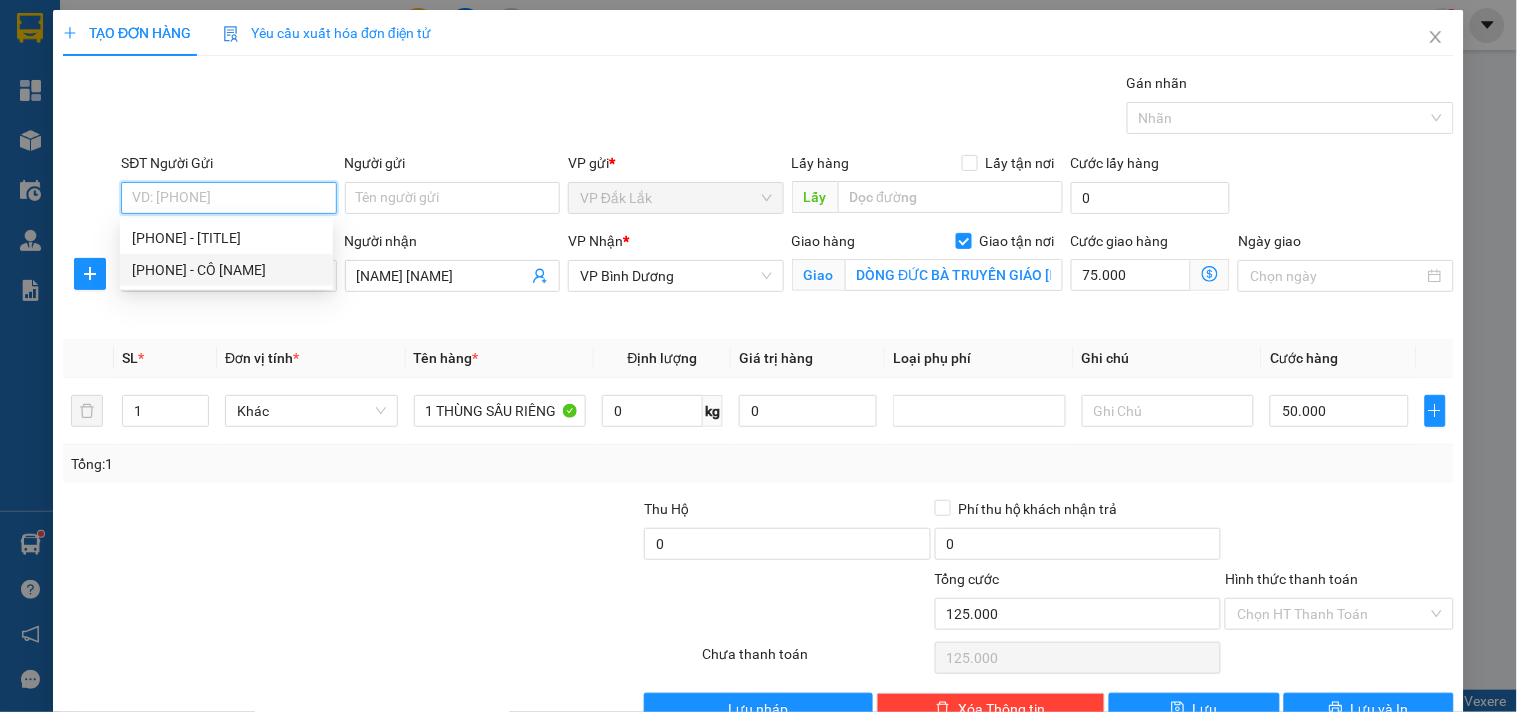 click on "[PHONE] - CÔ [NAME]" at bounding box center (226, 270) 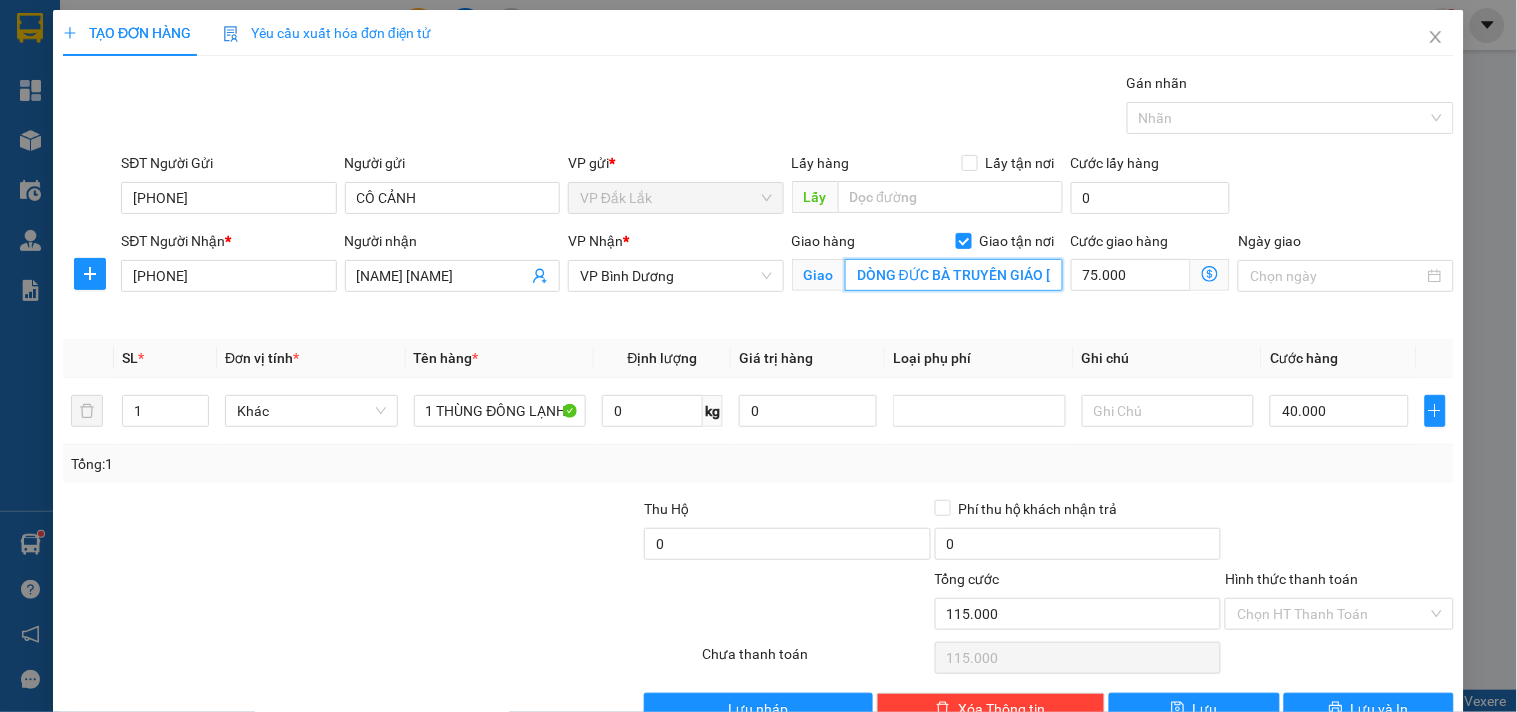 click on "DÒNG ĐỨC BÀ TRUYỀN GIÁO [NUMBER] [ADDRESS],P.[NAME],TP.[NAME]" at bounding box center (954, 275) 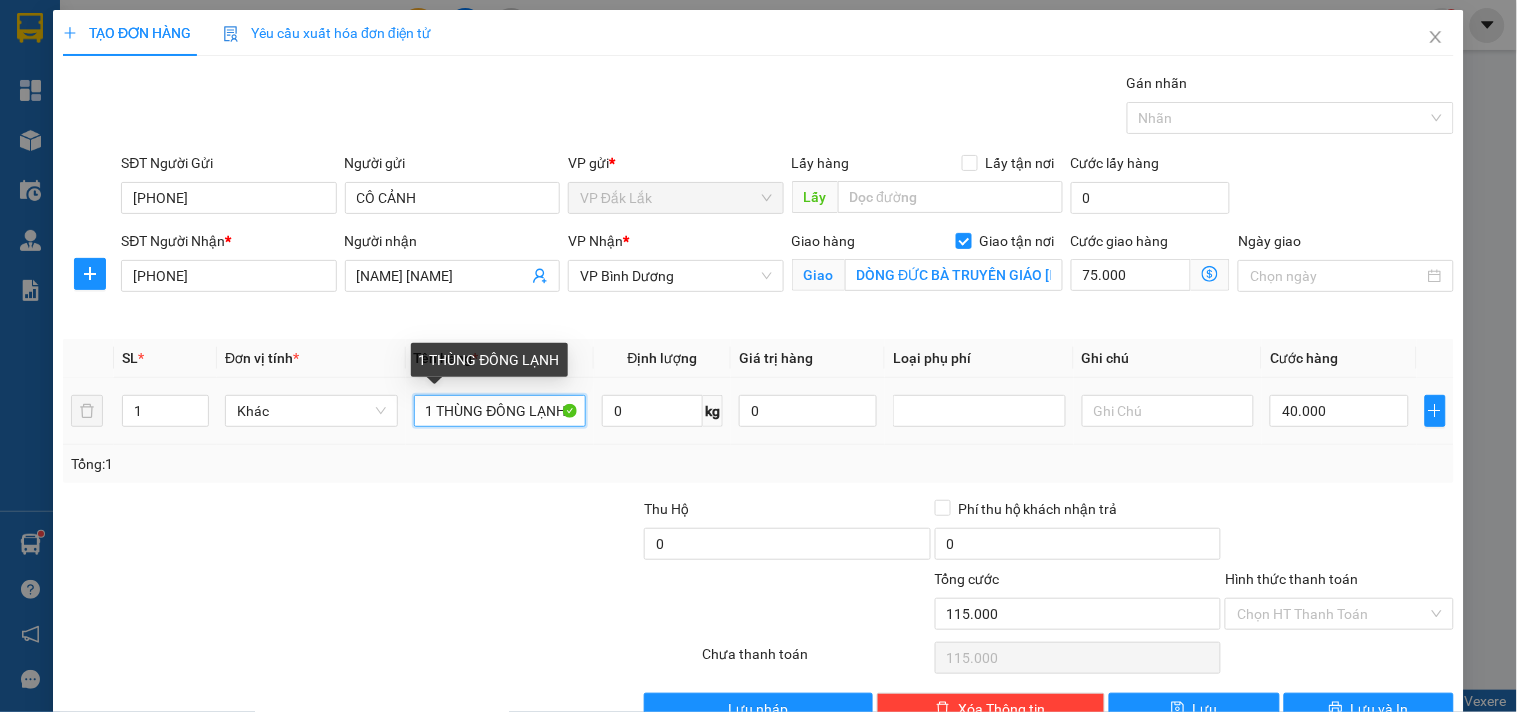 click on "1 THÙNG ĐÔNG LẠNH" at bounding box center [500, 411] 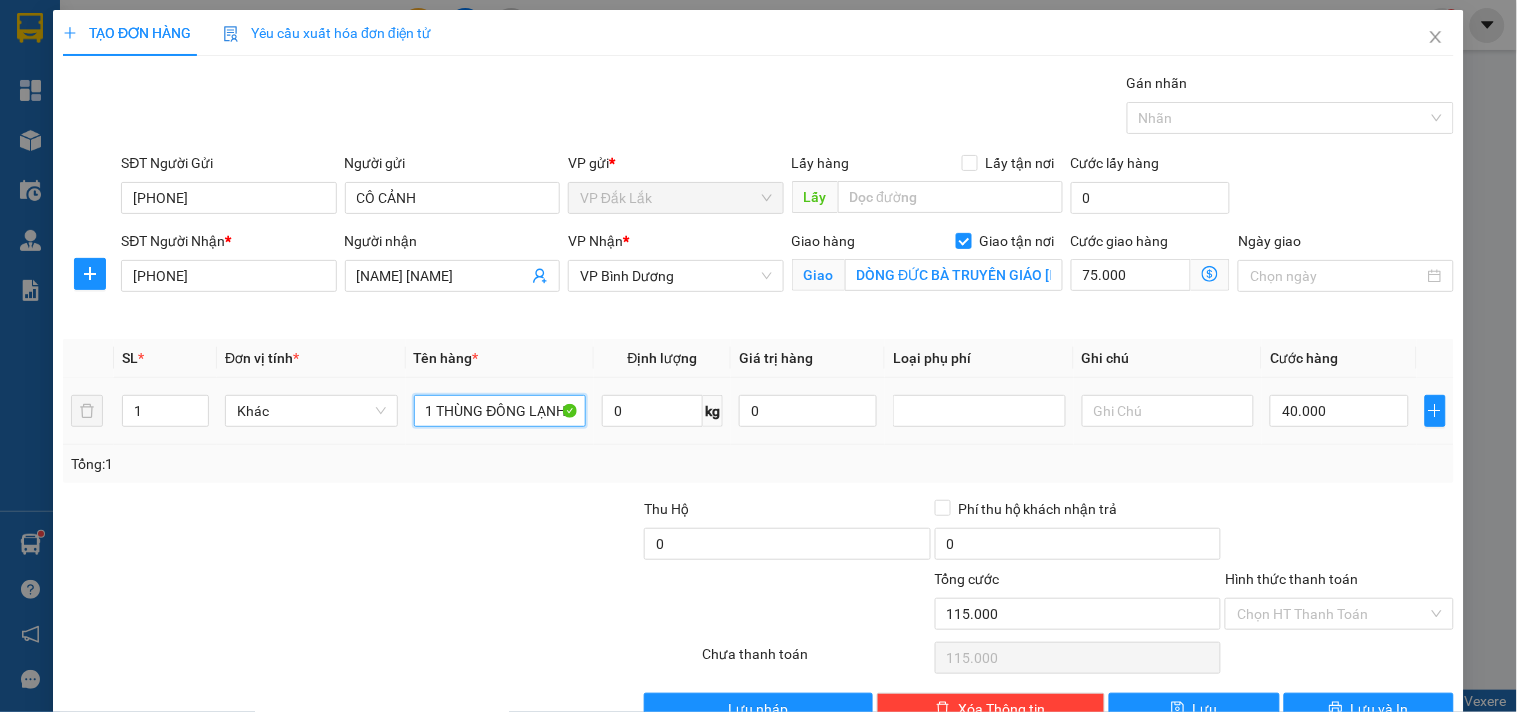drag, startPoint x: 481, startPoint y: 407, endPoint x: 730, endPoint y: 442, distance: 251.44781 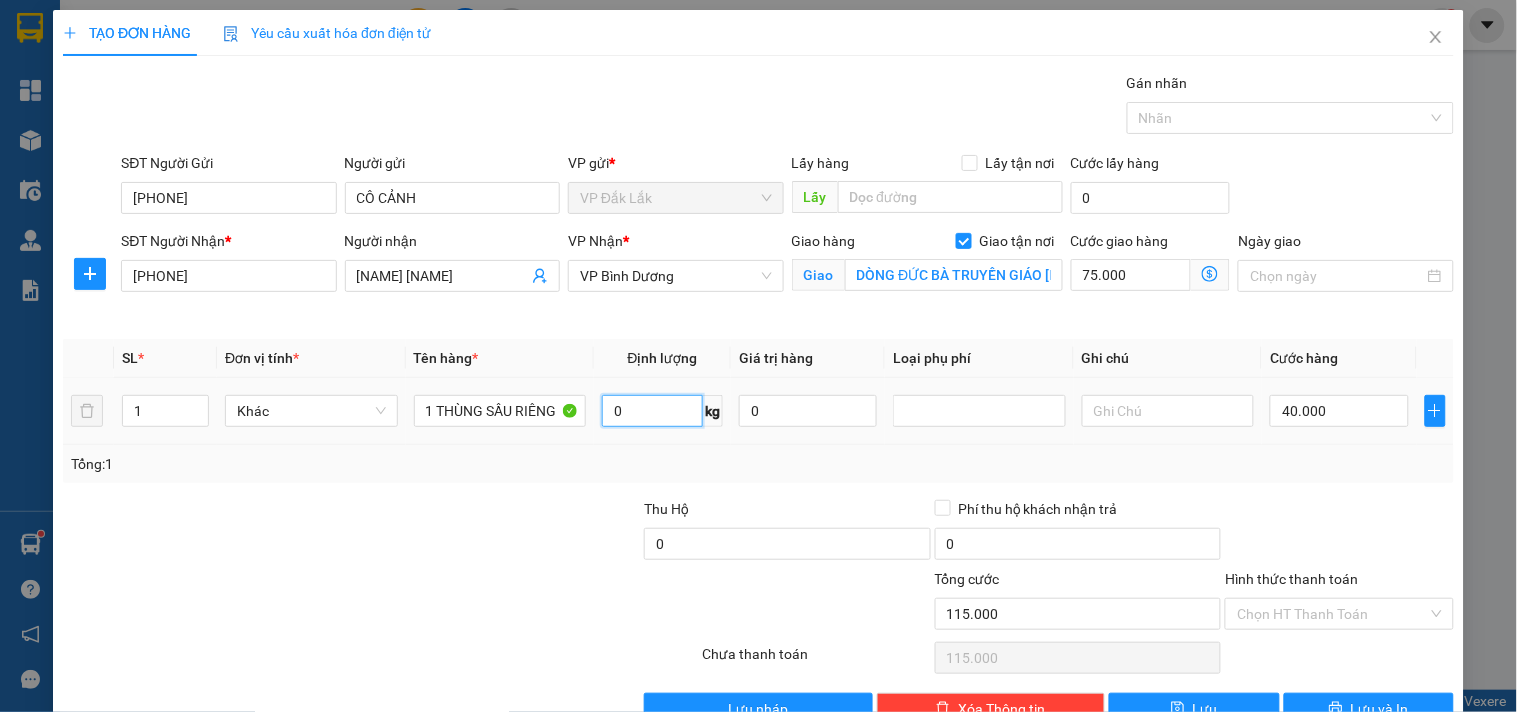 click on "0" at bounding box center [652, 411] 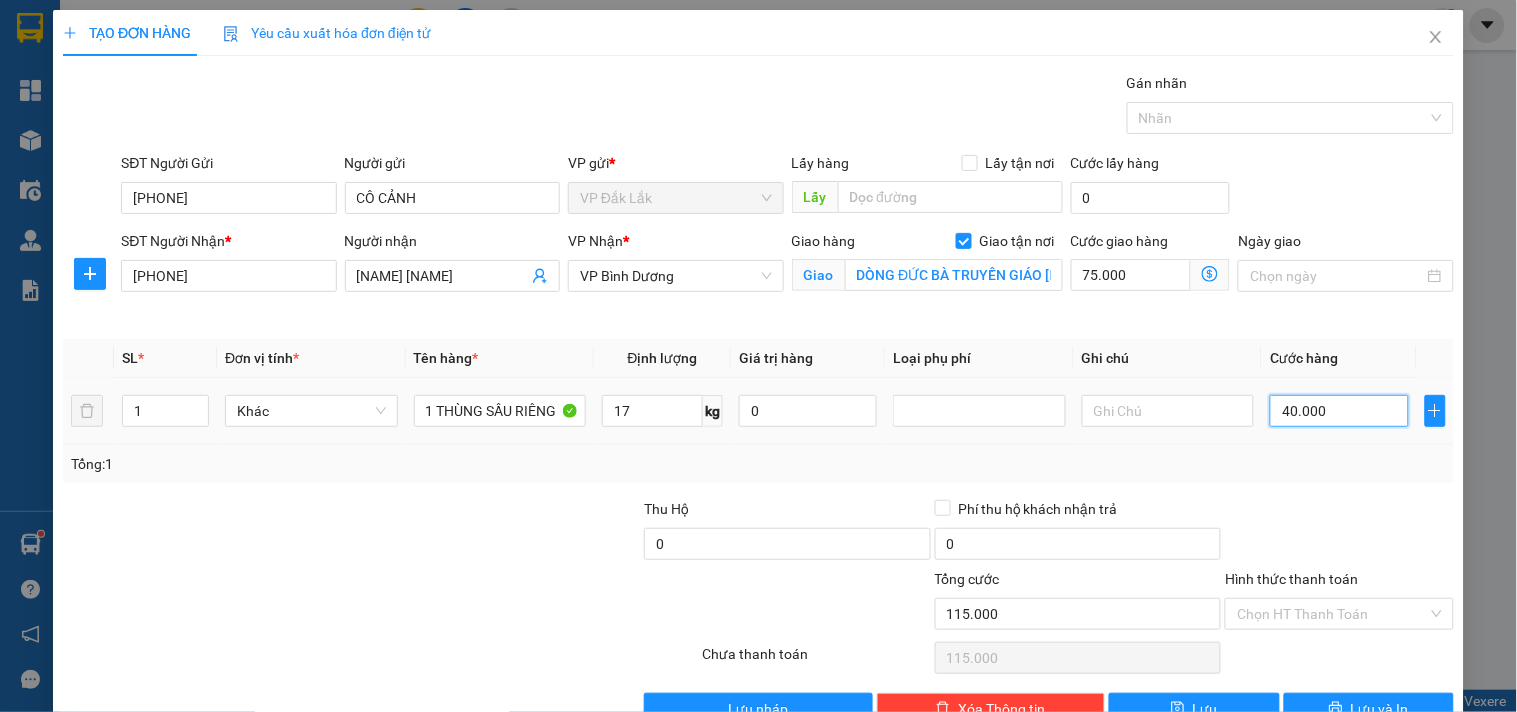 click on "40.000" at bounding box center [1339, 411] 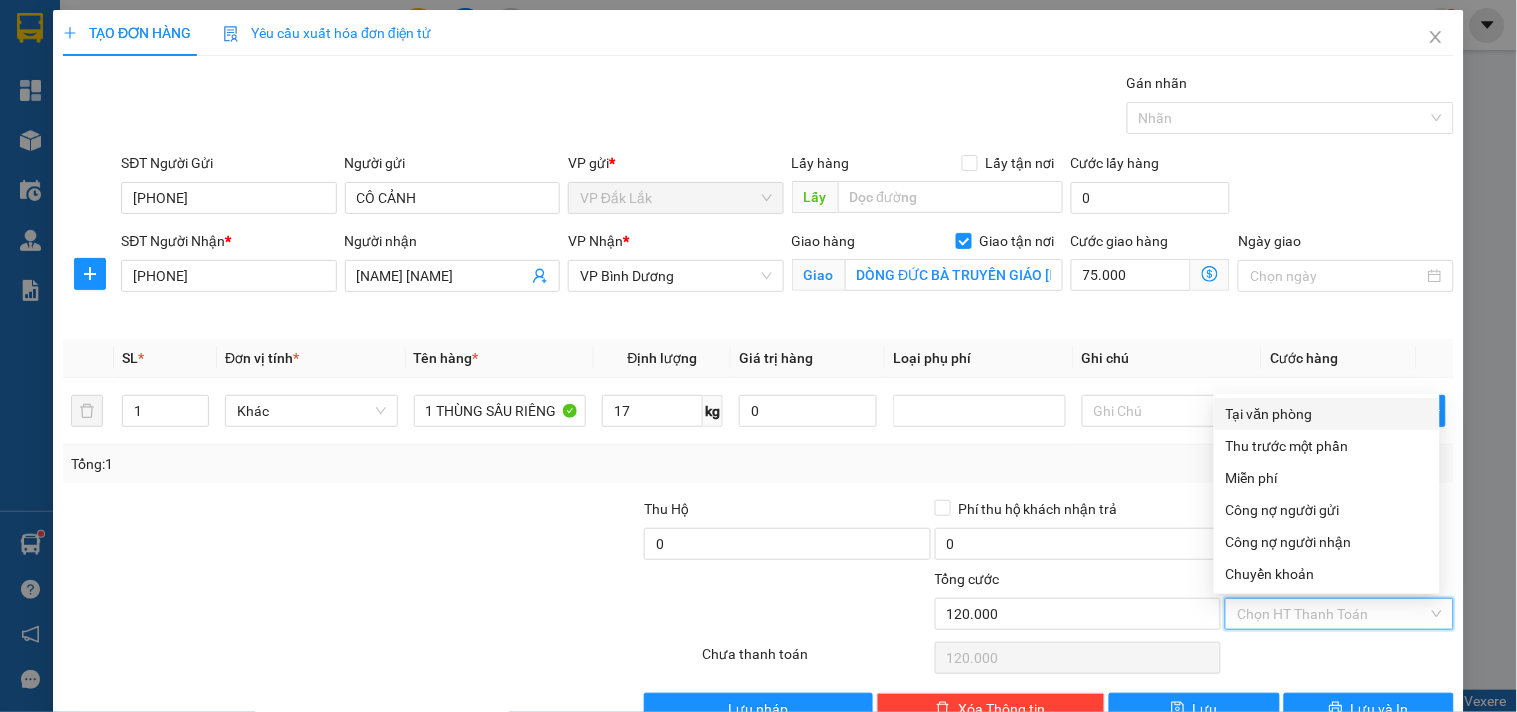 click on "Hình thức thanh toán" at bounding box center (1332, 614) 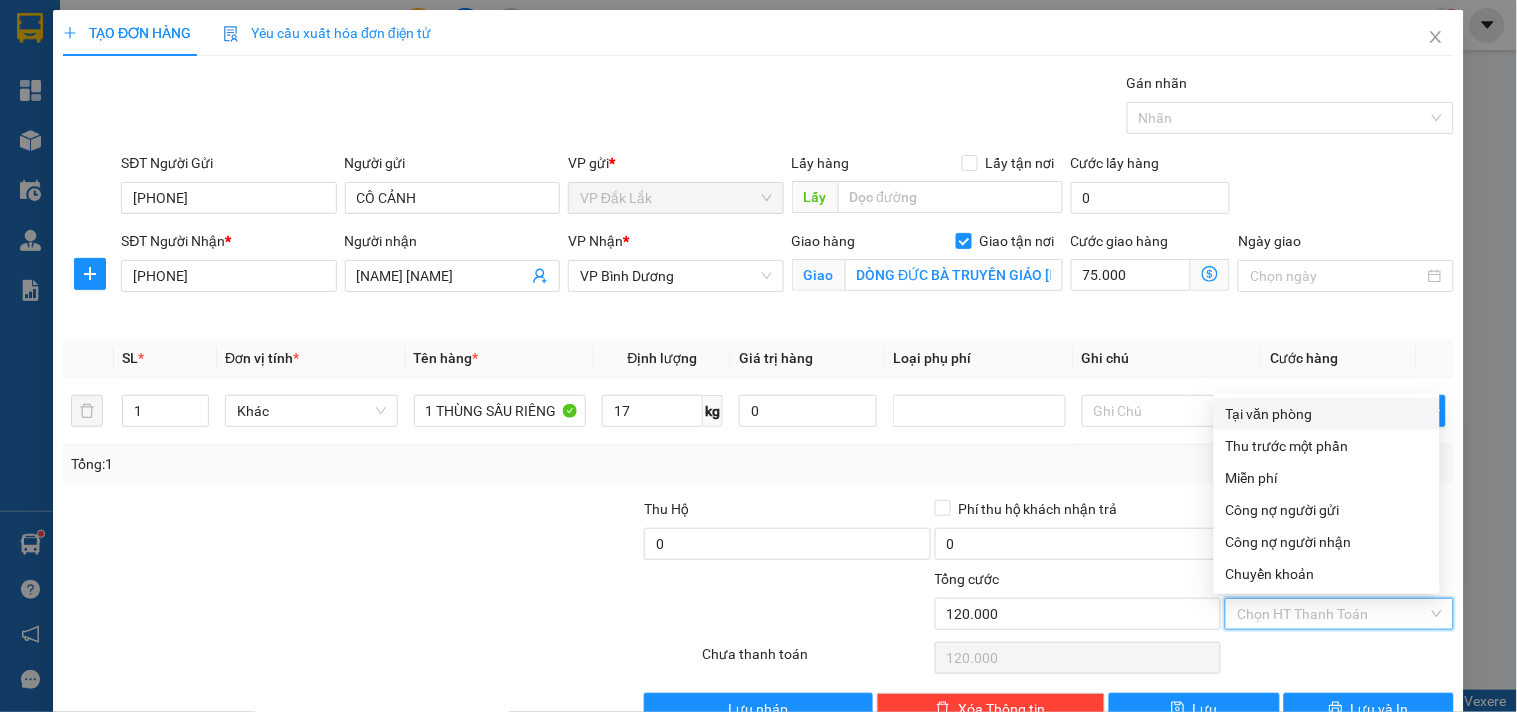 click on "Tại văn phòng" at bounding box center (1327, 414) 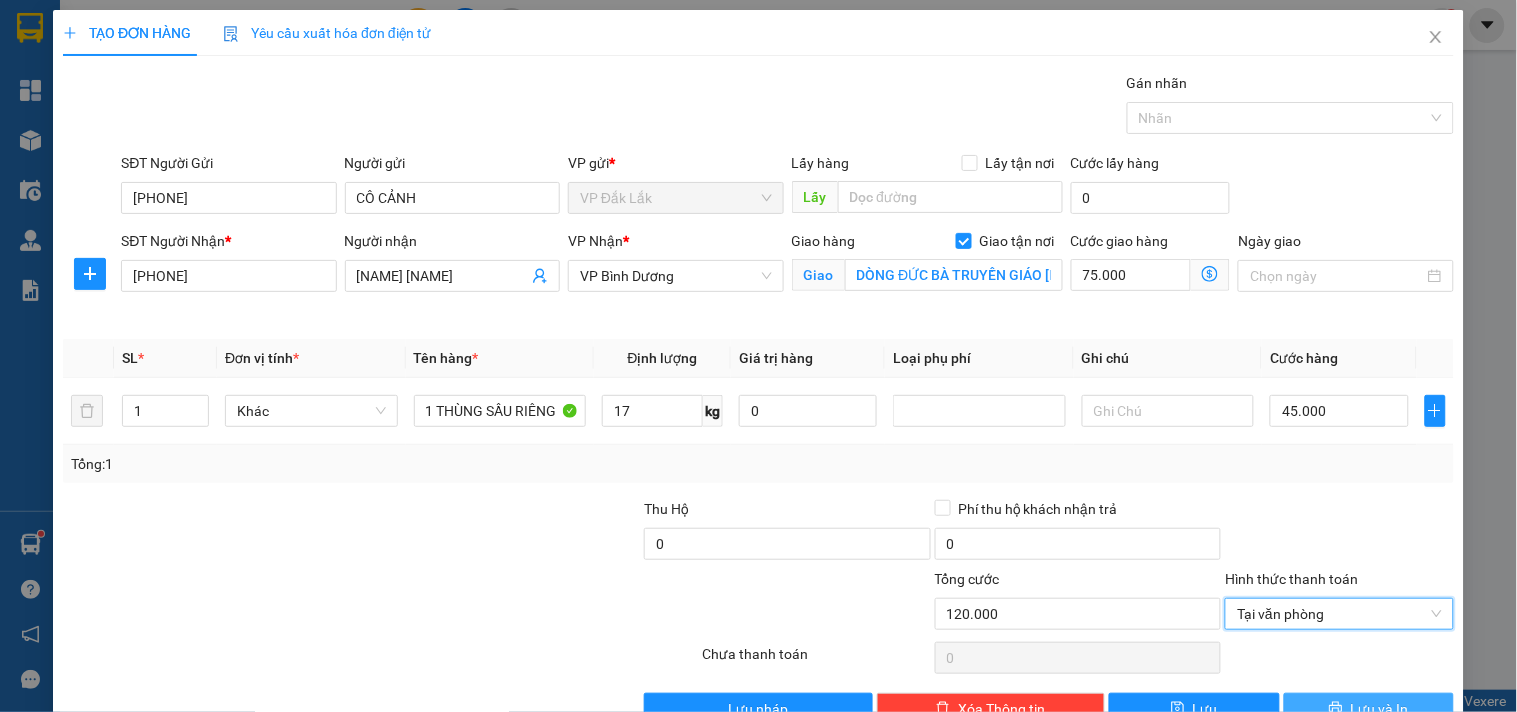 click on "Lưu và In" at bounding box center [1380, 709] 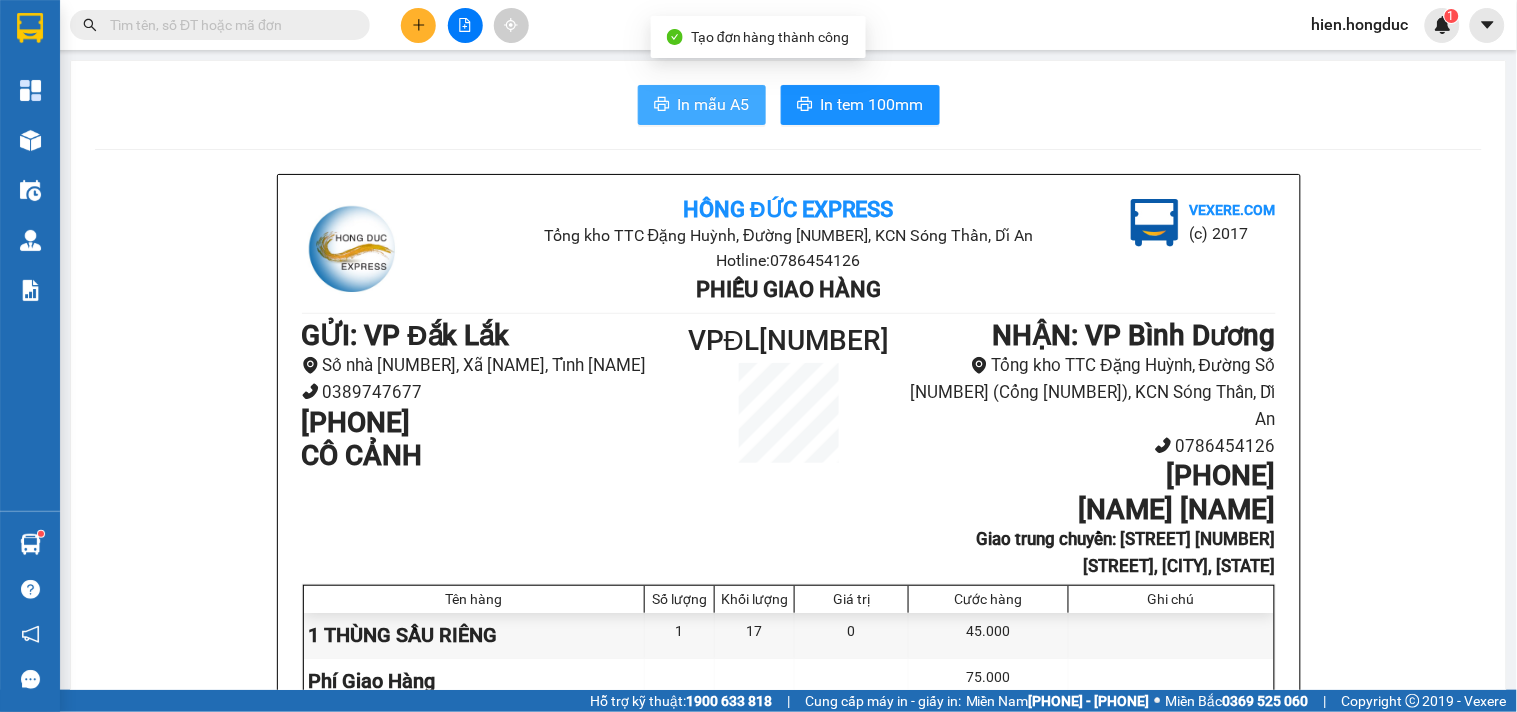 click on "In mẫu A5" at bounding box center (714, 104) 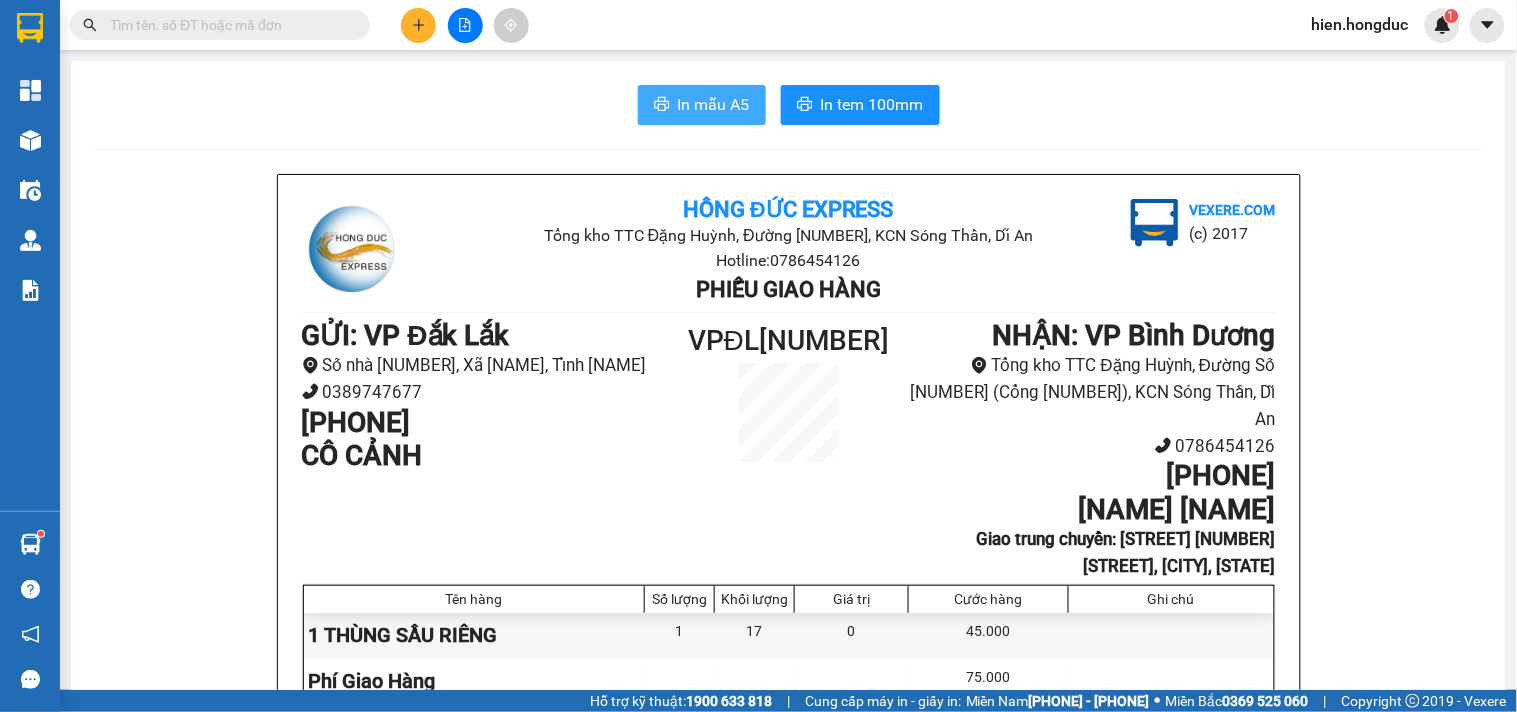 click on "In mẫu A5" at bounding box center [714, 104] 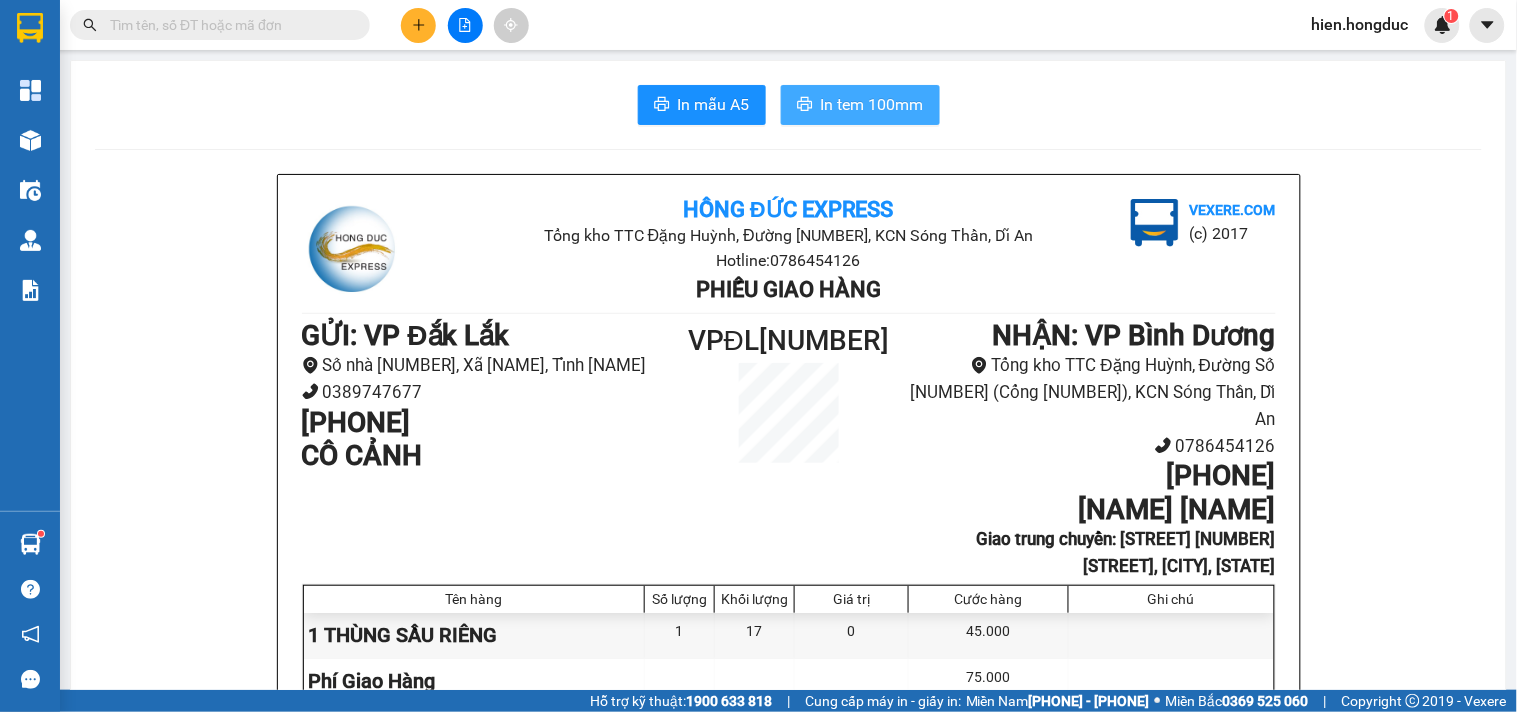 click on "In tem 100mm" at bounding box center (872, 104) 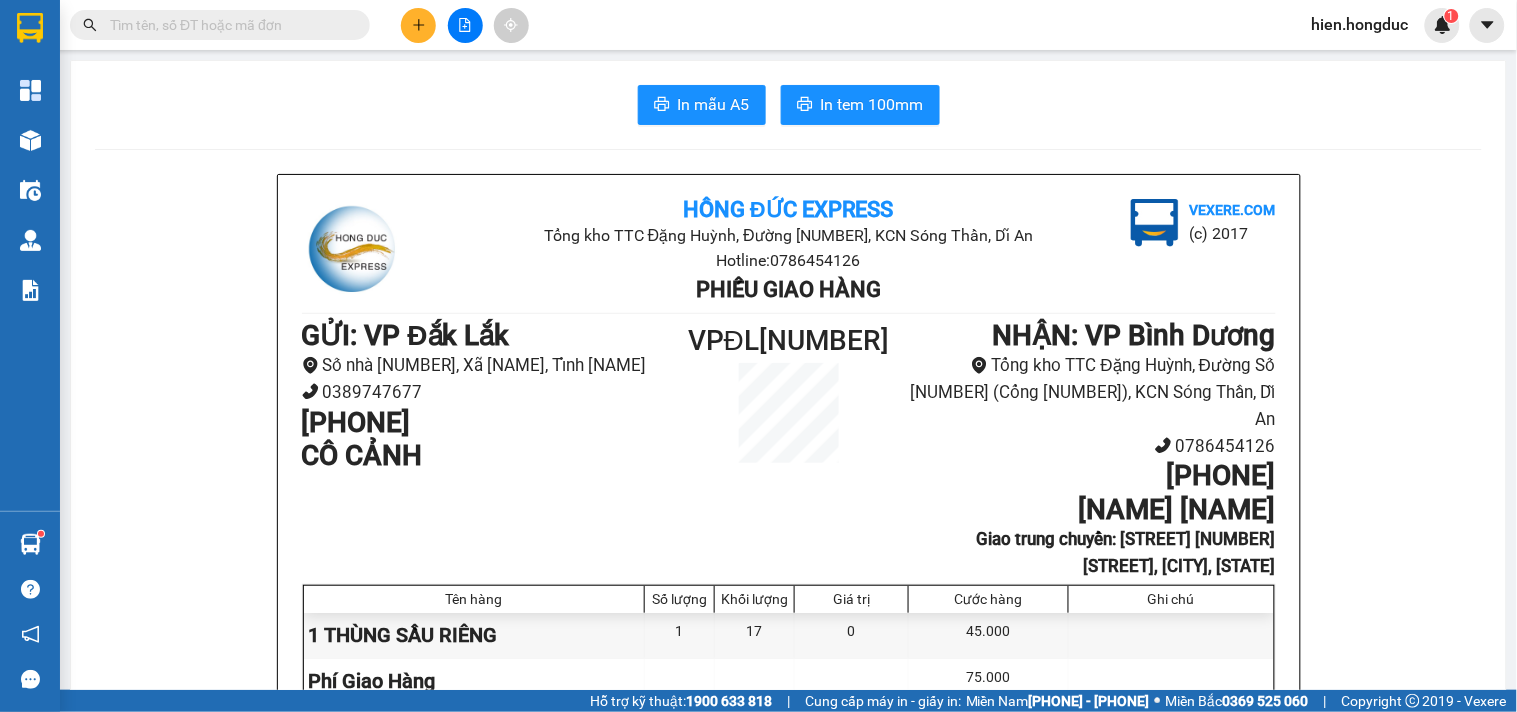 click at bounding box center [228, 25] 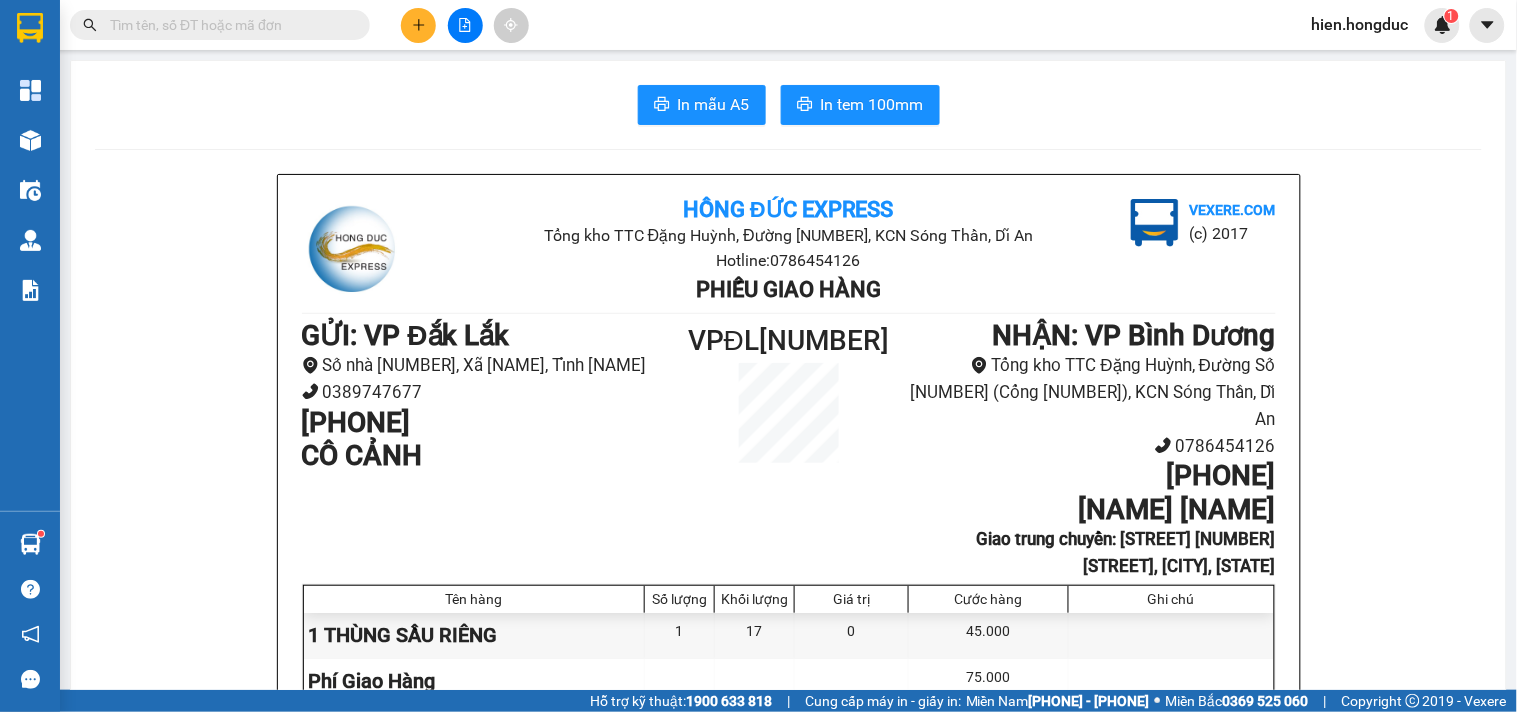 click at bounding box center (228, 25) 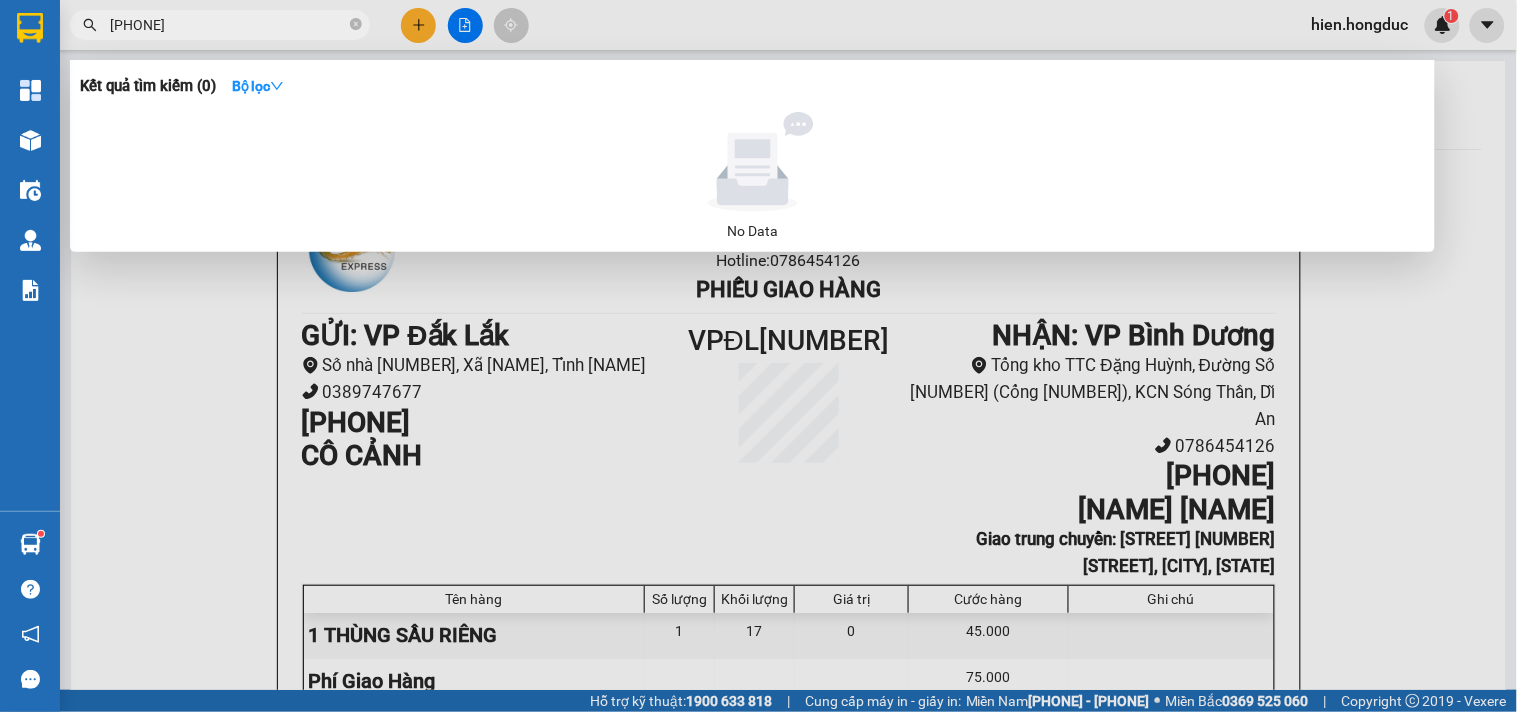 click at bounding box center (758, 356) 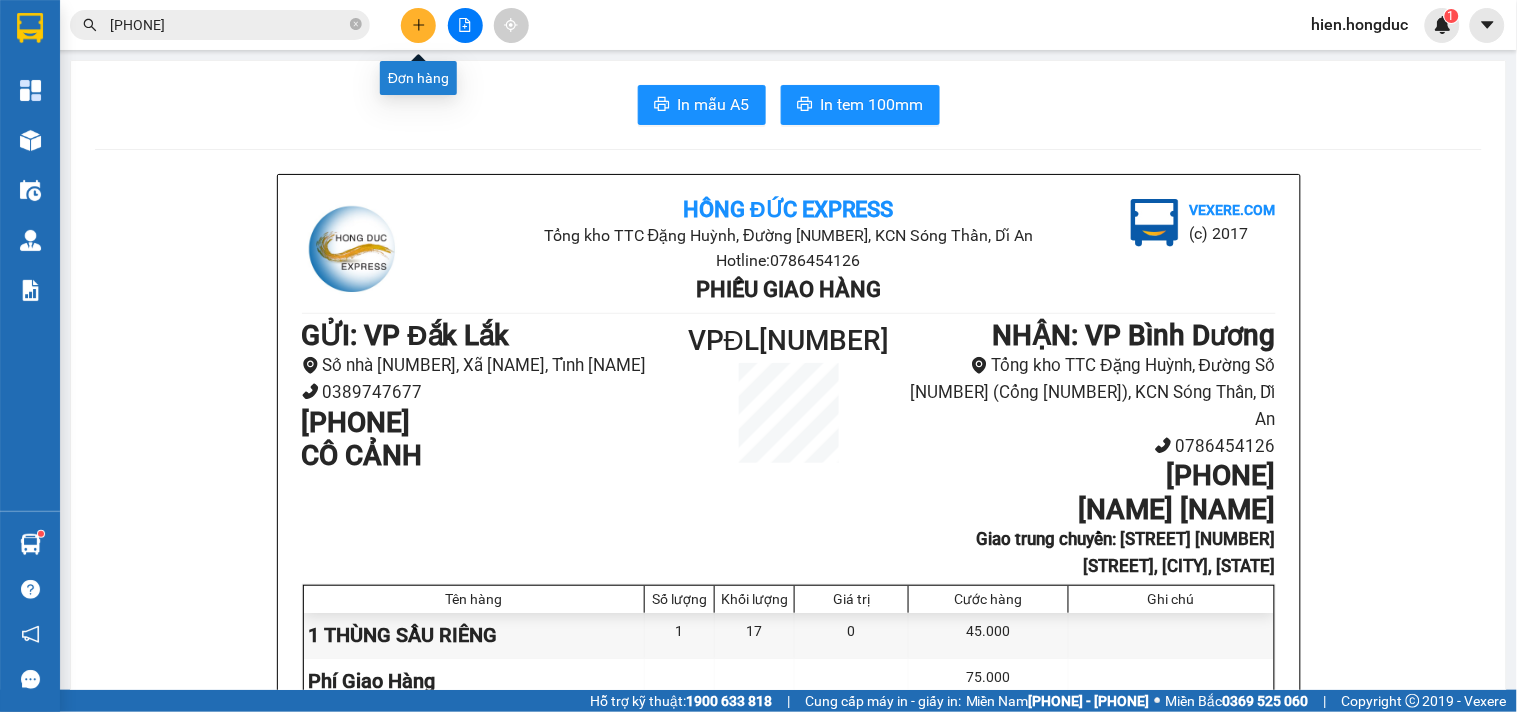 click 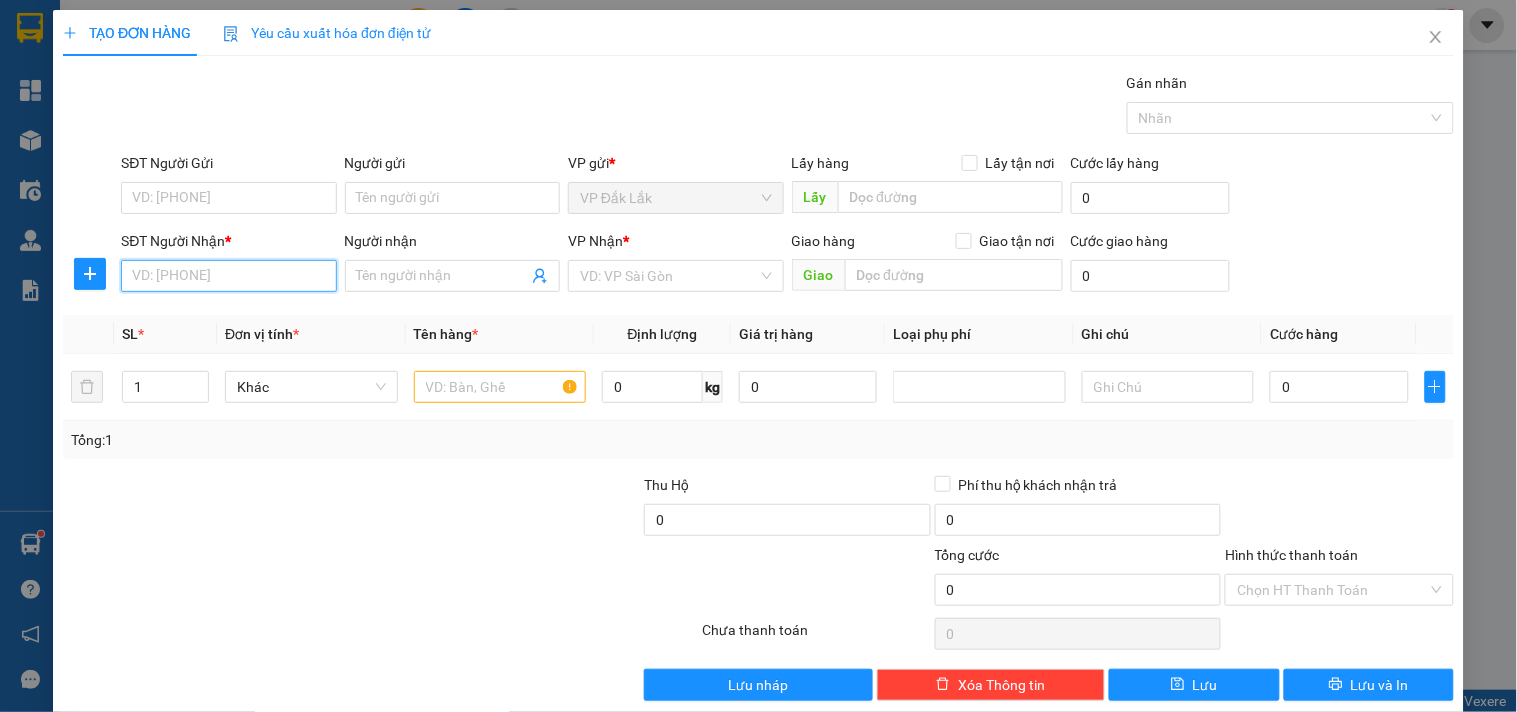 click on "SĐT Người Nhận  *" at bounding box center [228, 276] 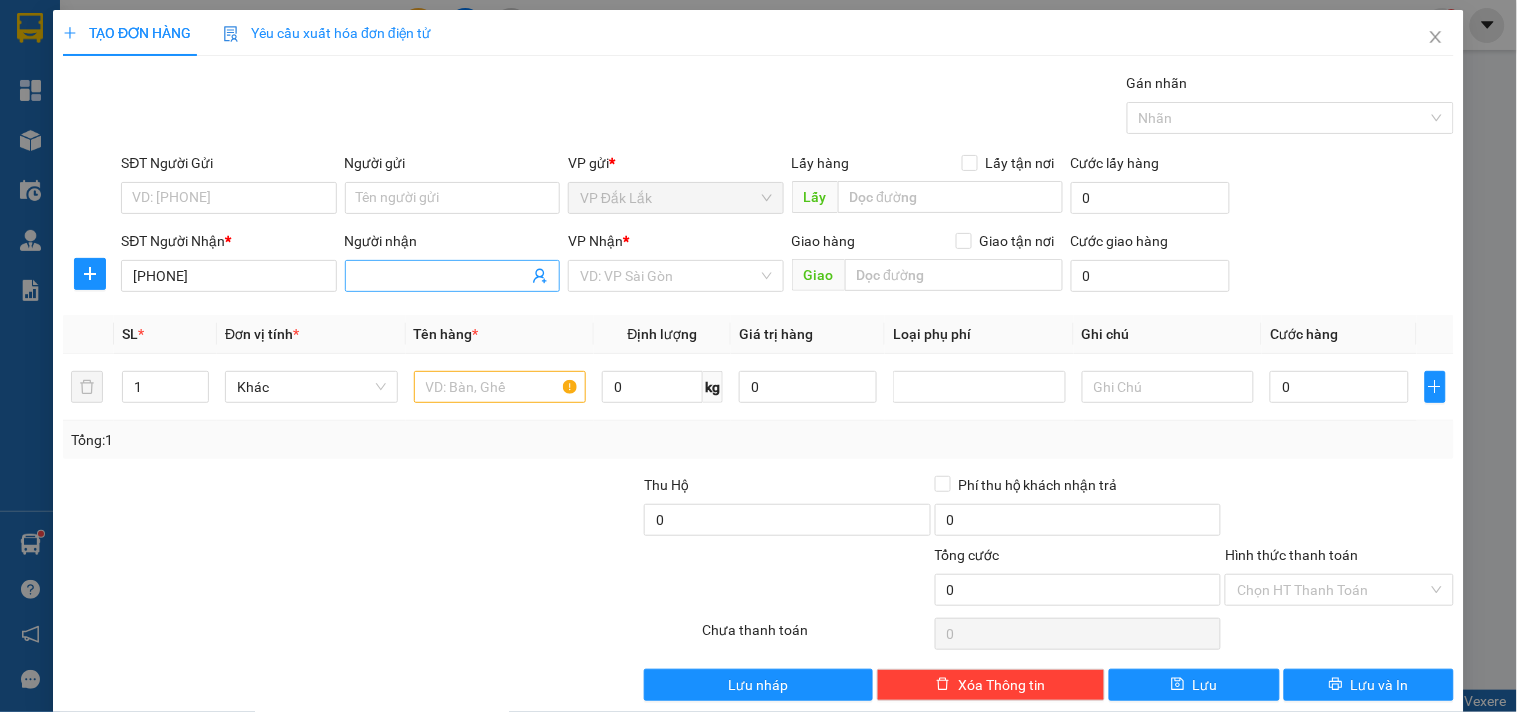 click on "Người nhận" at bounding box center (442, 276) 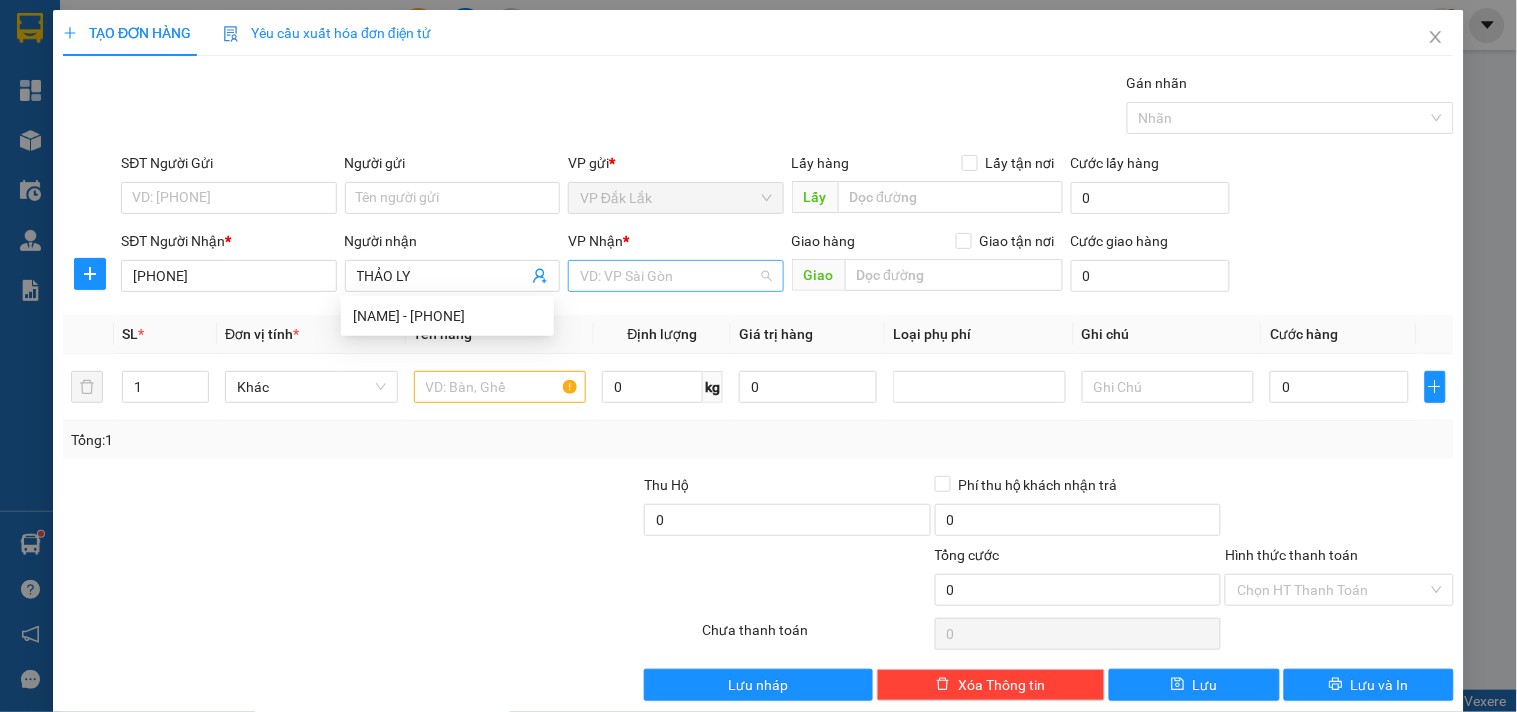 click at bounding box center (668, 276) 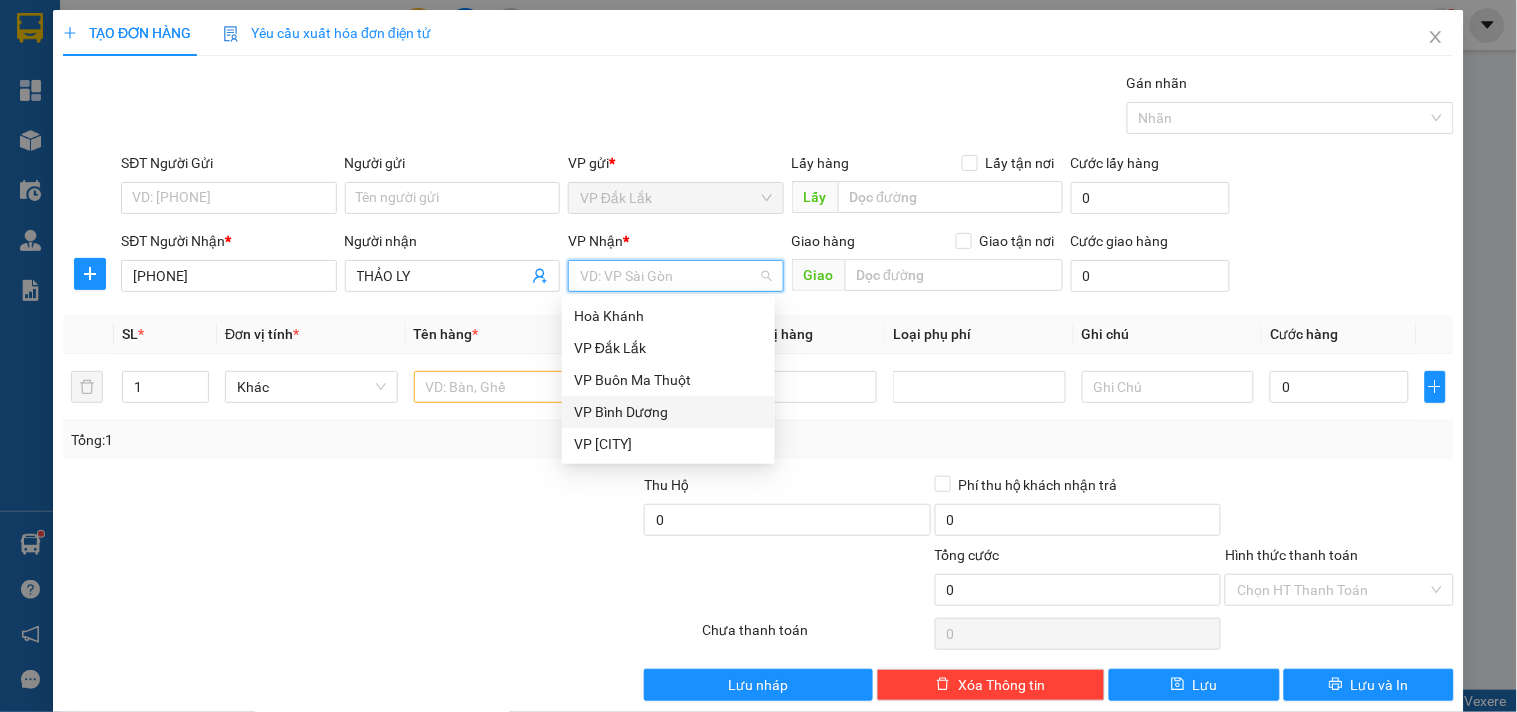 click on "VP Bình Dương" at bounding box center (668, 412) 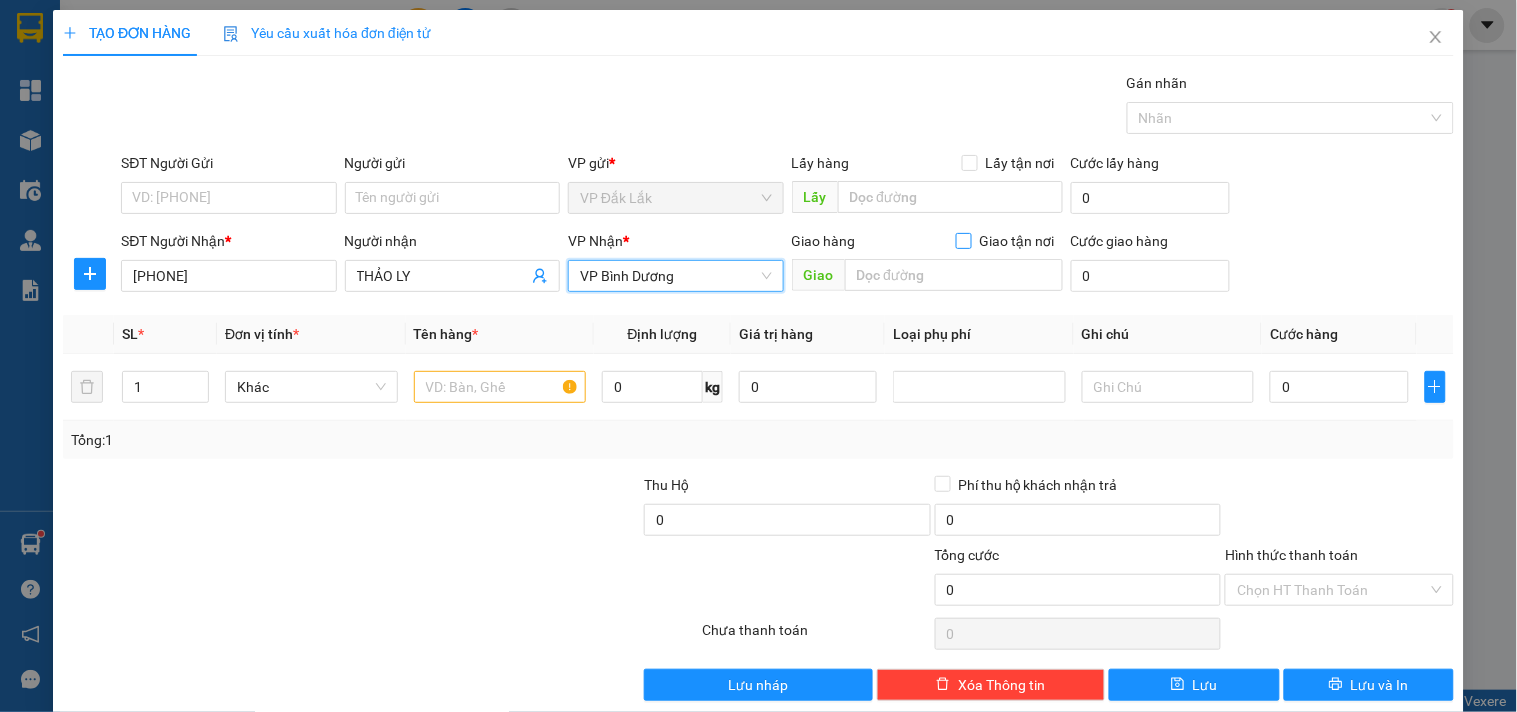 click on "Giao tận nơi" at bounding box center (963, 240) 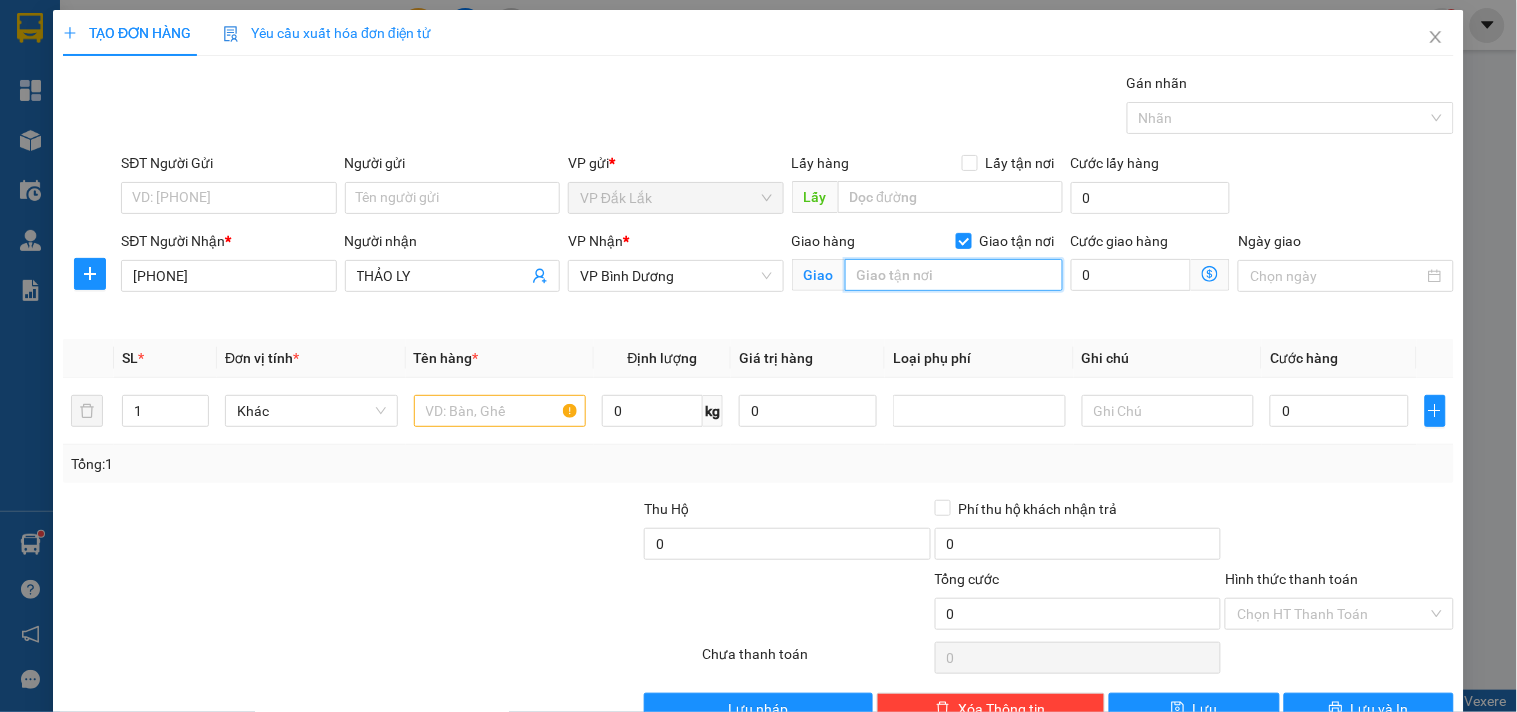 click at bounding box center (954, 275) 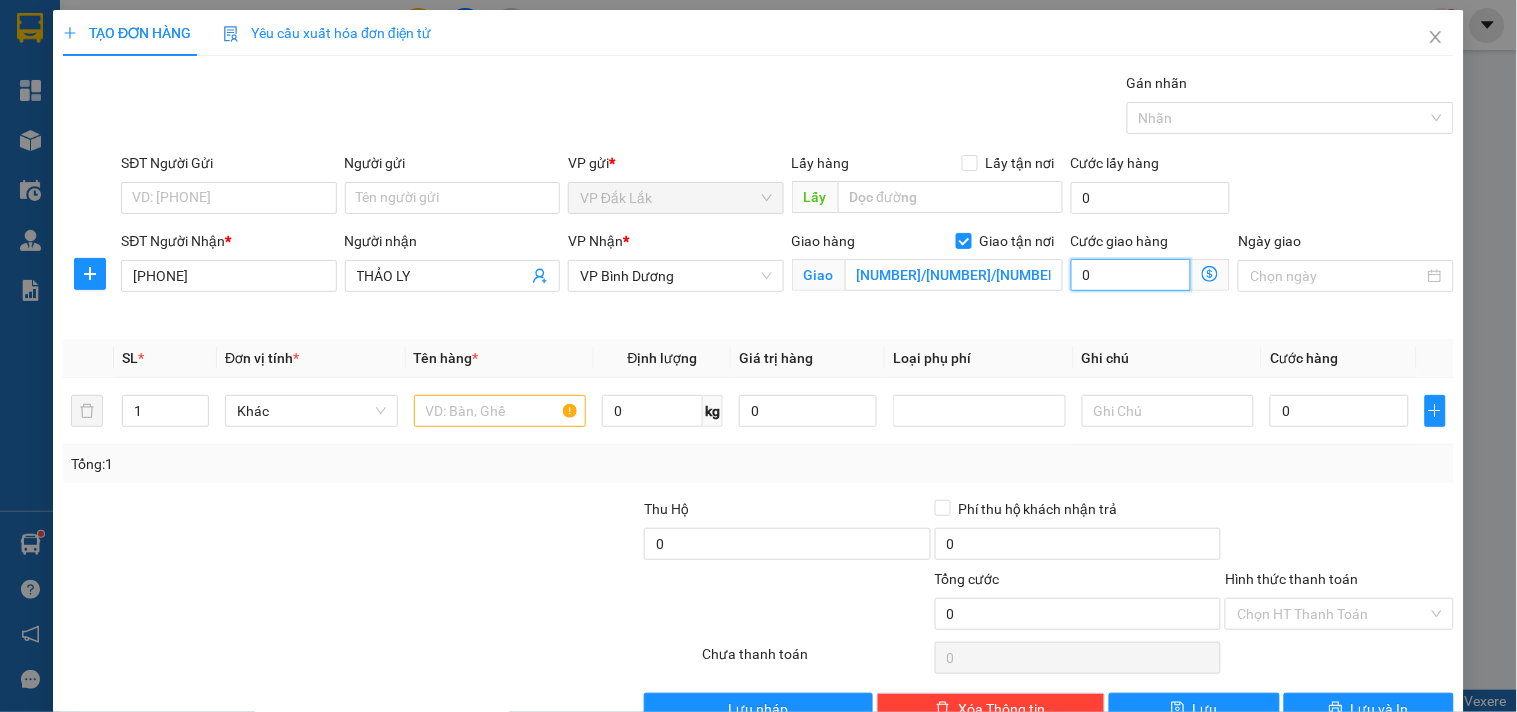 click on "0" at bounding box center [1131, 275] 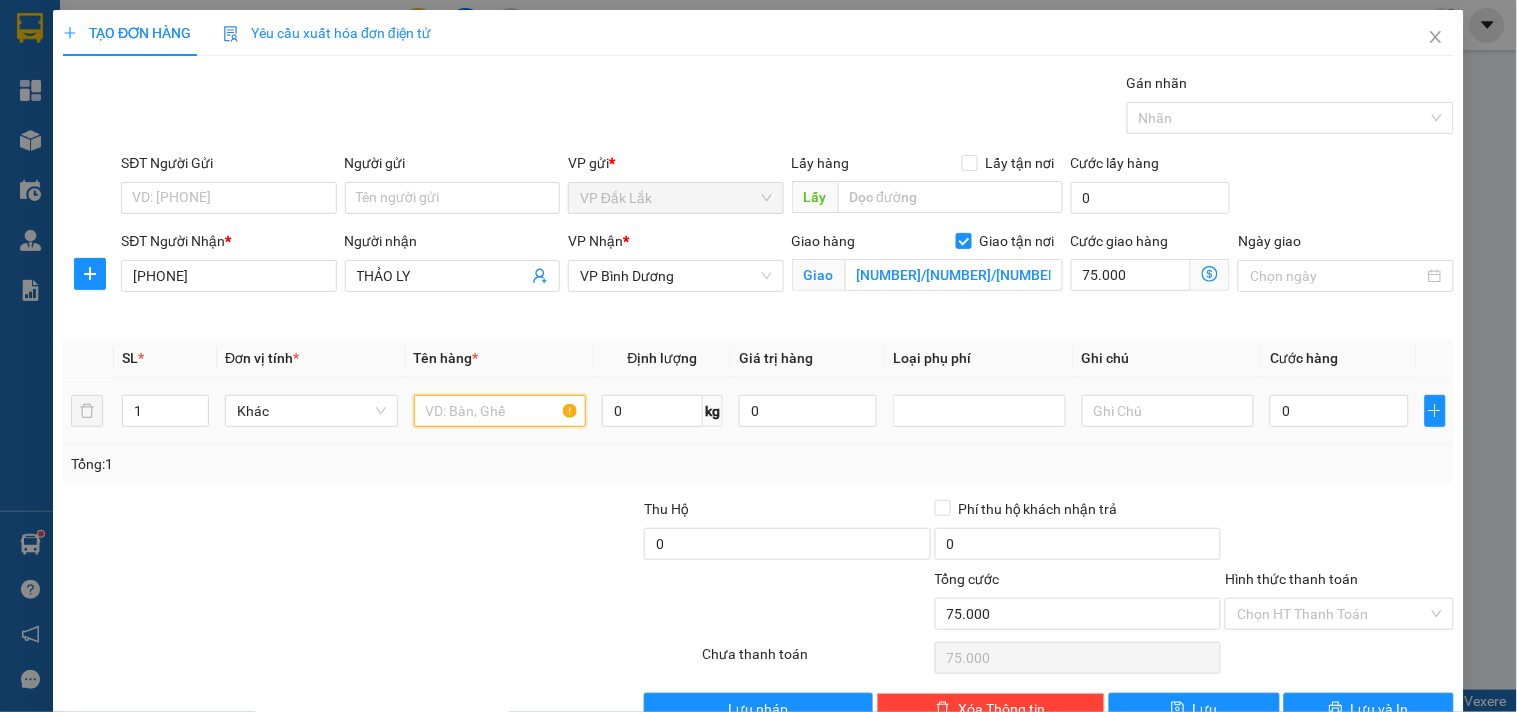 click at bounding box center (500, 411) 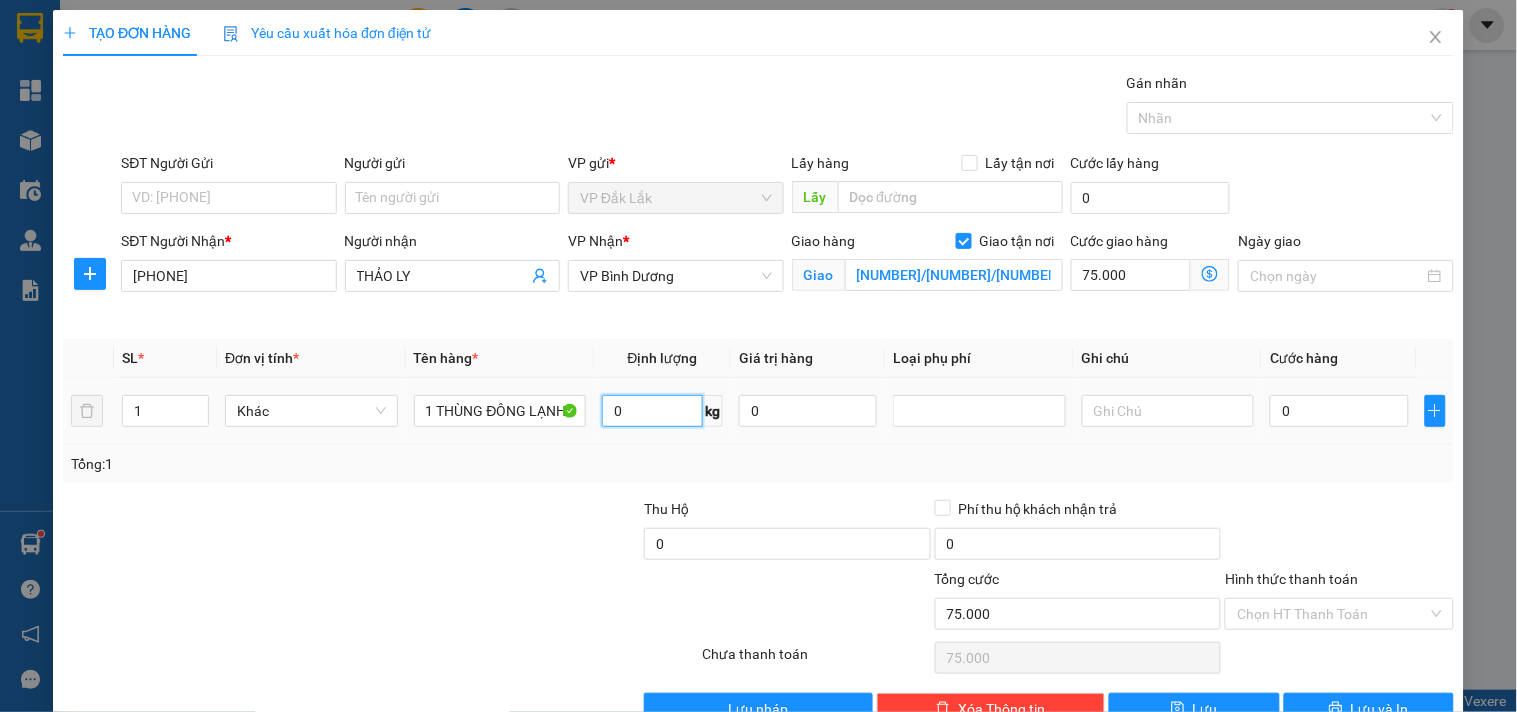click on "0" at bounding box center [652, 411] 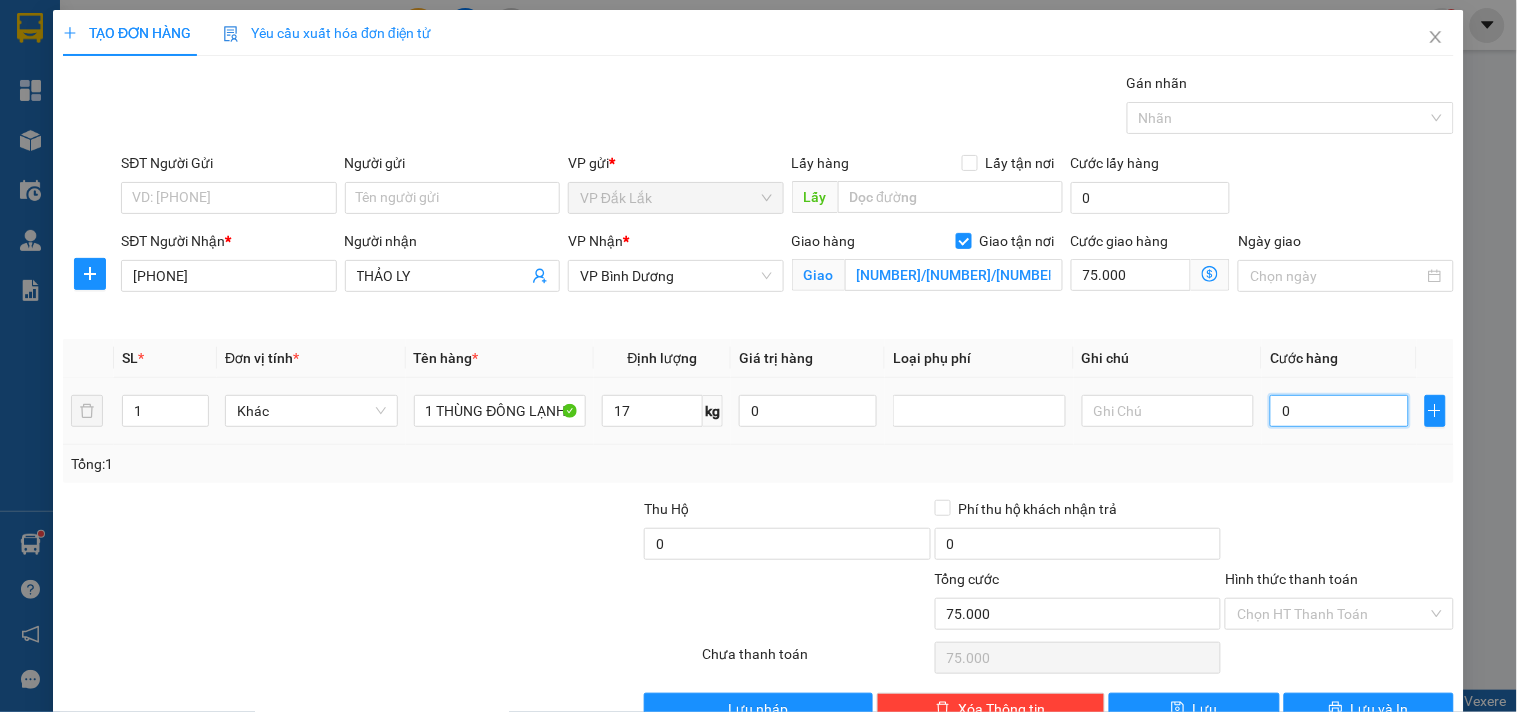 click on "0" at bounding box center (1339, 411) 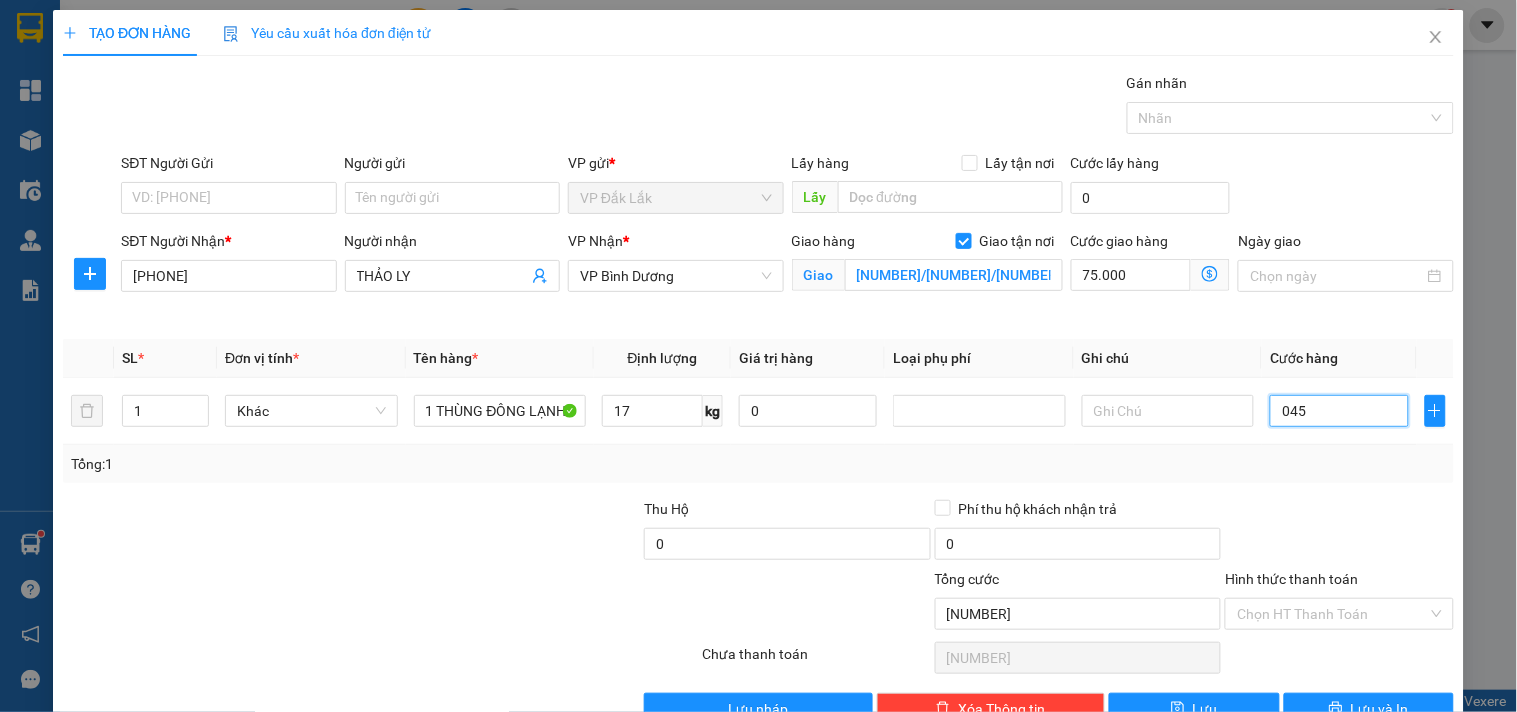 drag, startPoint x: 1318, startPoint y: 416, endPoint x: 1213, endPoint y: 474, distance: 119.954155 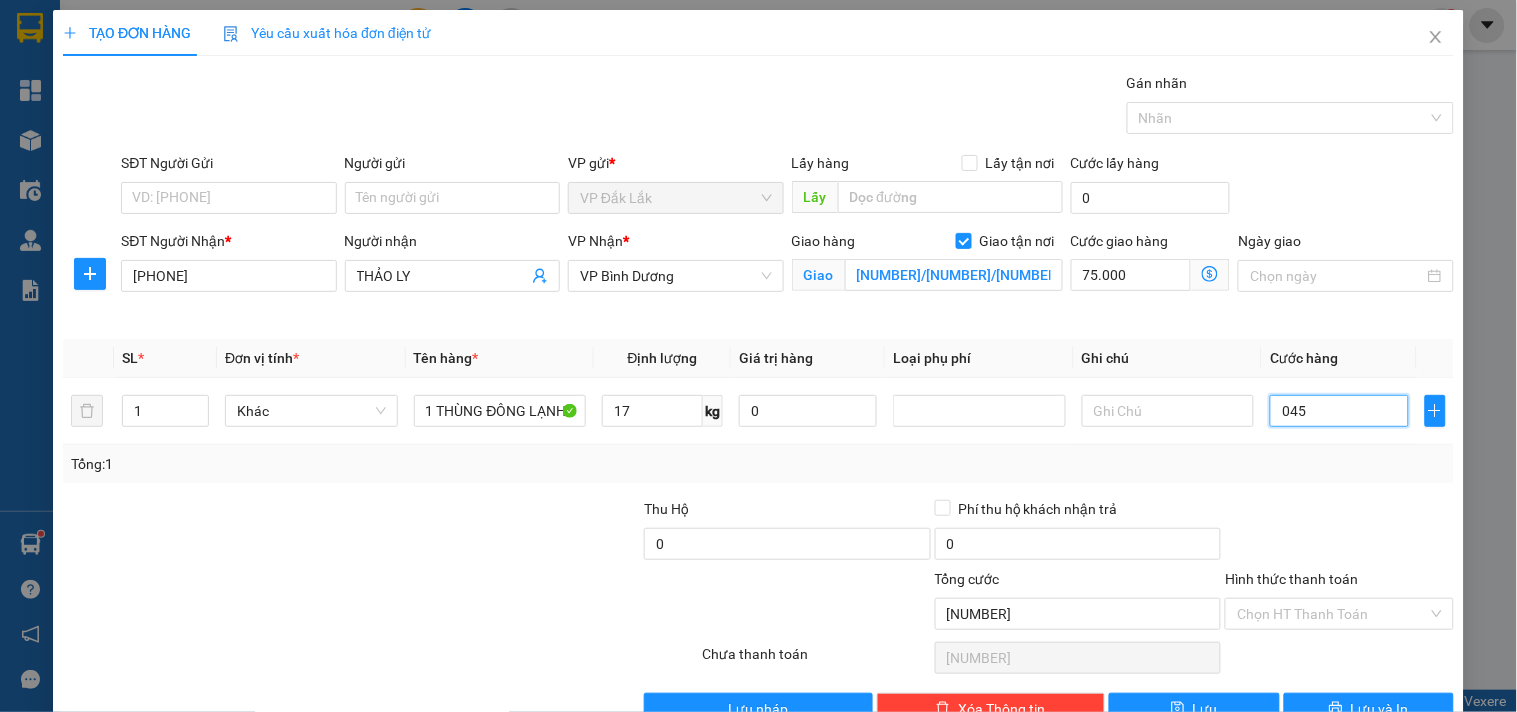 click on "SL  * Đơn vị tính  * Tên hàng  * Định lượng Giá trị hàng Loại phụ phí Ghi chú Cước hàng                     1 Khác 1 [ITEM] [NUMBER] kg 0   [PRICE] Tổng:  1" at bounding box center (758, 411) 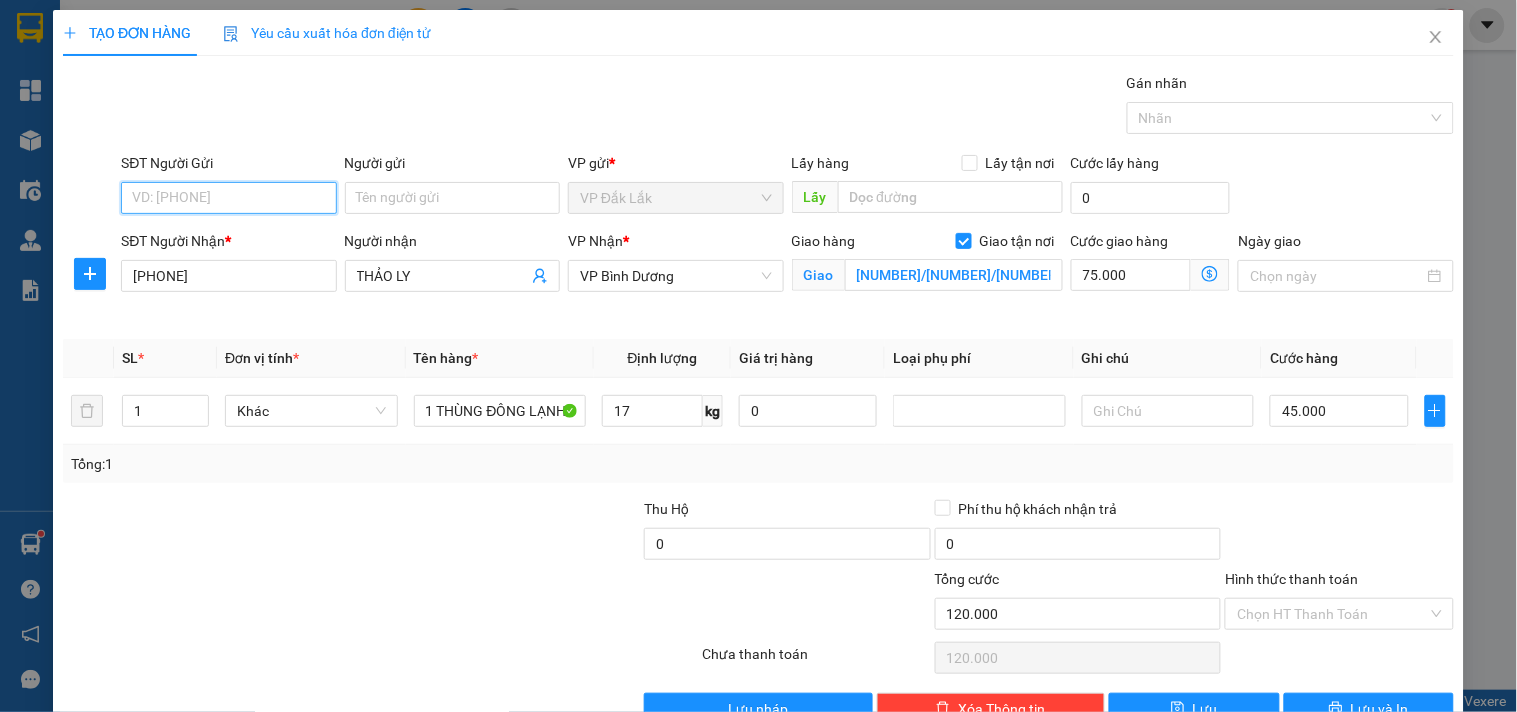 click on "SĐT Người Gửi" at bounding box center (228, 198) 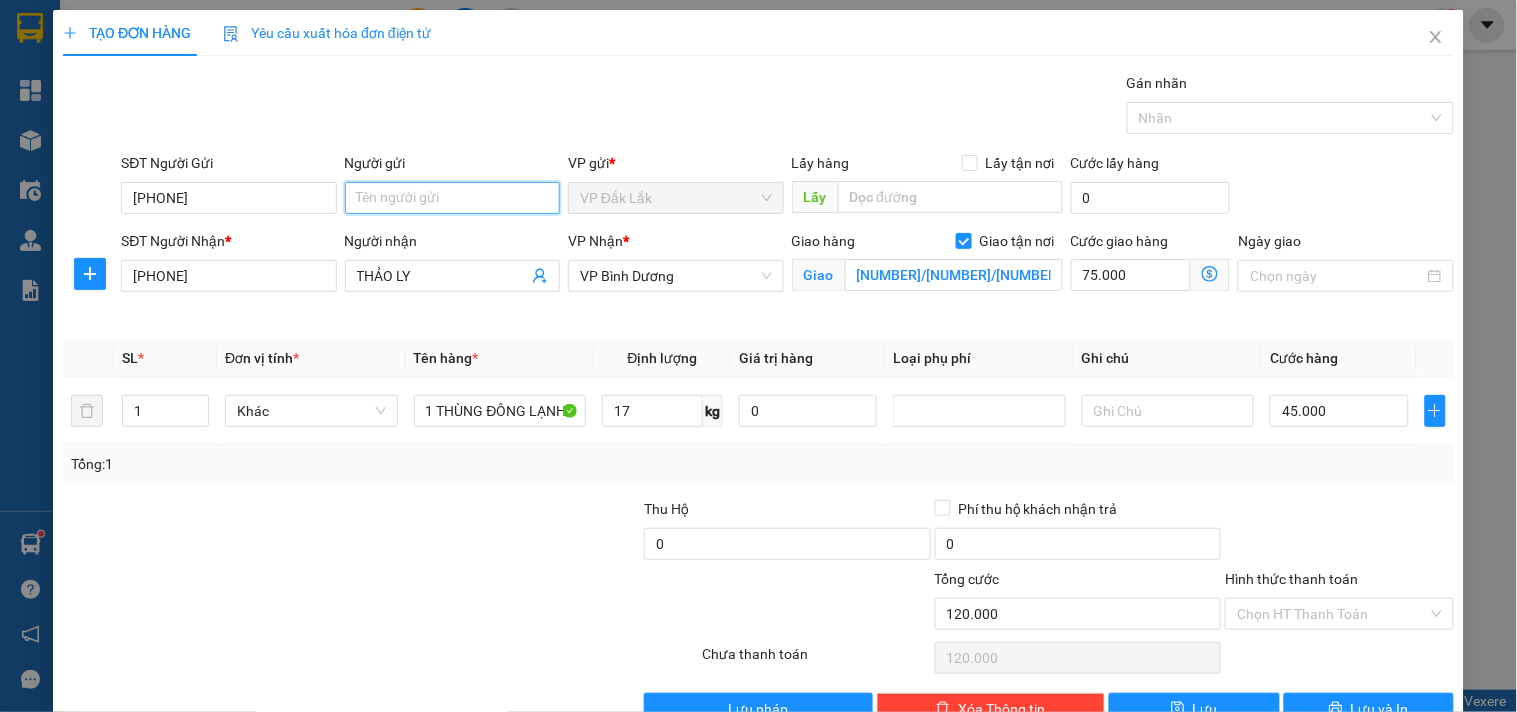 click on "Người gửi" at bounding box center [452, 198] 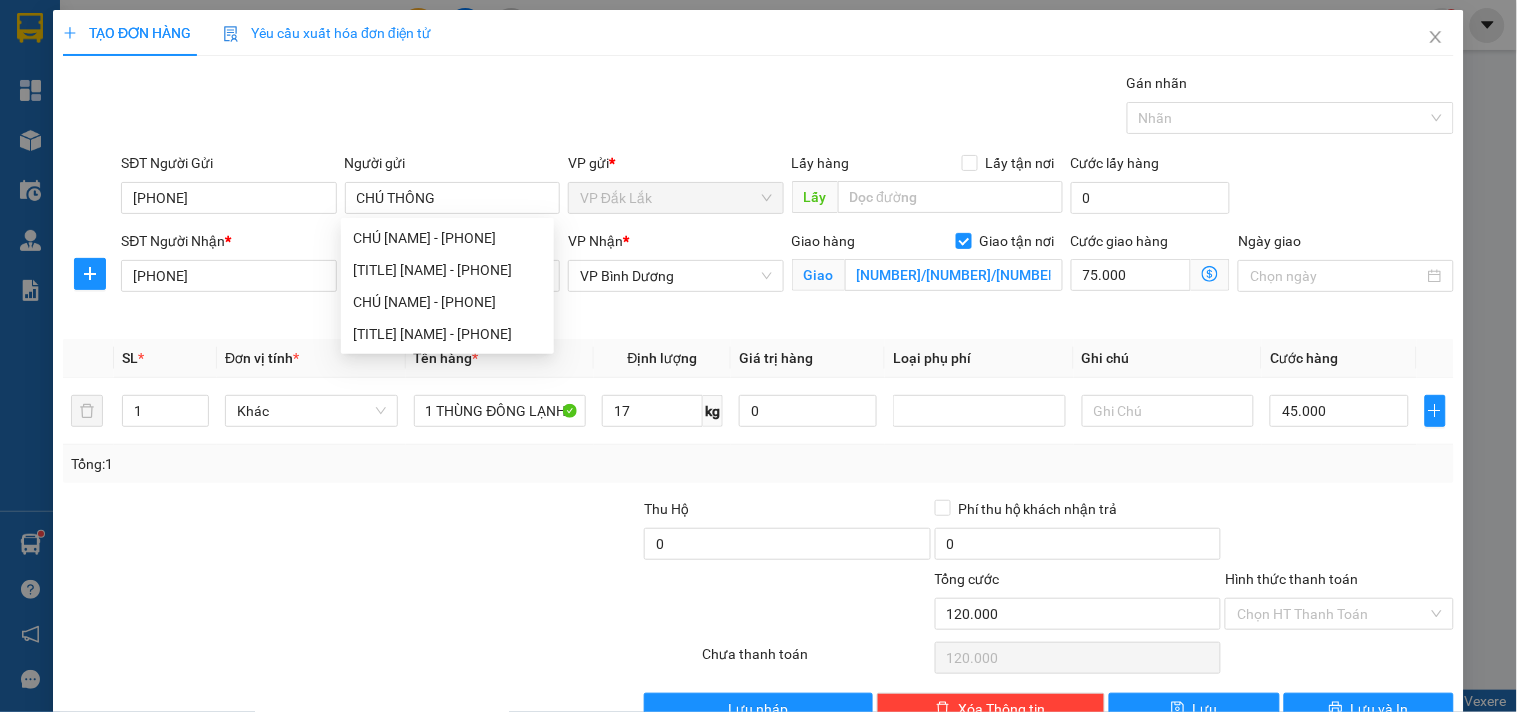 click at bounding box center [264, 603] 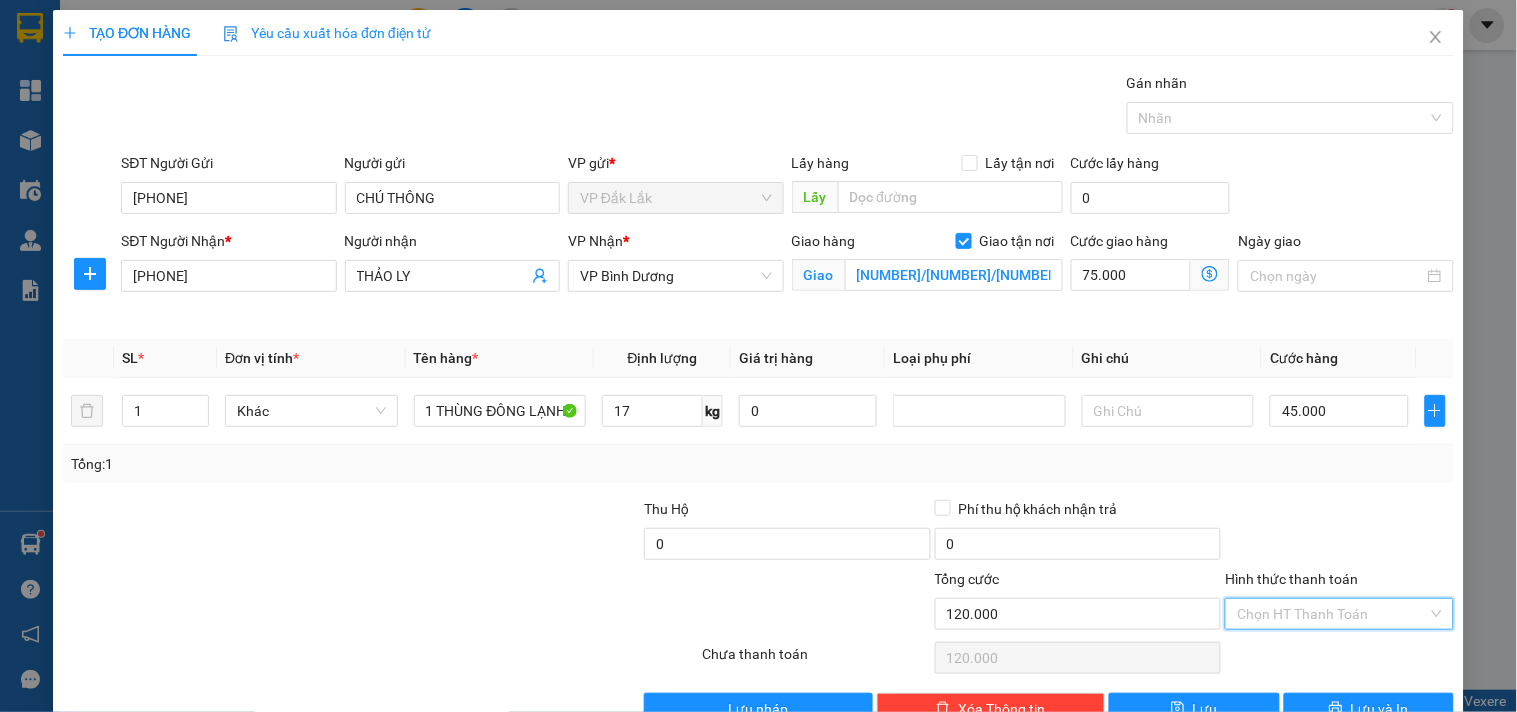 click on "Hình thức thanh toán" at bounding box center [1332, 614] 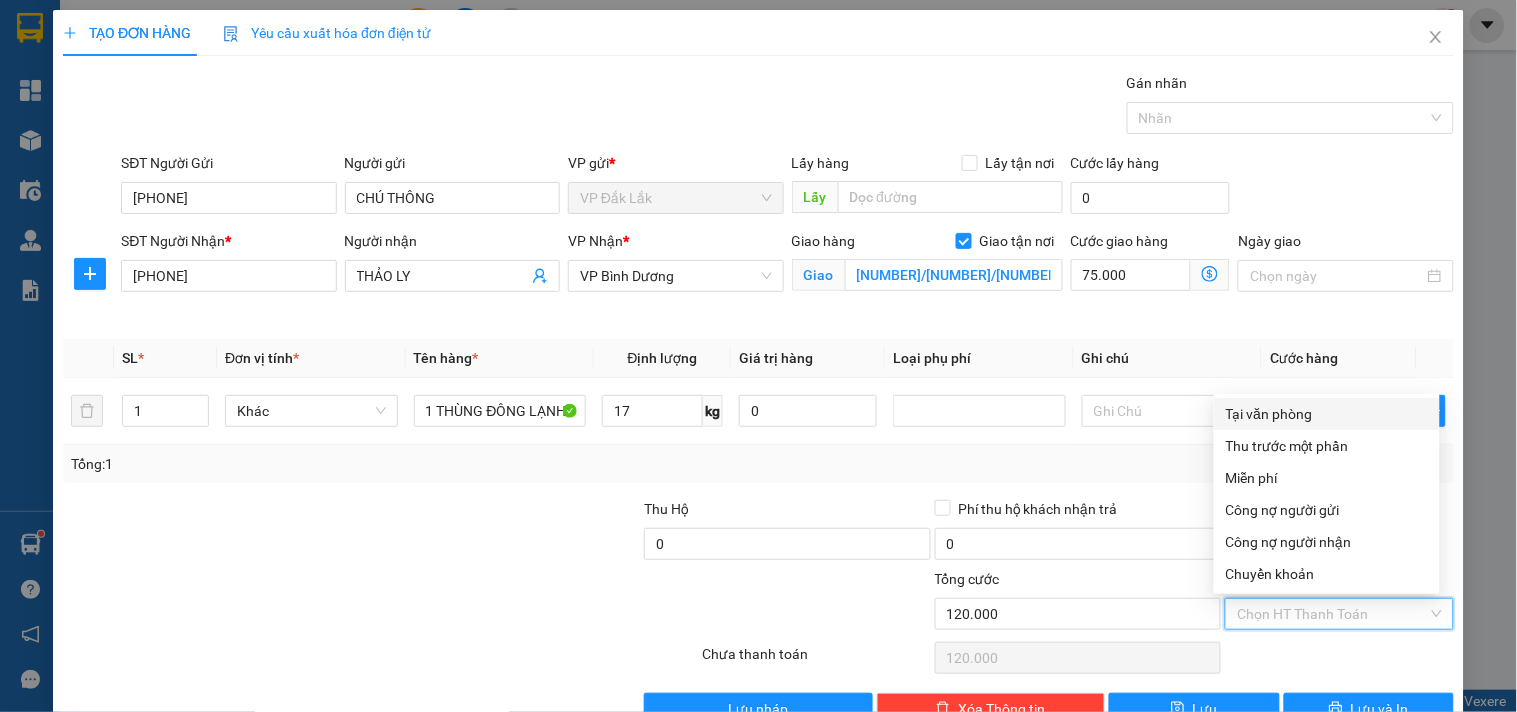 click on "Tại văn phòng" at bounding box center [1327, 414] 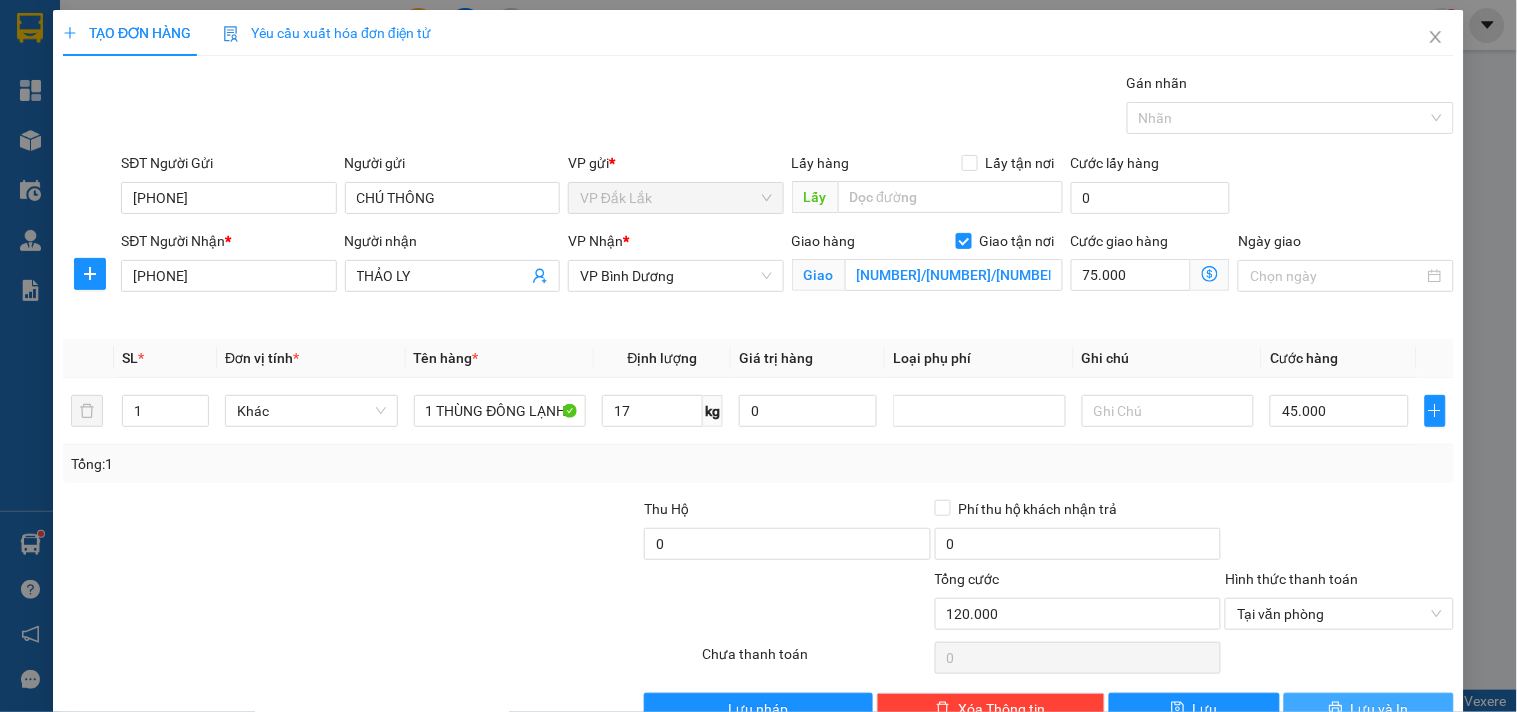 click on "Lưu và In" at bounding box center (1380, 709) 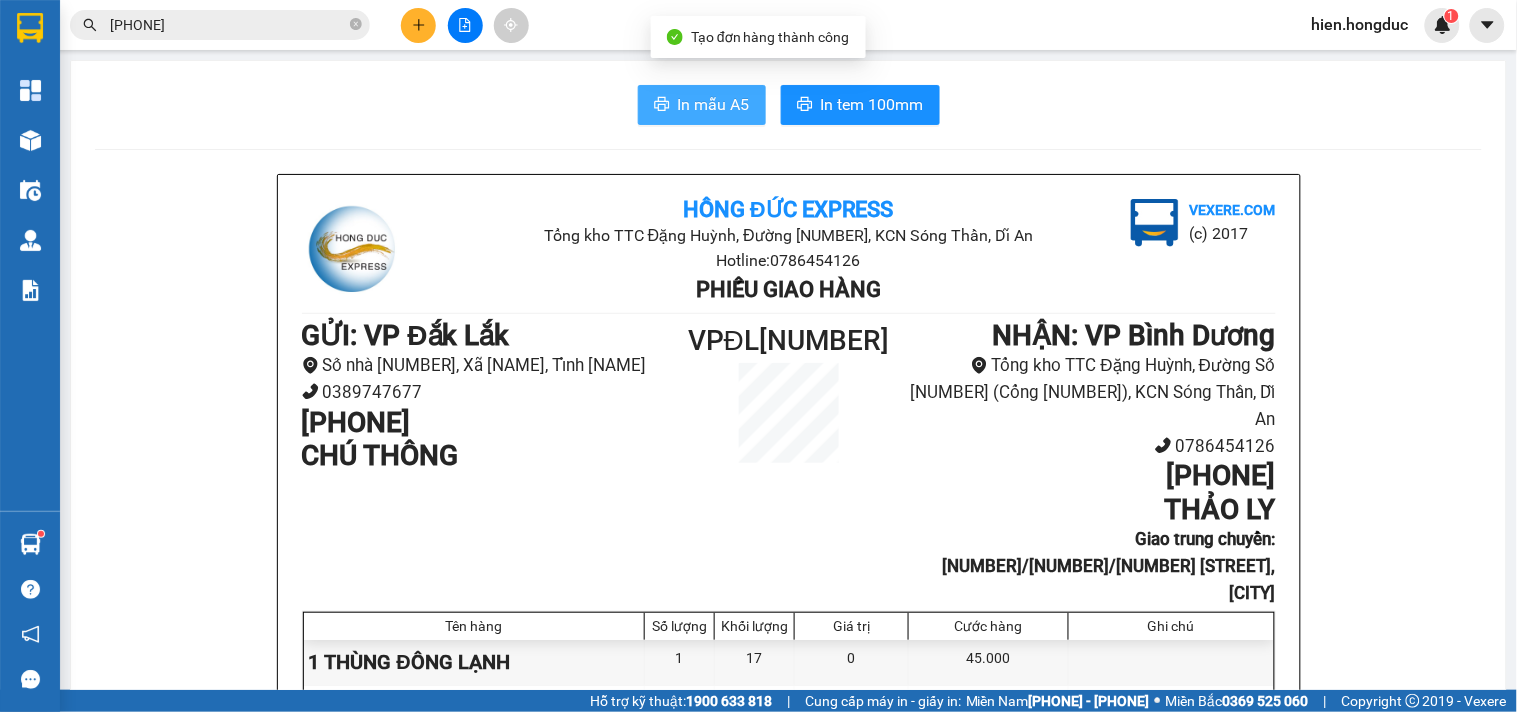 click on "In mẫu A5" at bounding box center (714, 104) 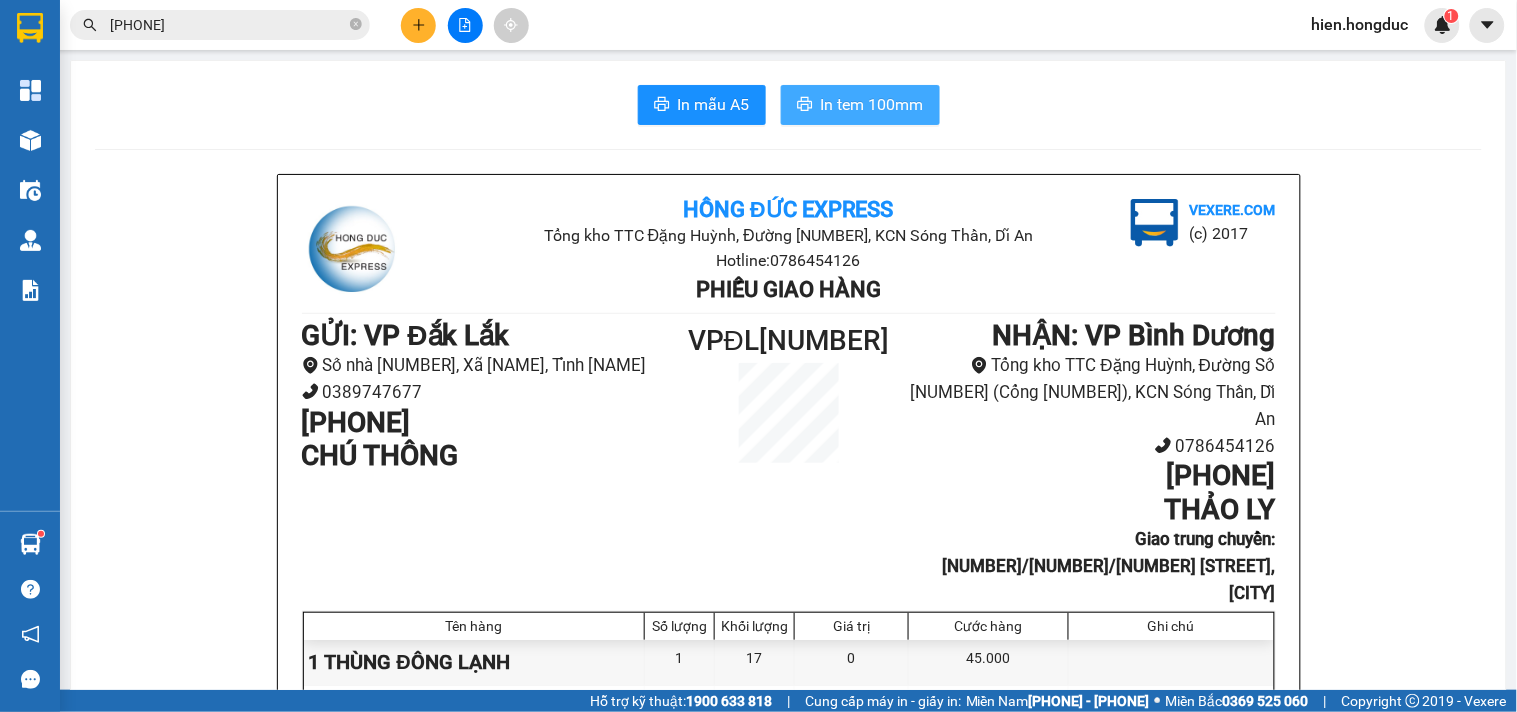 click on "In tem 100mm" at bounding box center [860, 105] 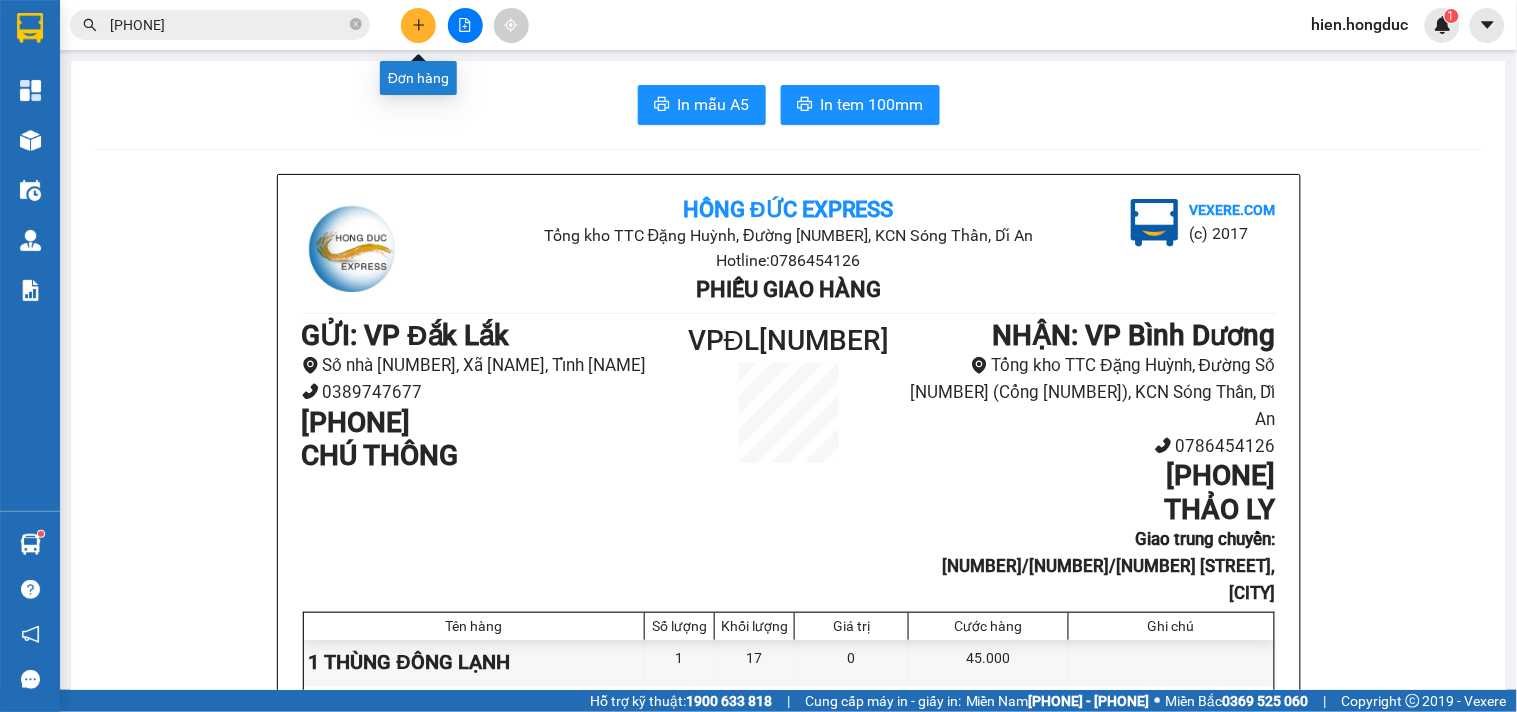click 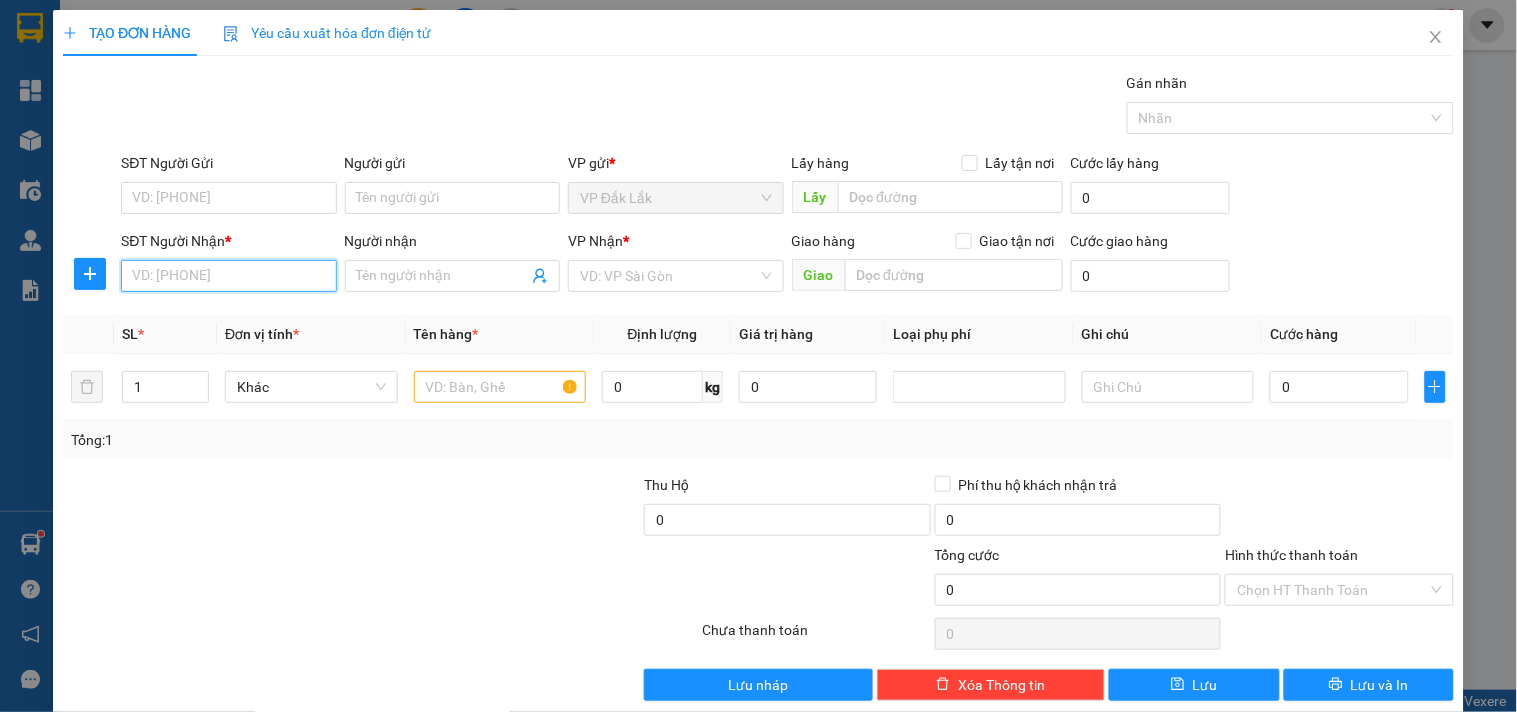 click on "SĐT Người Nhận  *" at bounding box center (228, 276) 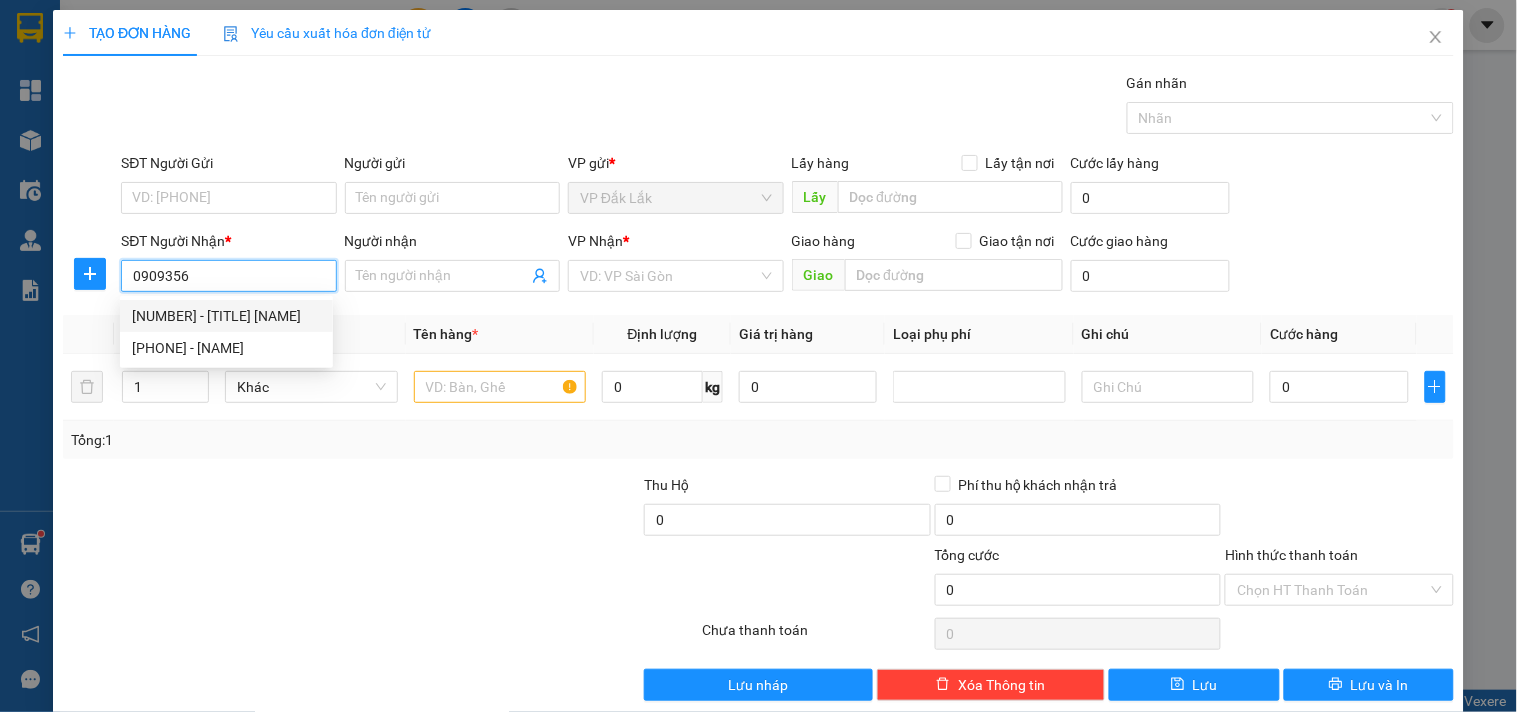 click on "[NUMBER] - [TITLE] [NAME]" at bounding box center (226, 316) 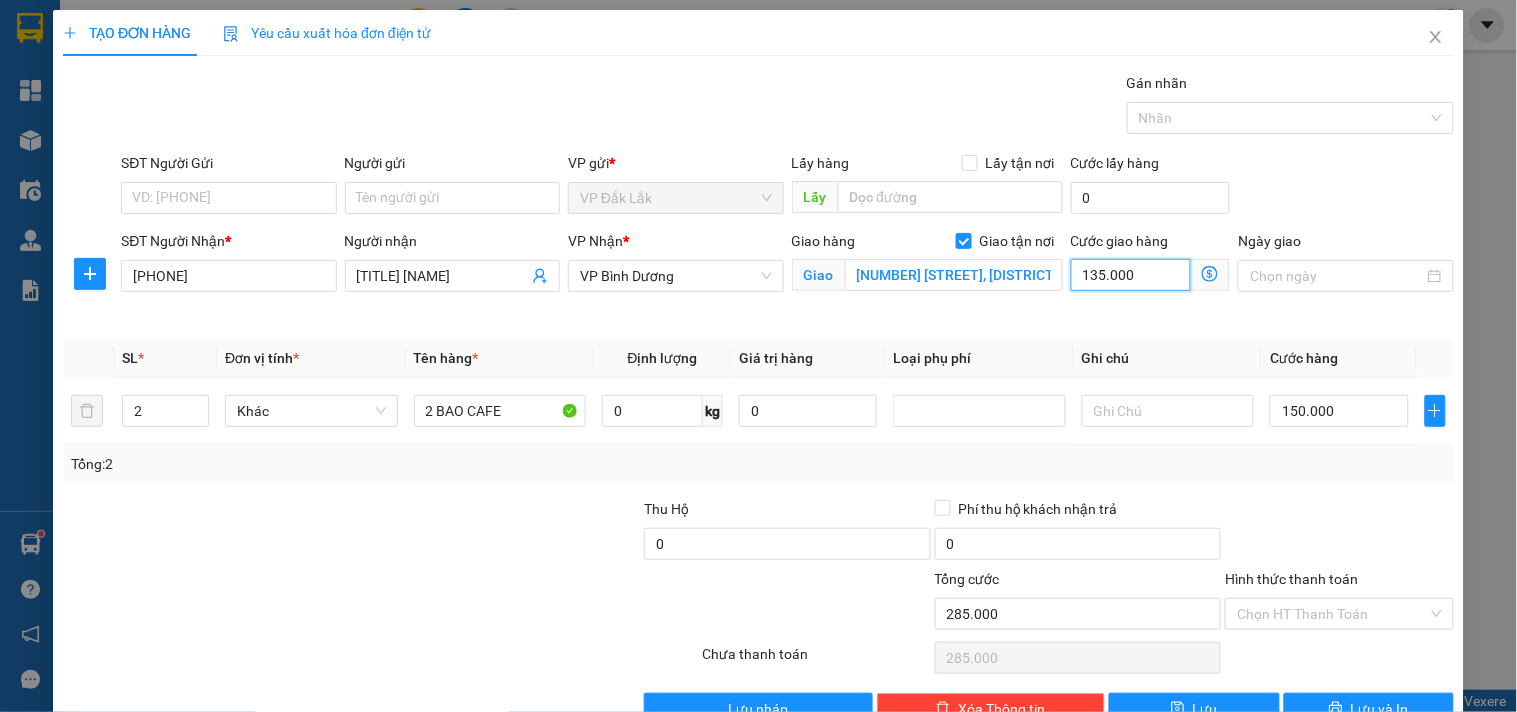 click on "135.000" at bounding box center (1131, 275) 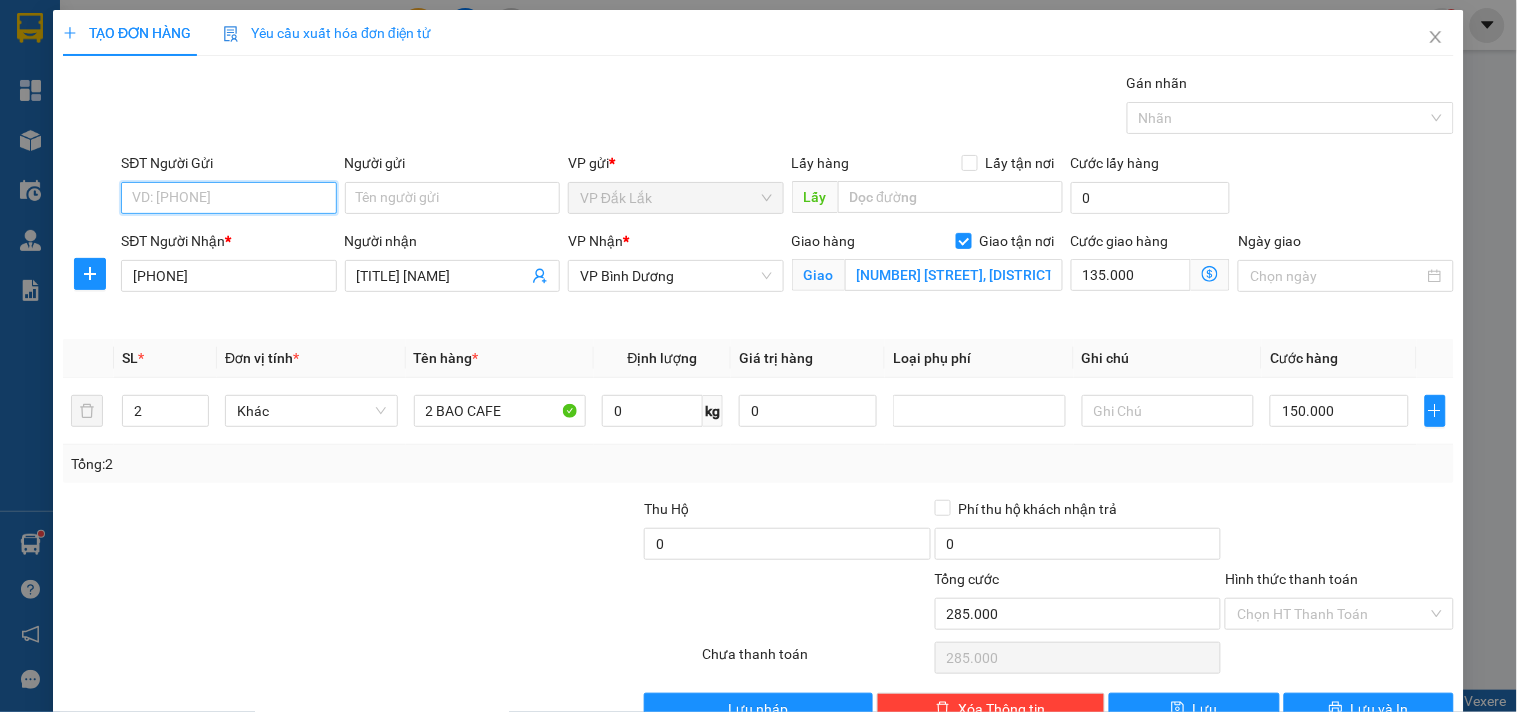 click on "SĐT Người Gửi" at bounding box center [228, 198] 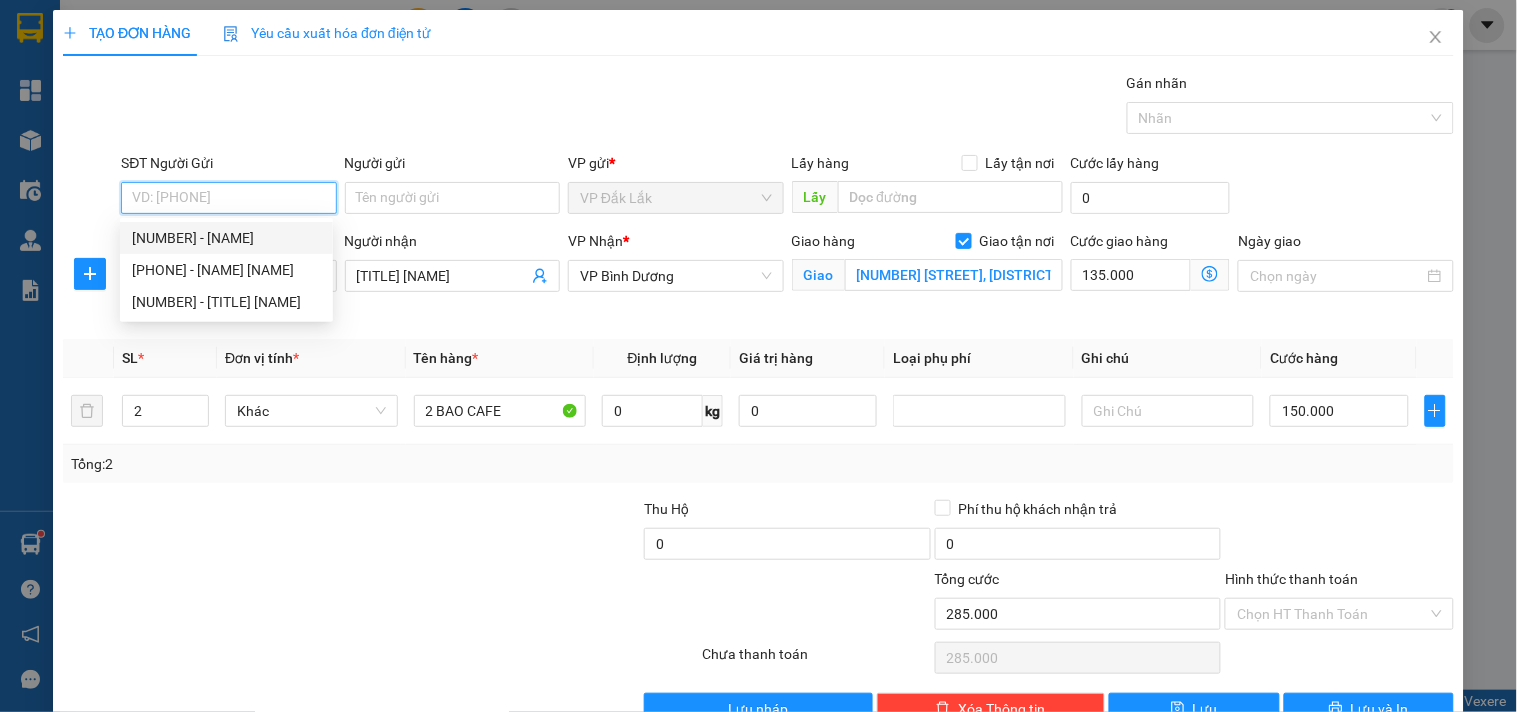 click on "[NUMBER] - [NAME]" at bounding box center [226, 238] 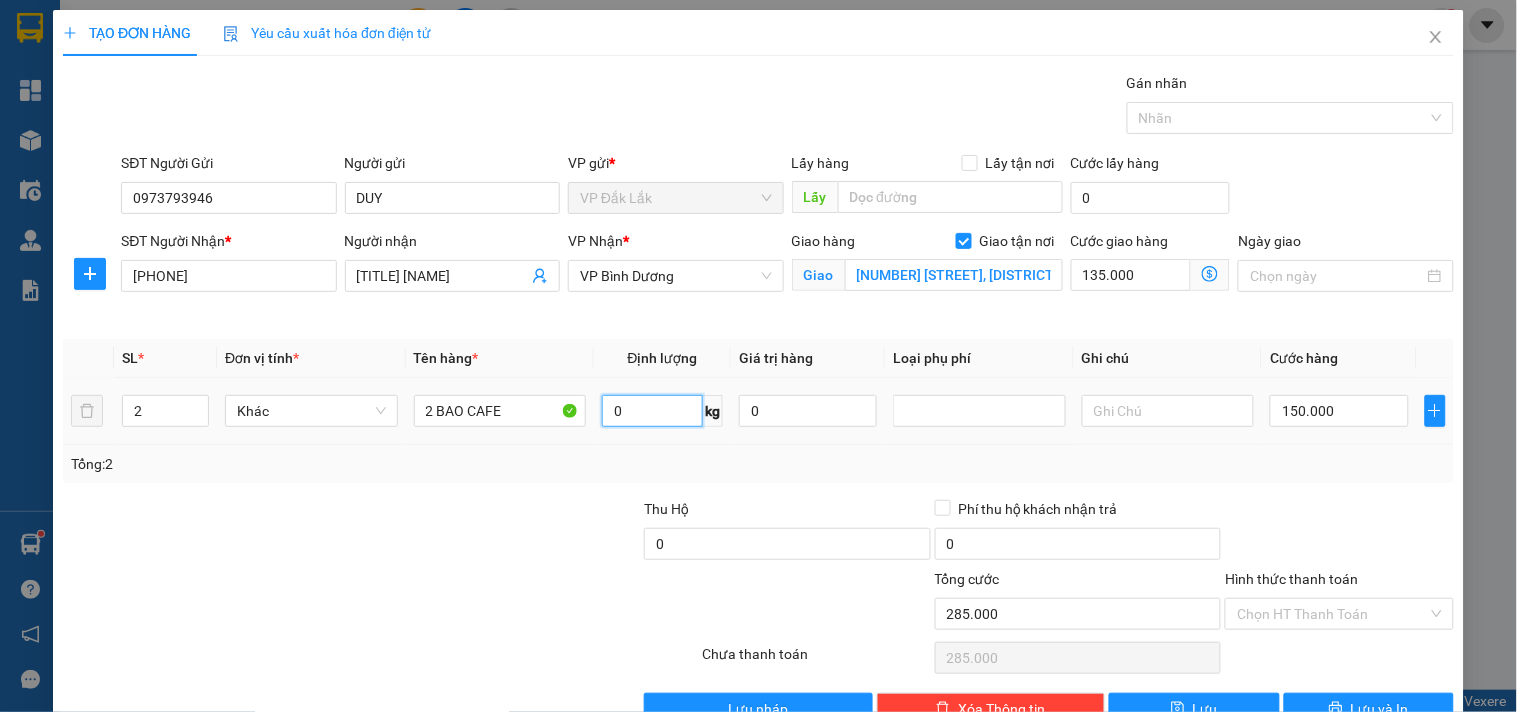 click on "0" at bounding box center (652, 411) 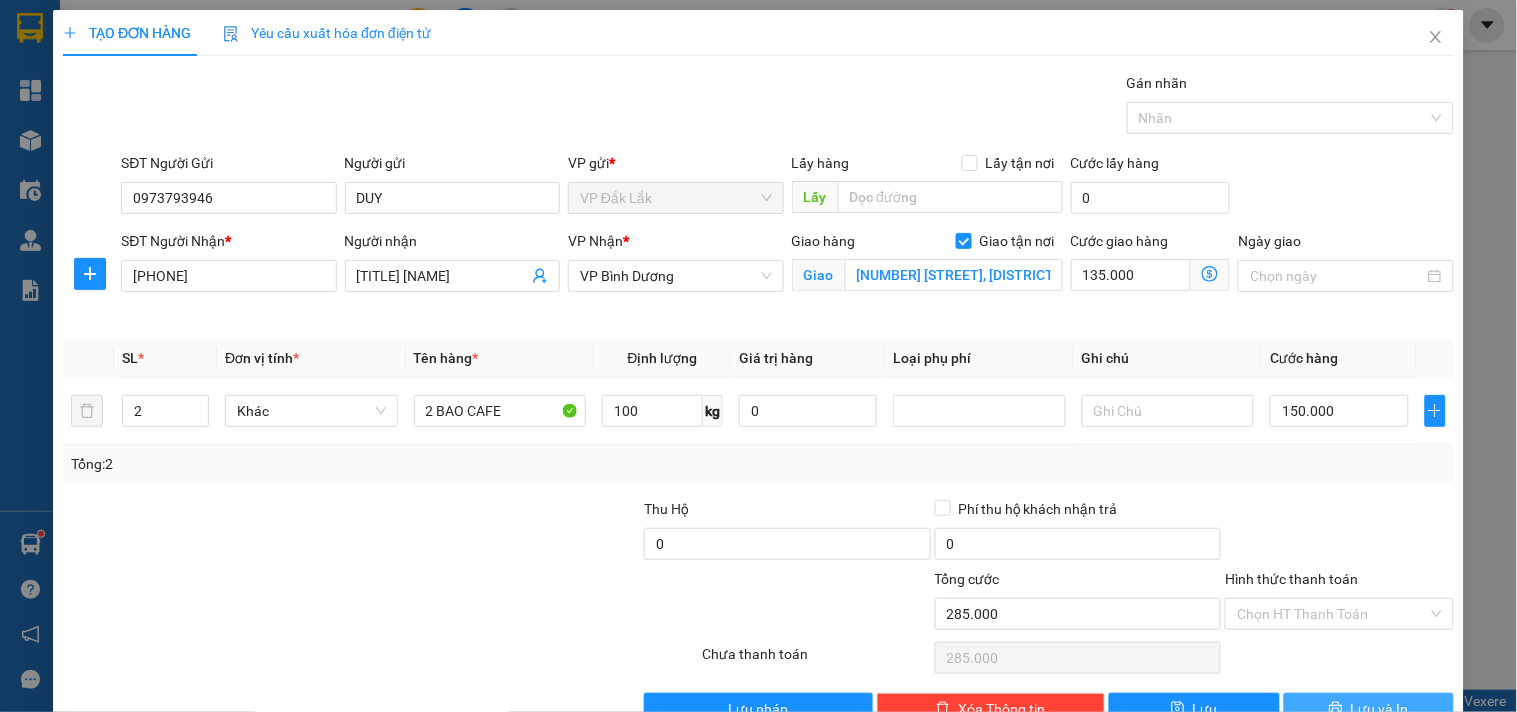 click on "Lưu và In" at bounding box center [1380, 709] 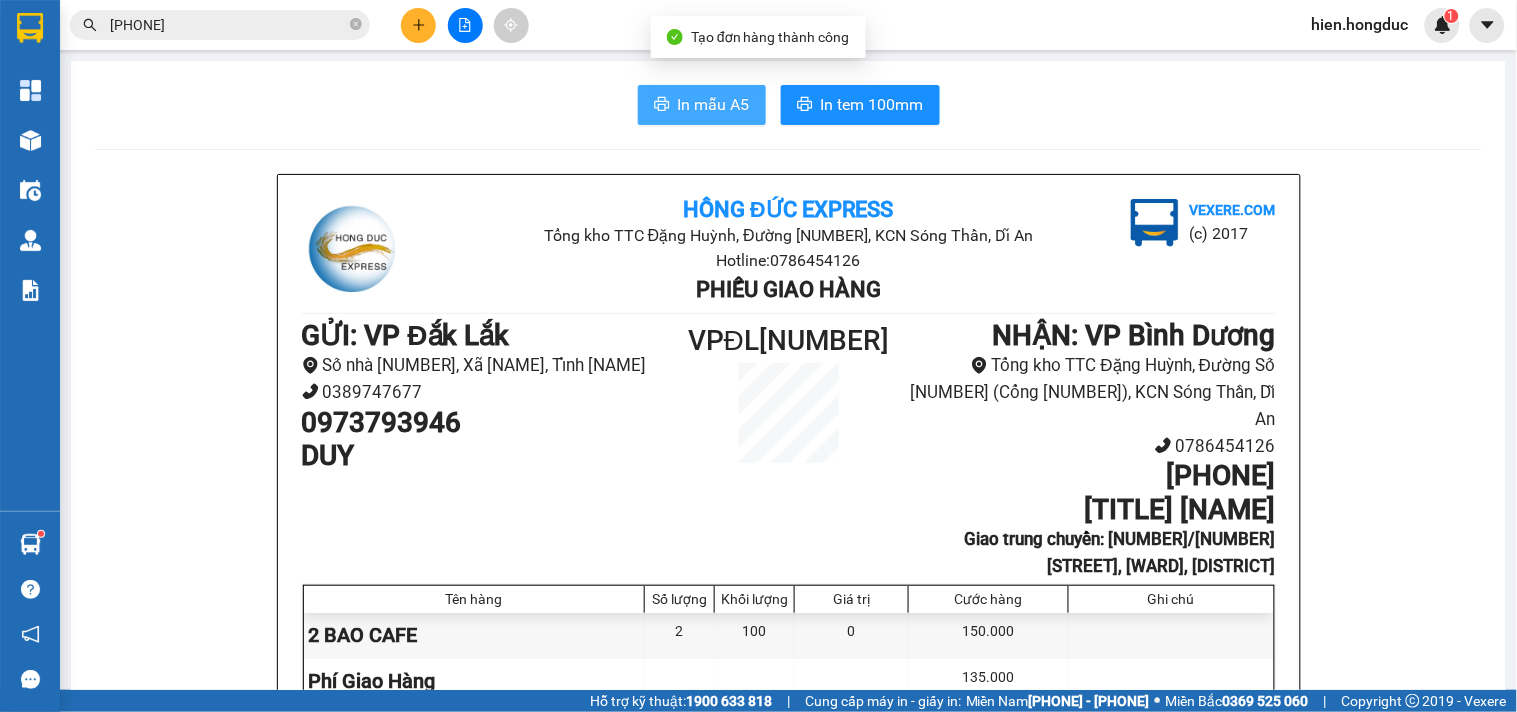 click on "In mẫu A5" at bounding box center [714, 104] 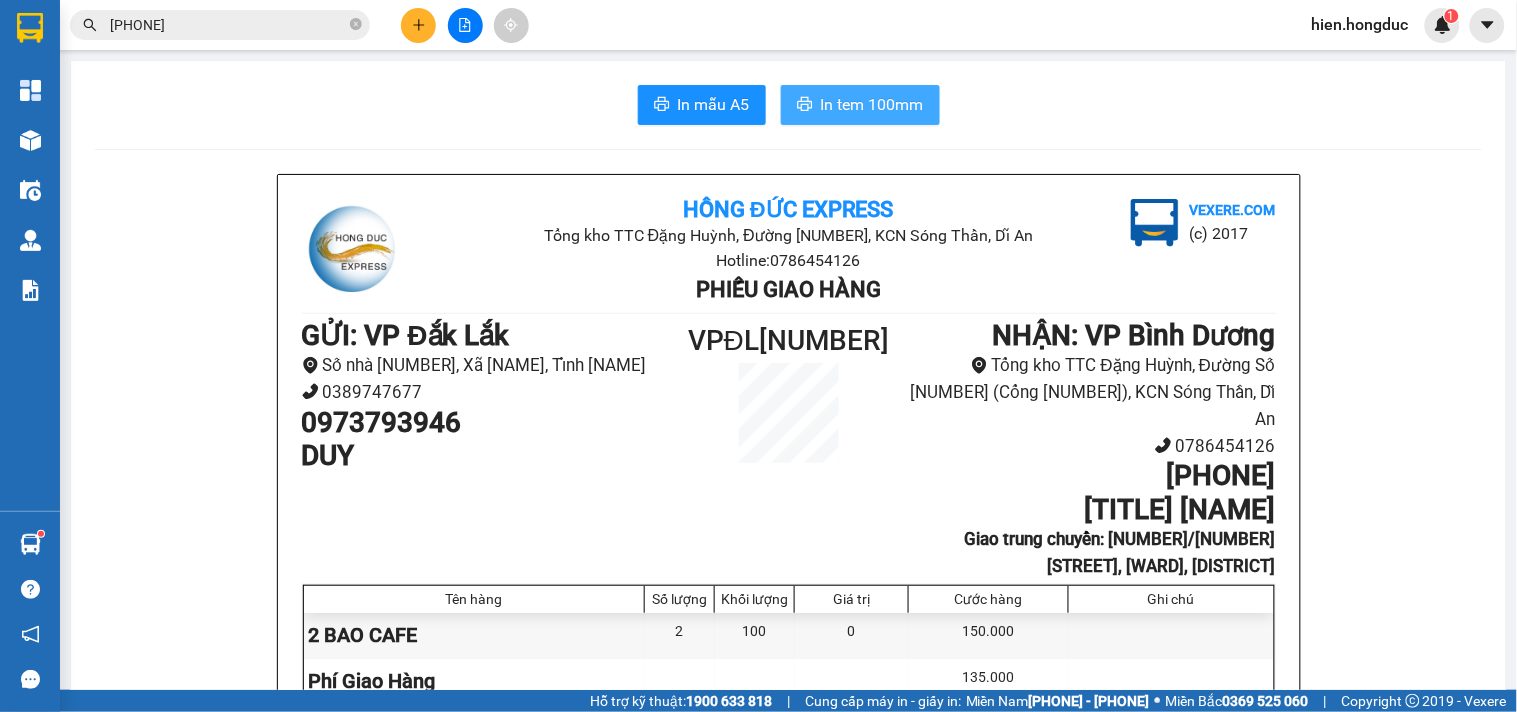 click on "In tem 100mm" at bounding box center (872, 104) 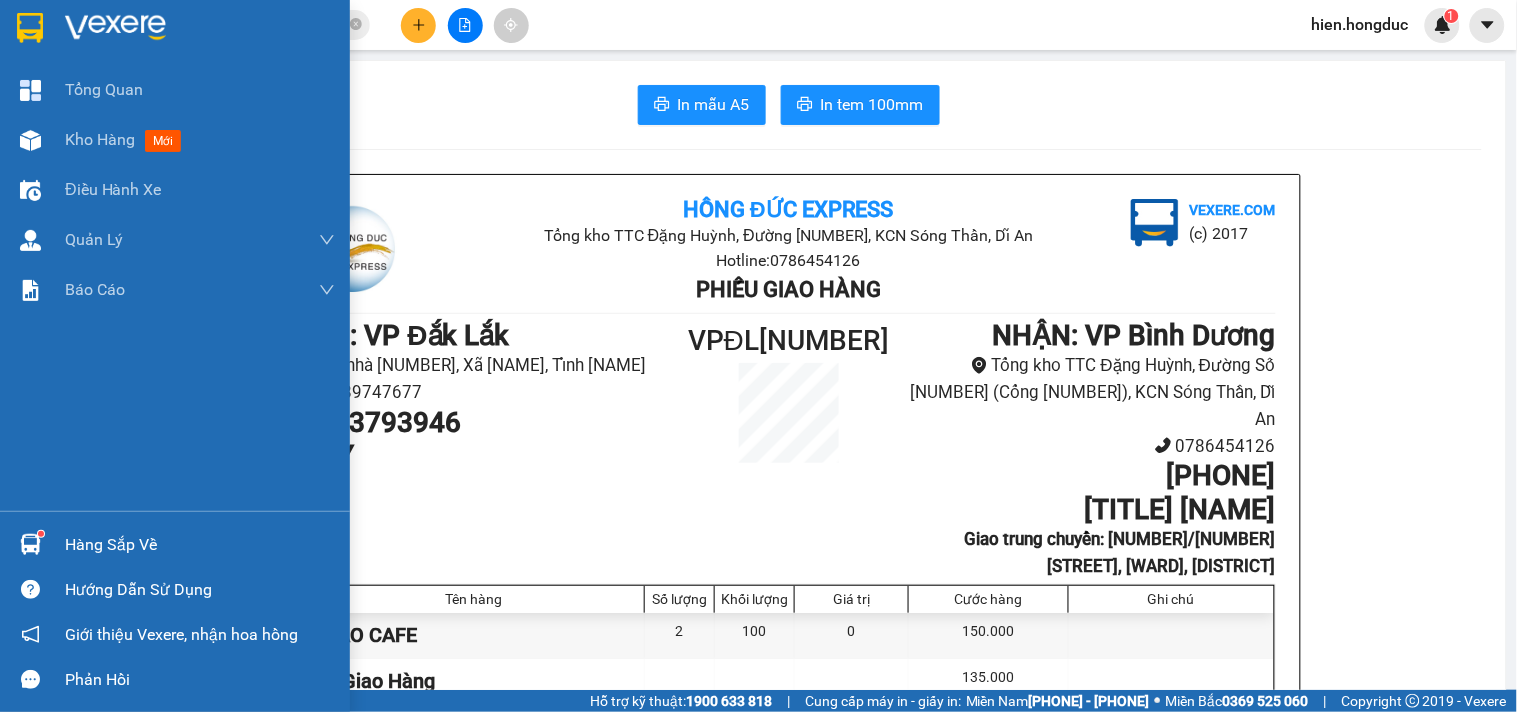 click at bounding box center [115, 28] 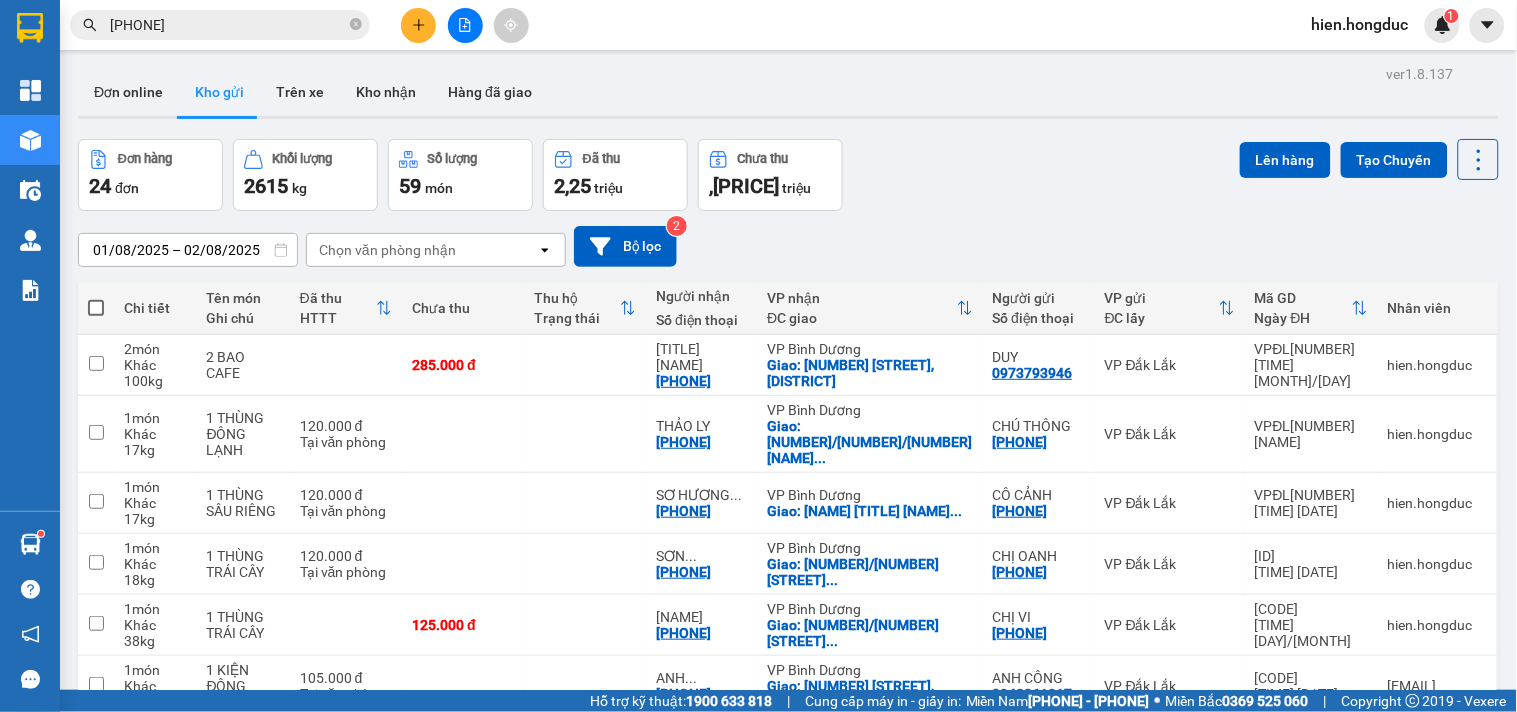 click on "2" at bounding box center [1246, 1025] 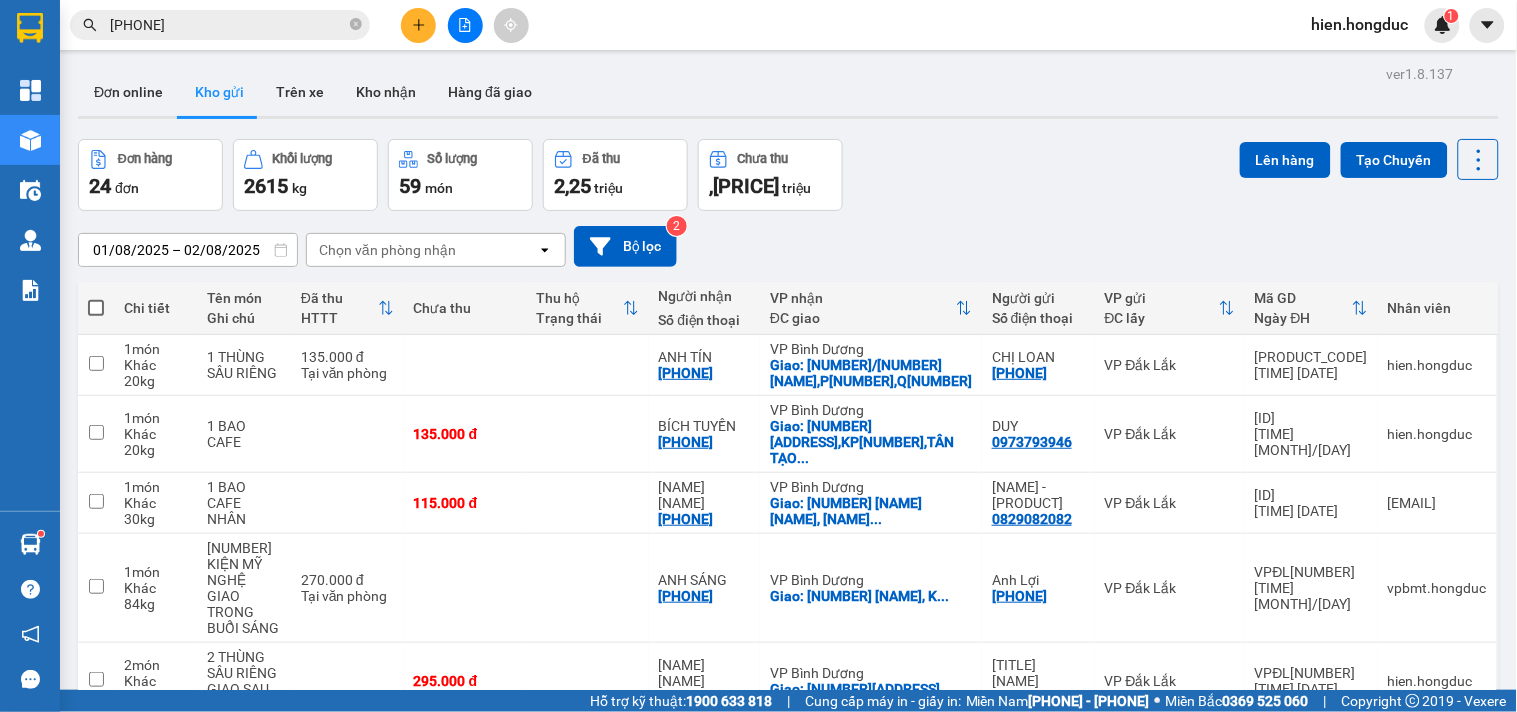 click on "1" at bounding box center [1211, 1089] 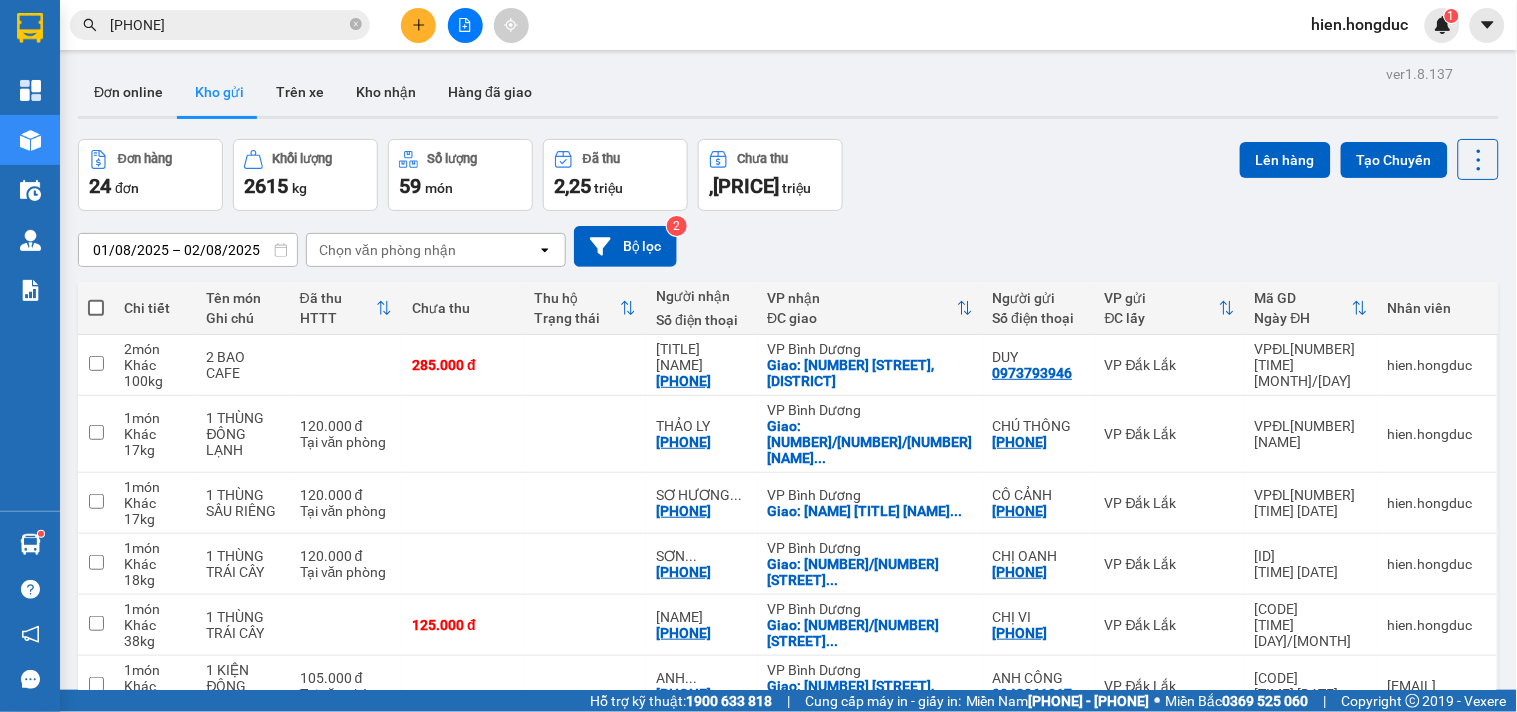 click at bounding box center [1341, 946] 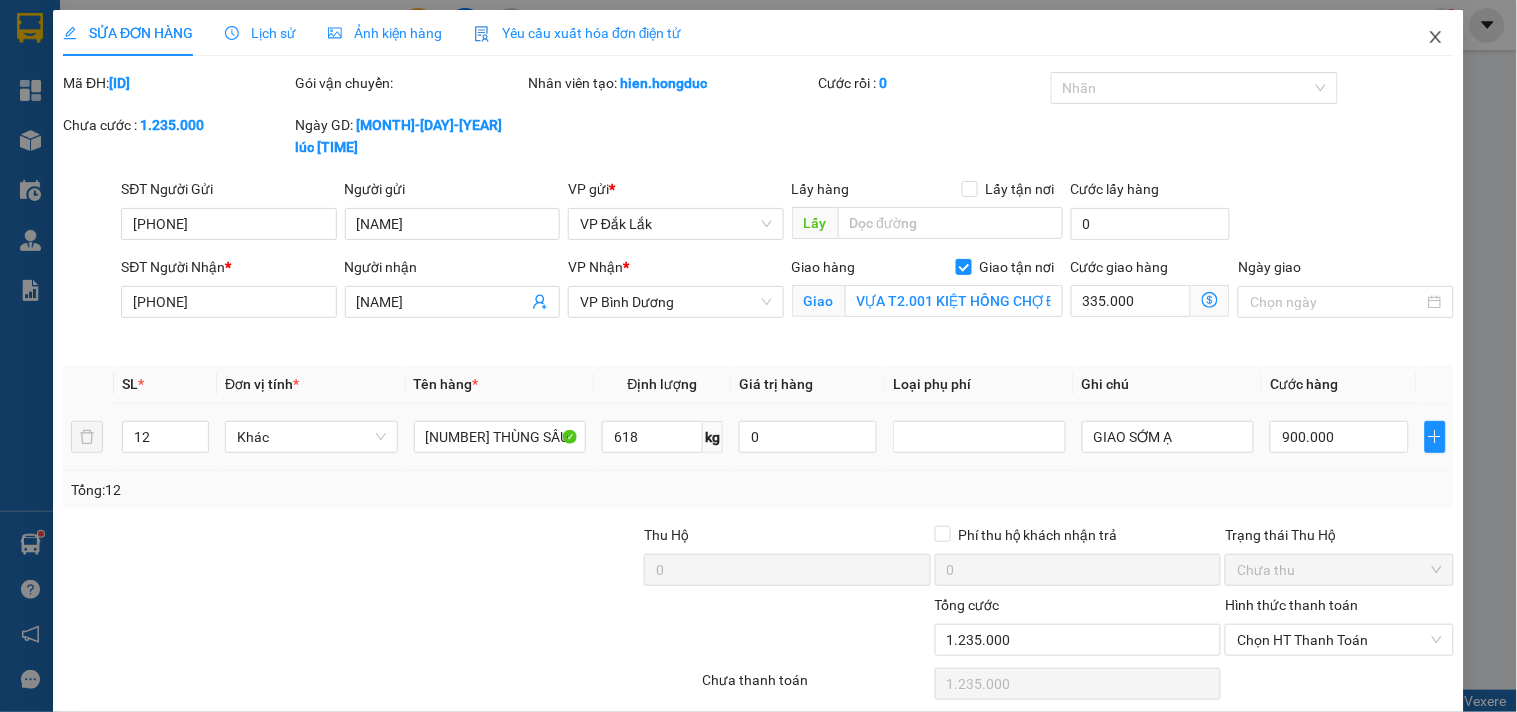 click 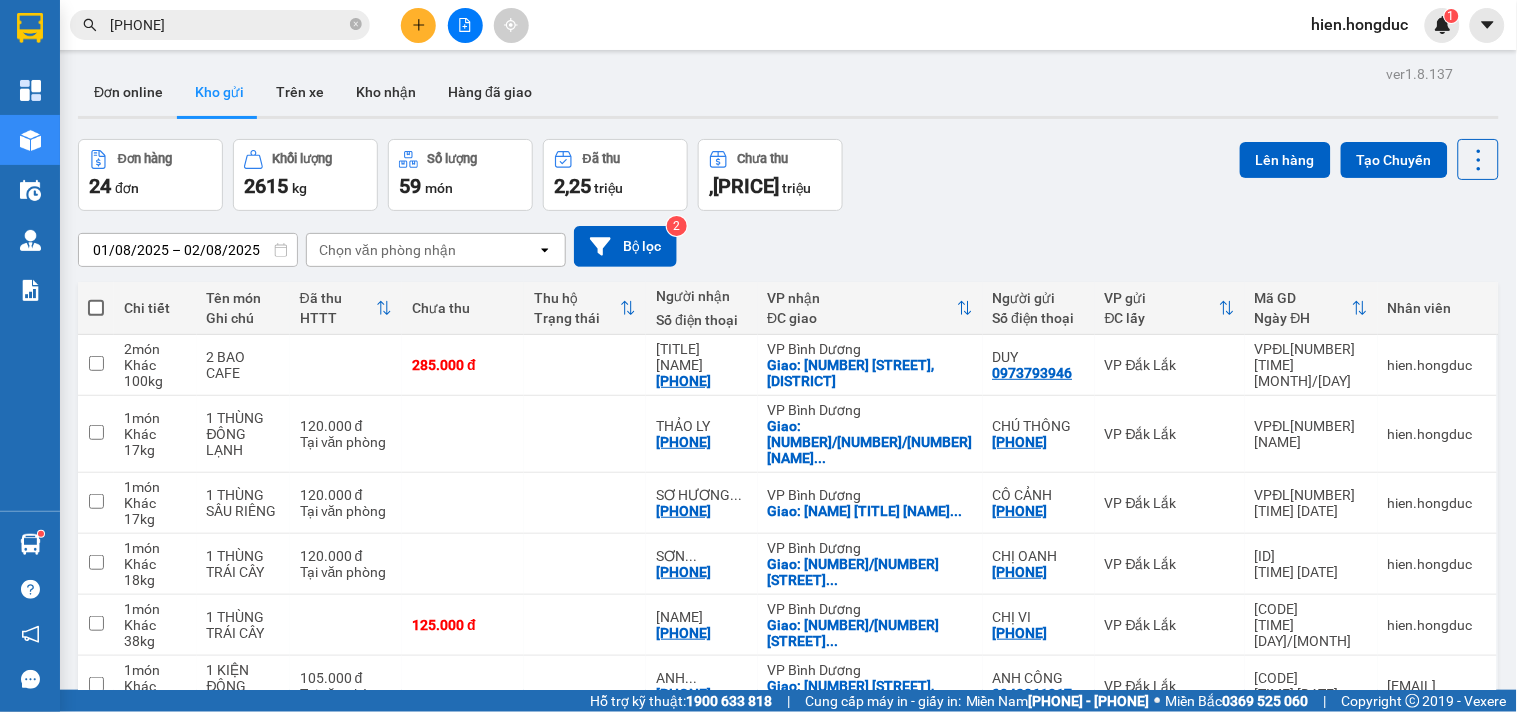 click at bounding box center (1341, 946) 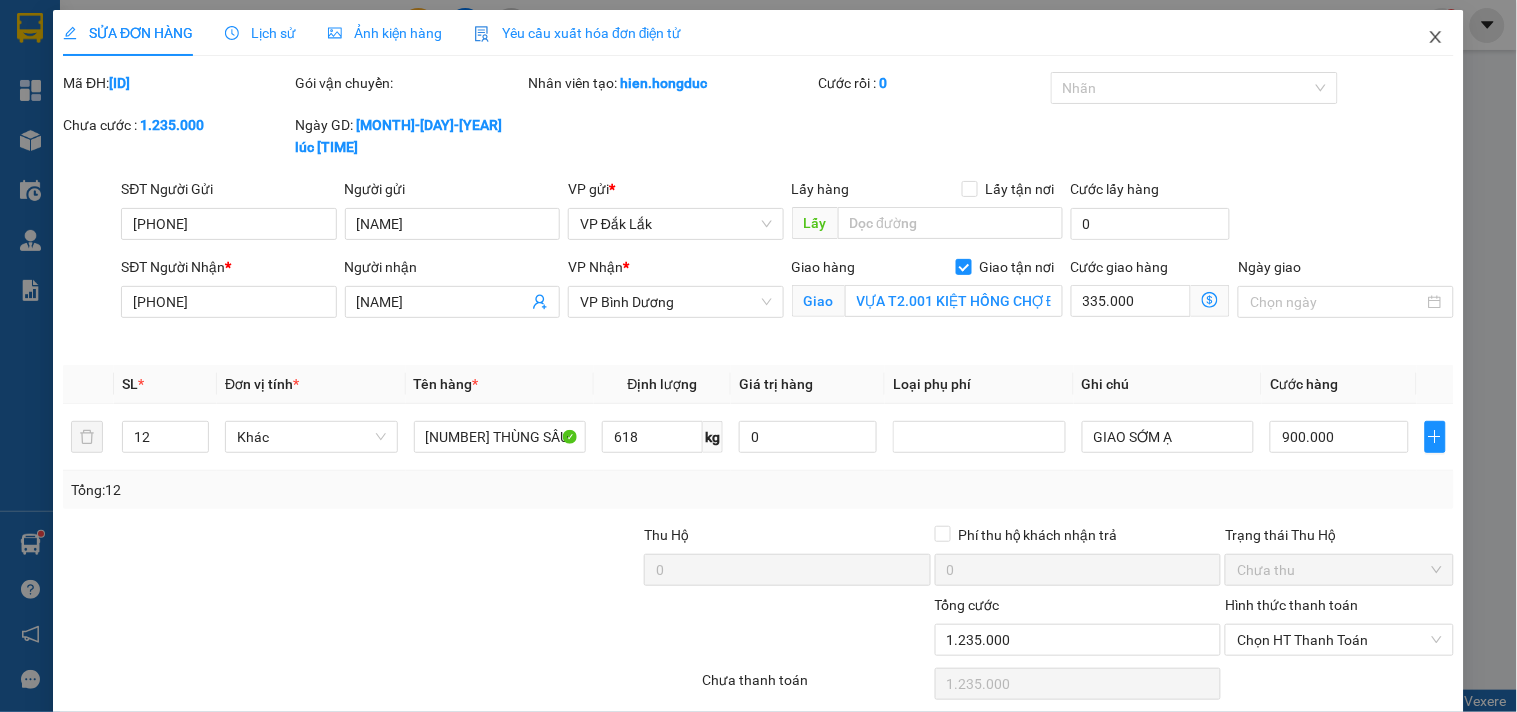 click 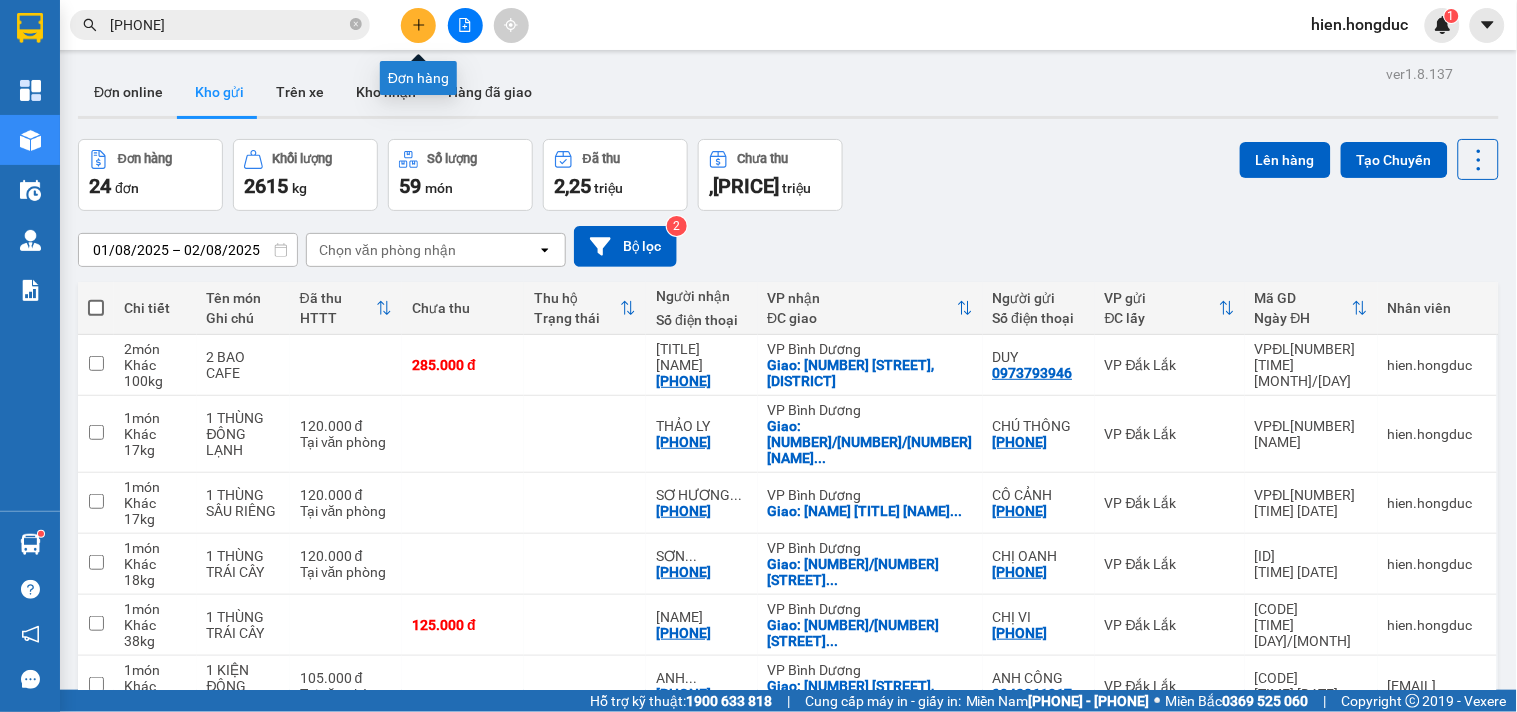 click at bounding box center [418, 25] 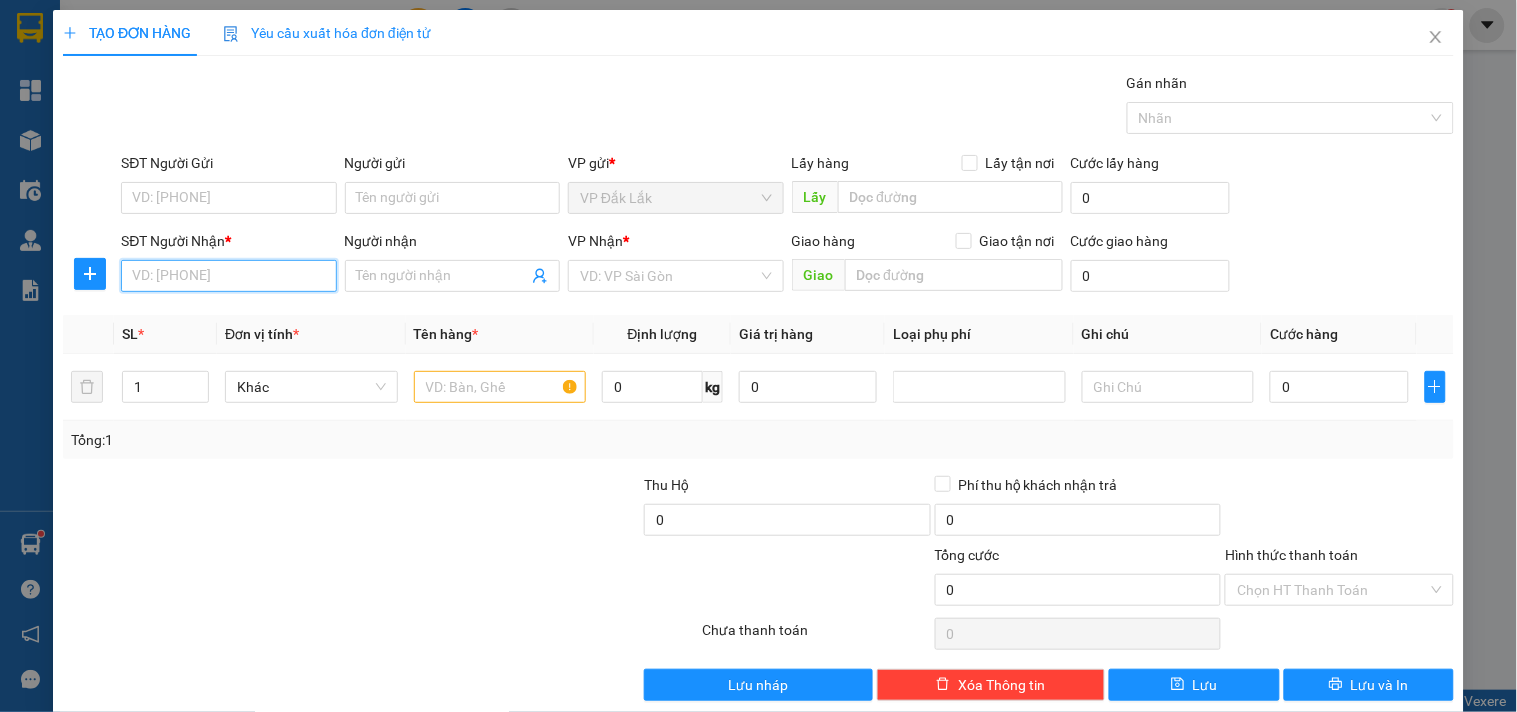 click on "SĐT Người Nhận  *" at bounding box center (228, 276) 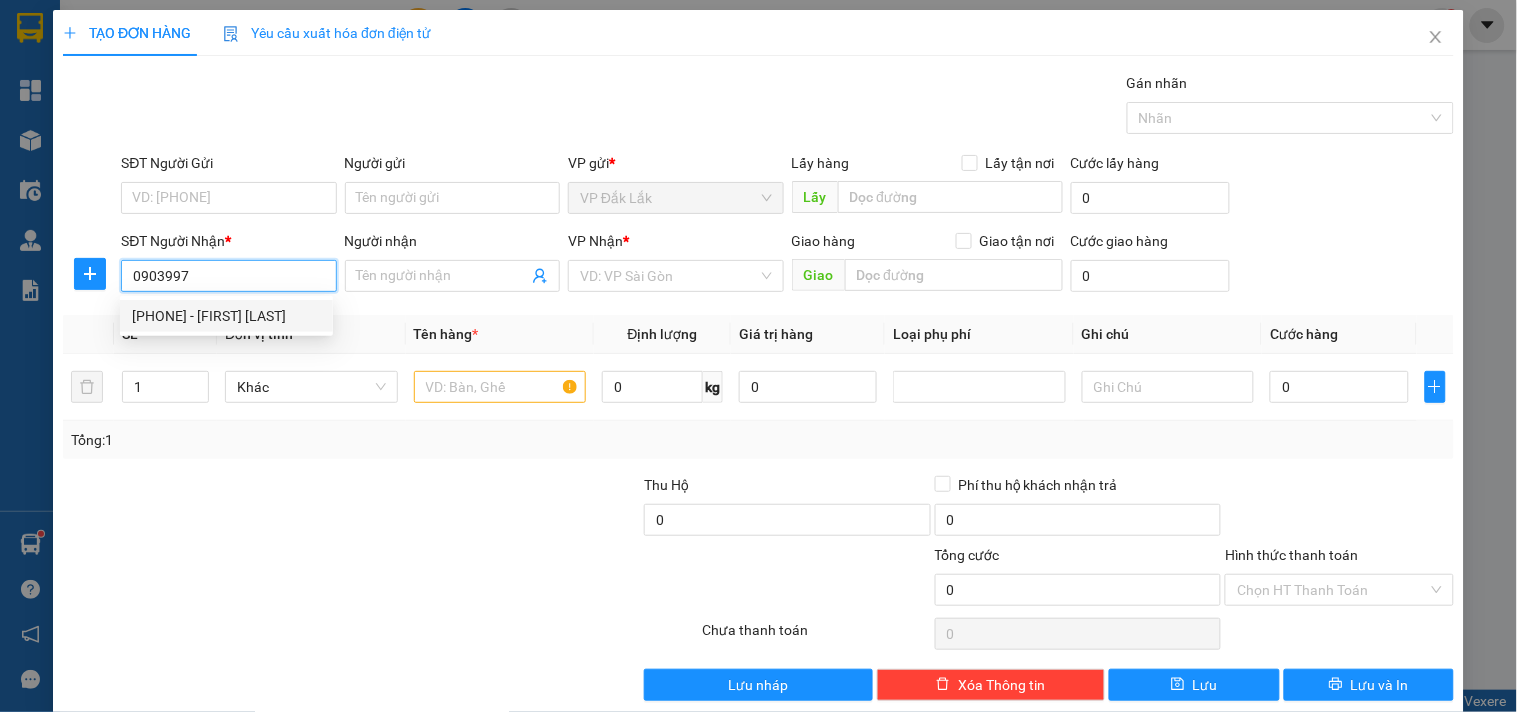 click on "[PHONE] - [FIRST] [LAST]" at bounding box center (226, 316) 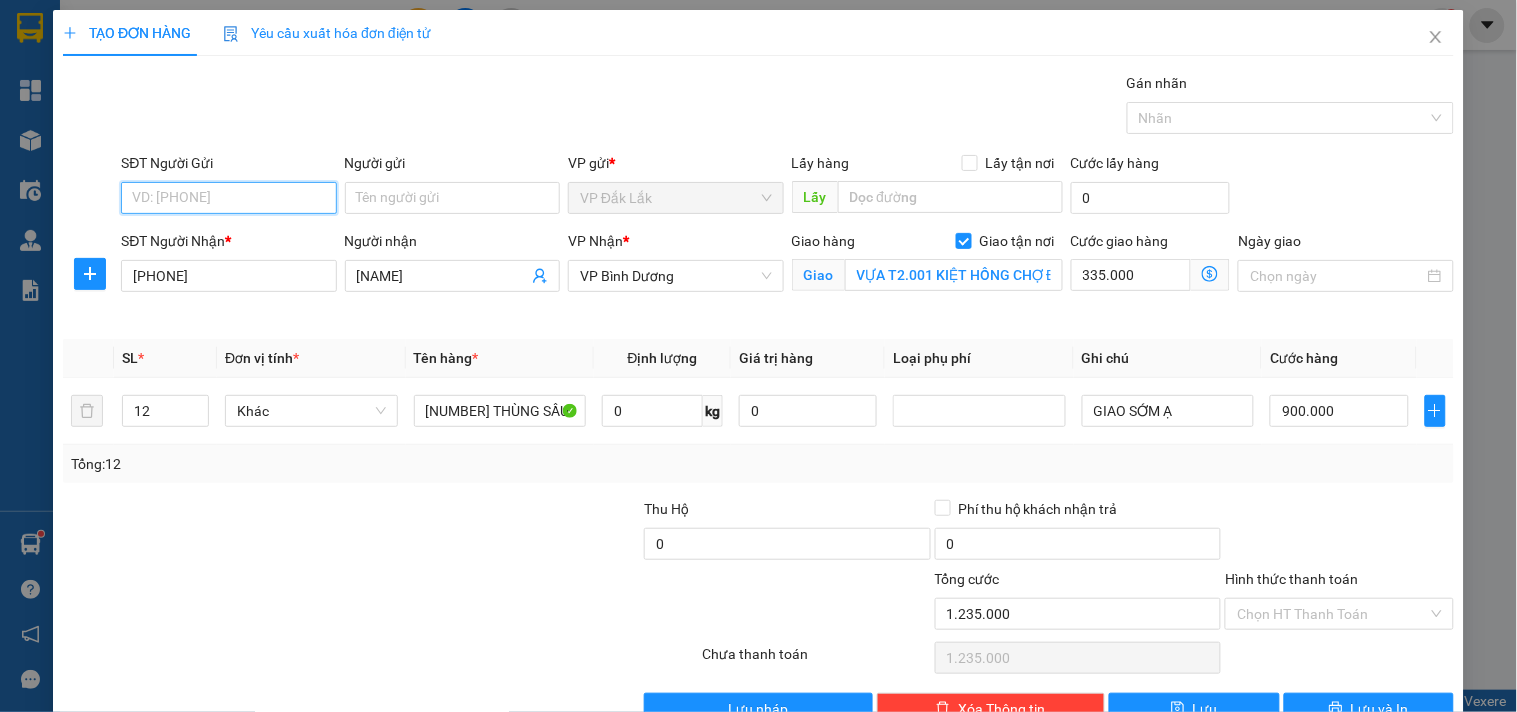click on "SĐT Người Gửi" at bounding box center (228, 198) 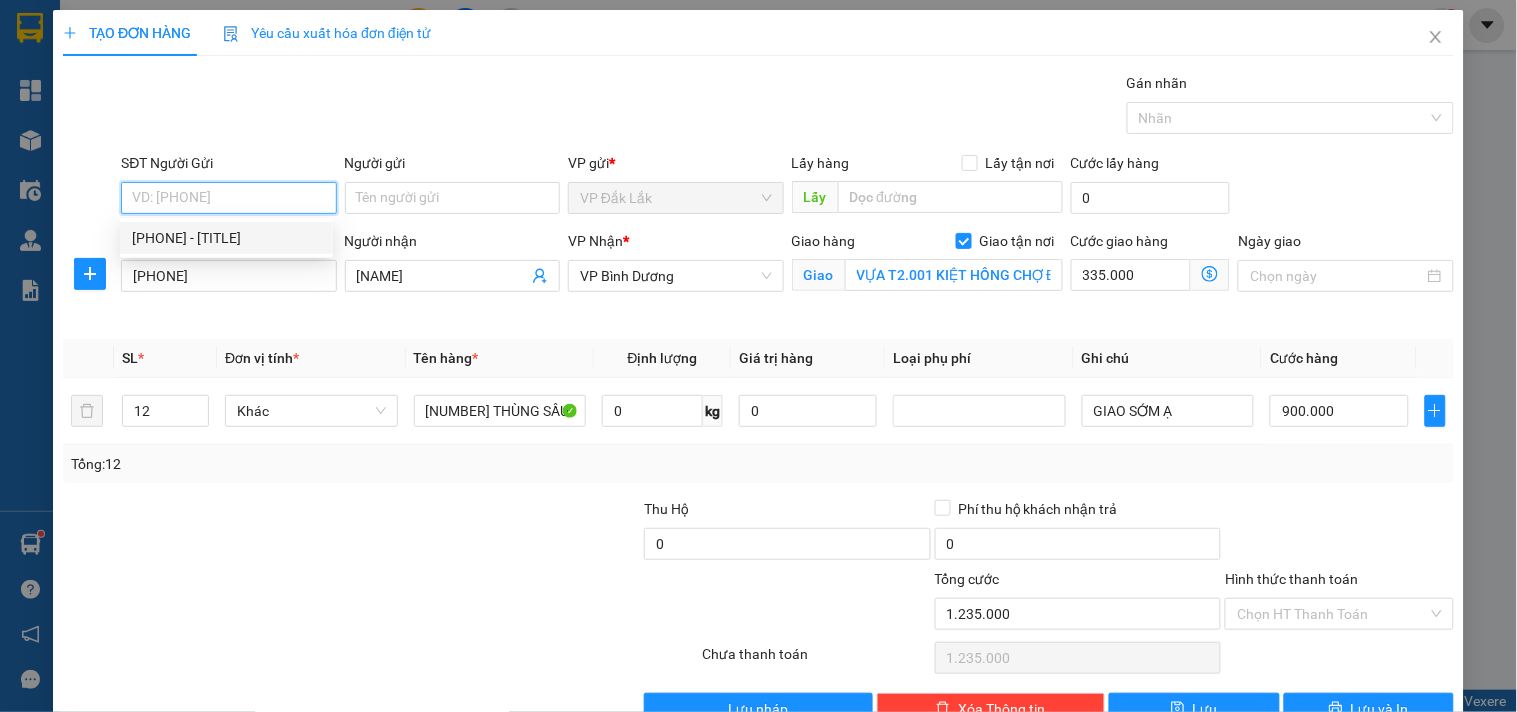 click on "[PHONE] - [TITLE]" at bounding box center [226, 238] 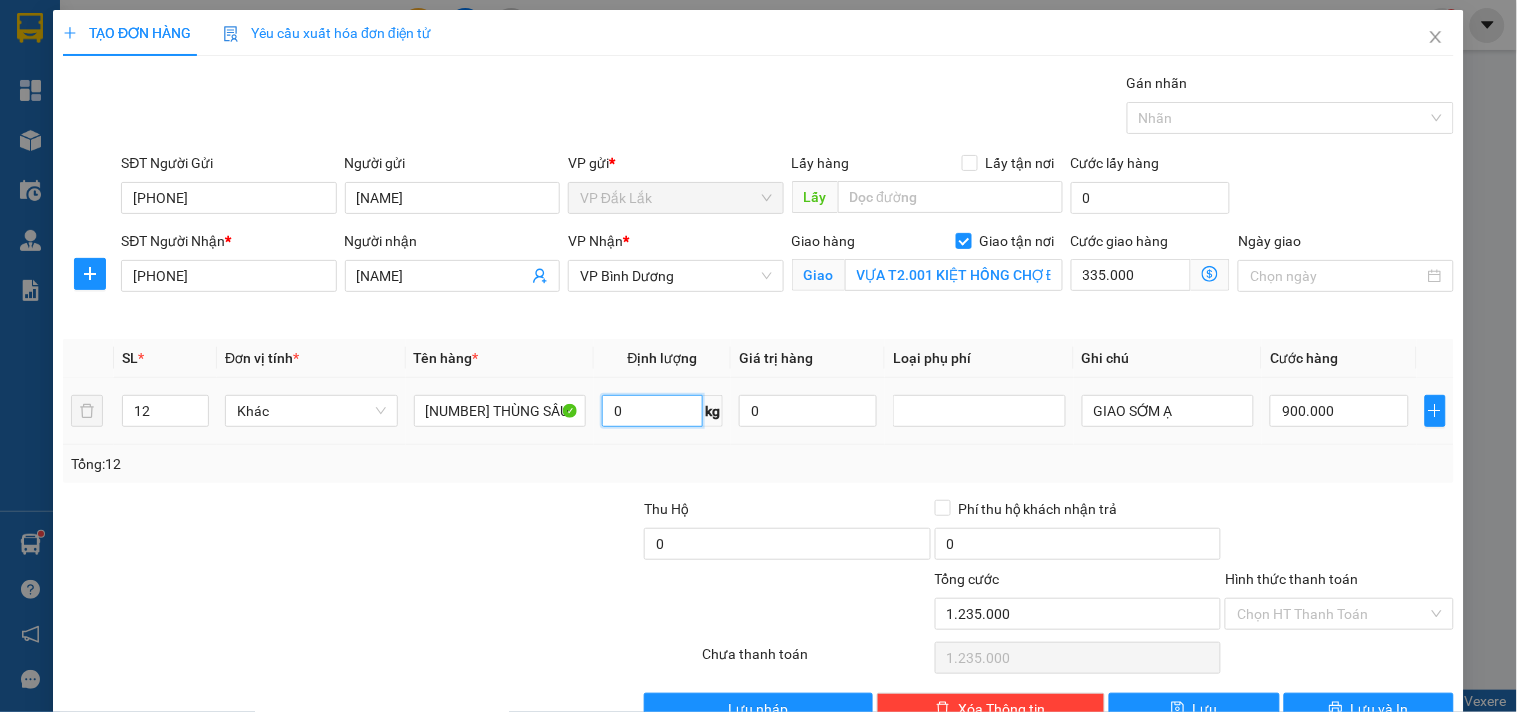 click on "0" at bounding box center [652, 411] 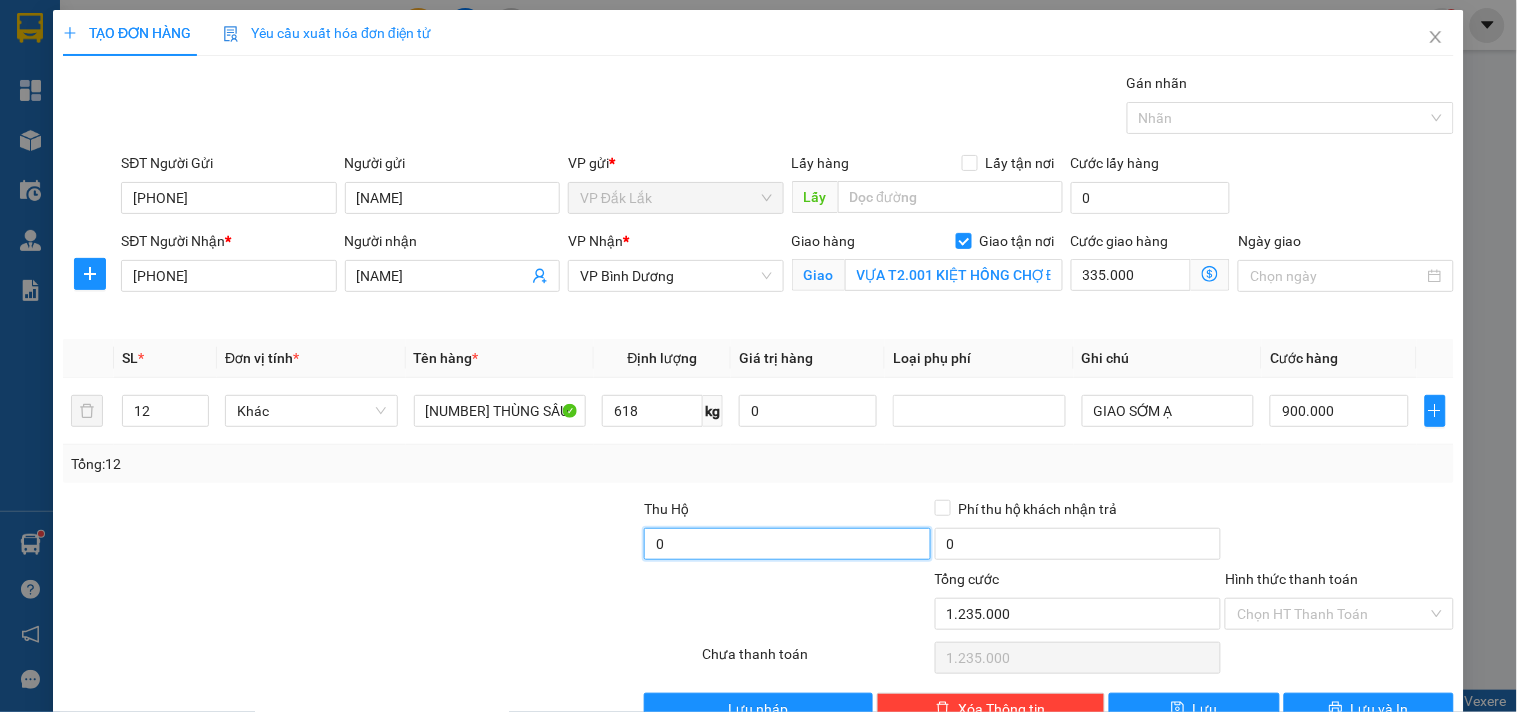 click on "0" at bounding box center [787, 544] 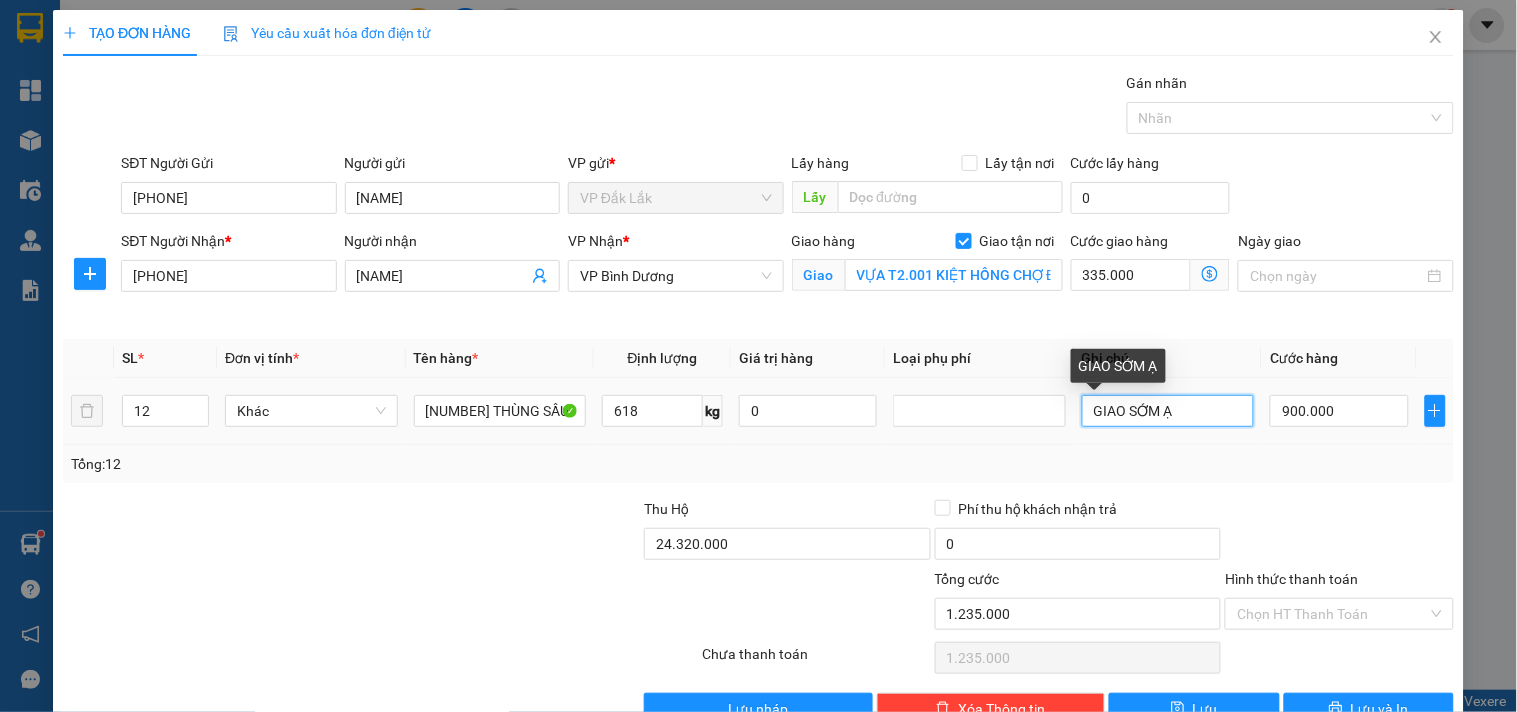 click on "GIAO SỚM Ạ" at bounding box center [1168, 411] 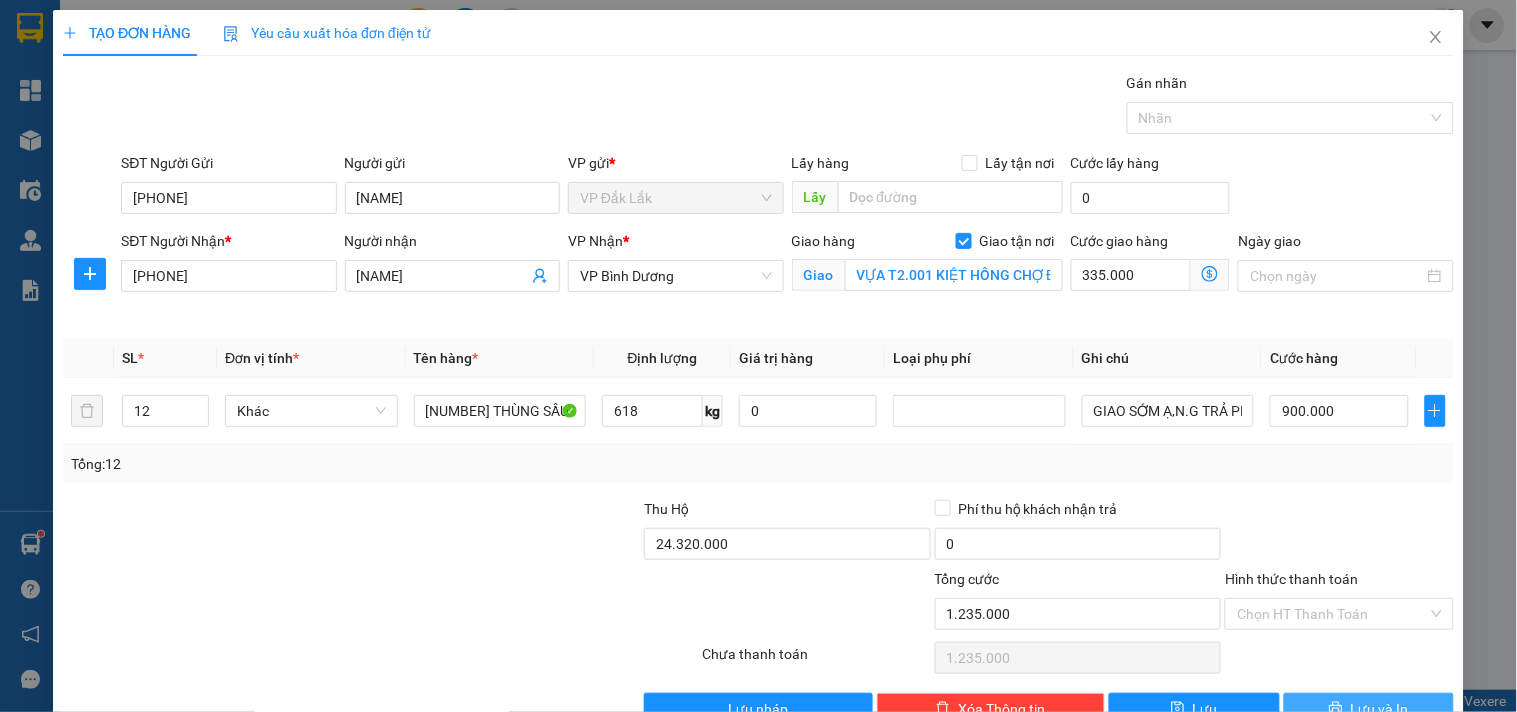 click on "Lưu và In" at bounding box center (1380, 709) 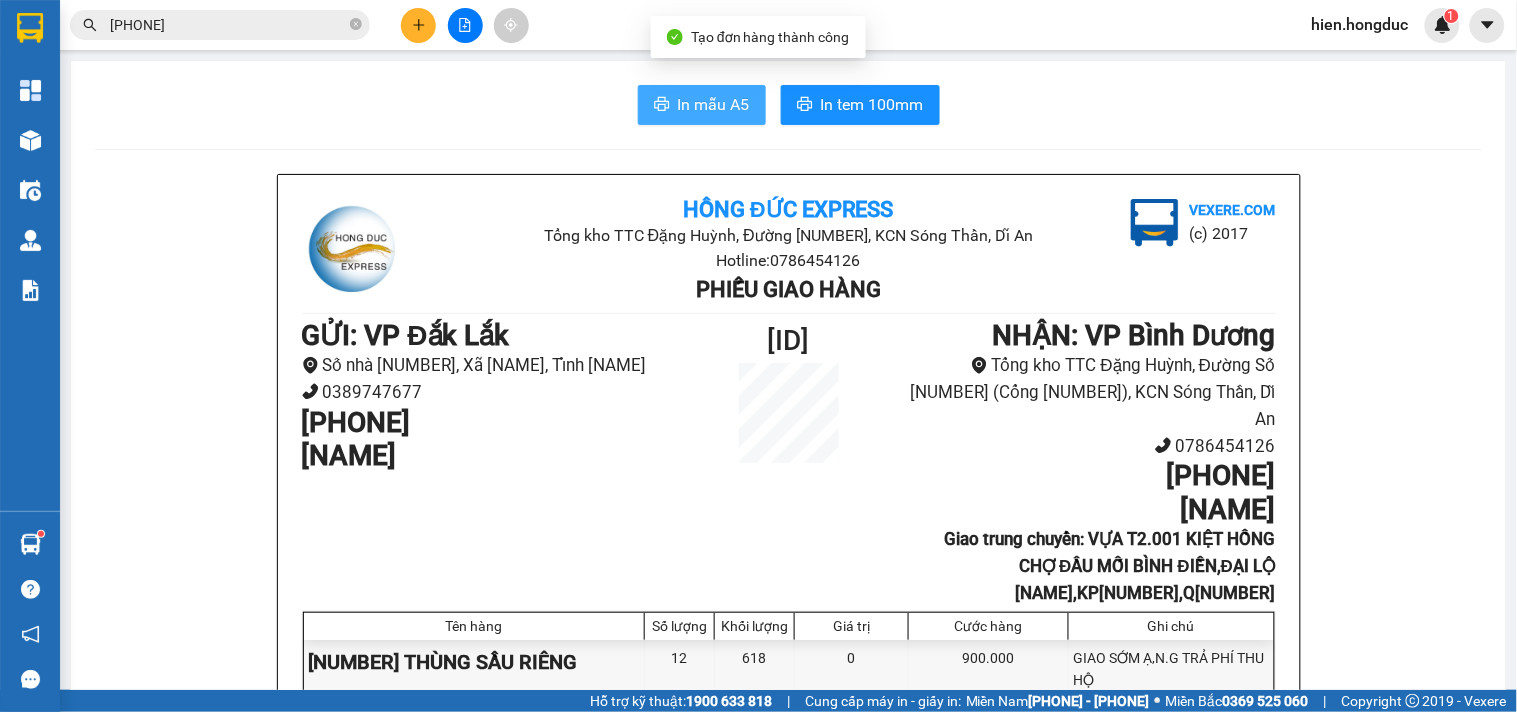 click on "In mẫu A5" at bounding box center (714, 104) 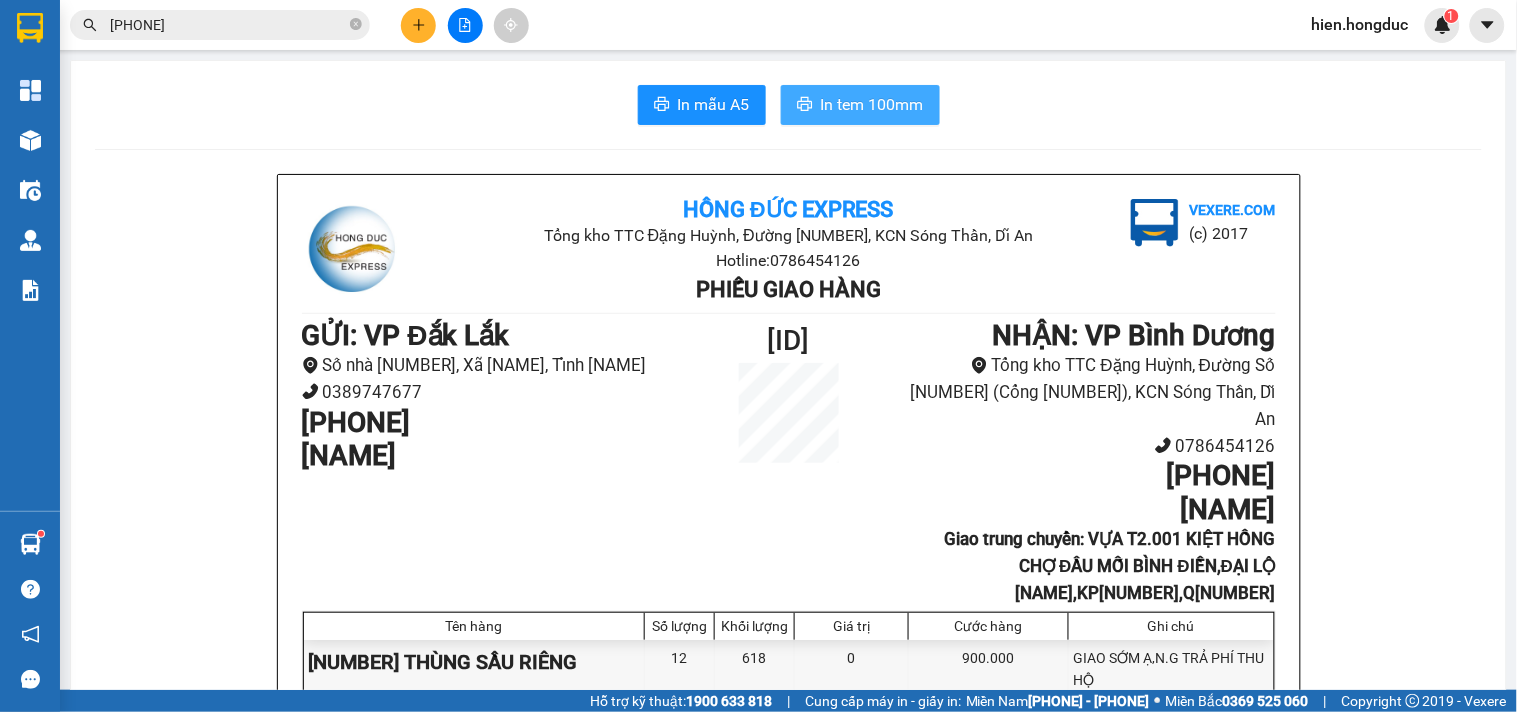 click on "In tem 100mm" at bounding box center (872, 104) 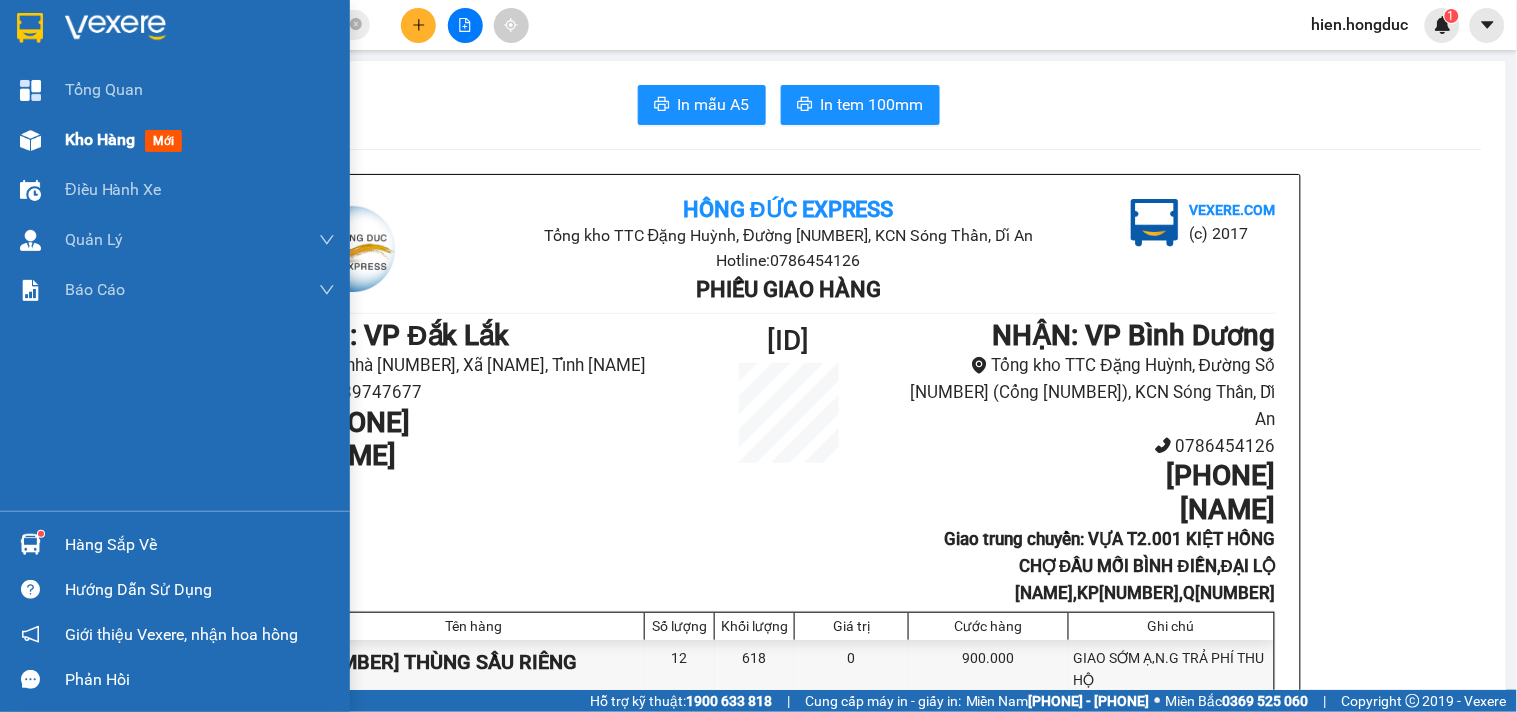 drag, startPoint x: 112, startPoint y: 13, endPoint x: 328, endPoint y: 128, distance: 244.70595 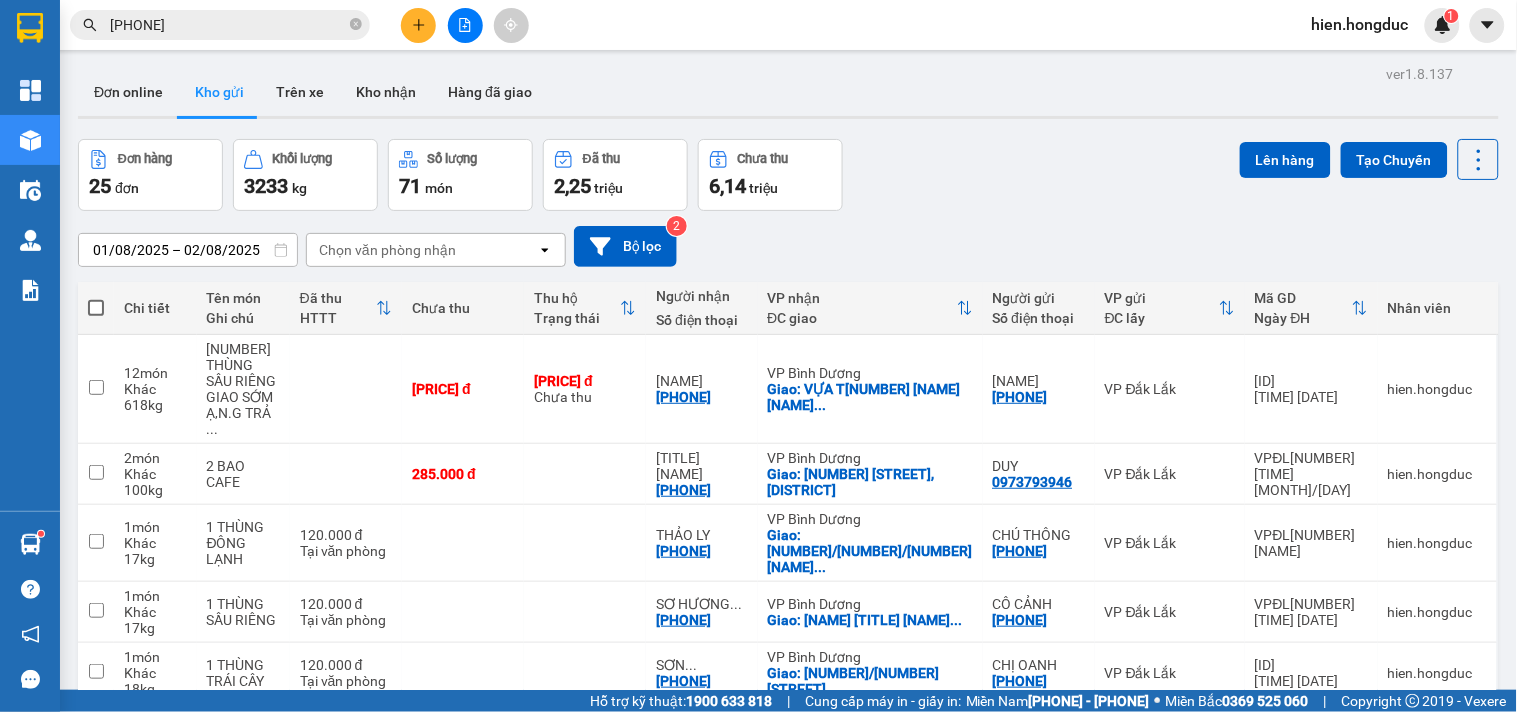 click on "2" at bounding box center [1246, 1041] 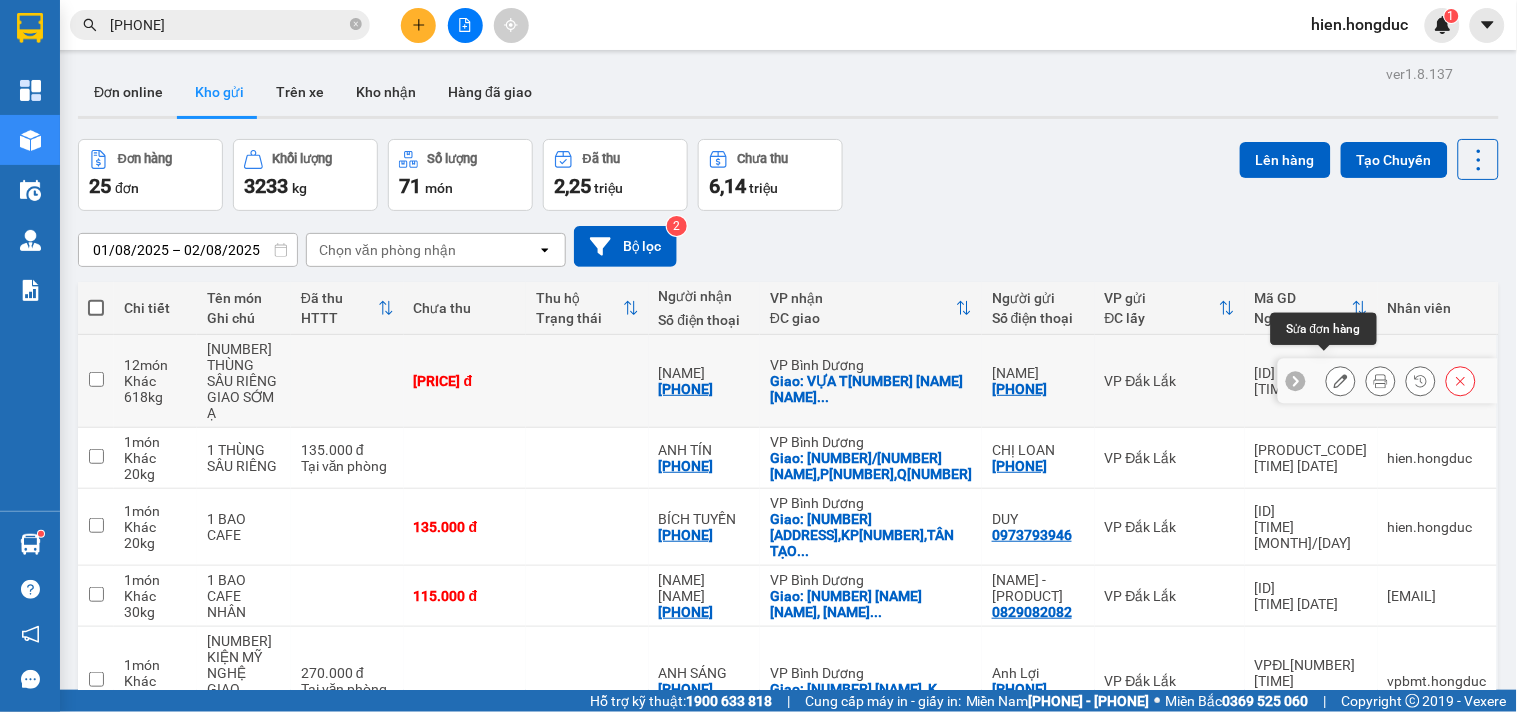 click 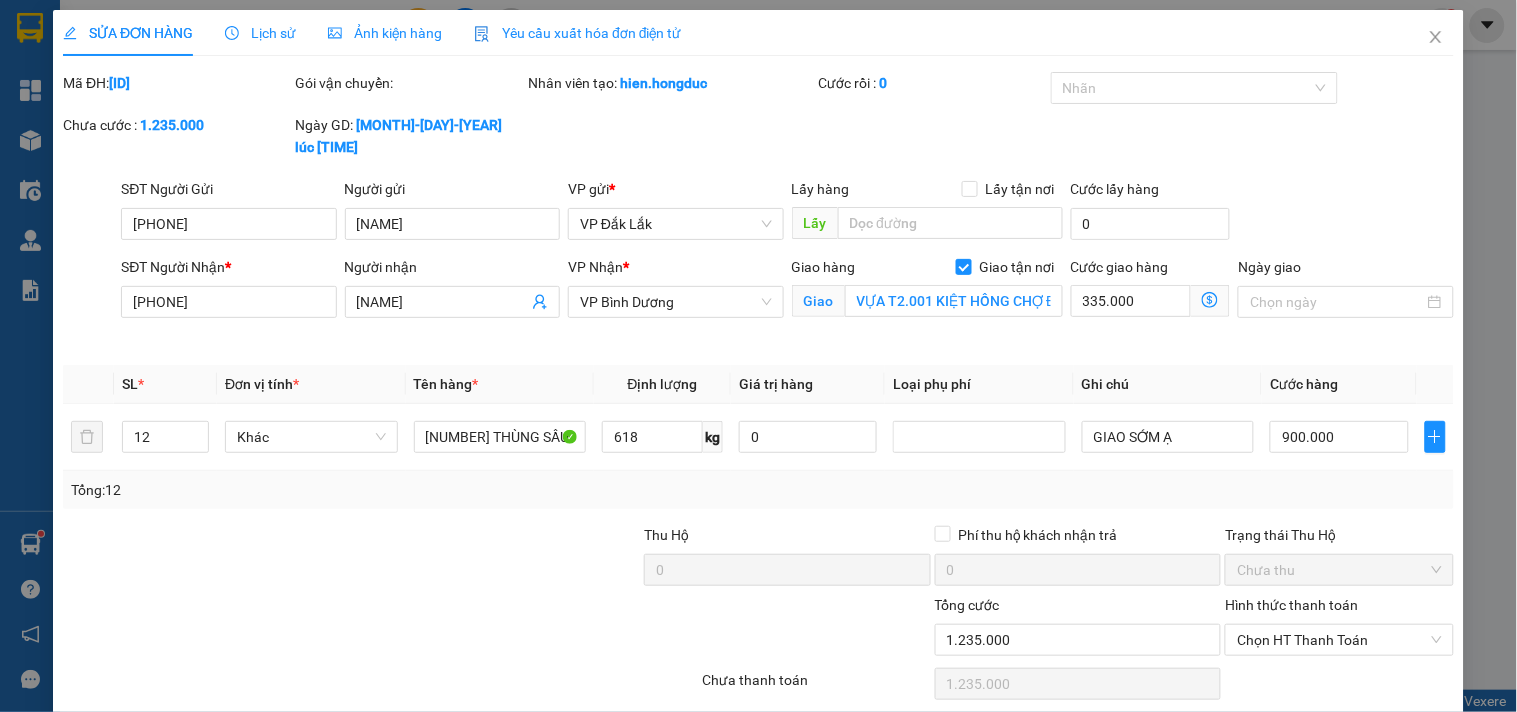 click on "Hủy Đơn Hàng" at bounding box center (682, 735) 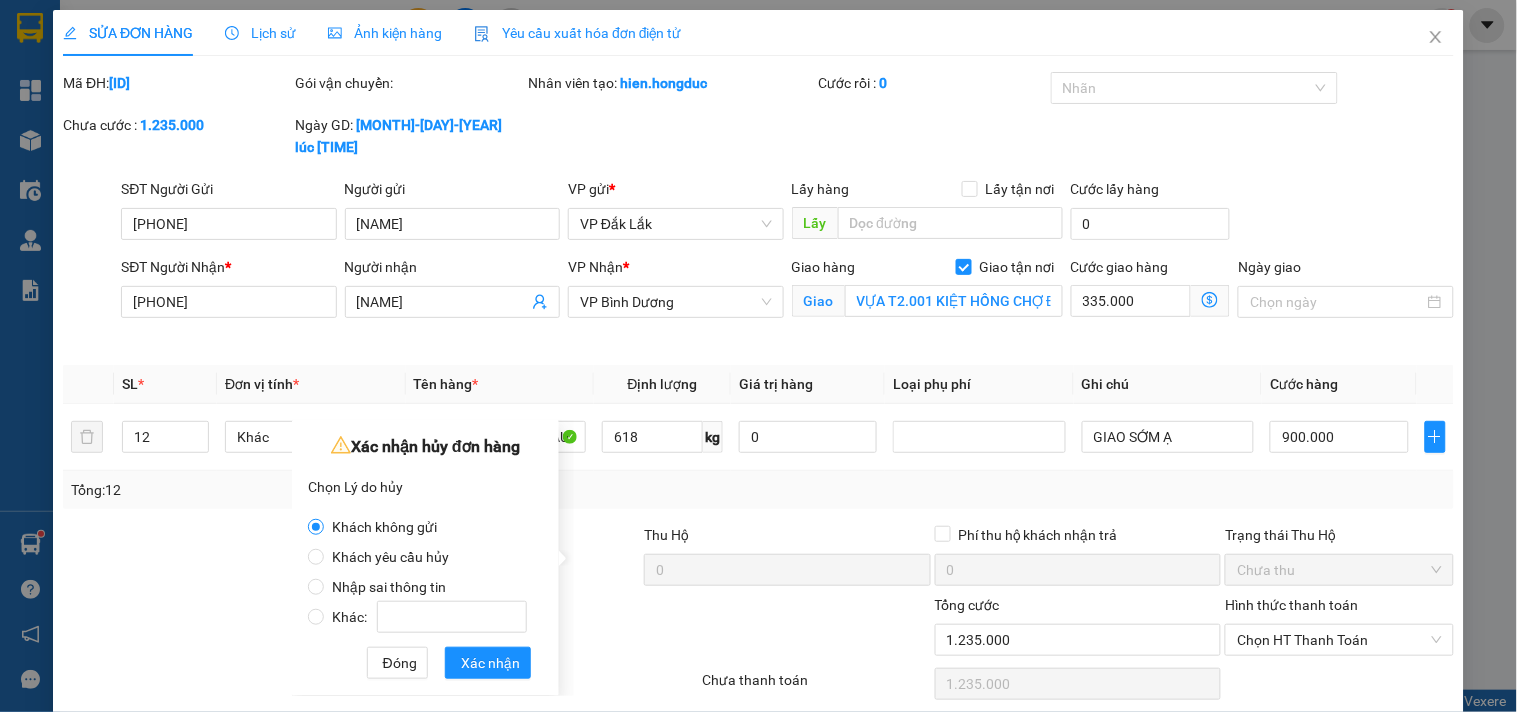 click on "Nhập sai thông tin" at bounding box center (389, 587) 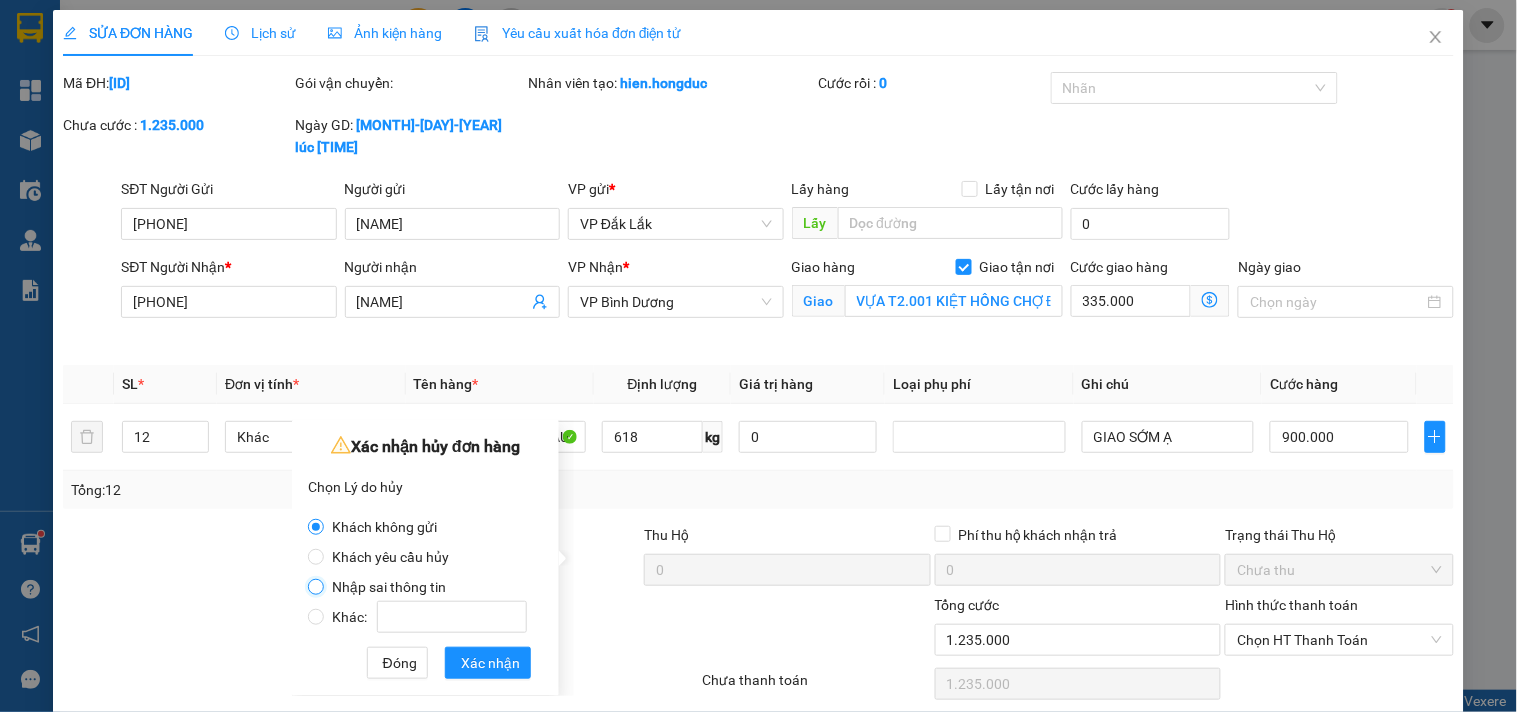 click on "Nhập sai thông tin" at bounding box center [316, 587] 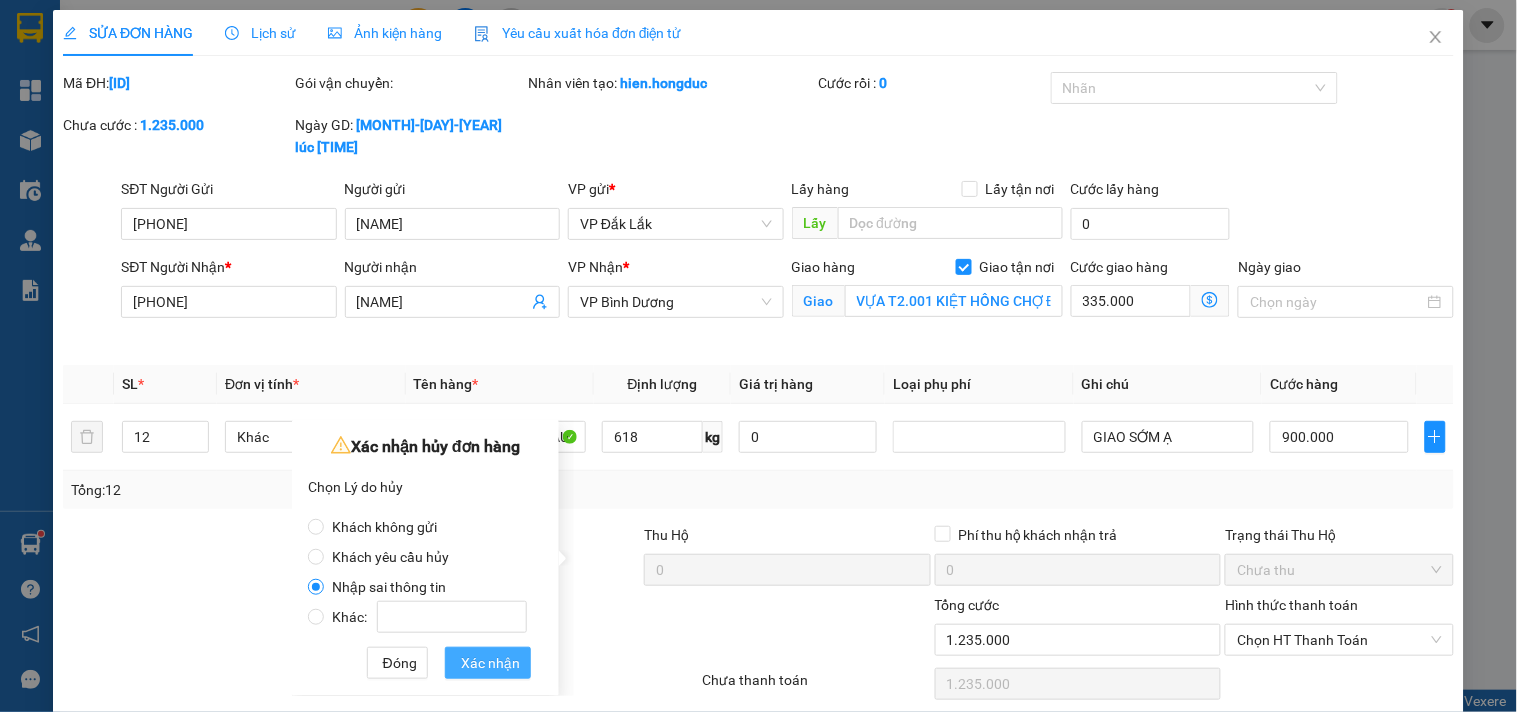 click on "Xác nhận" at bounding box center [490, 663] 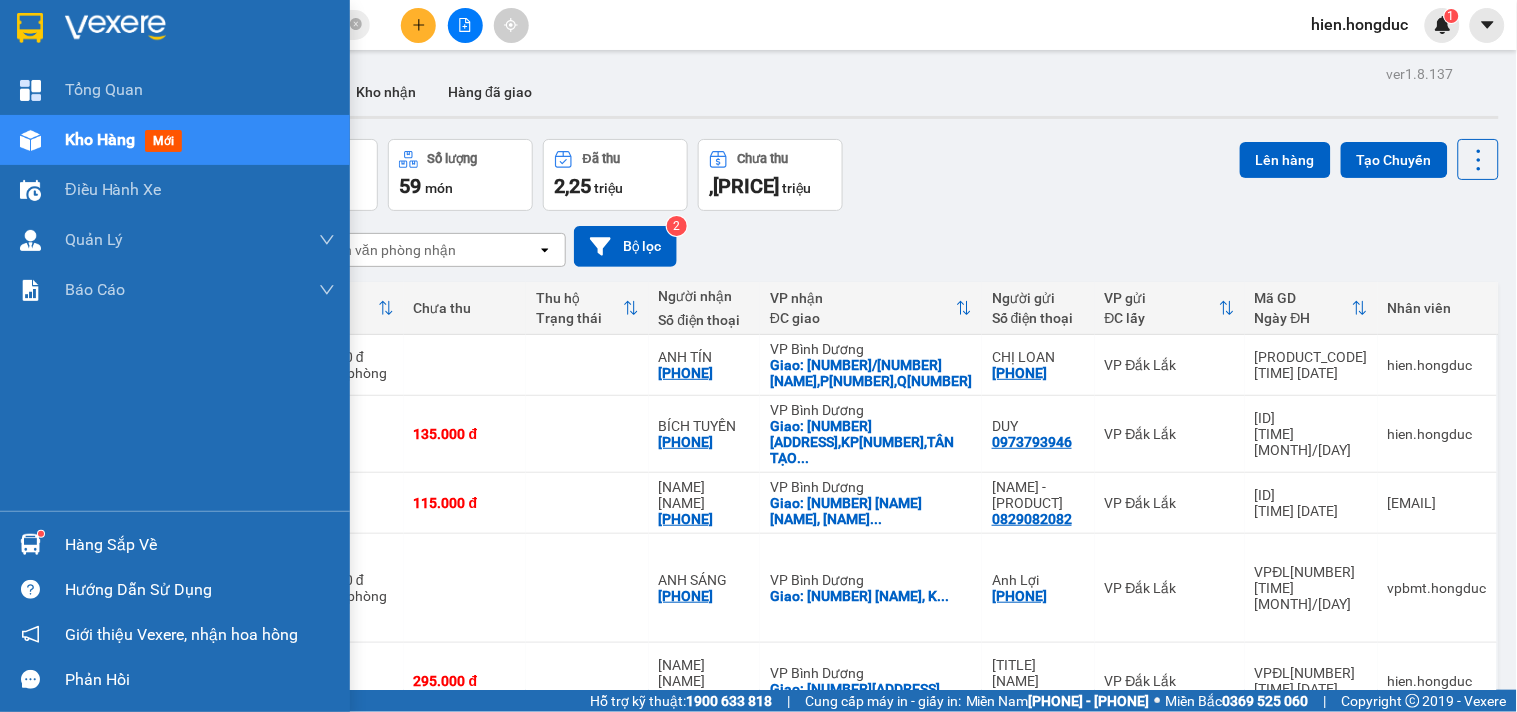 click at bounding box center (115, 28) 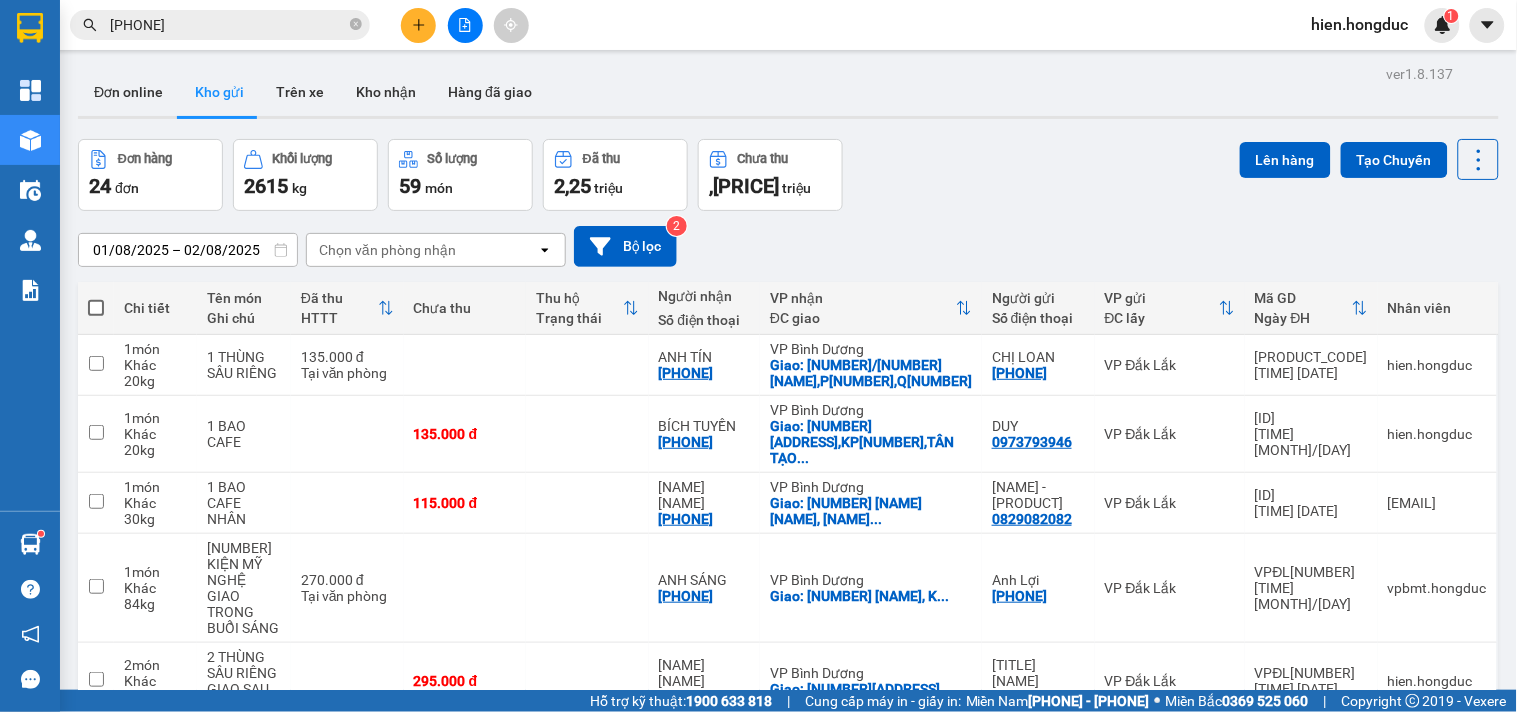 click on "1" at bounding box center [1211, 1089] 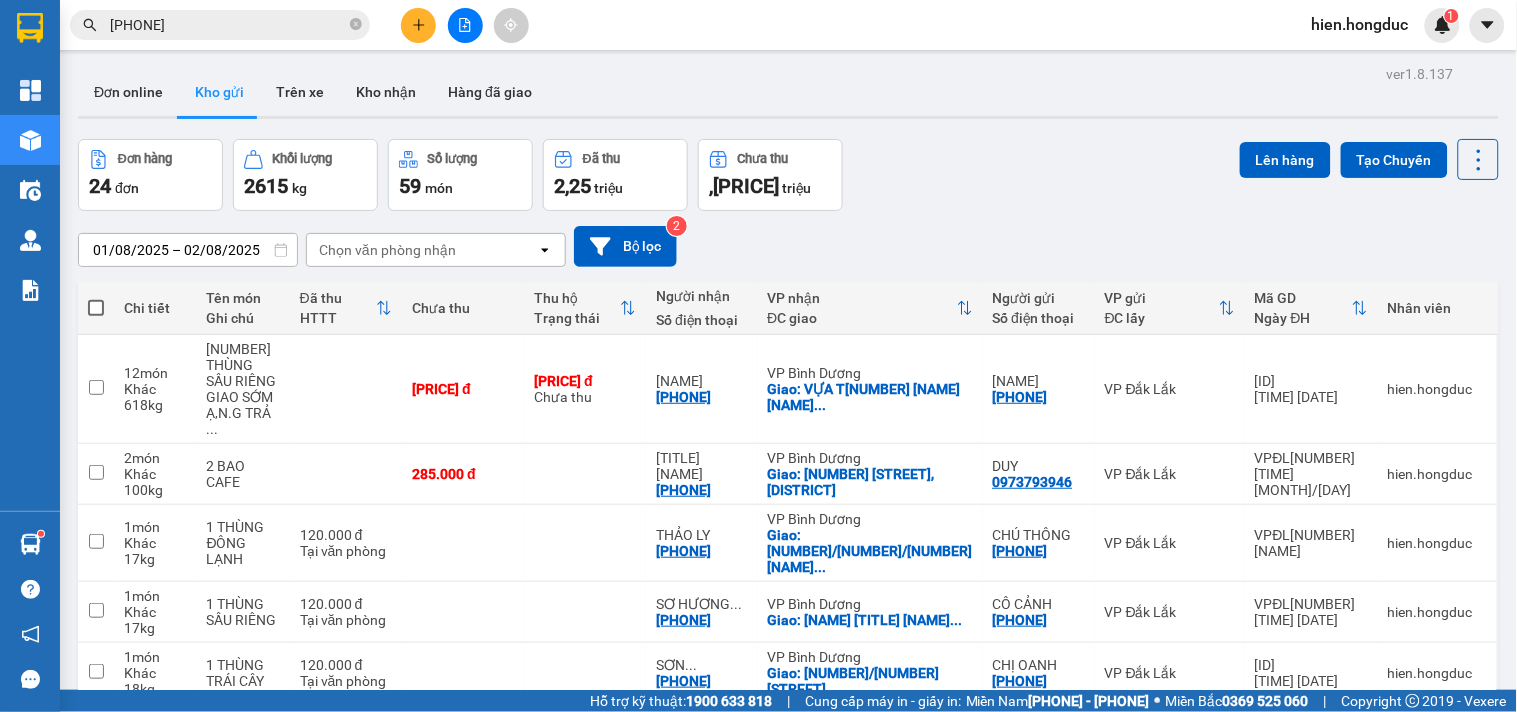 click on "2" at bounding box center (1246, 1041) 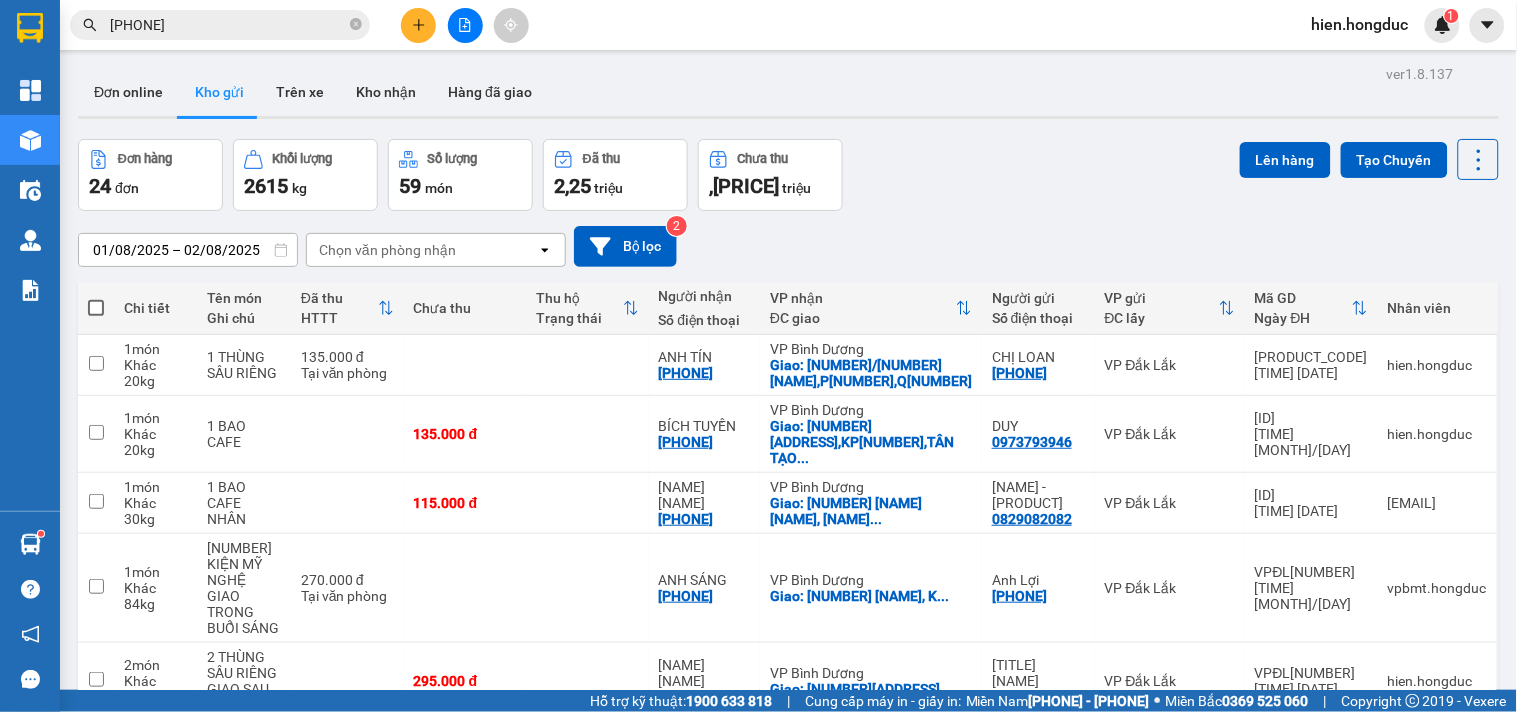 click on "1" at bounding box center [1211, 1089] 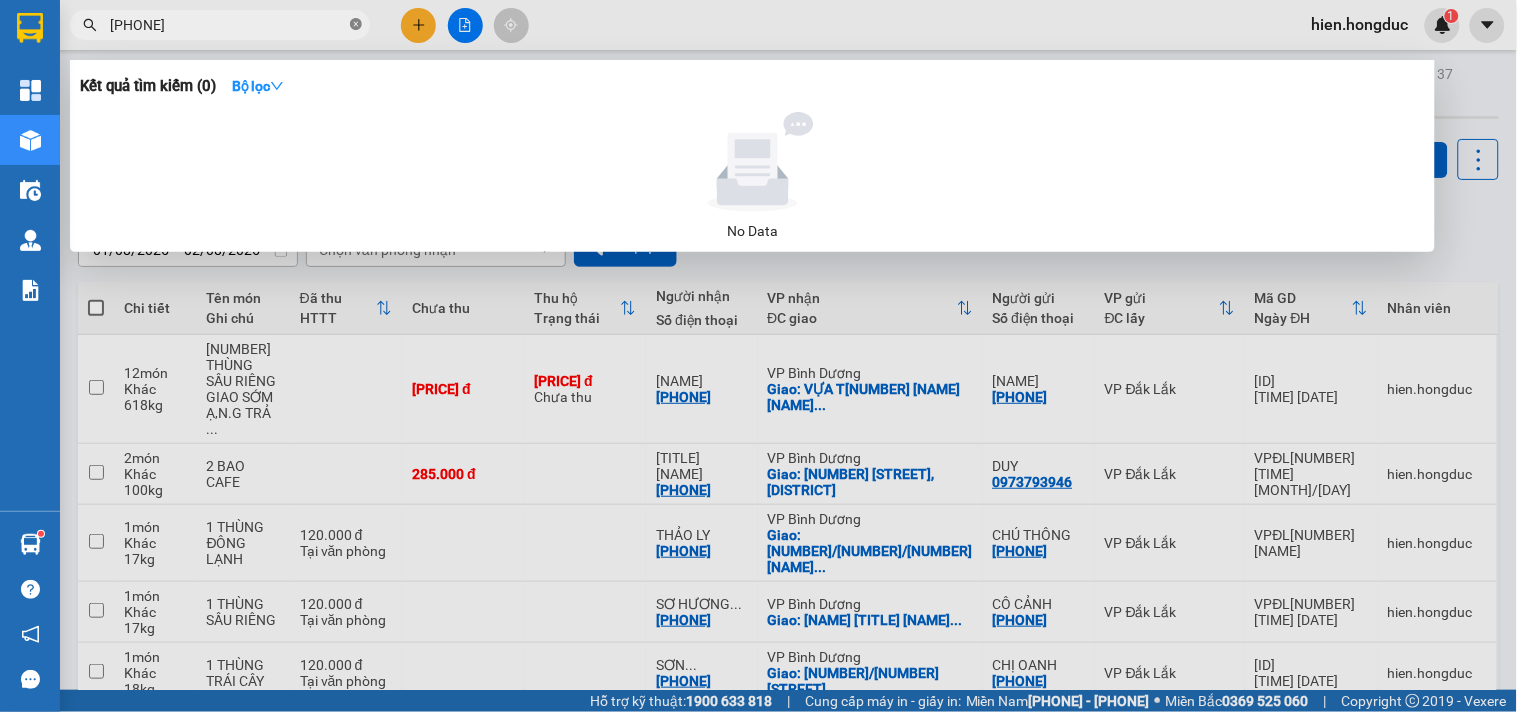 click 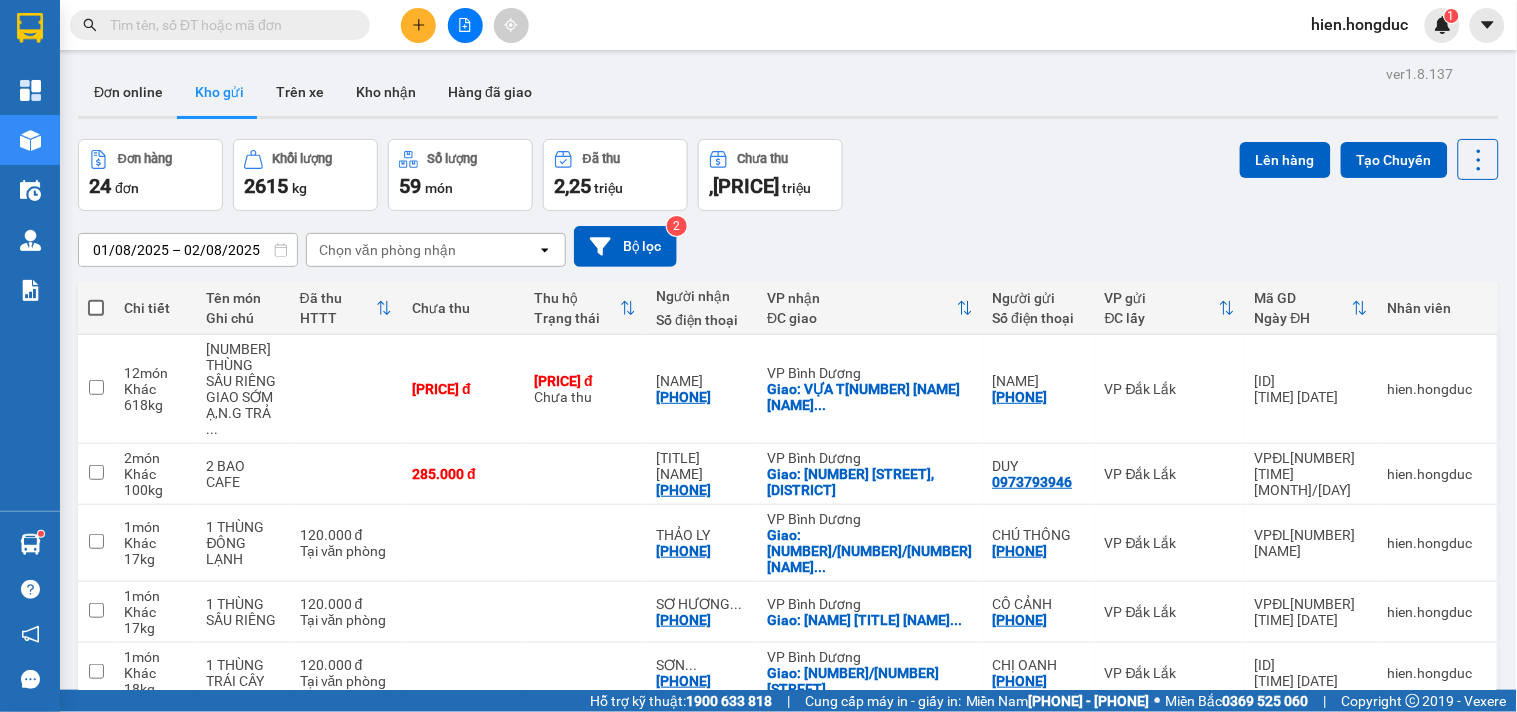 click at bounding box center [228, 25] 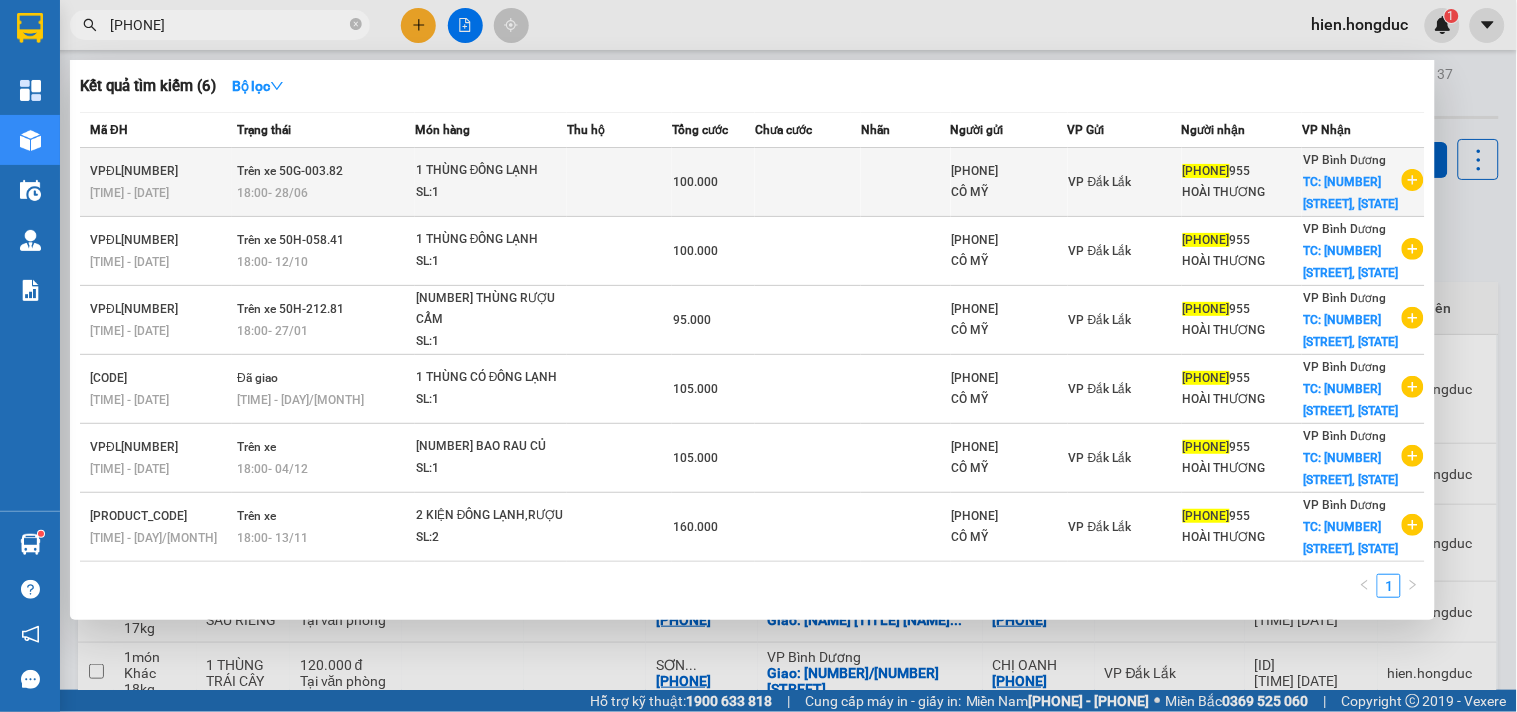 click 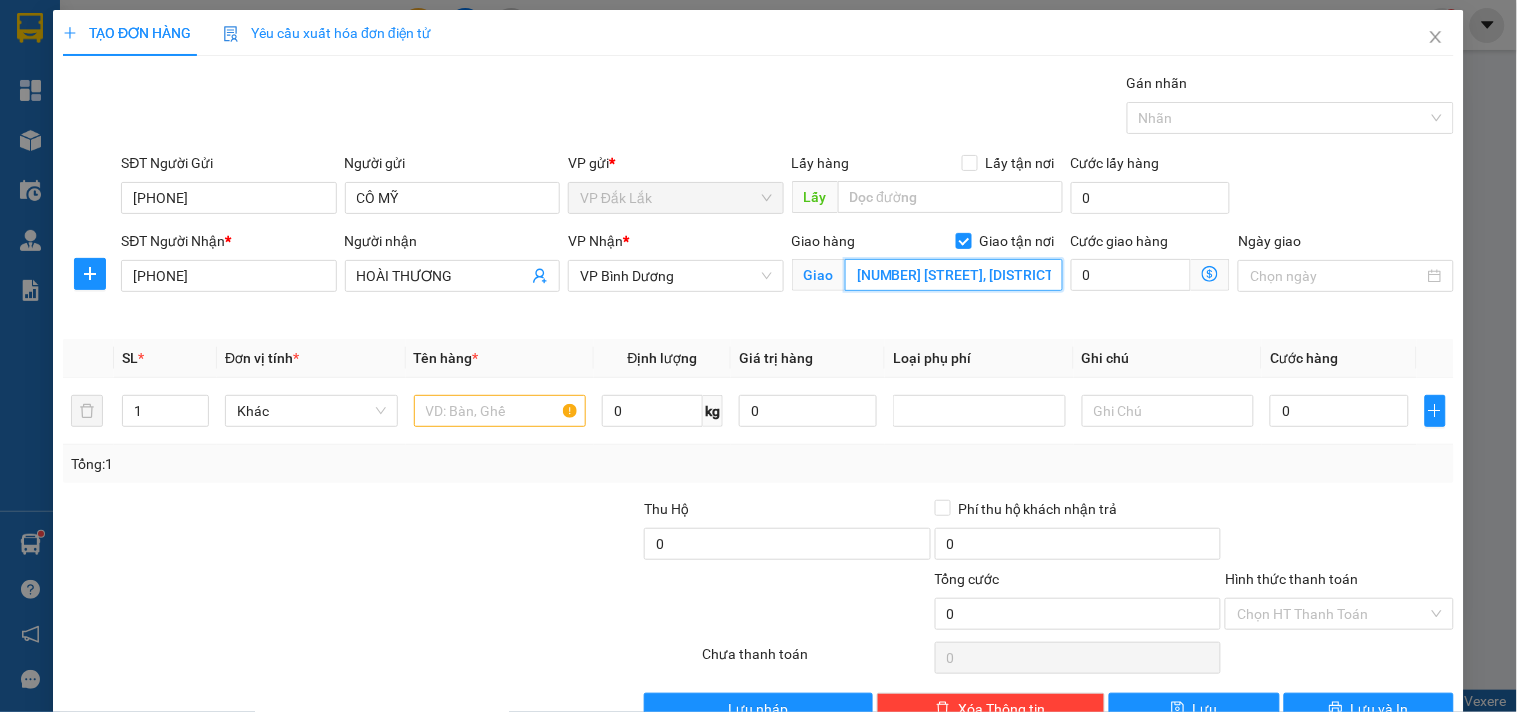 click on "[NUMBER] [STREET], [DISTRICT], [CITY], [PROVINCE]" at bounding box center (954, 275) 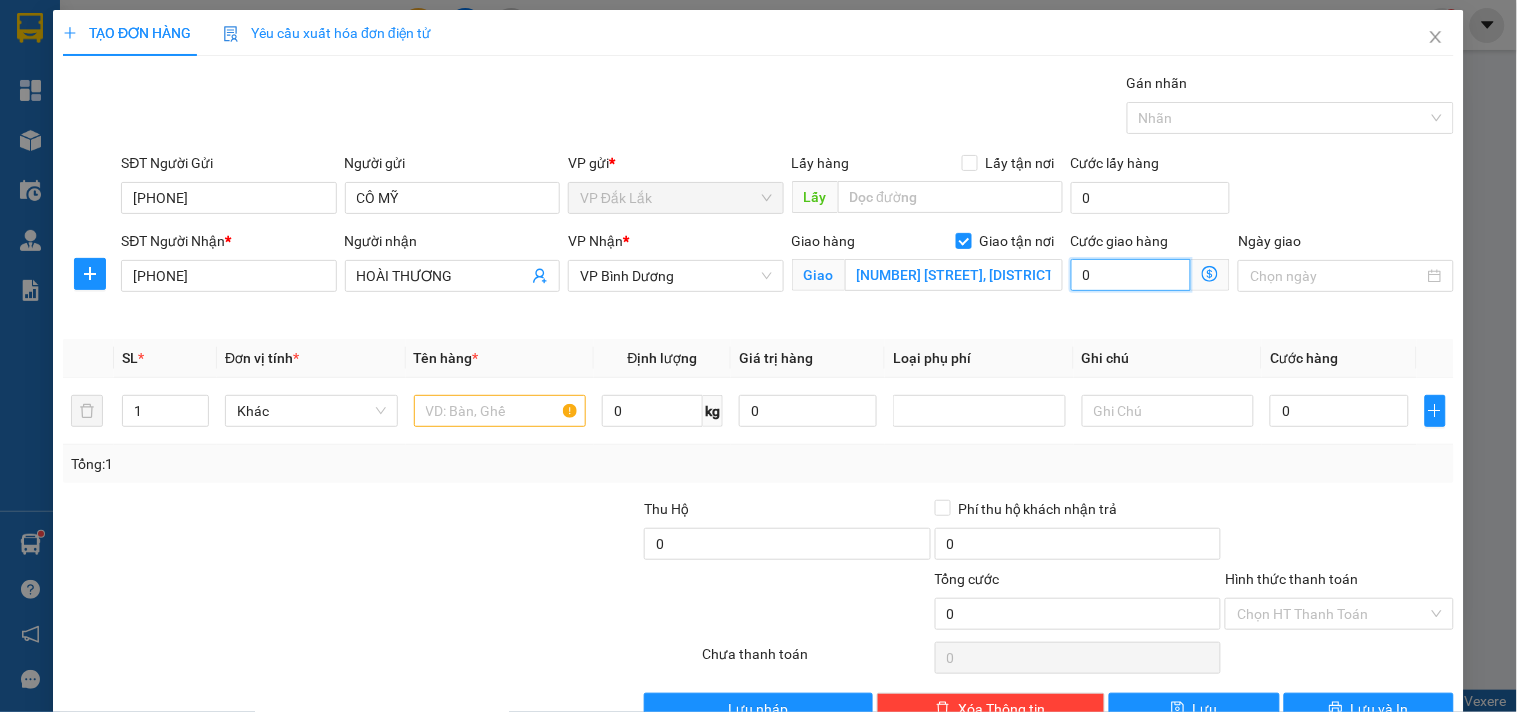 click on "0" at bounding box center (1131, 275) 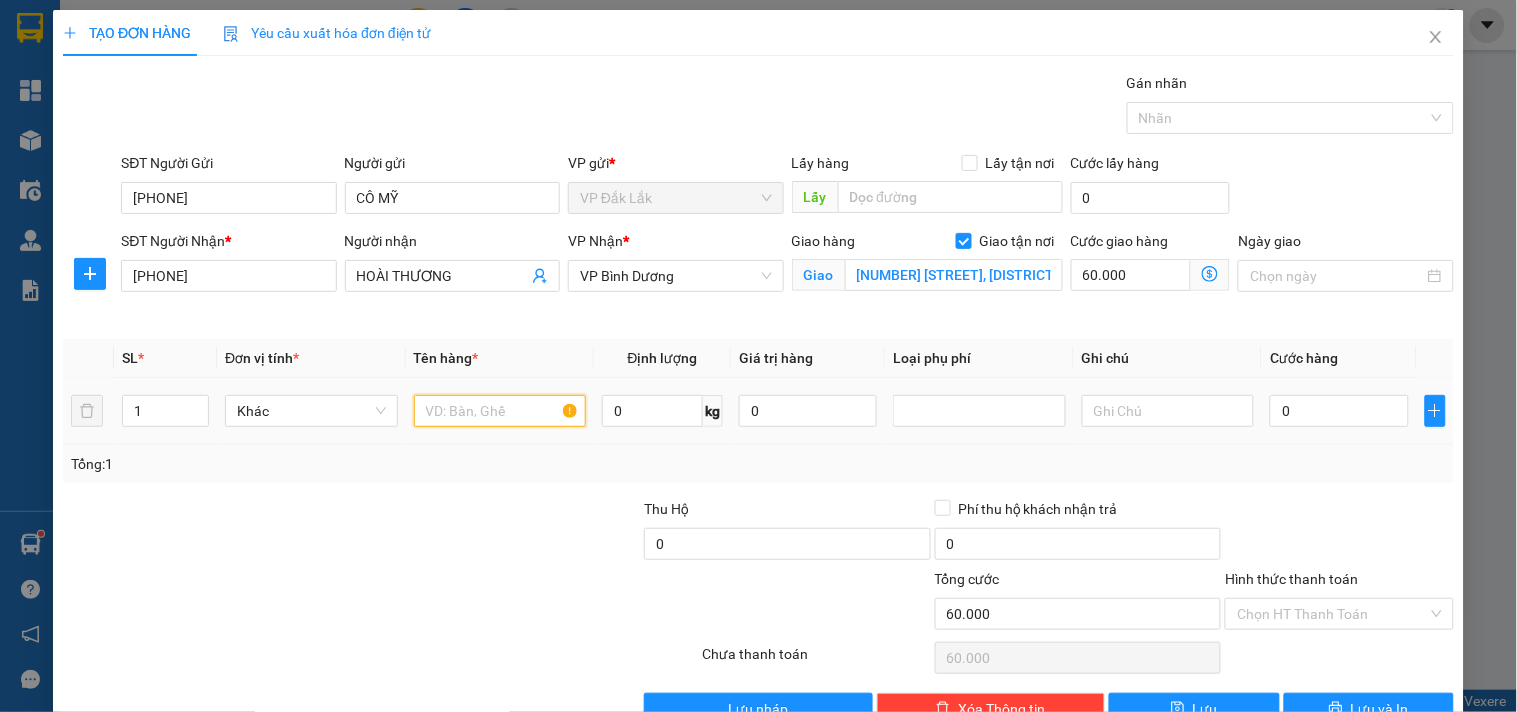 click at bounding box center [500, 411] 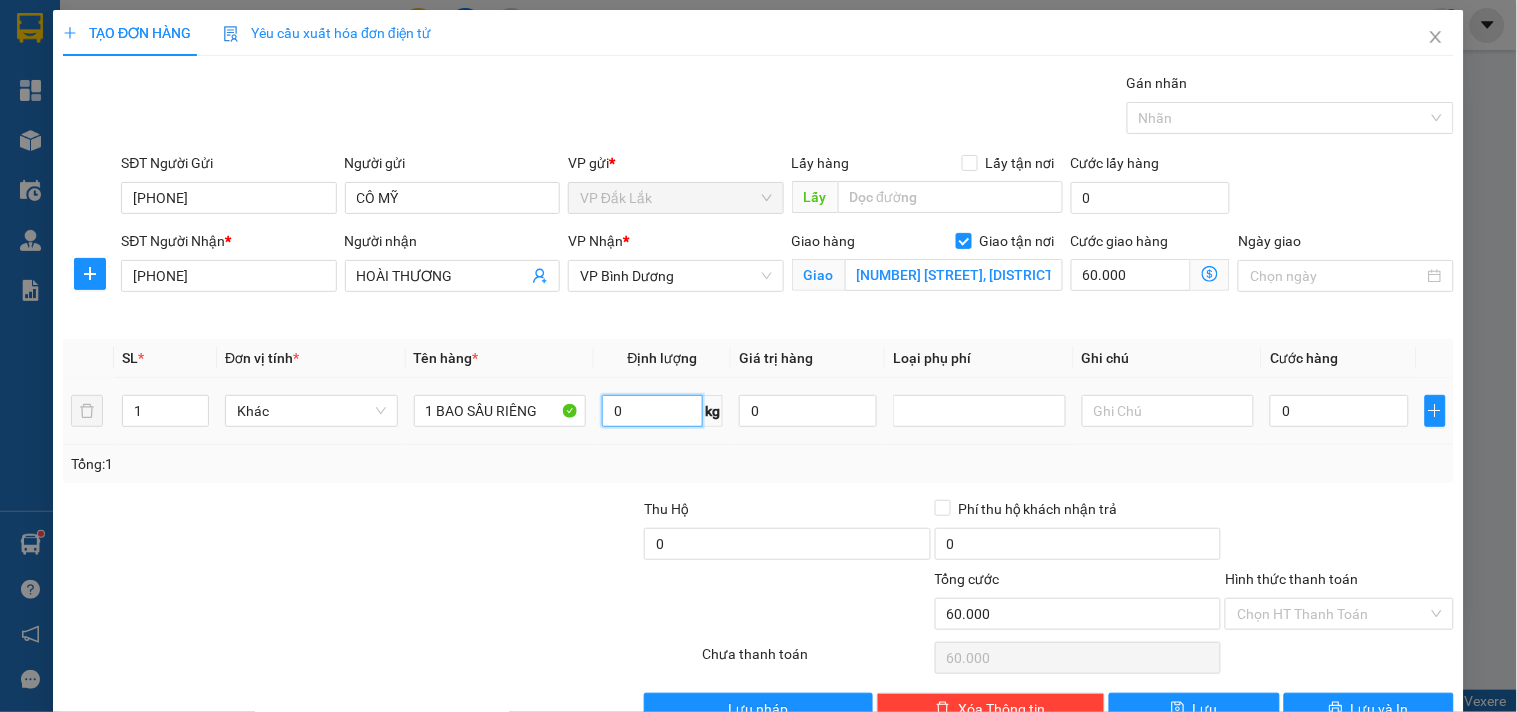 click on "0" at bounding box center [652, 411] 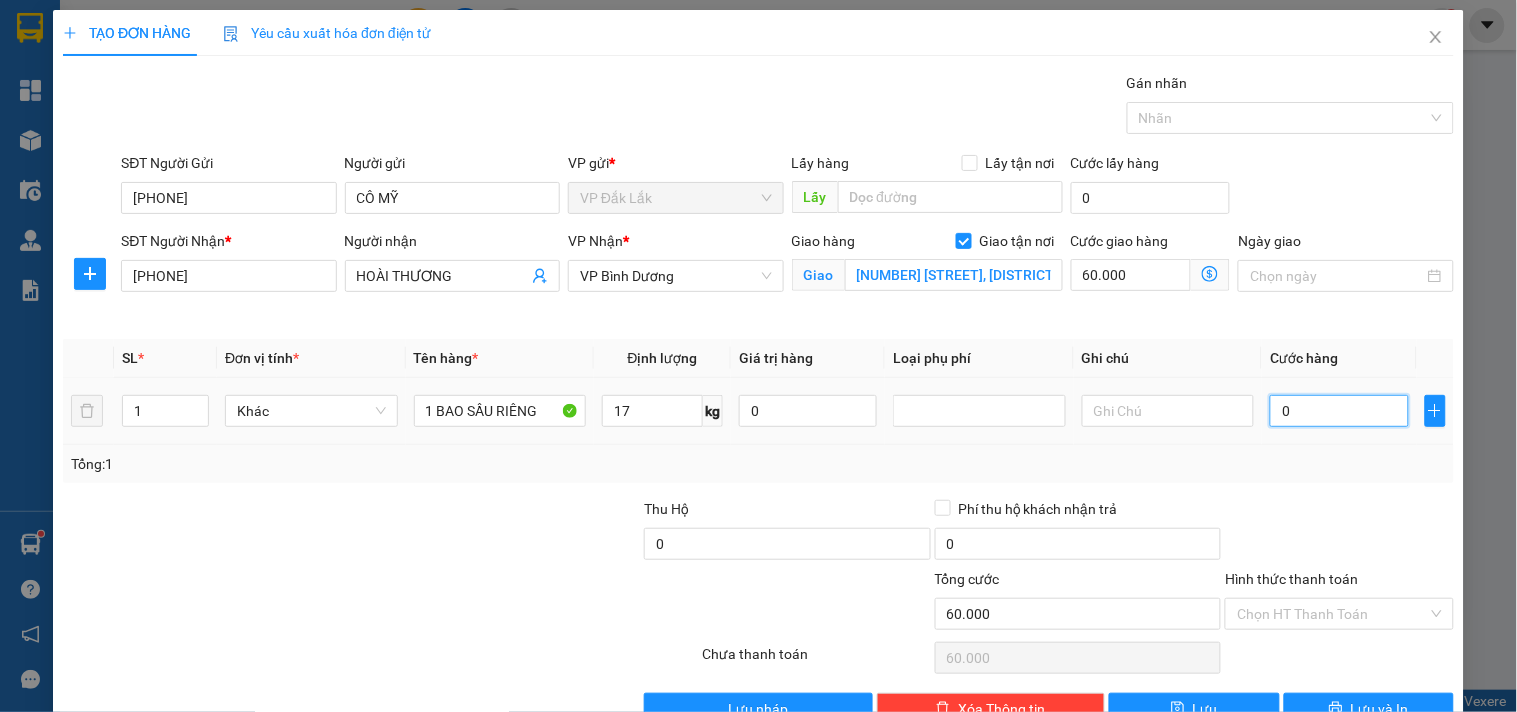 click on "0" at bounding box center (1339, 411) 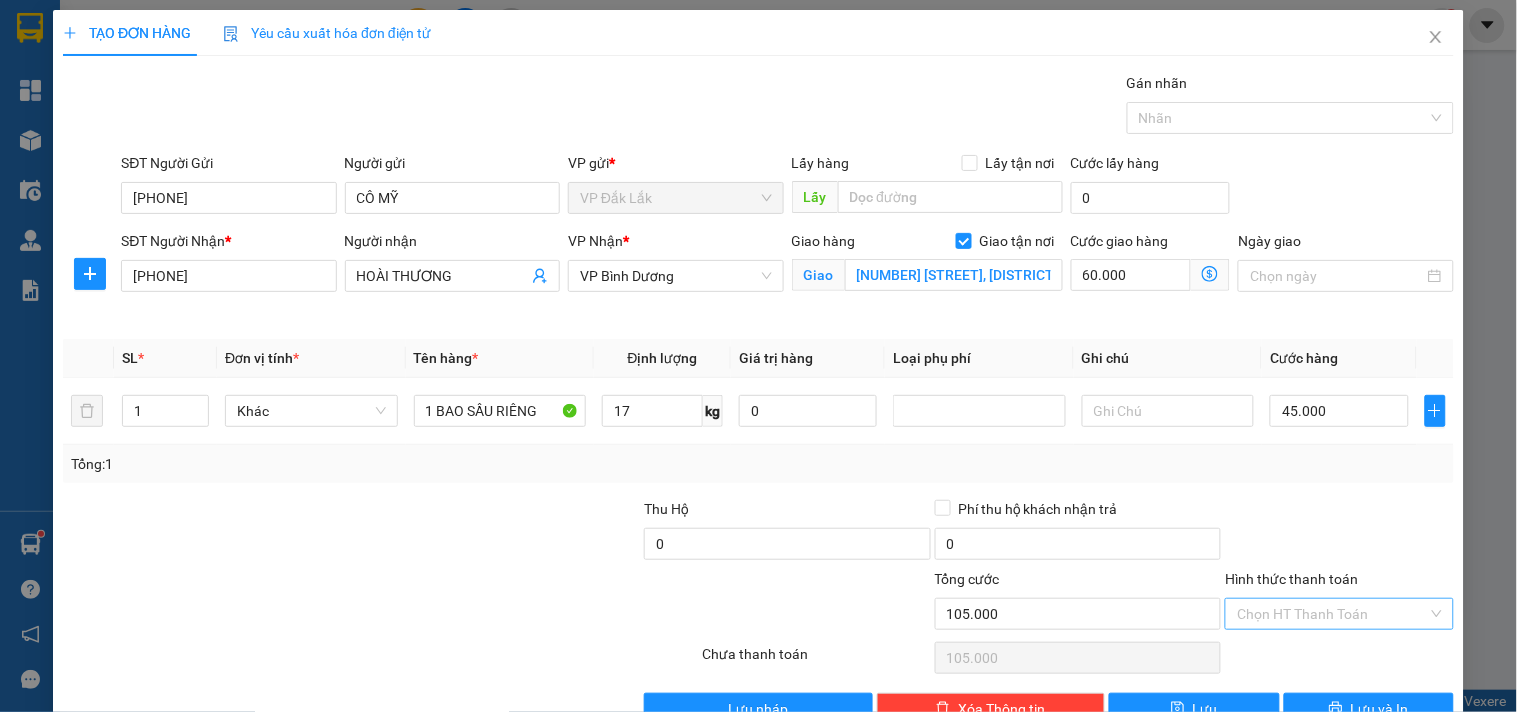 click on "Hình thức thanh toán" at bounding box center (1332, 614) 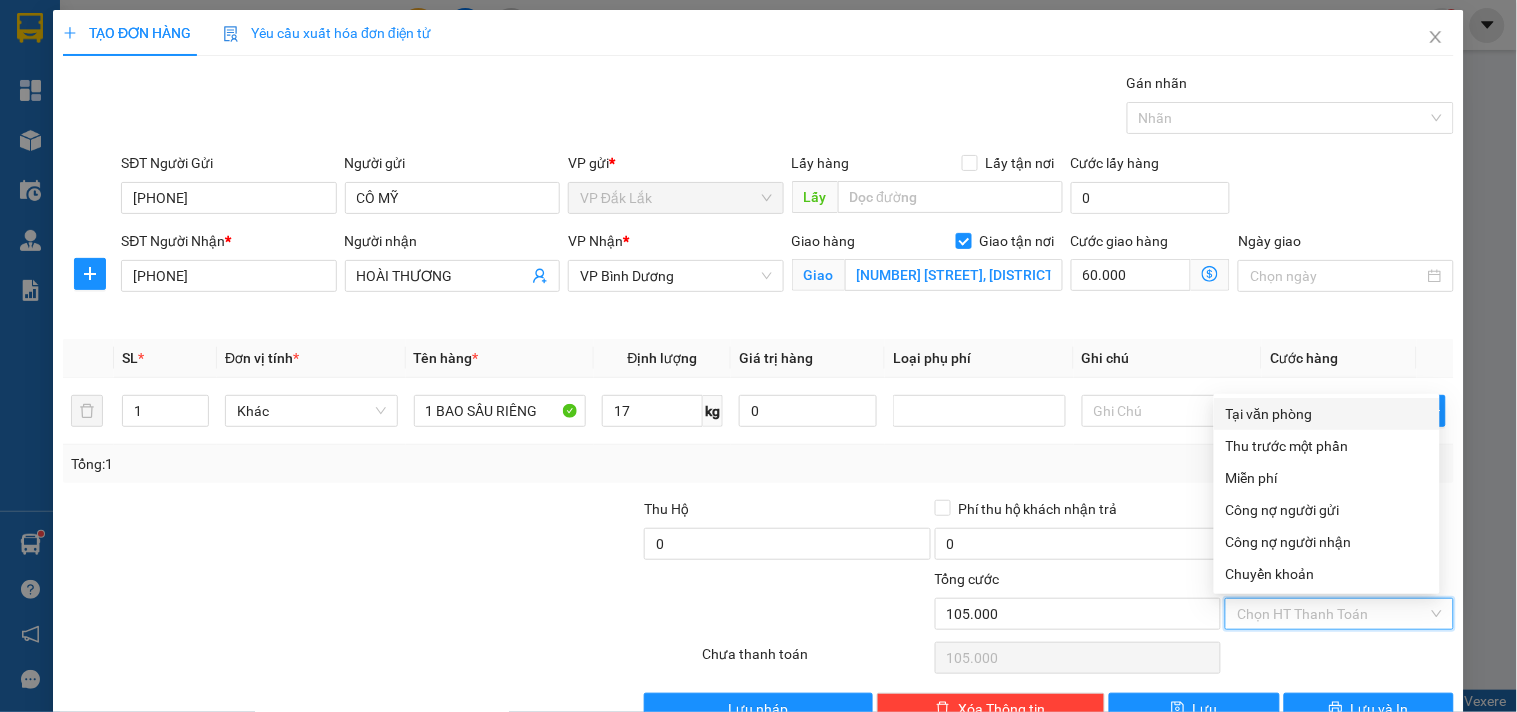 click on "Tại văn phòng" at bounding box center (1327, 414) 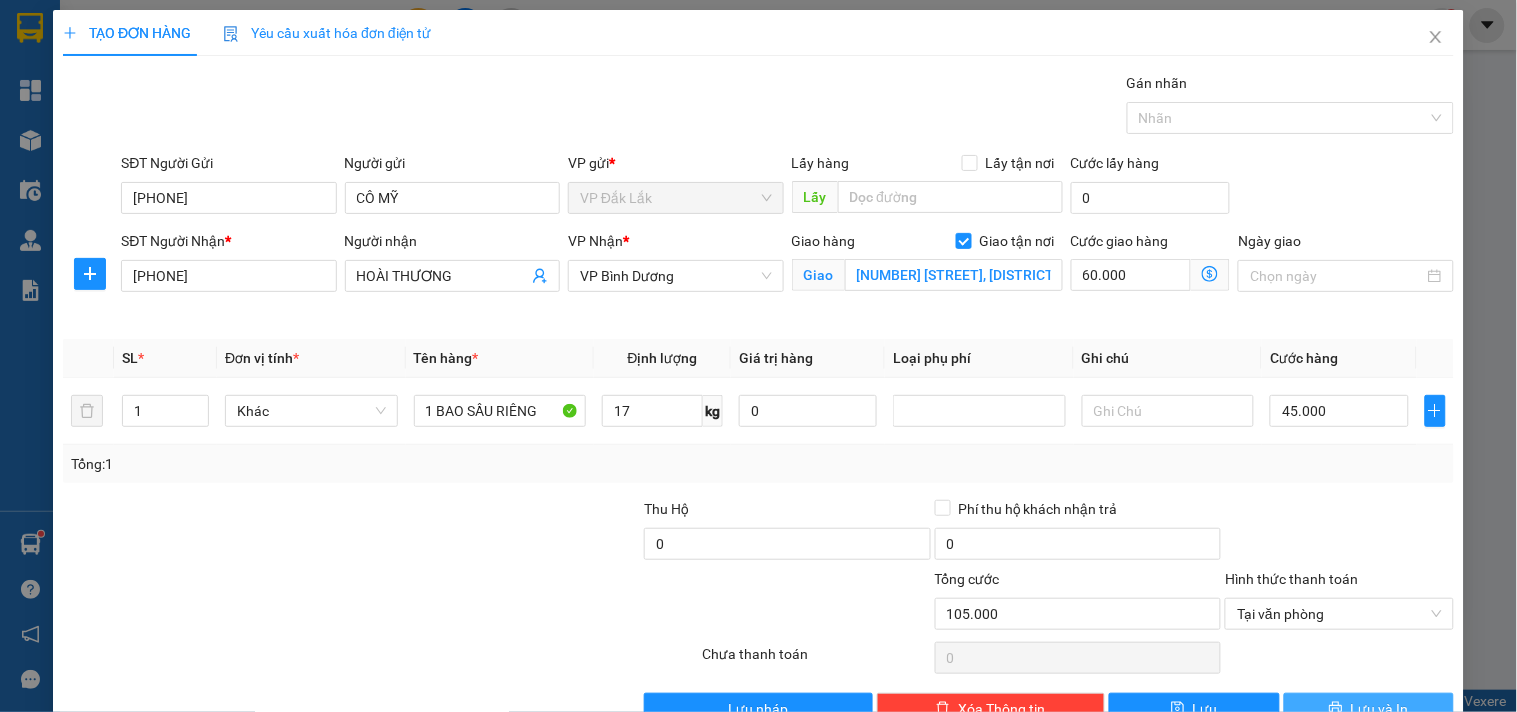 click 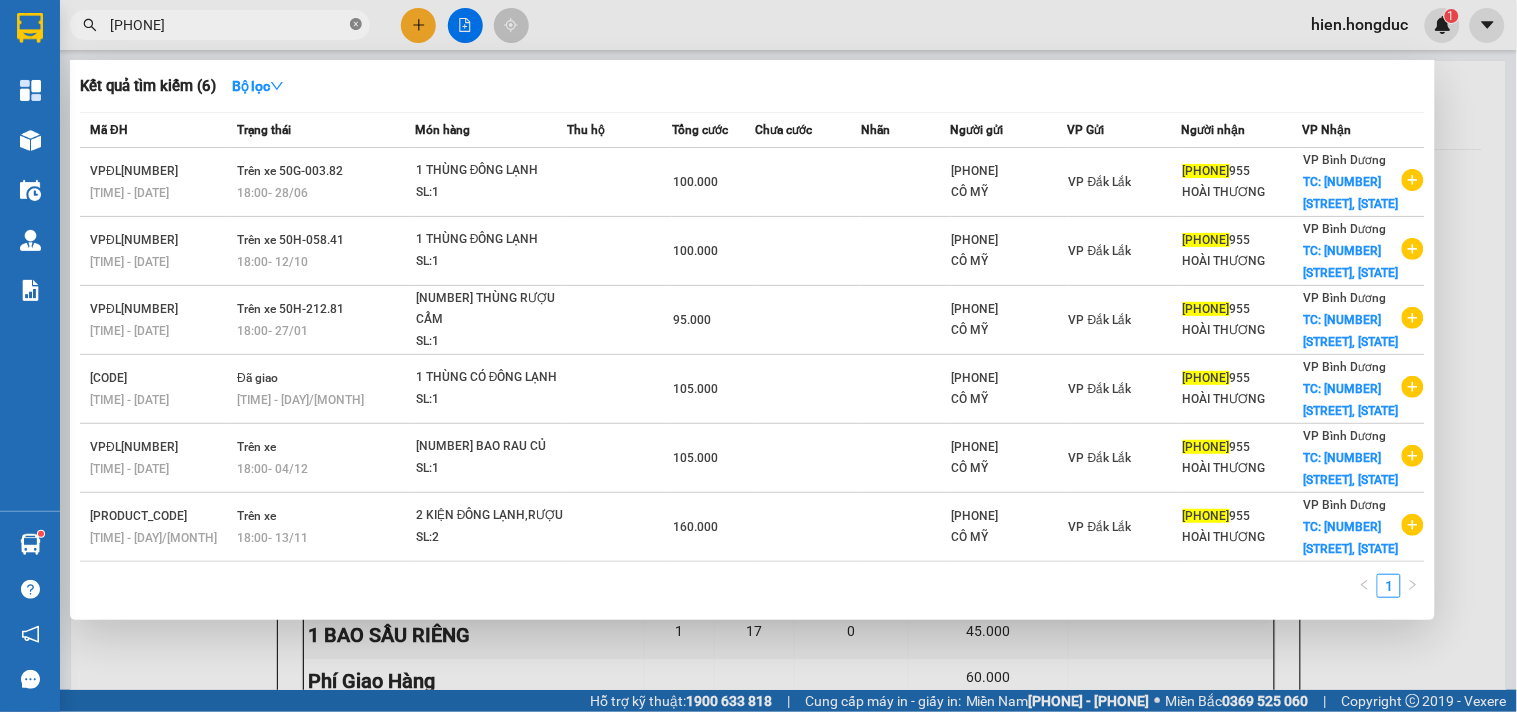 click 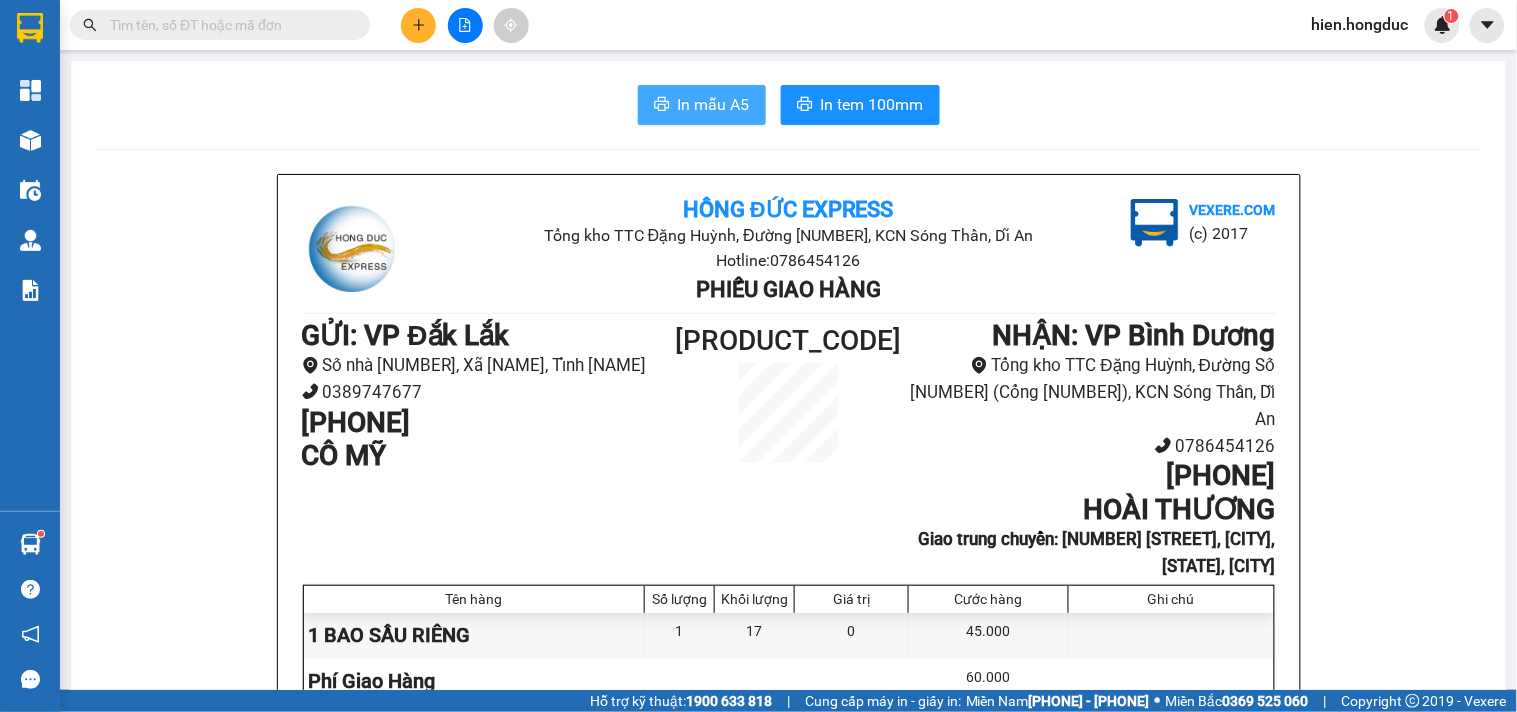 click on "In mẫu A5" at bounding box center [714, 104] 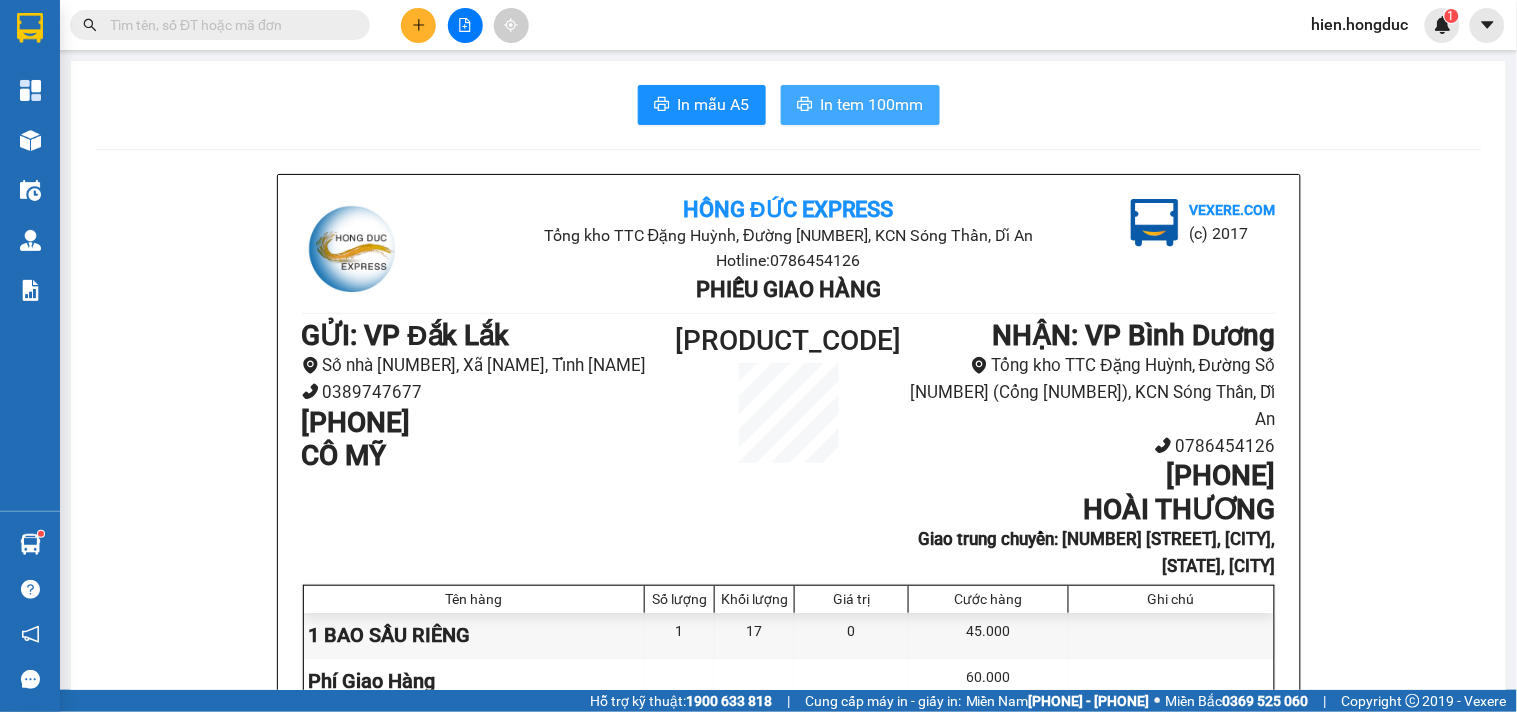 click on "In tem 100mm" at bounding box center (860, 105) 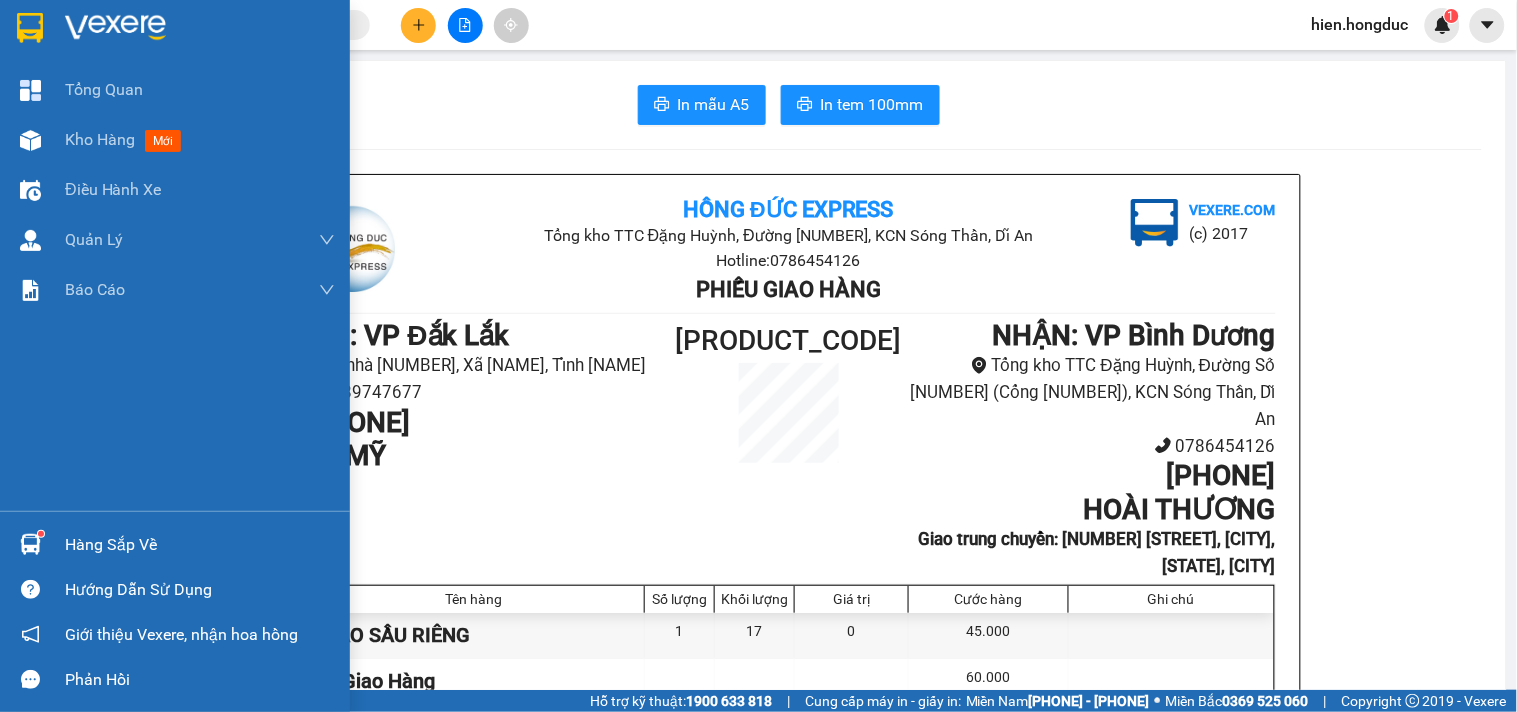 click at bounding box center [175, 32] 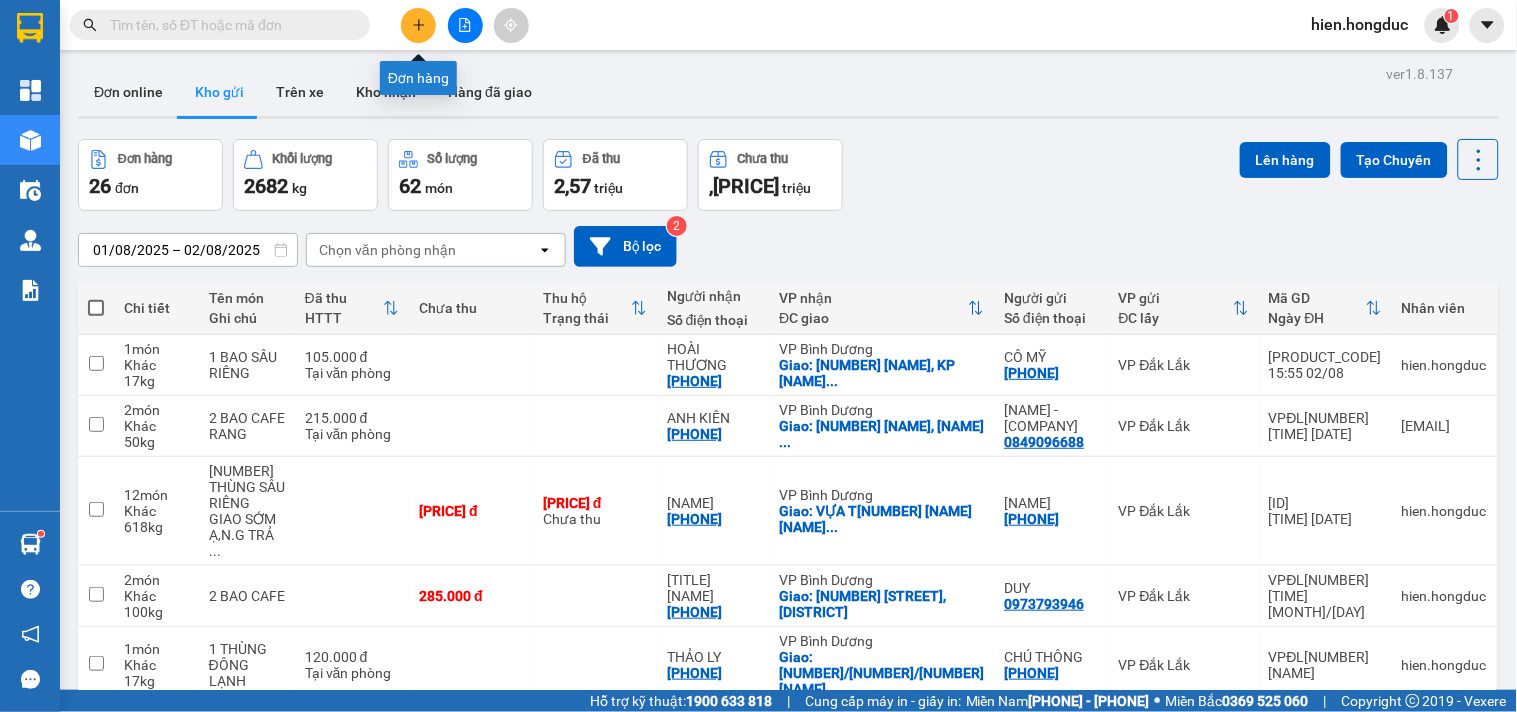 click 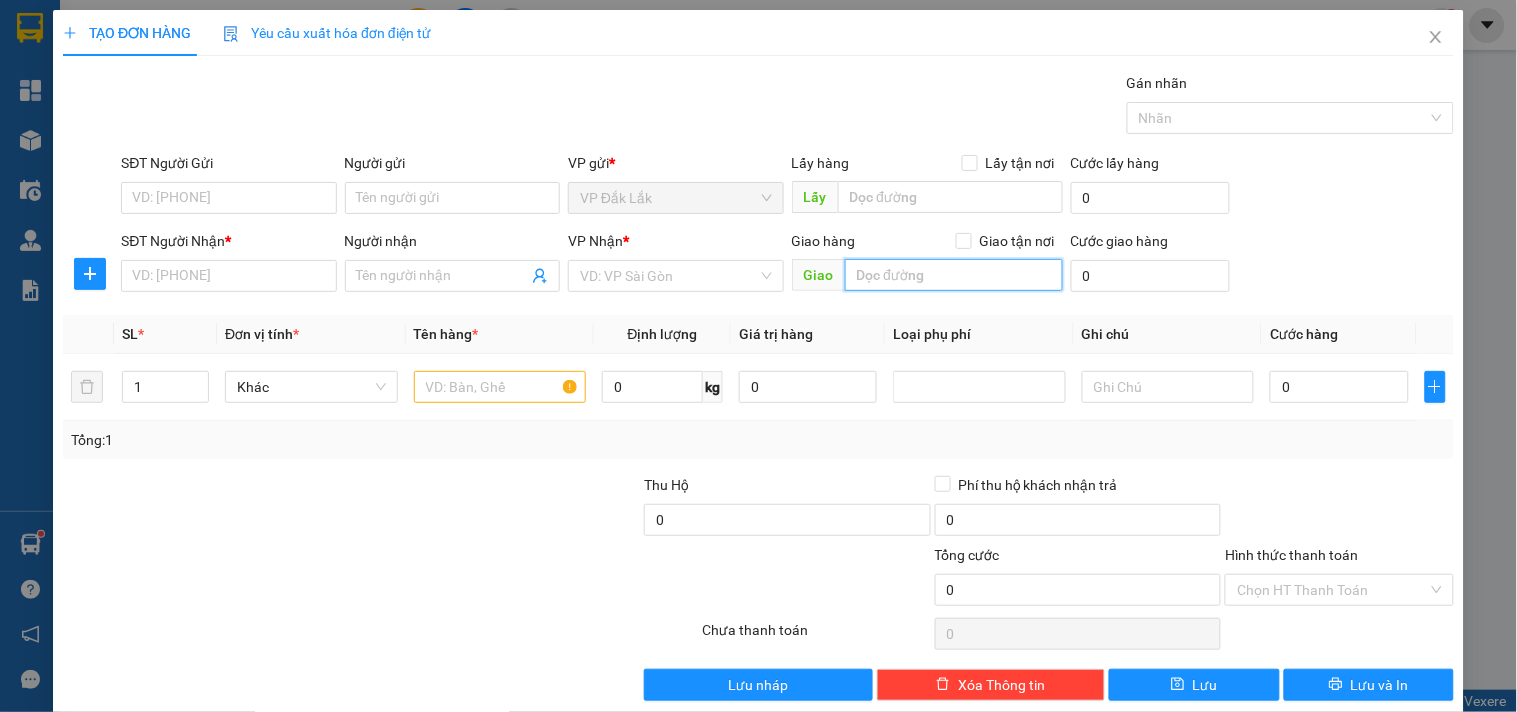 click at bounding box center (954, 275) 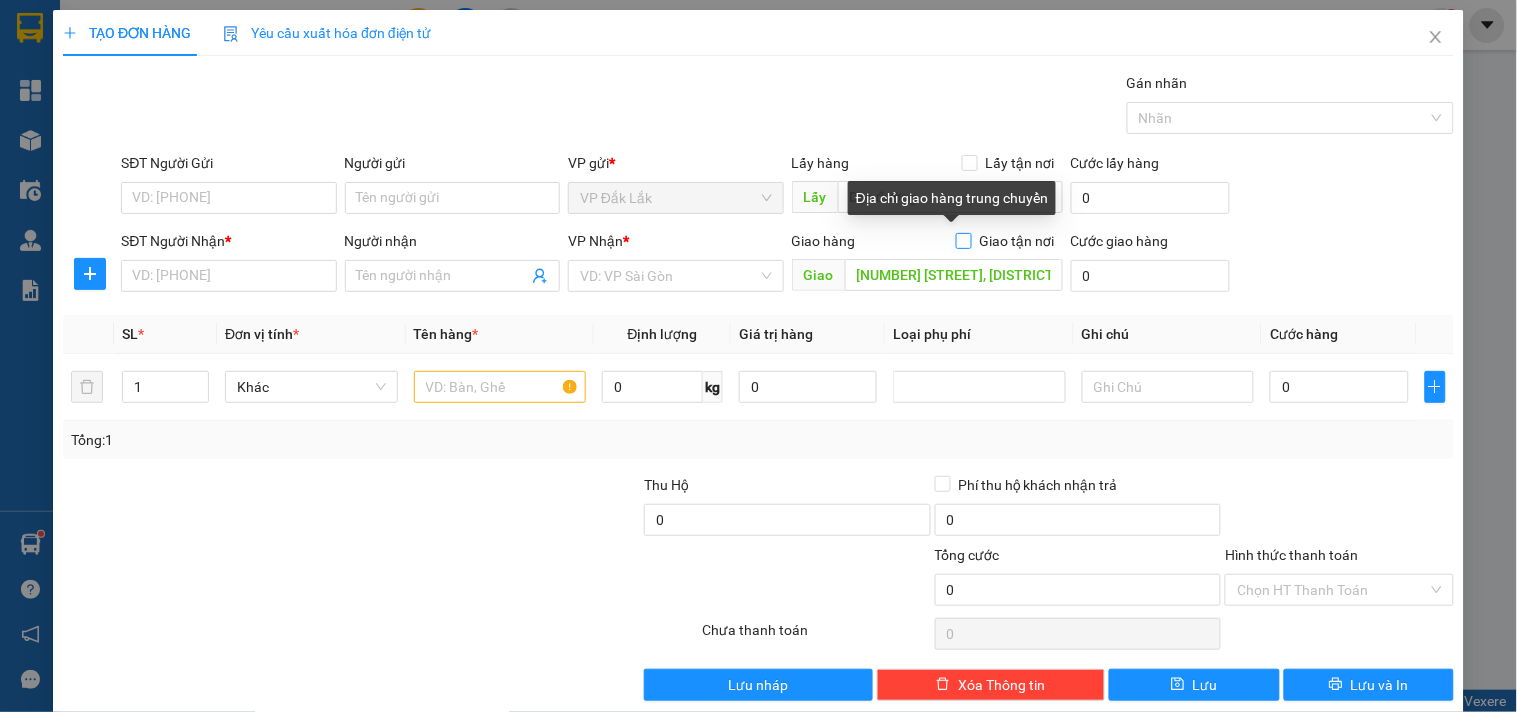 click on "Giao tận nơi" at bounding box center [963, 240] 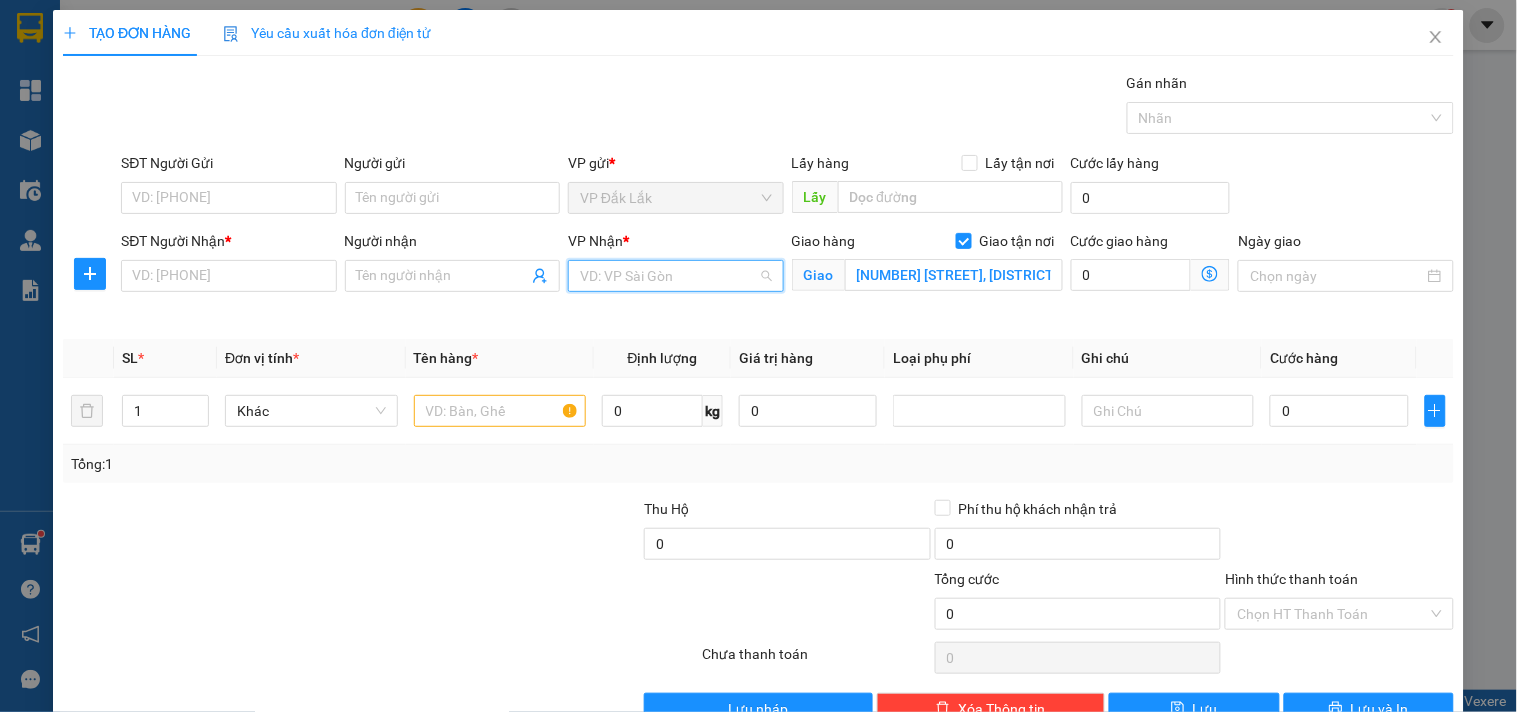 click at bounding box center [668, 276] 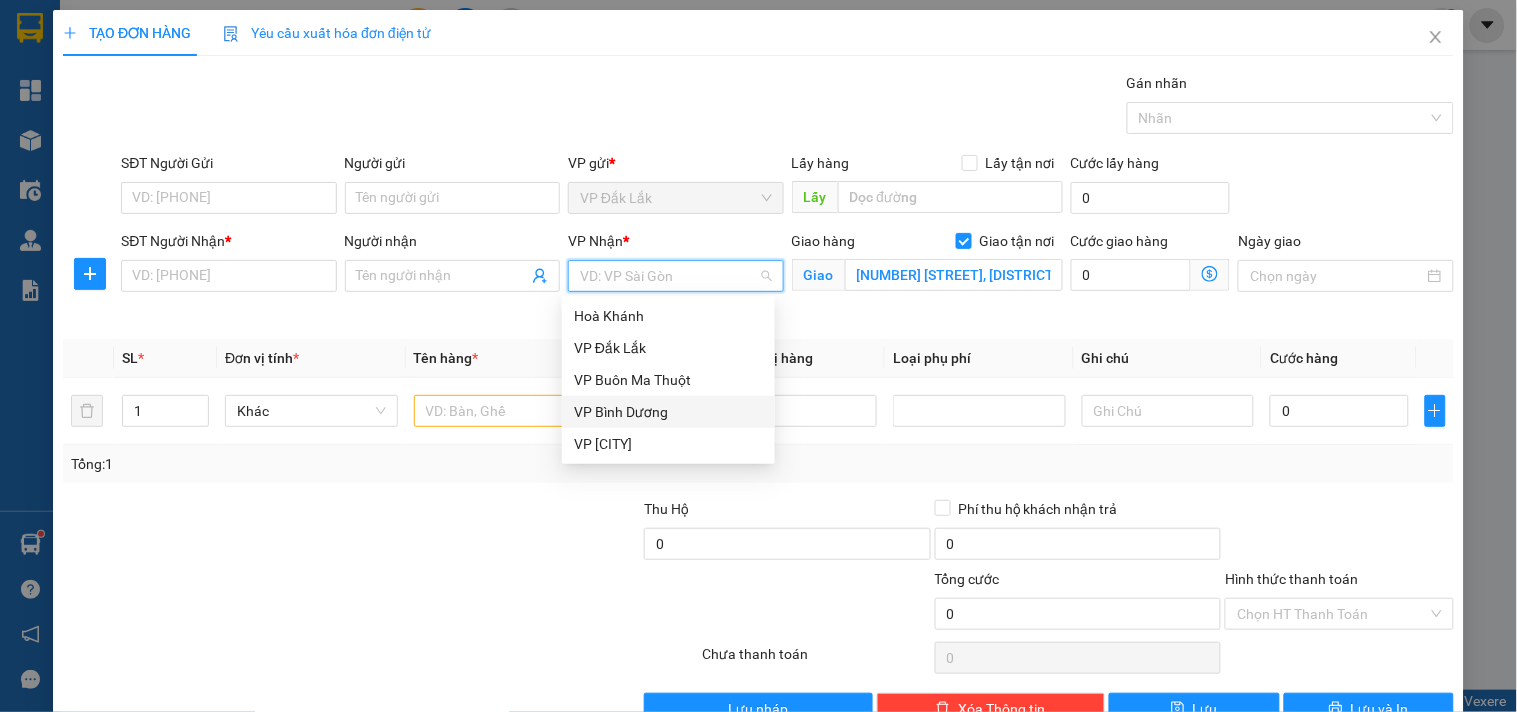 click on "VP Bình Dương" at bounding box center [668, 412] 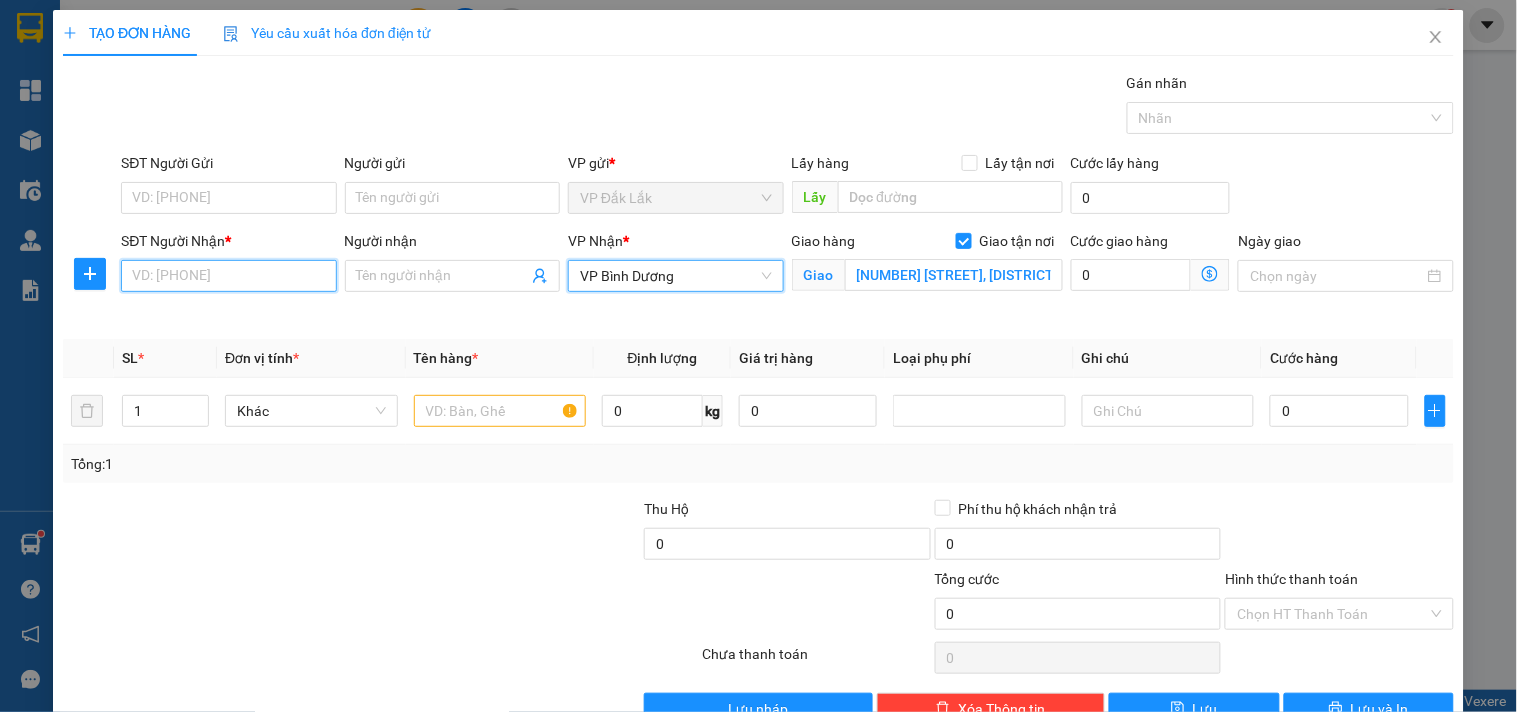 click on "SĐT Người Nhận  *" at bounding box center [228, 276] 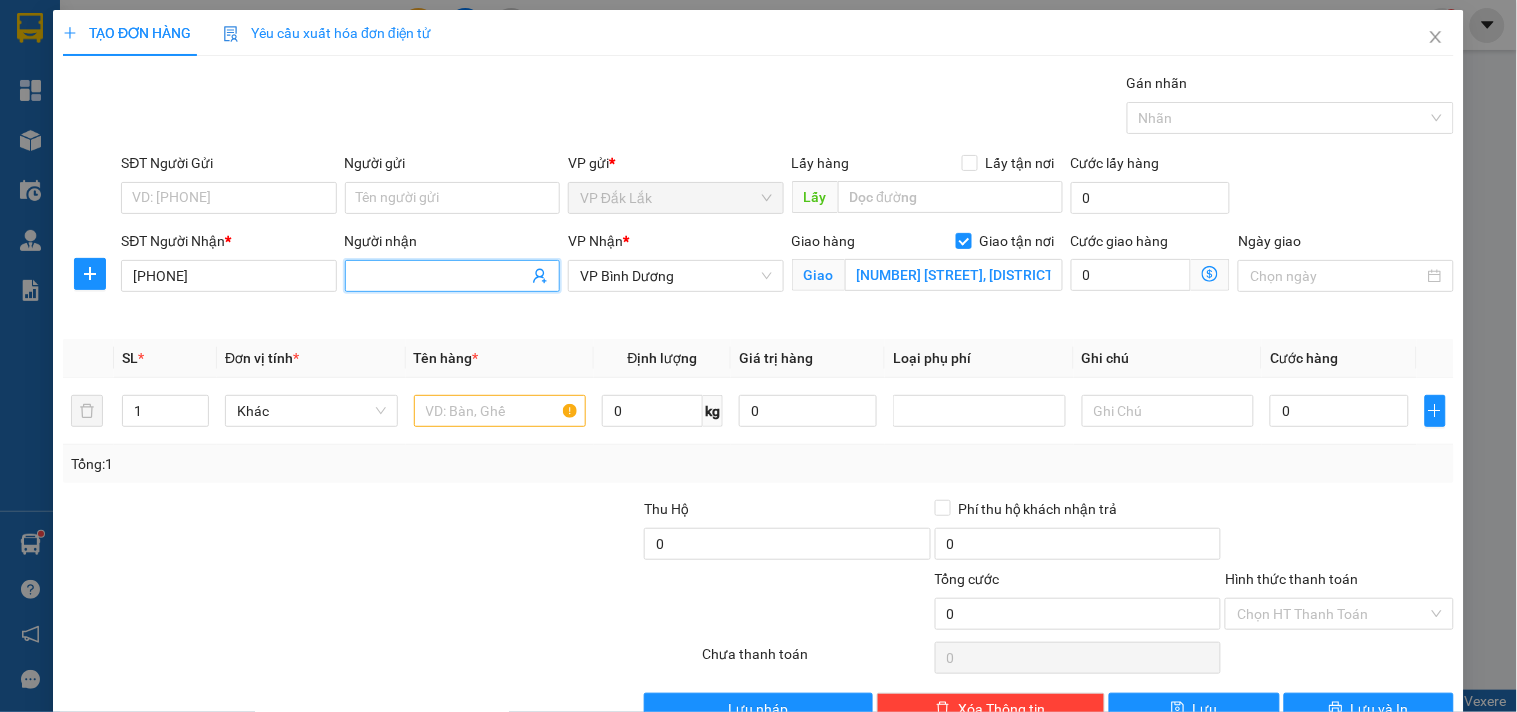 click on "Người nhận" at bounding box center [442, 276] 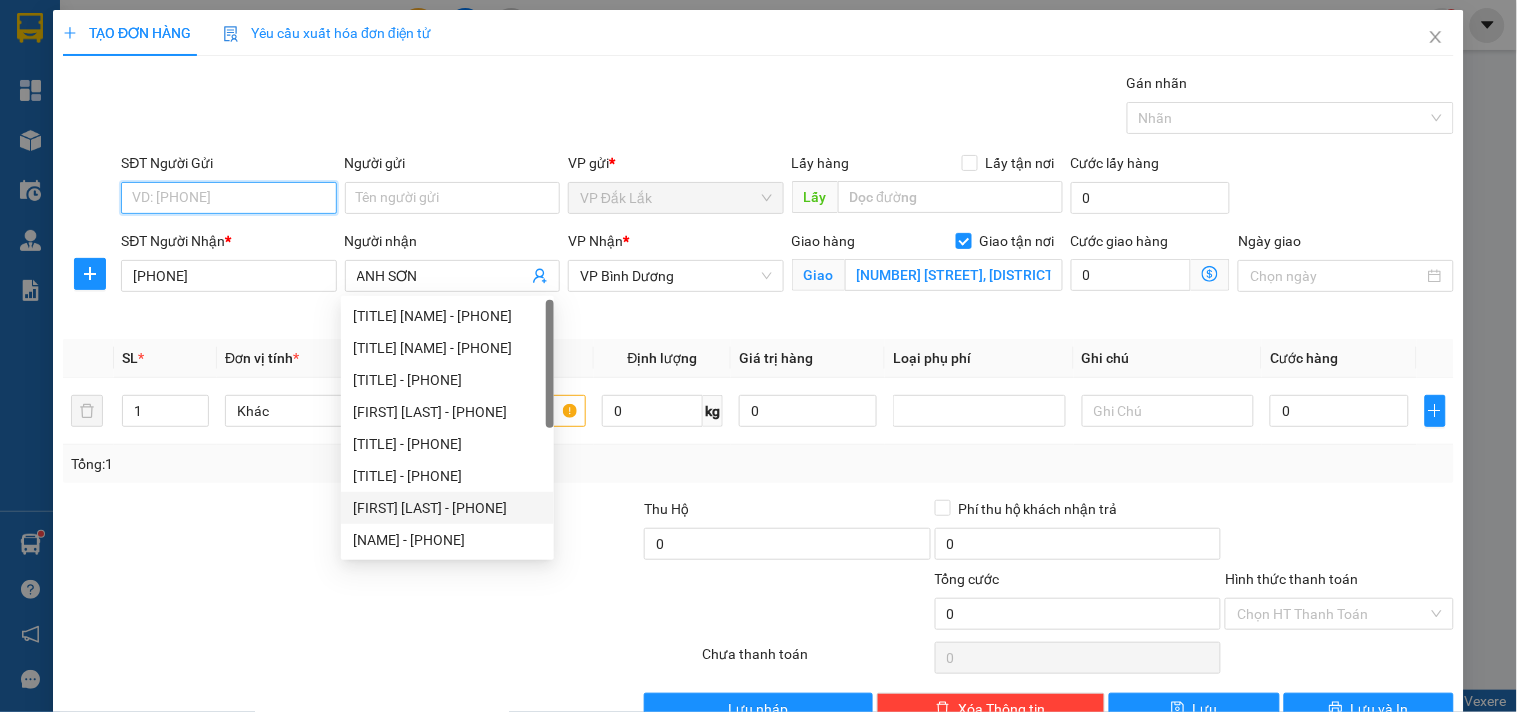 click on "SĐT Người Gửi" at bounding box center (228, 198) 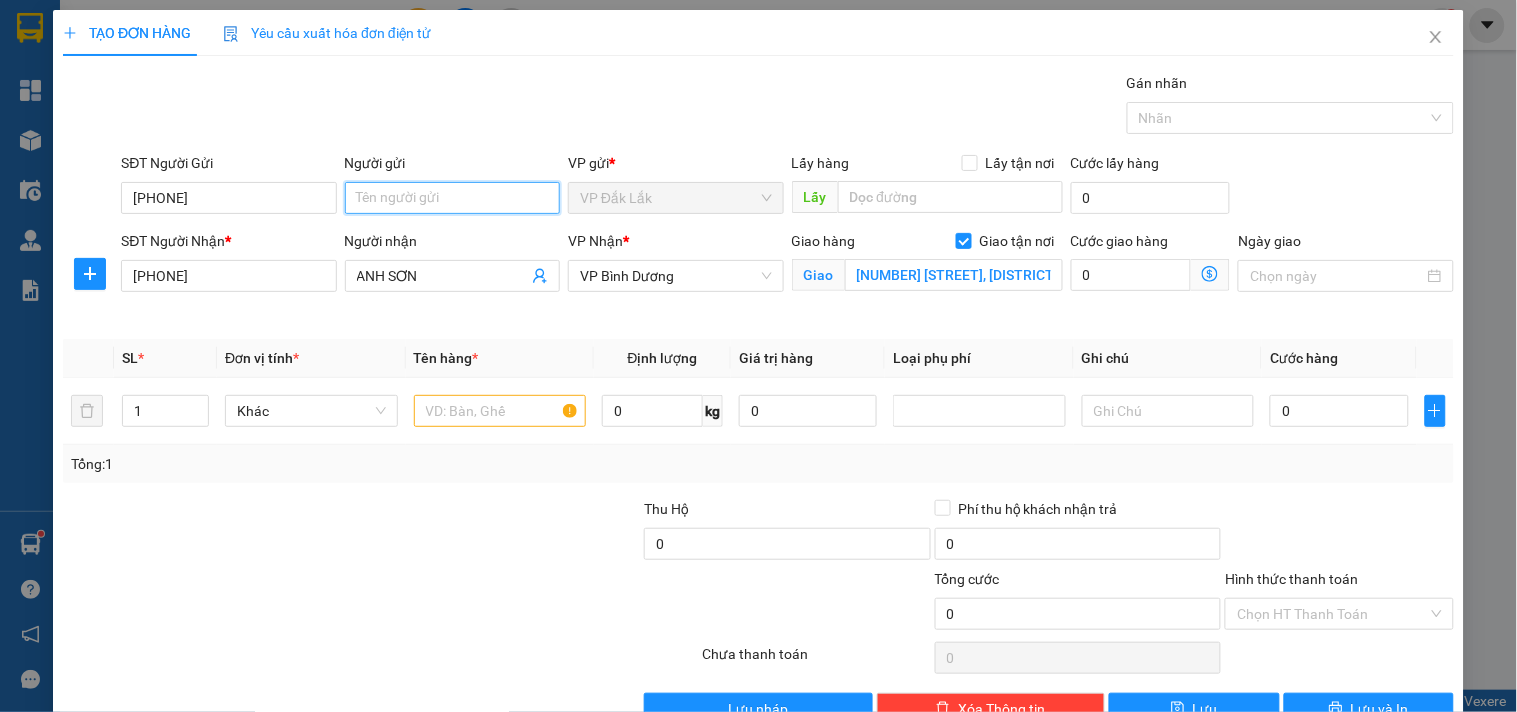 click on "Người gửi" at bounding box center (452, 198) 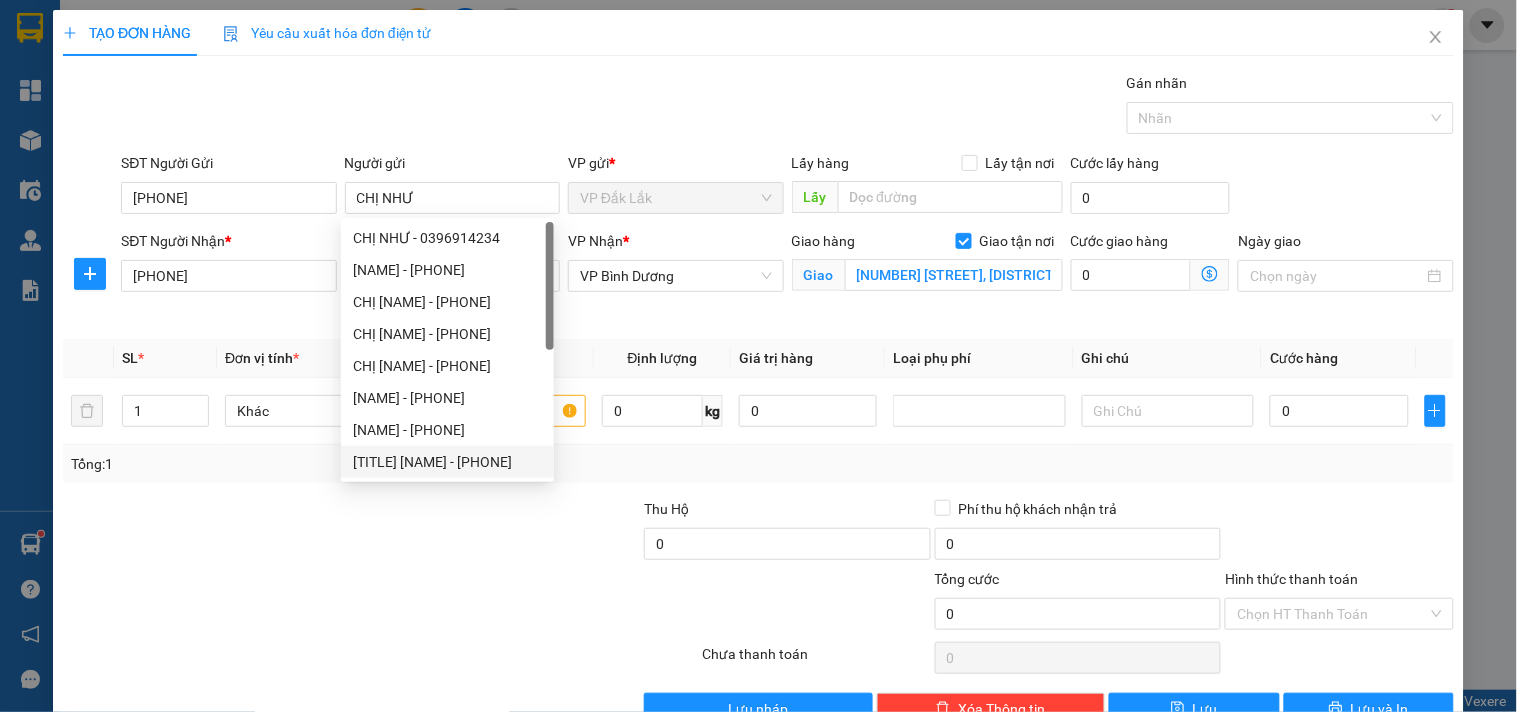 click at bounding box center [264, 603] 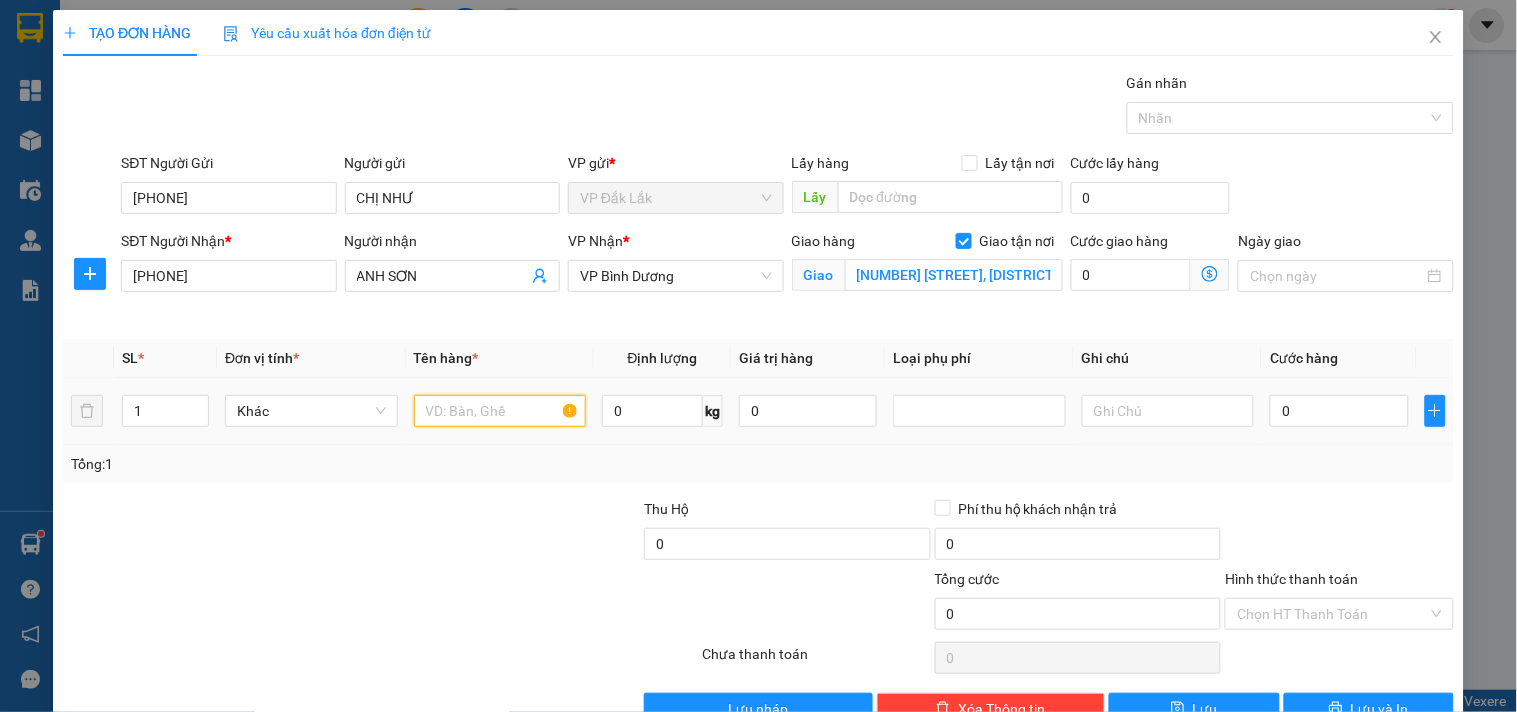 click at bounding box center (500, 411) 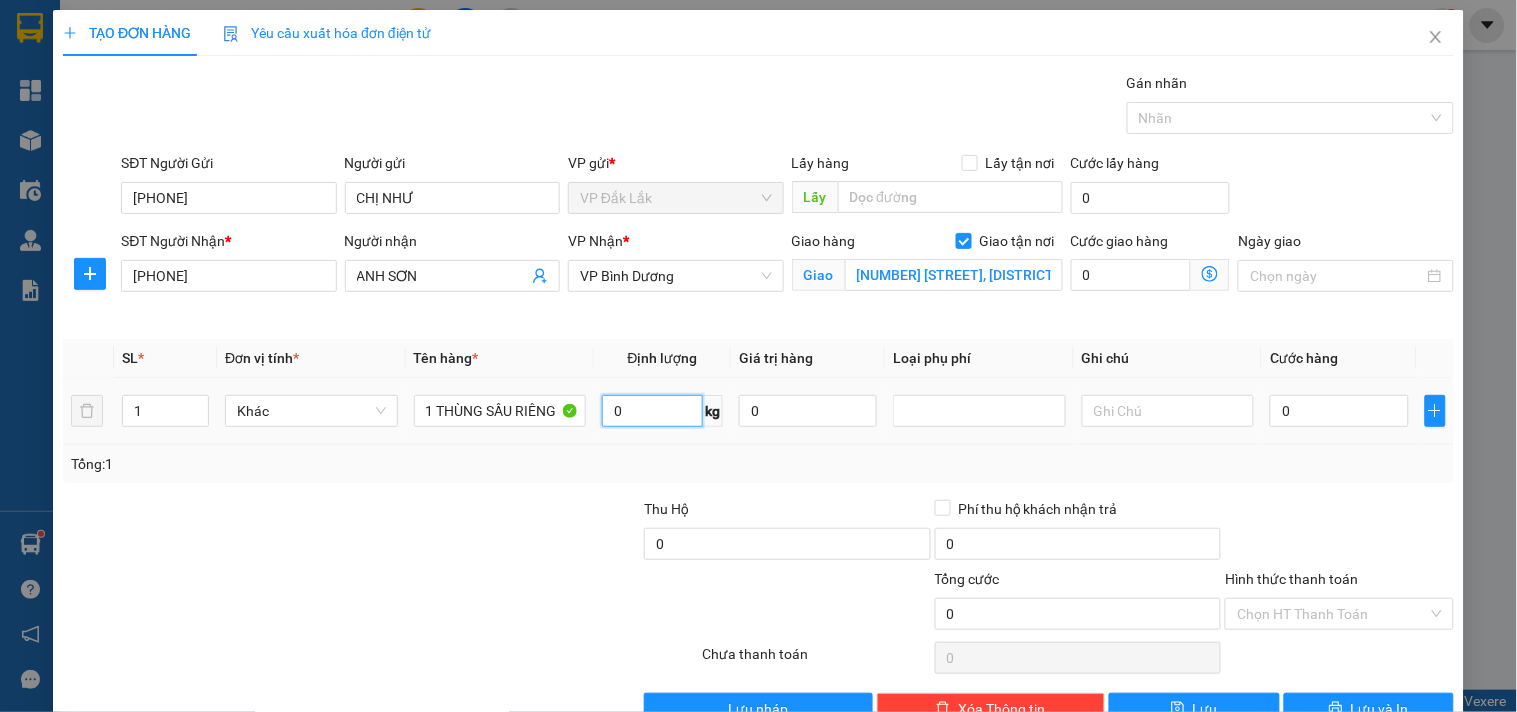 click on "0" at bounding box center [652, 411] 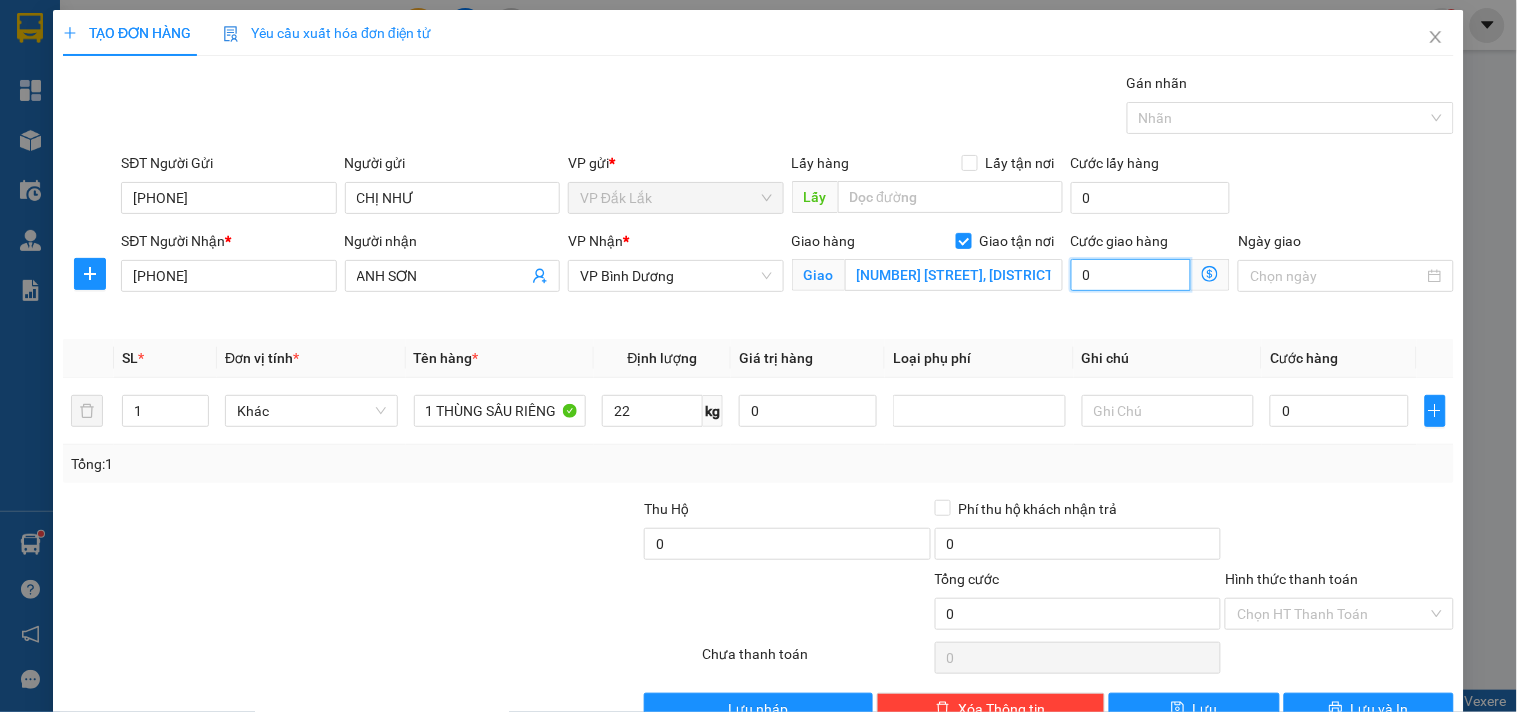 click on "0" at bounding box center (1131, 275) 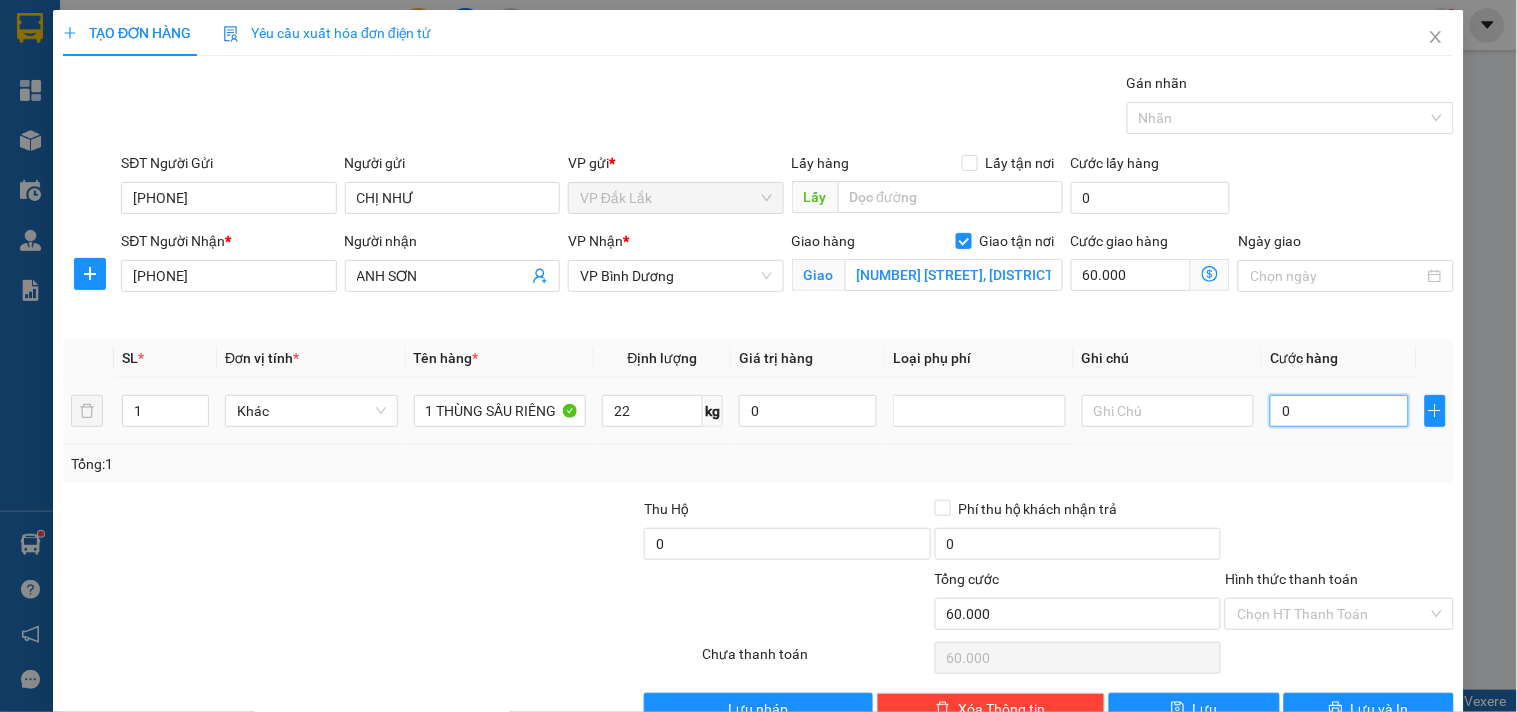 click on "0" at bounding box center [1339, 411] 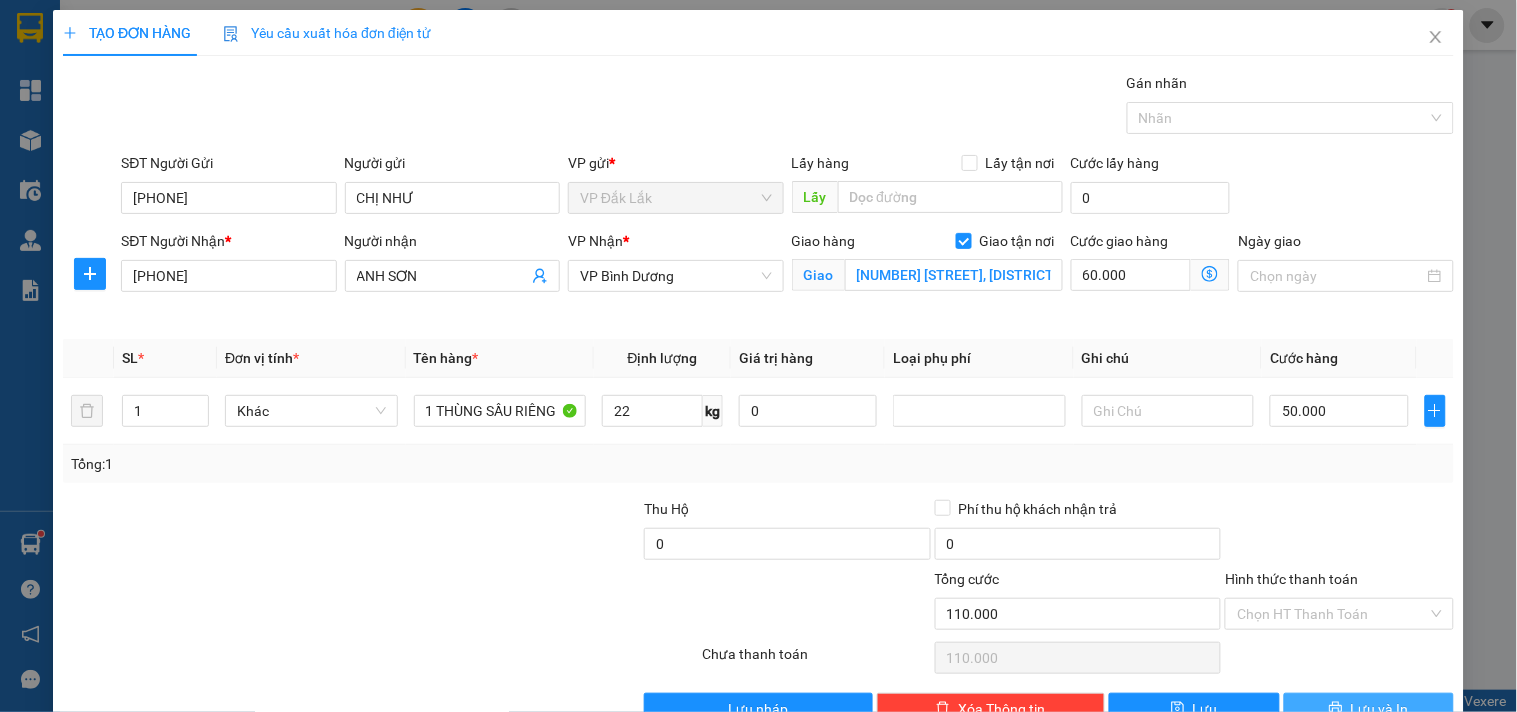 click on "Lưu và In" at bounding box center (1380, 709) 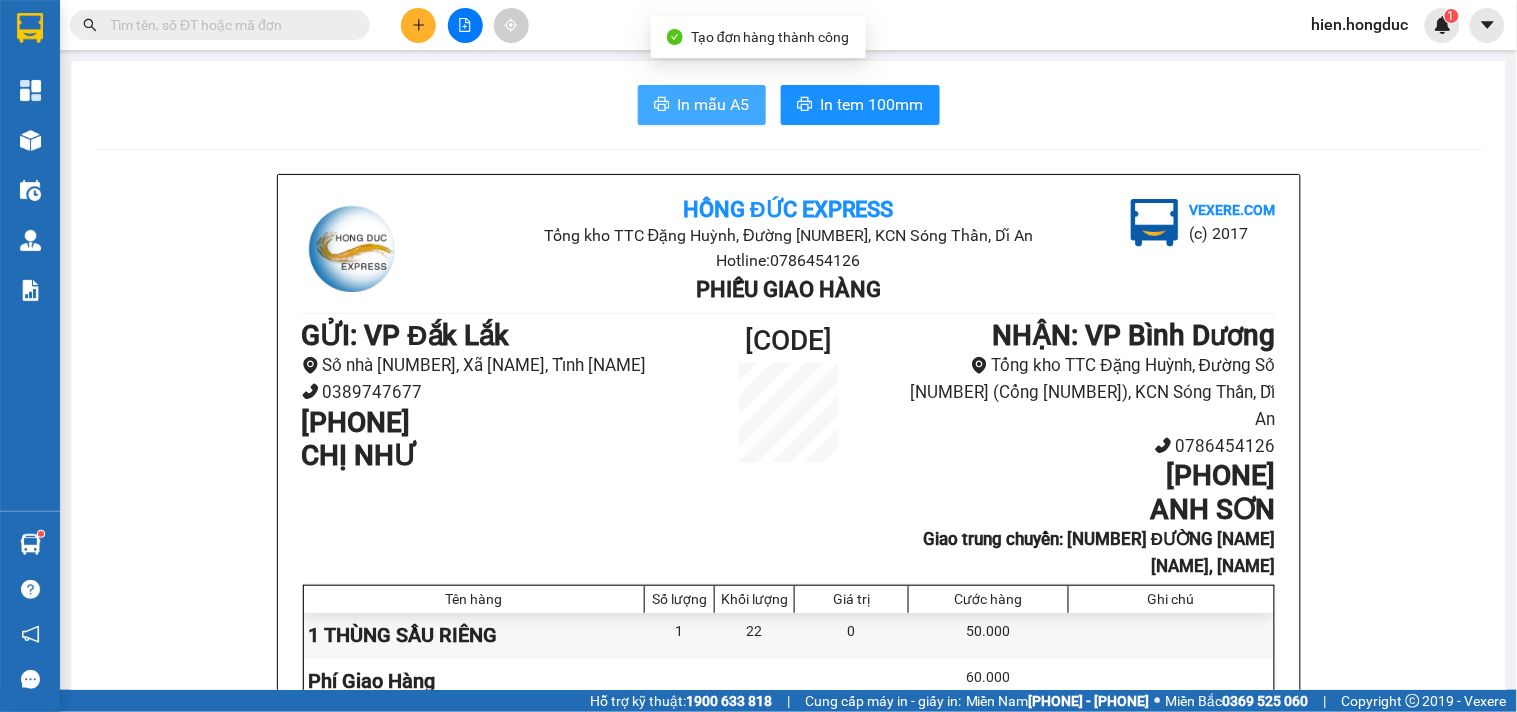 click on "In mẫu A5" at bounding box center (714, 104) 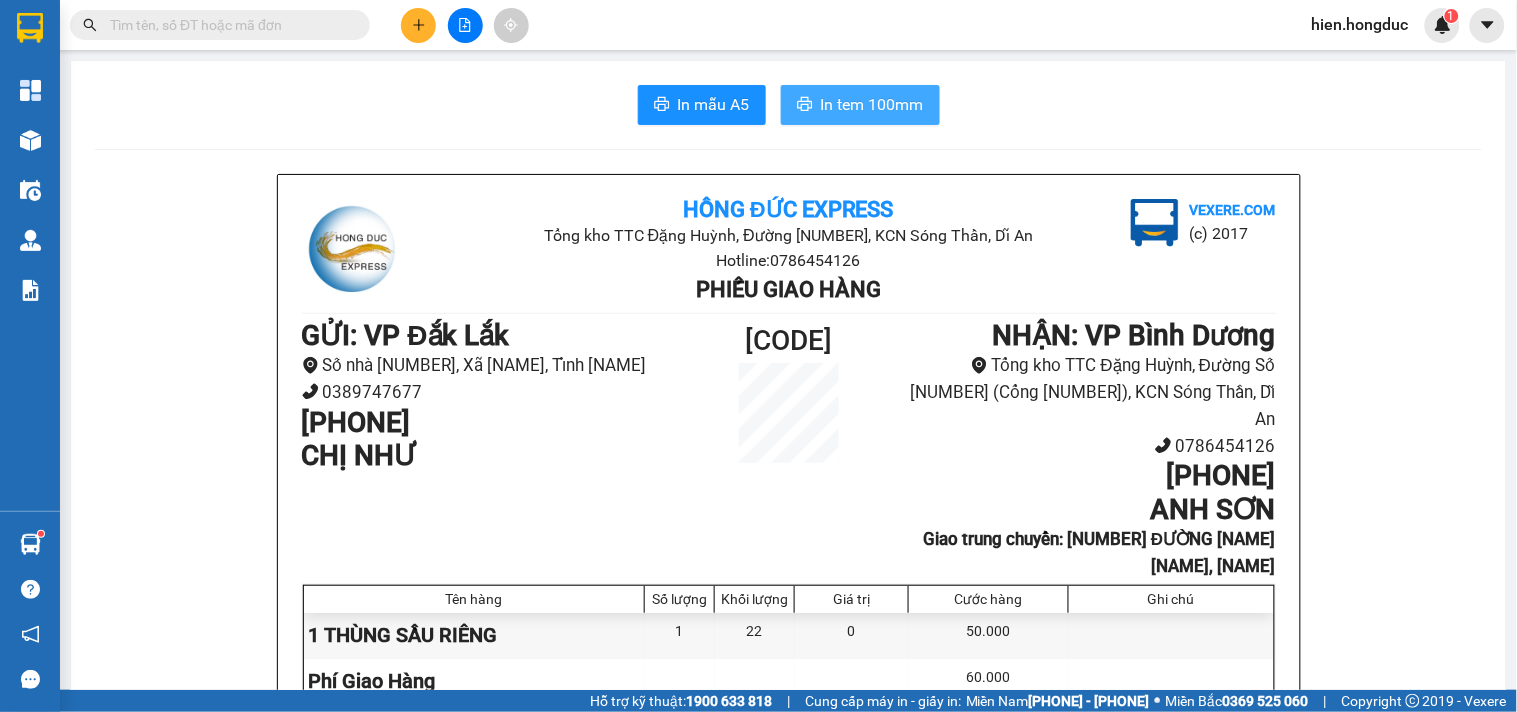 click on "In tem 100mm" at bounding box center (872, 104) 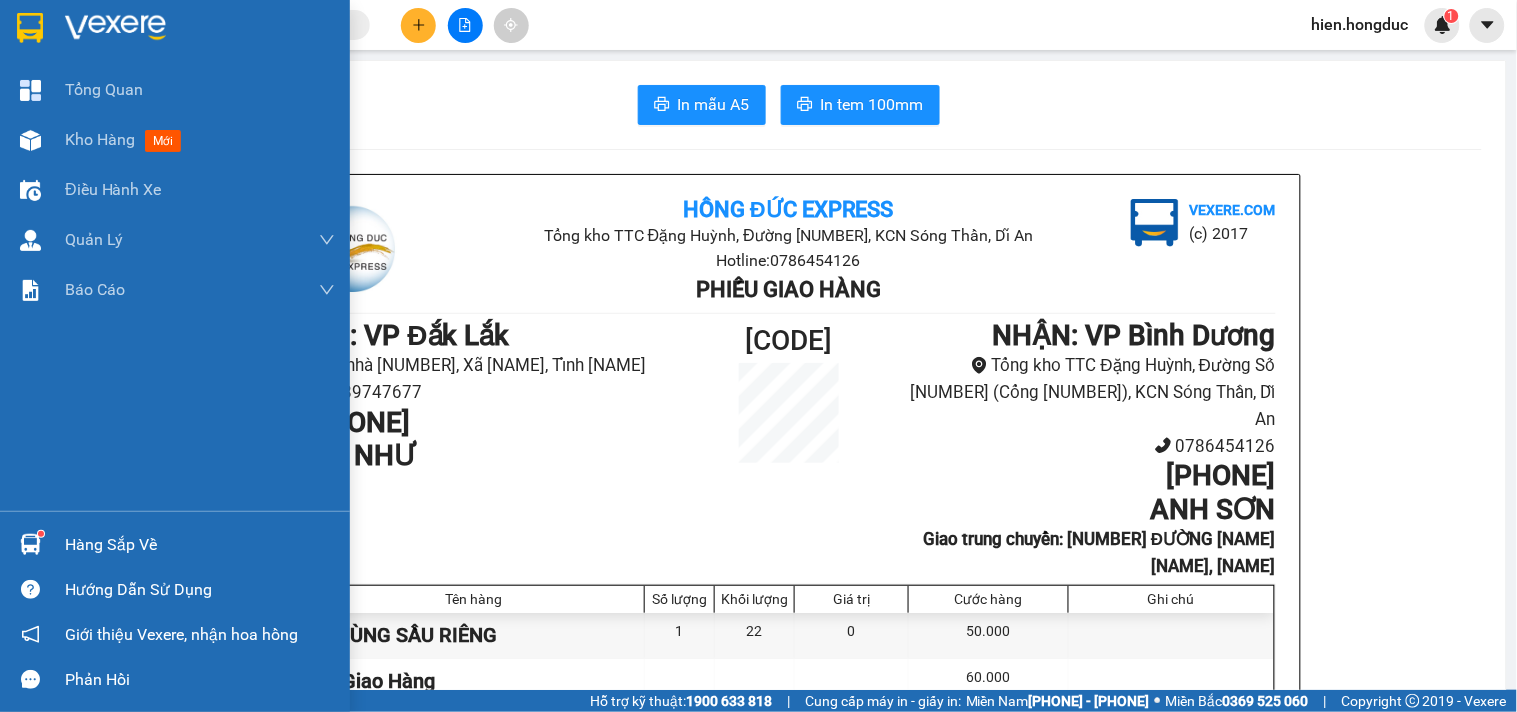 click at bounding box center [175, 32] 